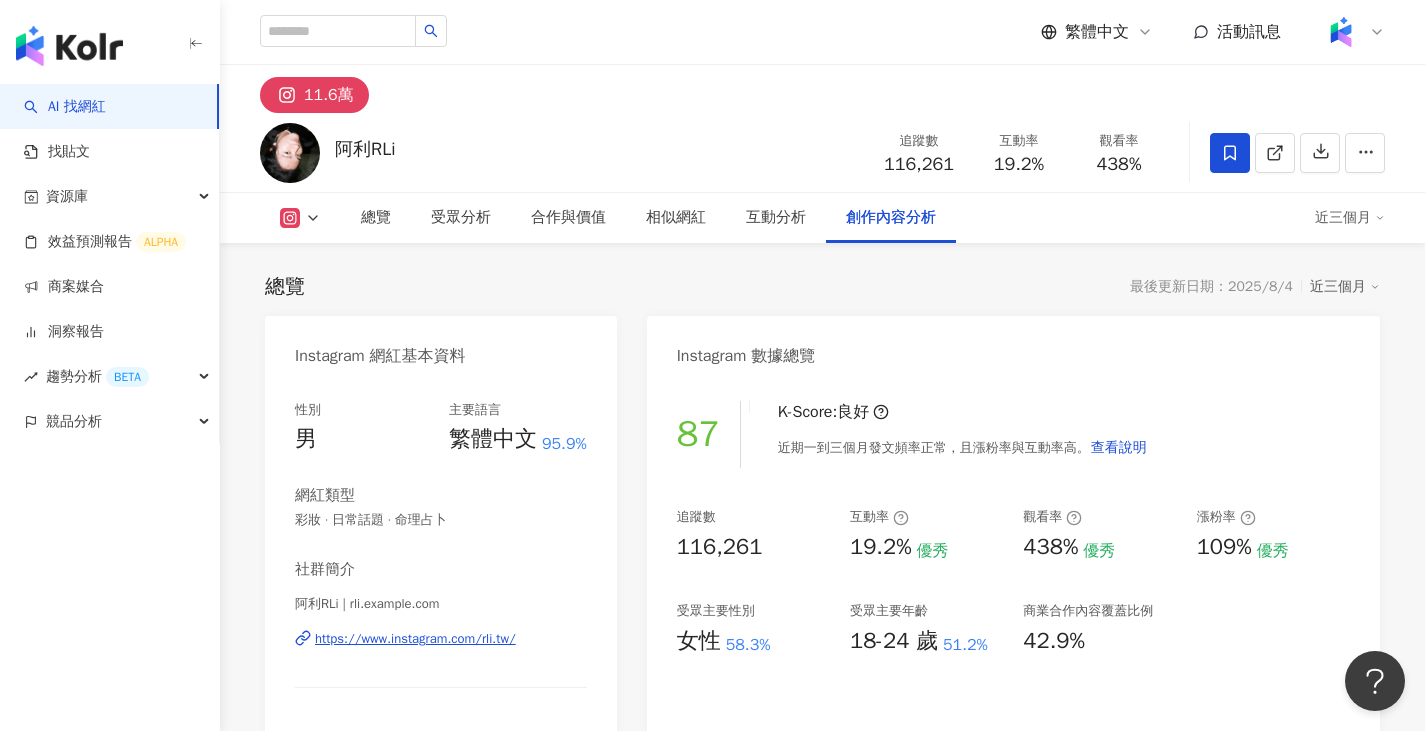 scroll, scrollTop: 6263, scrollLeft: 0, axis: vertical 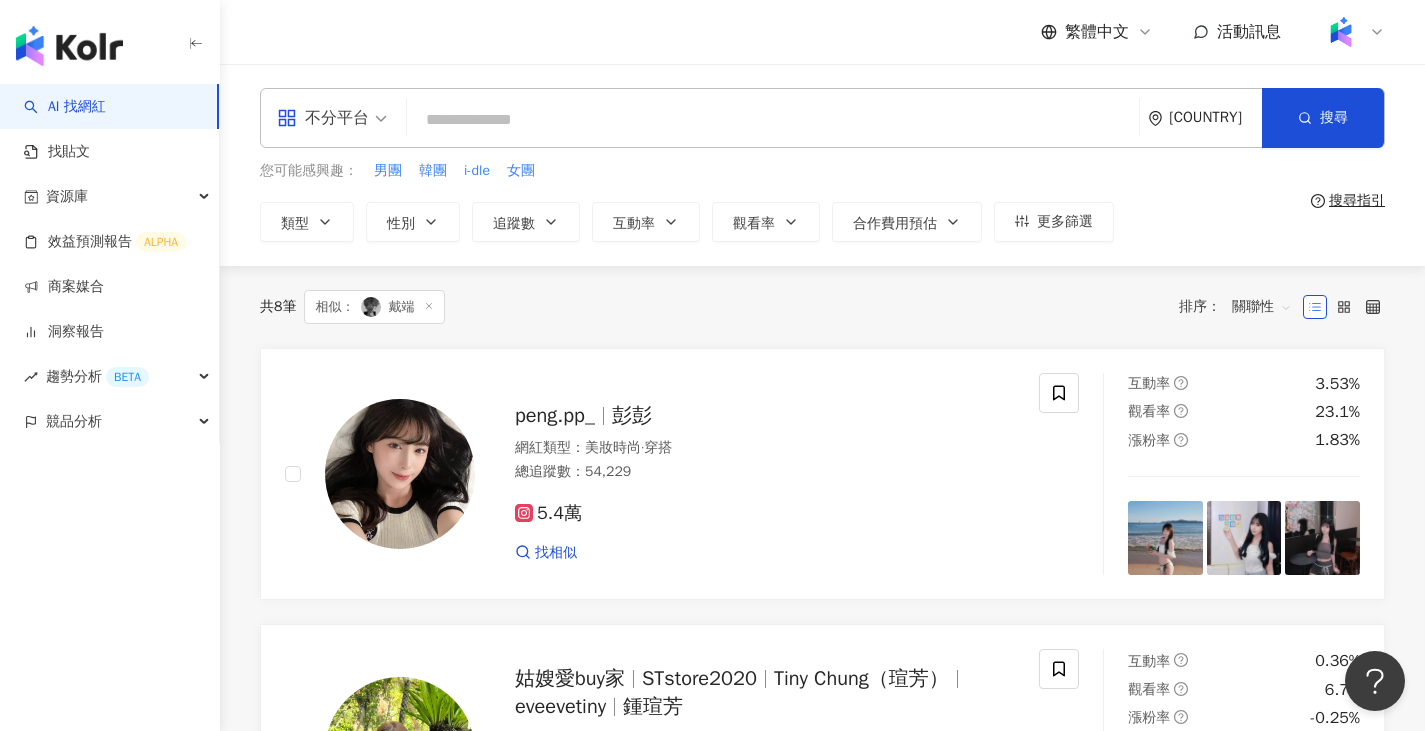 click at bounding box center [773, 120] 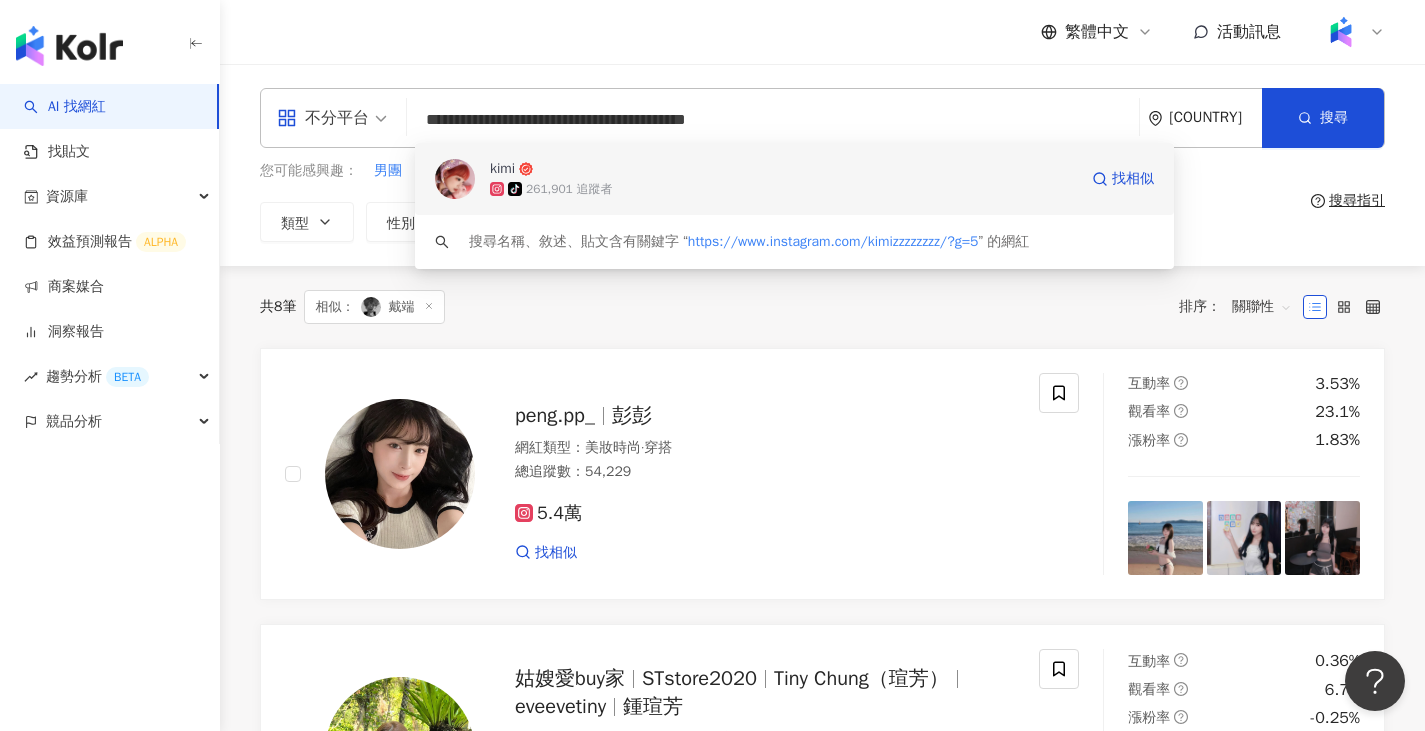 click on "kimi" at bounding box center [502, 169] 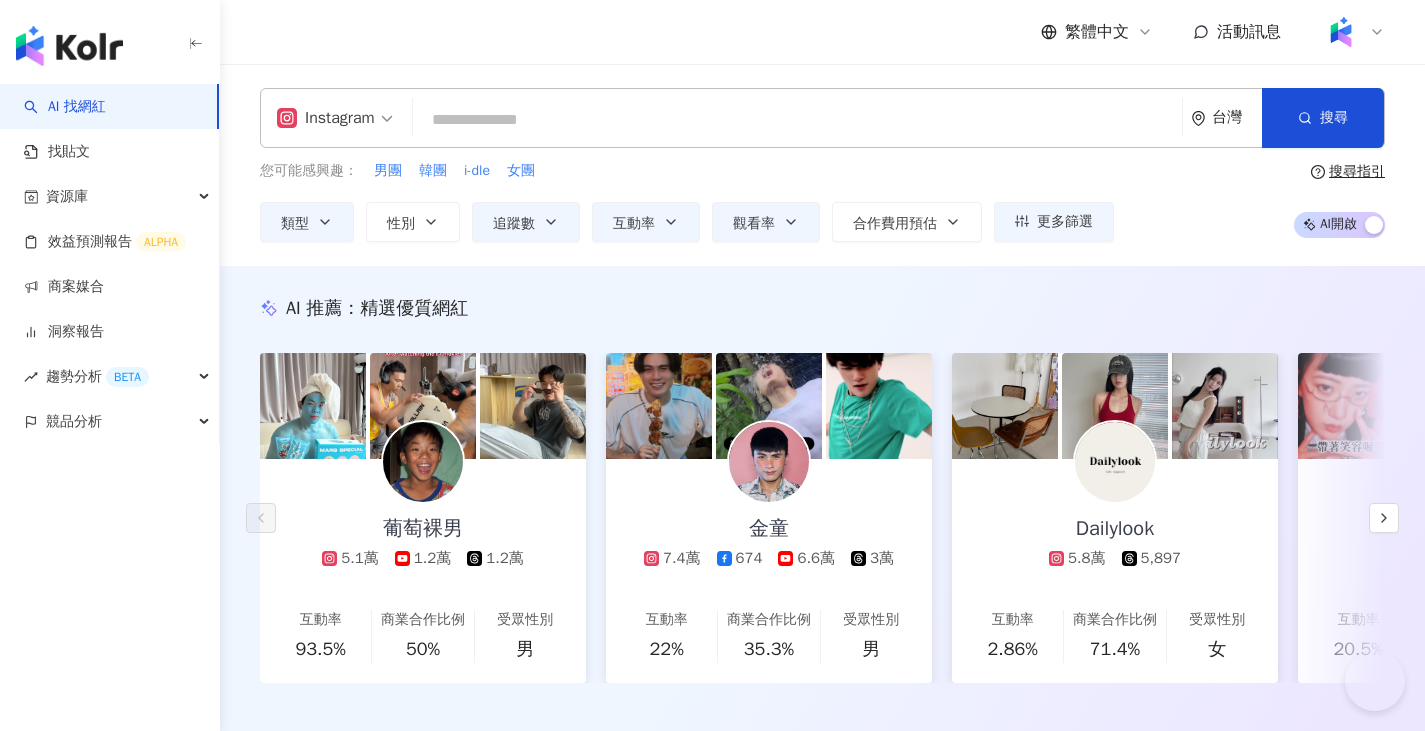 scroll, scrollTop: 2724, scrollLeft: 0, axis: vertical 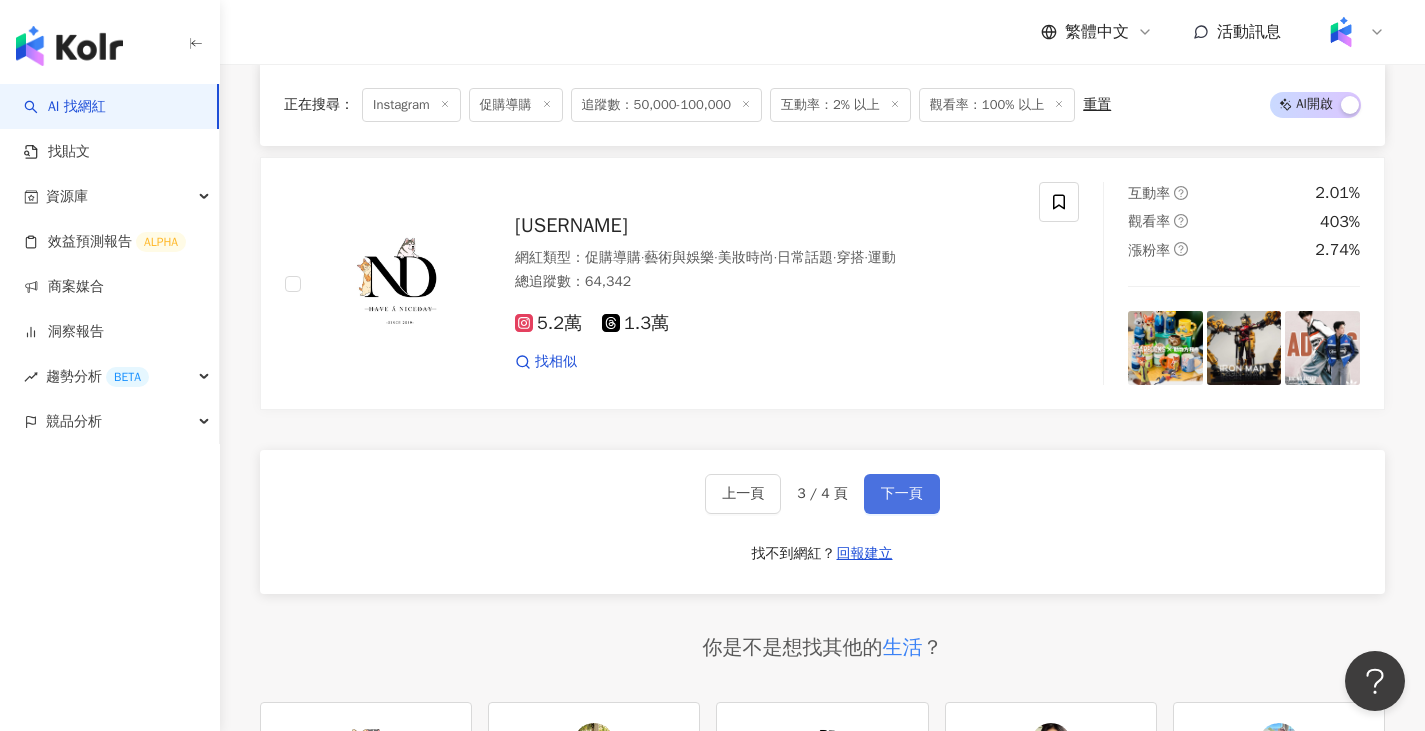 click on "下一頁" at bounding box center (902, 494) 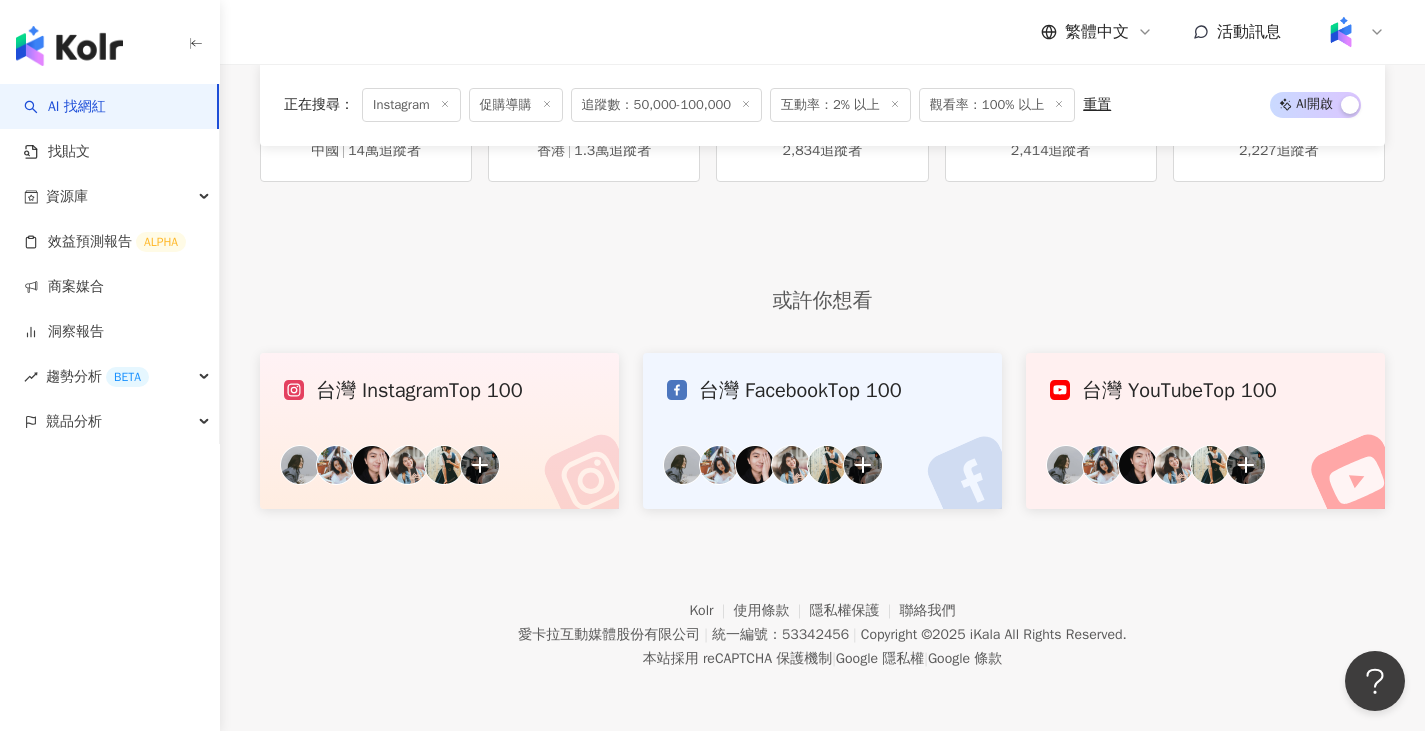 scroll, scrollTop: 1614, scrollLeft: 0, axis: vertical 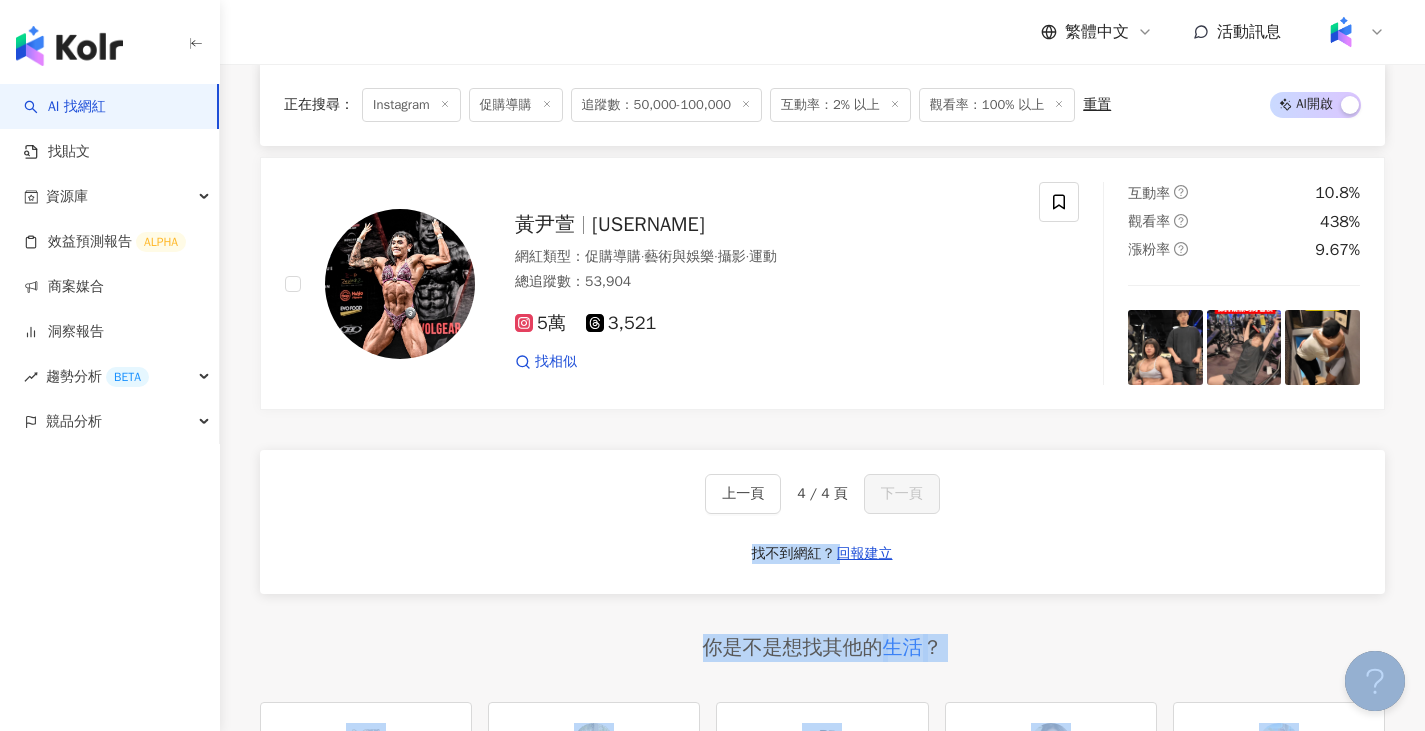 drag, startPoint x: 1424, startPoint y: 523, endPoint x: 1435, endPoint y: 370, distance: 153.39491 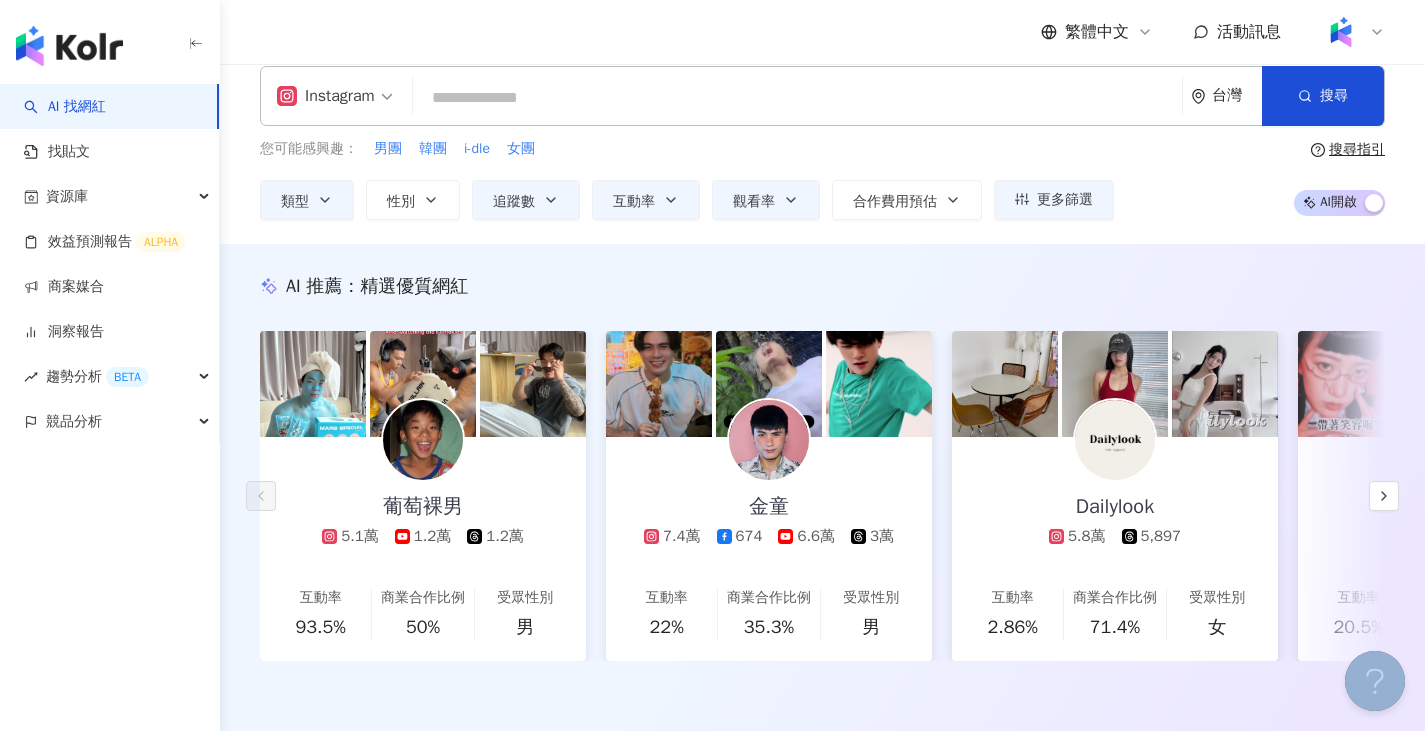 scroll, scrollTop: 0, scrollLeft: 0, axis: both 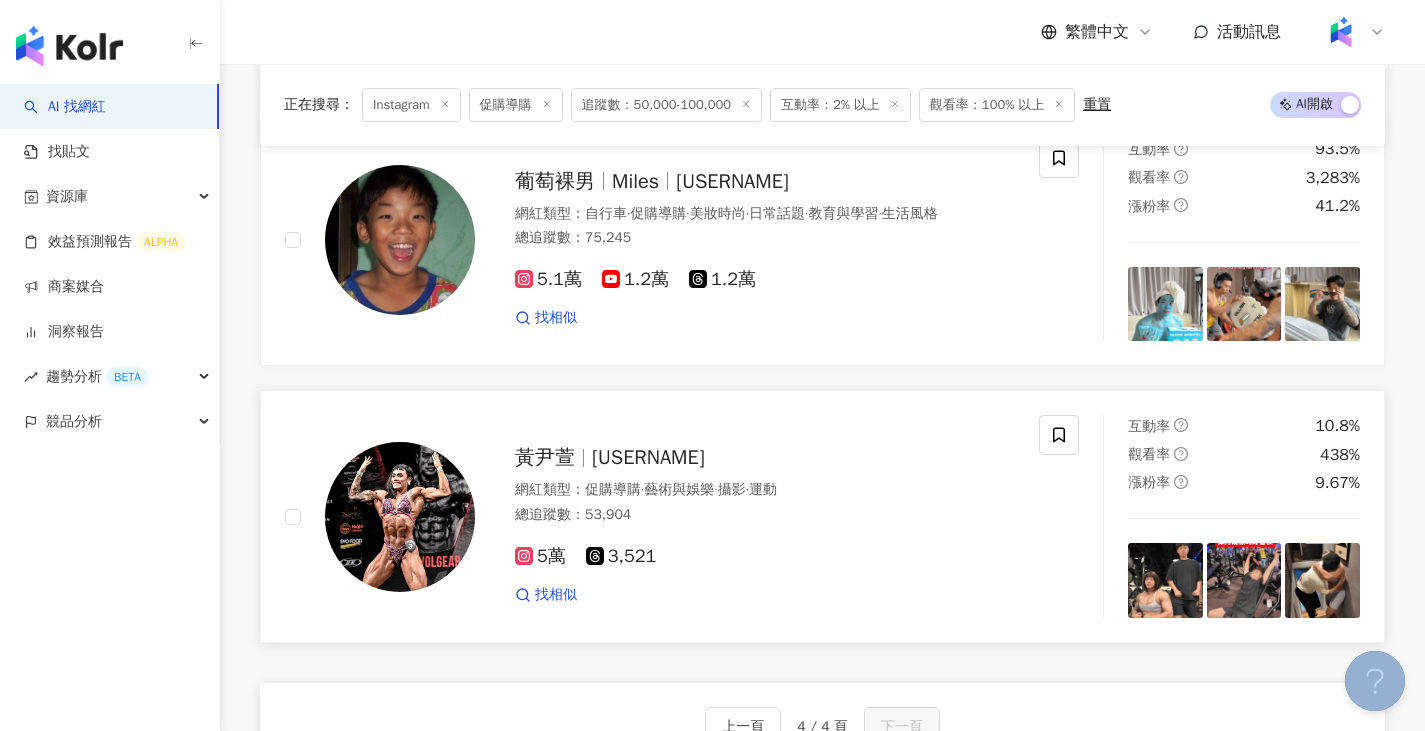 click on "5萬 3,521" at bounding box center (765, 557) 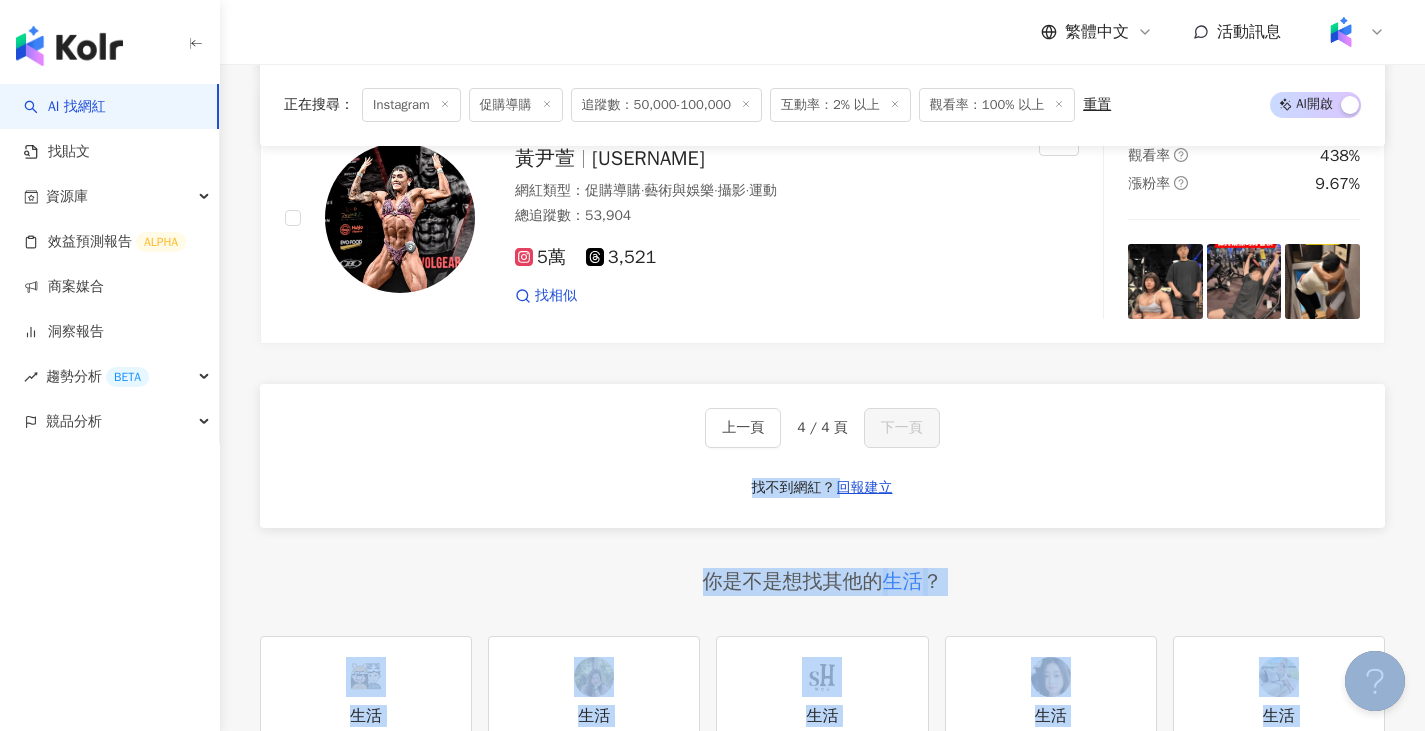 scroll, scrollTop: 1300, scrollLeft: 0, axis: vertical 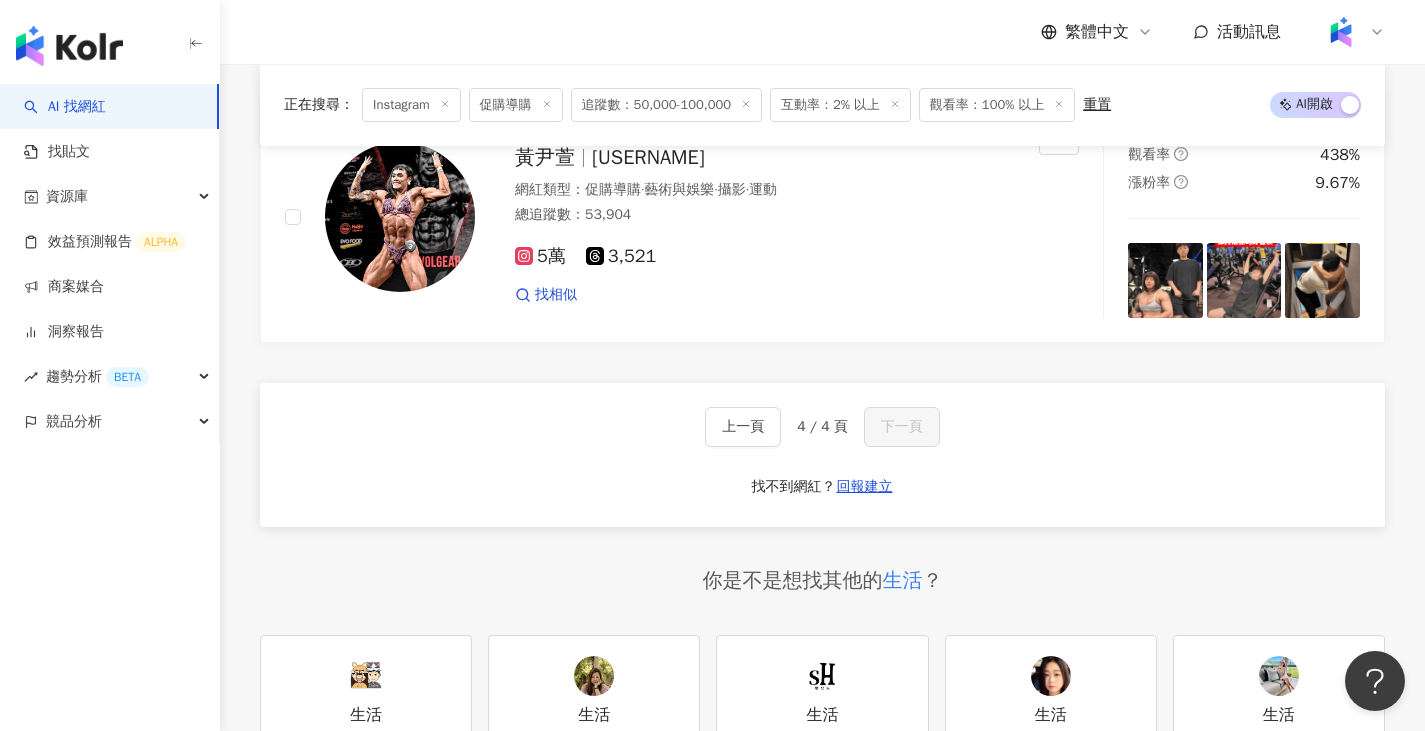 click on "上一頁 4 / 4 頁 下一頁 找不到網紅？ 回報建立" at bounding box center (822, 455) 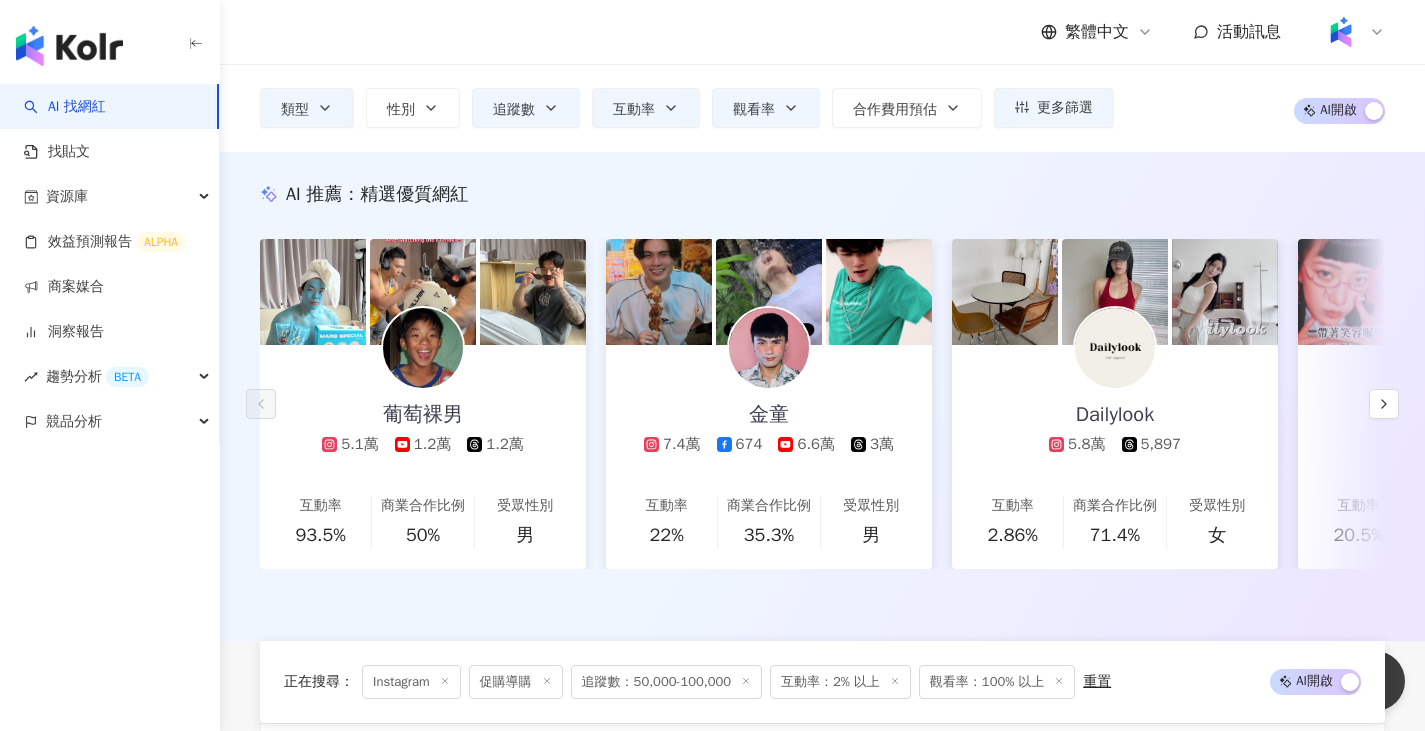 scroll, scrollTop: 0, scrollLeft: 0, axis: both 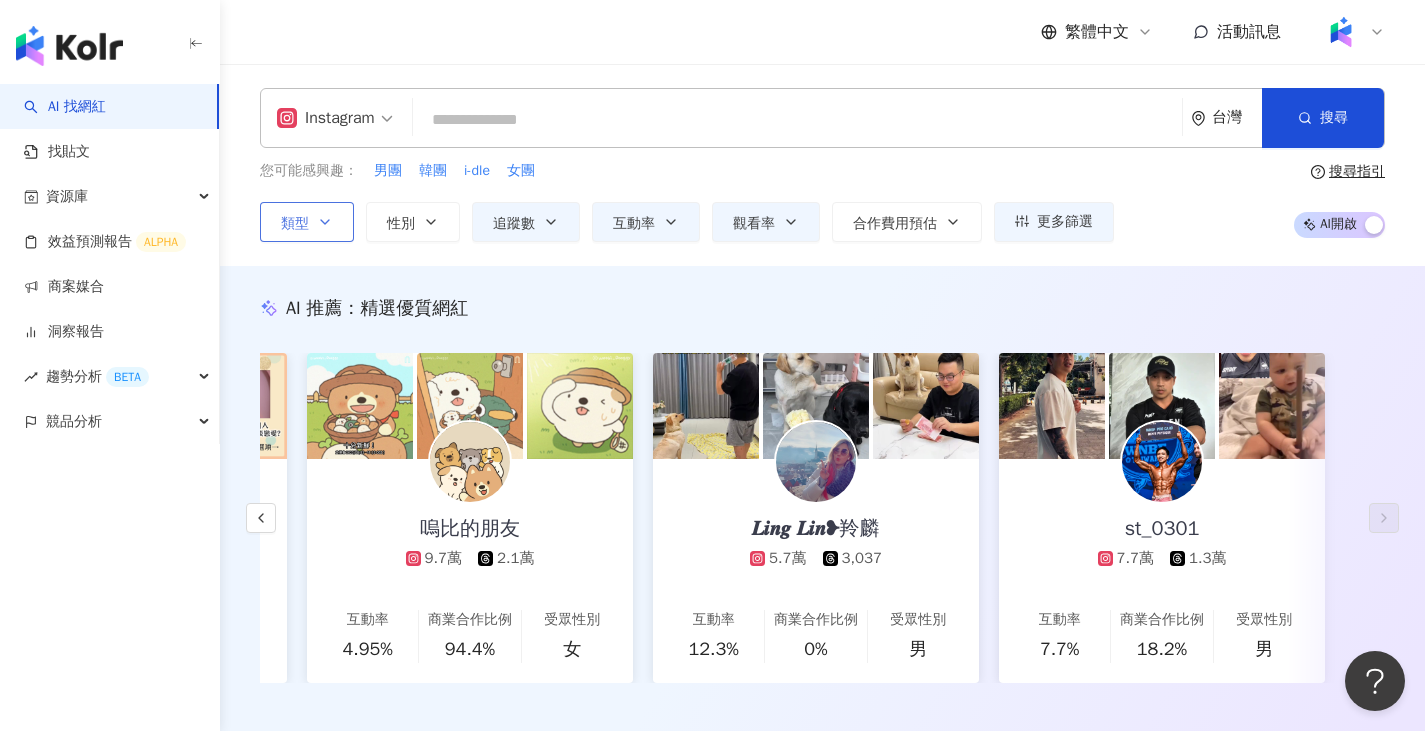 click on "類型" at bounding box center (307, 222) 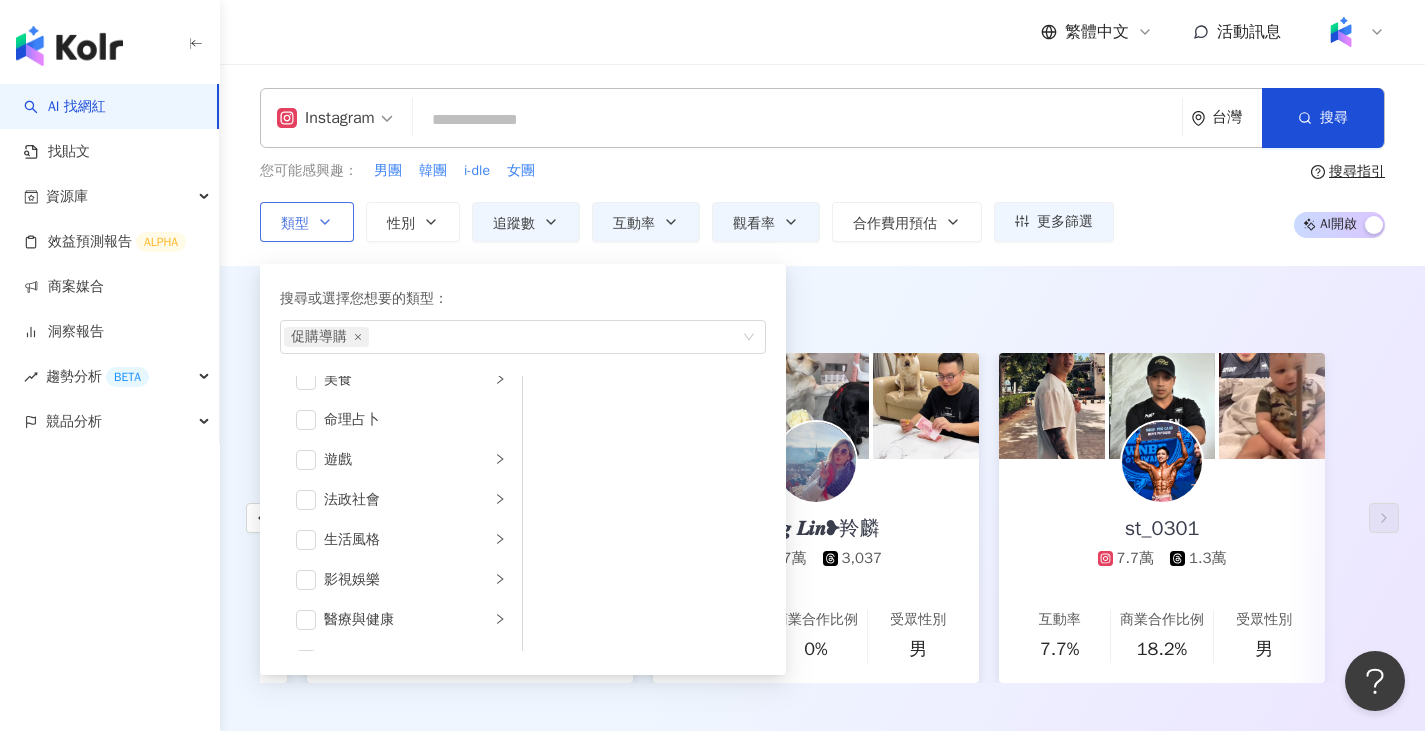 scroll, scrollTop: 0, scrollLeft: 0, axis: both 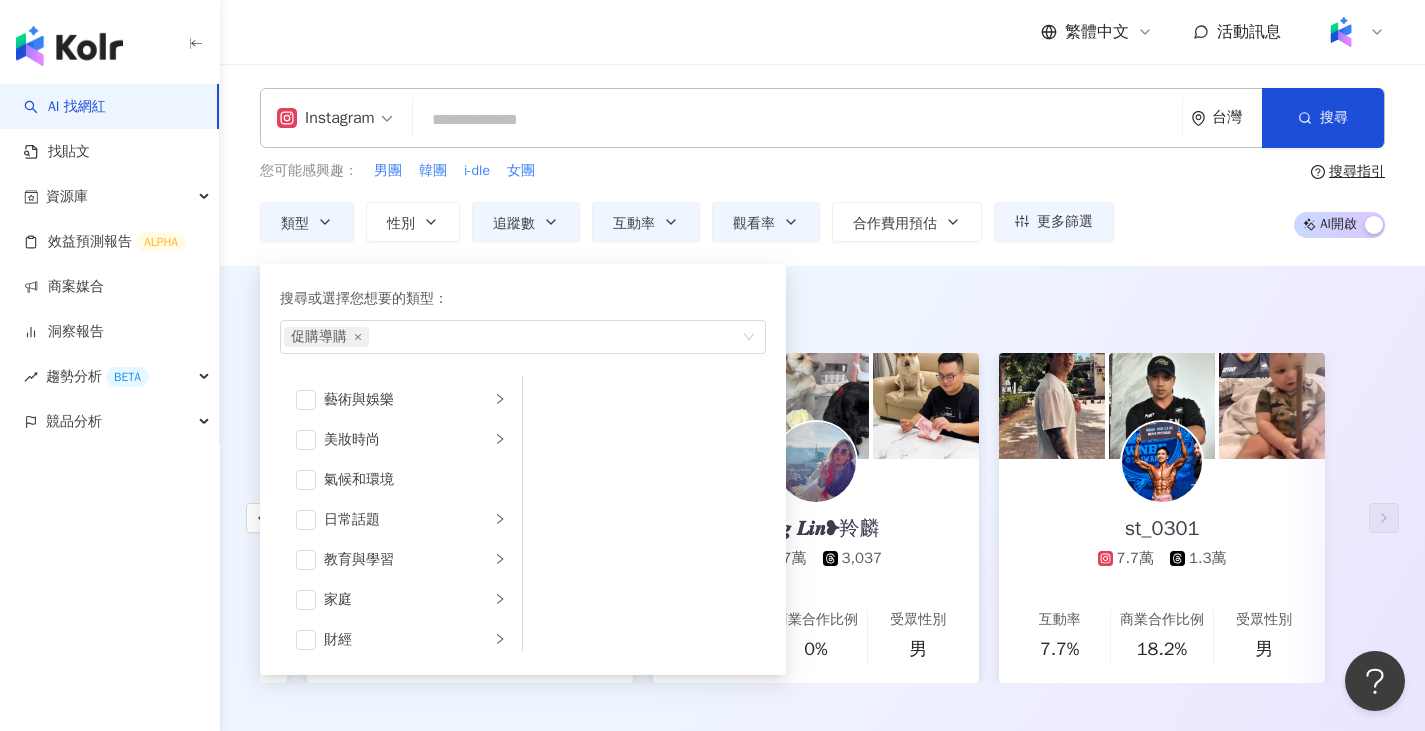 click on "AI 推薦 ： 精選優質網紅 葡萄裸男 5.1萬 1.2萬 1.2萬 互動率 93.5% 商業合作比例 50% 受眾性別 男 金童 7.4萬 674 6.6萬 3萬 互動率 22% 商業合作比例 35.3% 受眾性別 男 Dailylook 5.8萬 5,897 互動率 2.86% 商業合作比例 71.4% 受眾性別 女 趙趙 6.7萬 1.2萬 互動率 20.5% 商業合作比例 17.2% 受眾性別 男 토요일 7.5萬 2,745 1.3萬 互動率 2.47% 商業合作比例 100% 受眾性別 女 歐巴藥師99 7.2萬 7,421 2.5萬 9,843 互動率 2.82% 商業合作比例 75% 受眾性別 女 梓官-Azusa 5.4萬 10.3萬 tiktok-icon 1.4萬 7,447 互動率 0.17% 商業合作比例 28.3% 受眾性別 女 戴端 7.2萬 5,076 互動率 9.5% 商業合作比例 50% 受眾性別 女 TEEPR 推一波 5.9萬 20.2萬 64.7萬 2.5萬 互動率 0.42% 商業合作比例 40.8% 受眾性別 女 嗚比的朋友 9.7萬 2.1萬 互動率 4.95% 商業合作比例 94.4% 受眾性別 女 𝑳𝒊𝒏𝒈 𝑳𝒊𝒏❥羚麟 5.7萬 3,037 互動率 12.3% 商業合作比例 0% 男" at bounding box center (822, 510) 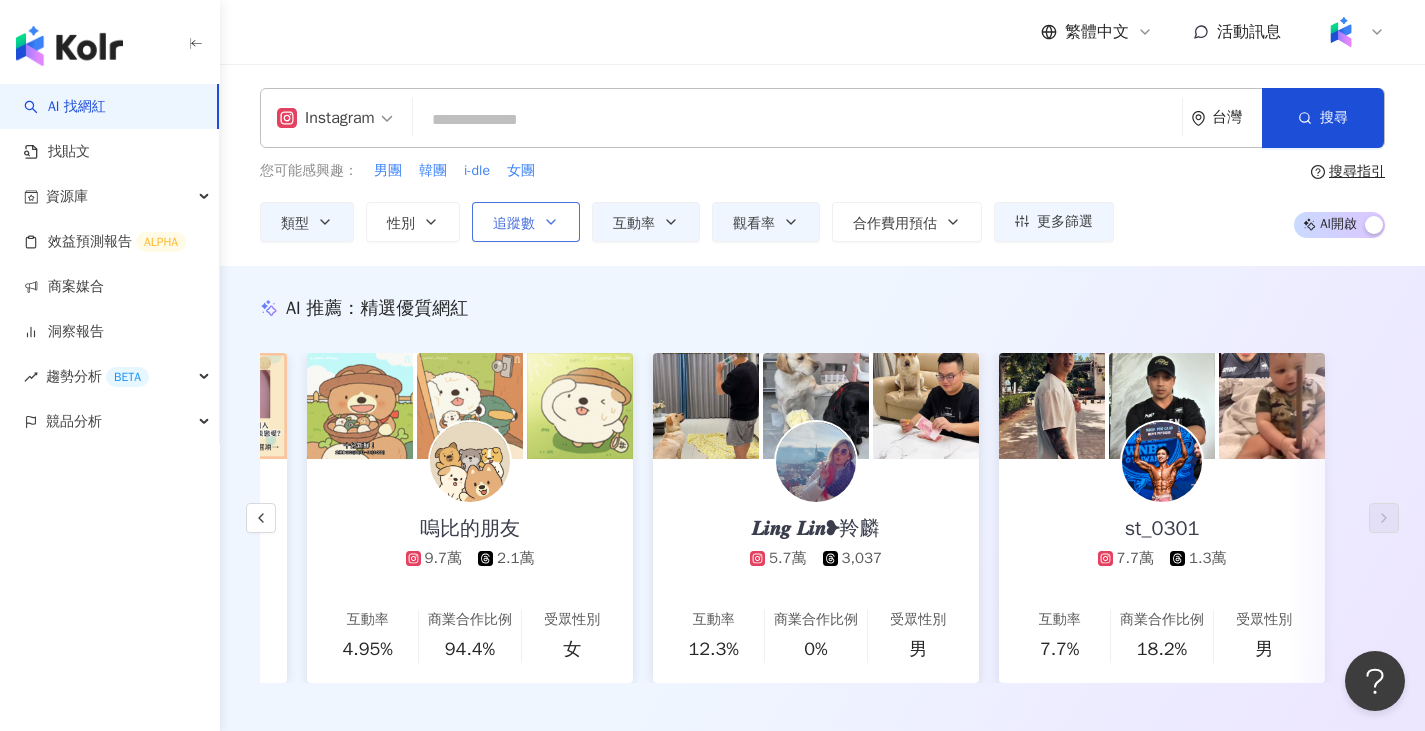 click on "追蹤數" at bounding box center [526, 222] 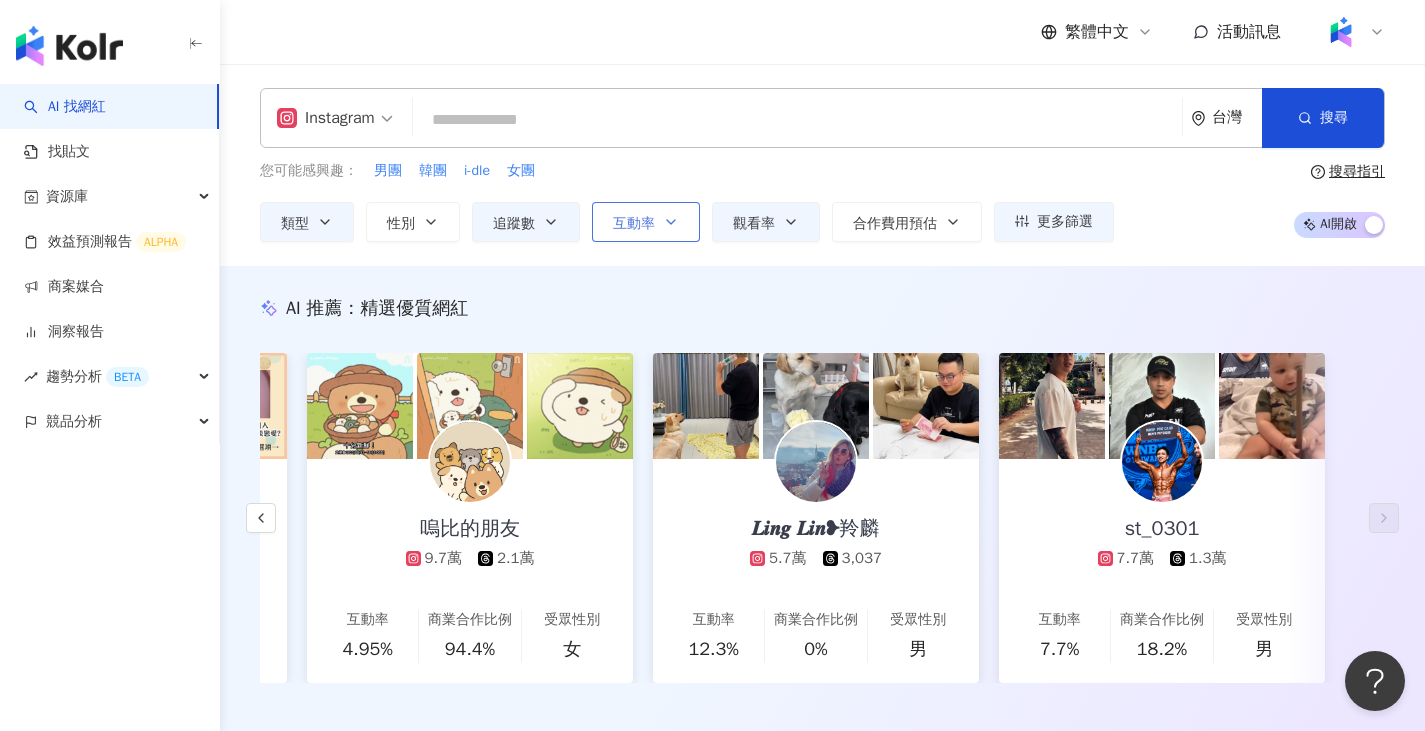 click 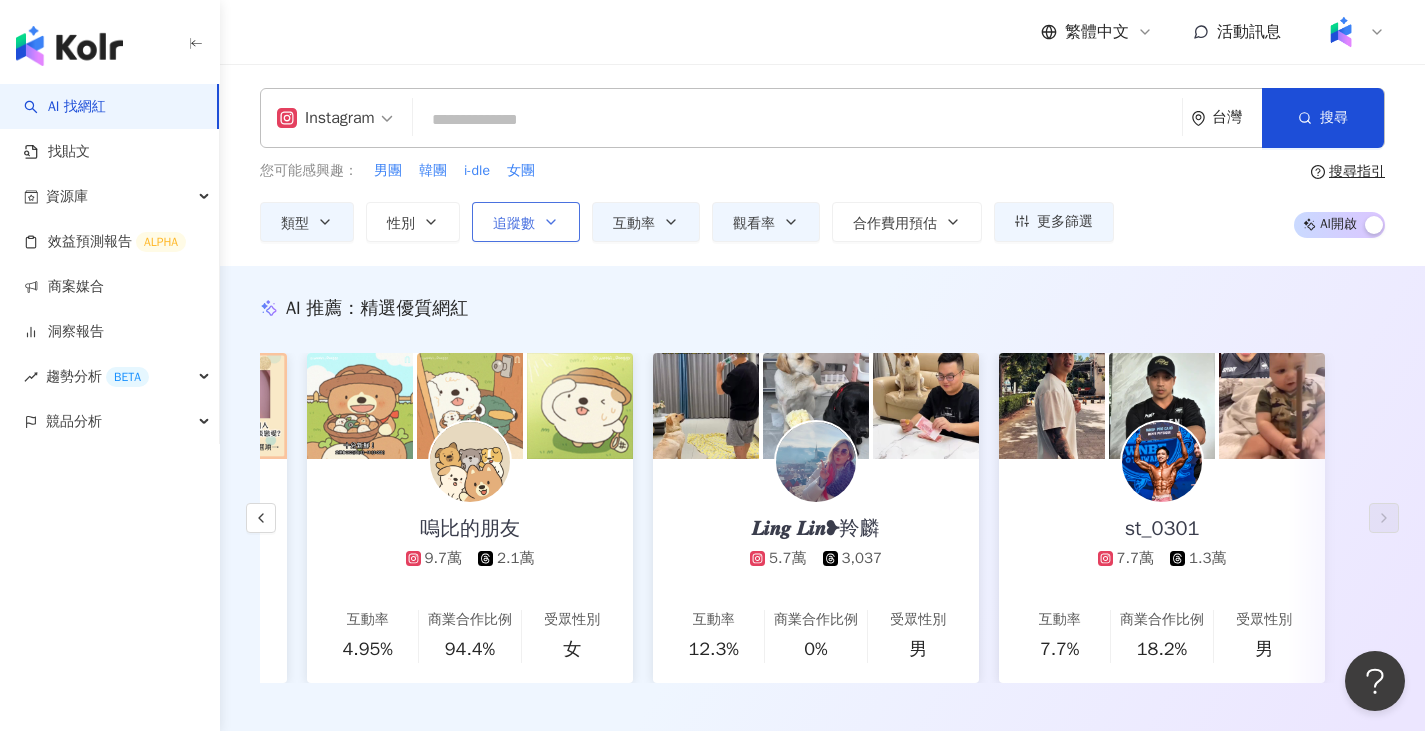 click 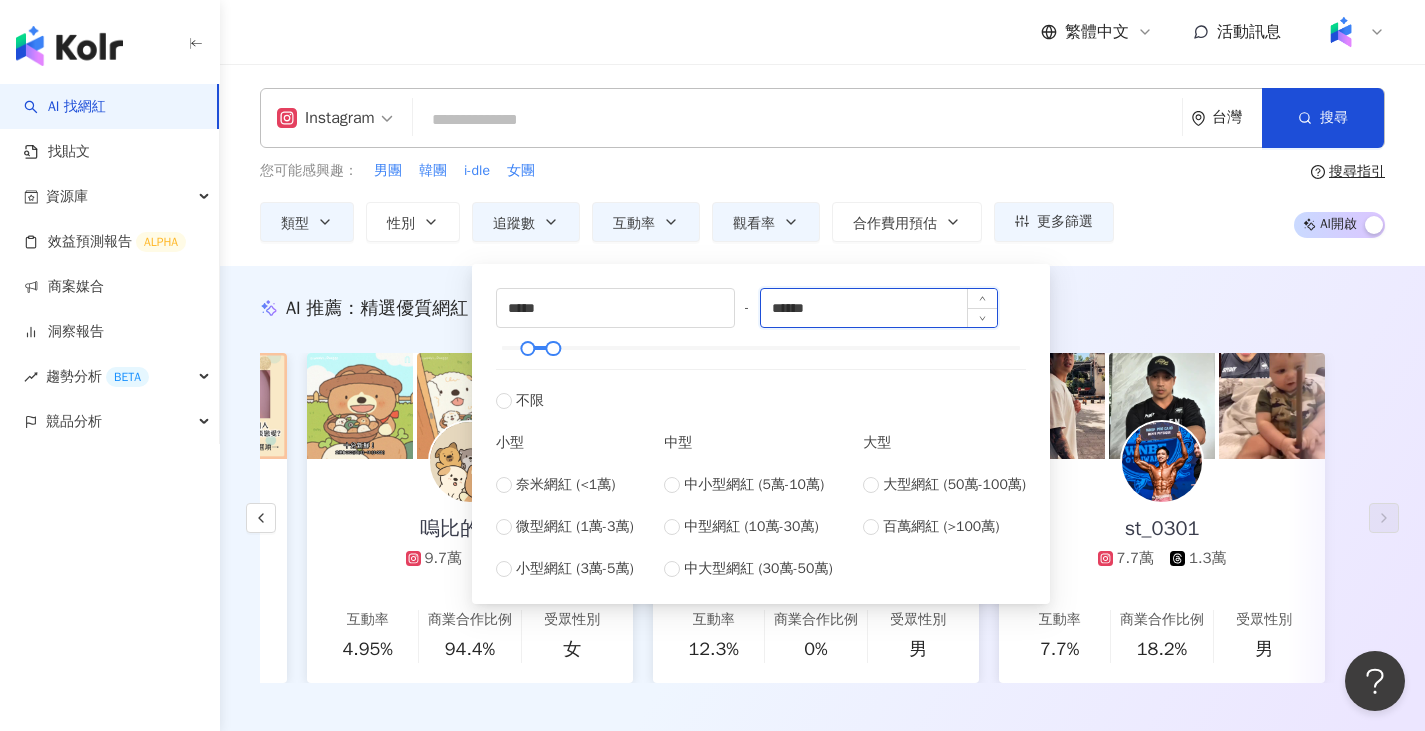 click on "******" at bounding box center (879, 308) 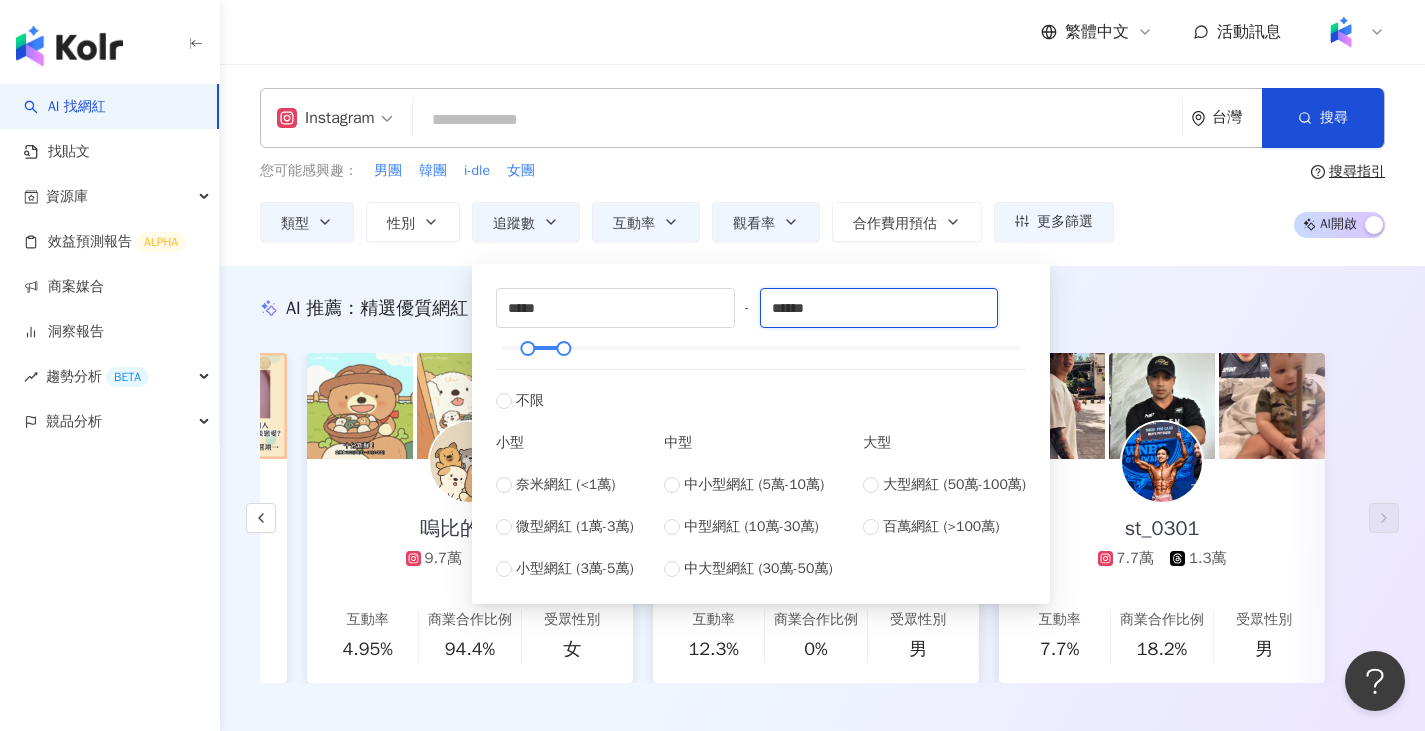 type on "******" 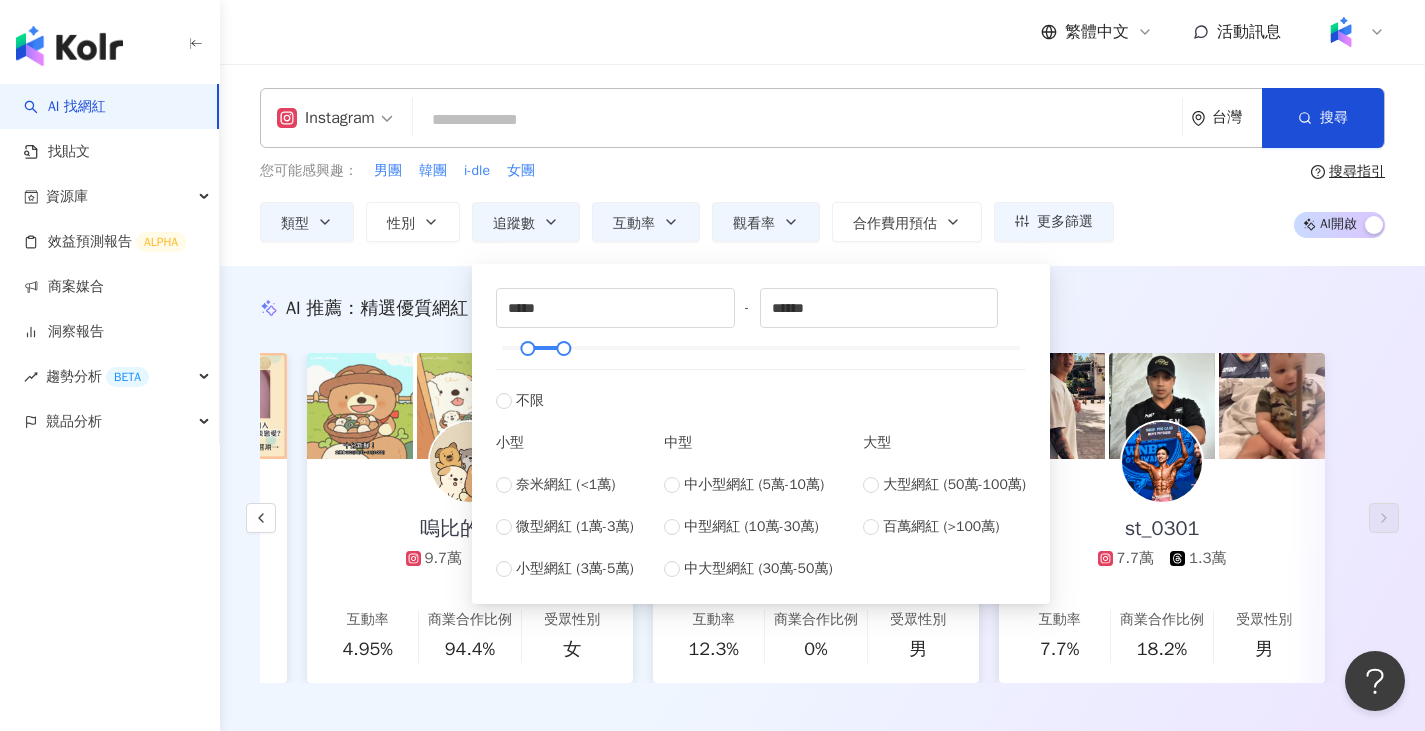 click on "您可能感興趣： 男團  韓團  i-dle  女團" at bounding box center (687, 171) 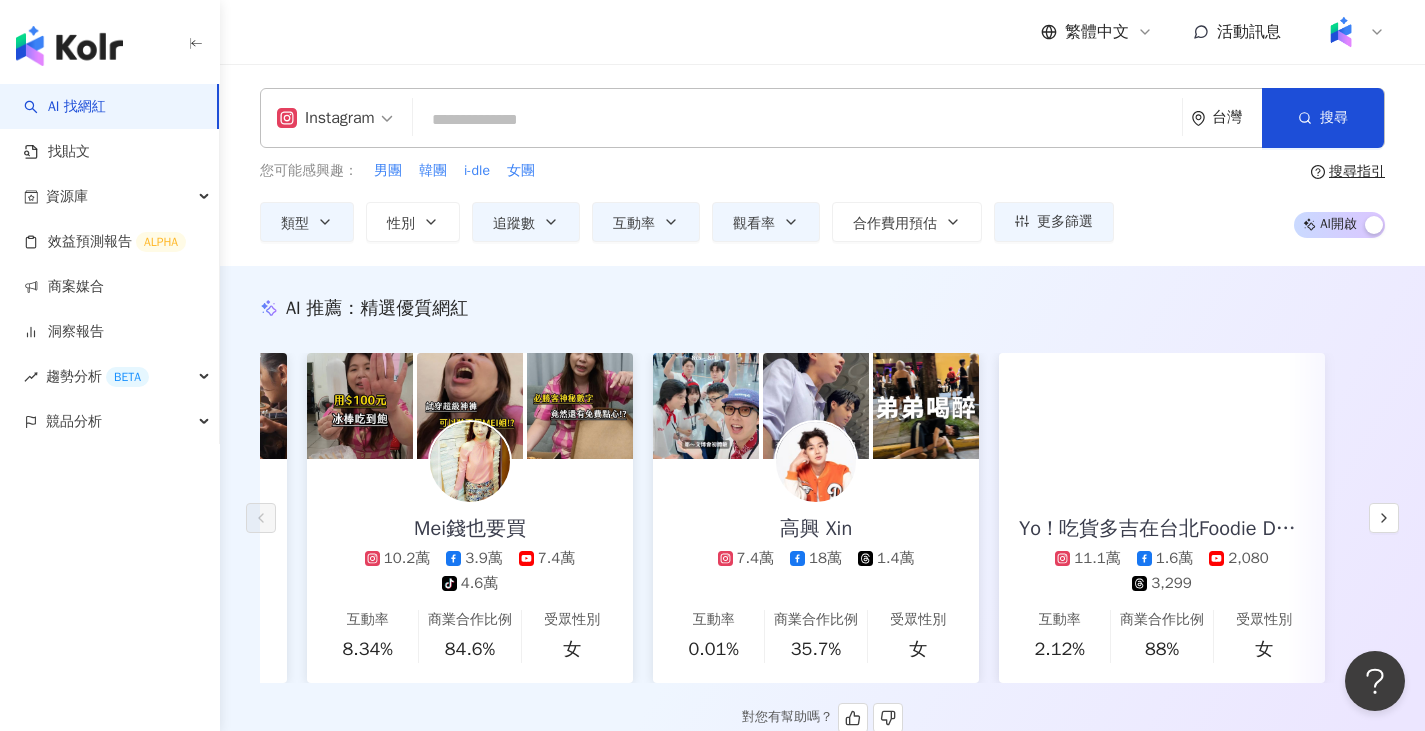 scroll, scrollTop: 0, scrollLeft: 0, axis: both 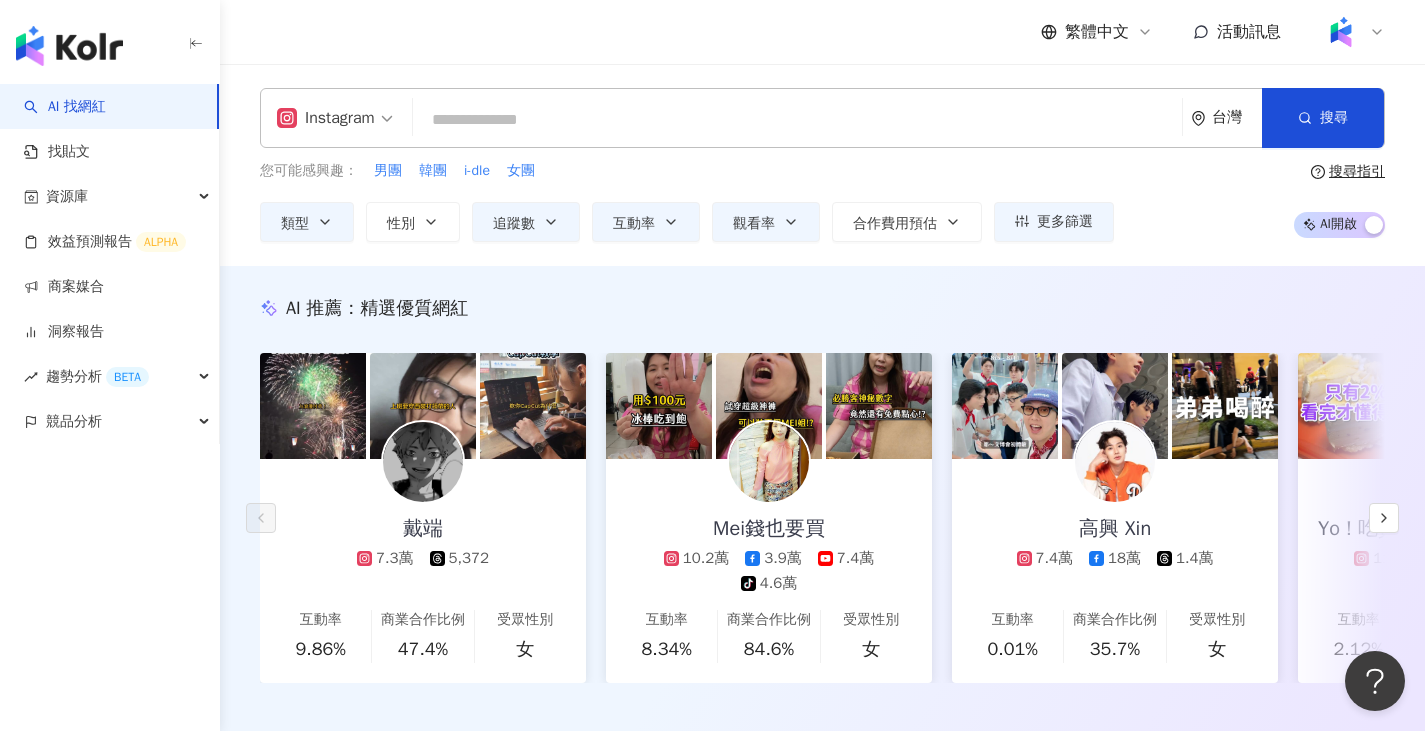 click at bounding box center [797, 120] 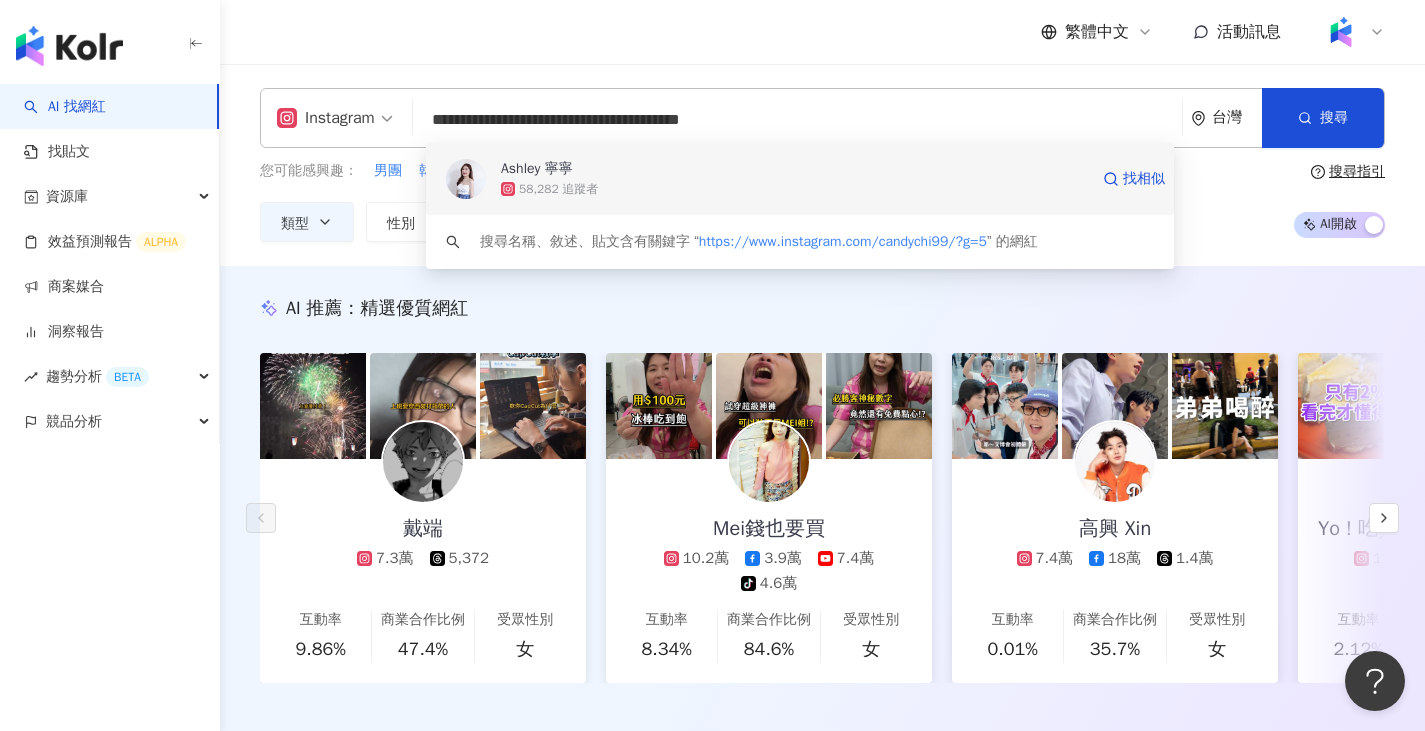 click on "Ashley 寧寧" at bounding box center (537, 169) 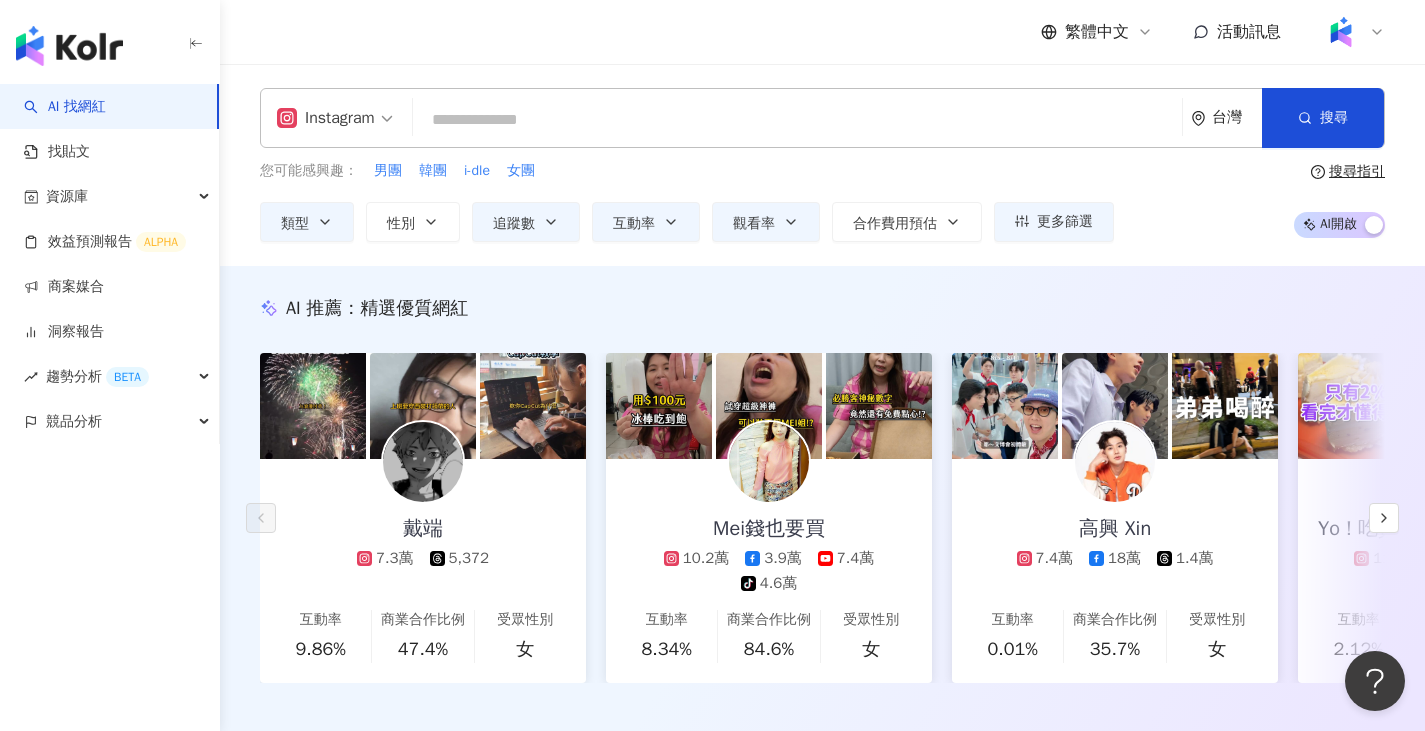 click on "Instagram 台灣 搜尋 bef851bf-e920-4f65-903e-2ad487a6fb1f Ashley 寧寧 58,282   追蹤者 搜尋名稱、敘述、貼文含有關鍵字 “ https://www.instagram.com/candychi99/?g=5 ” 的網紅" at bounding box center (822, 118) 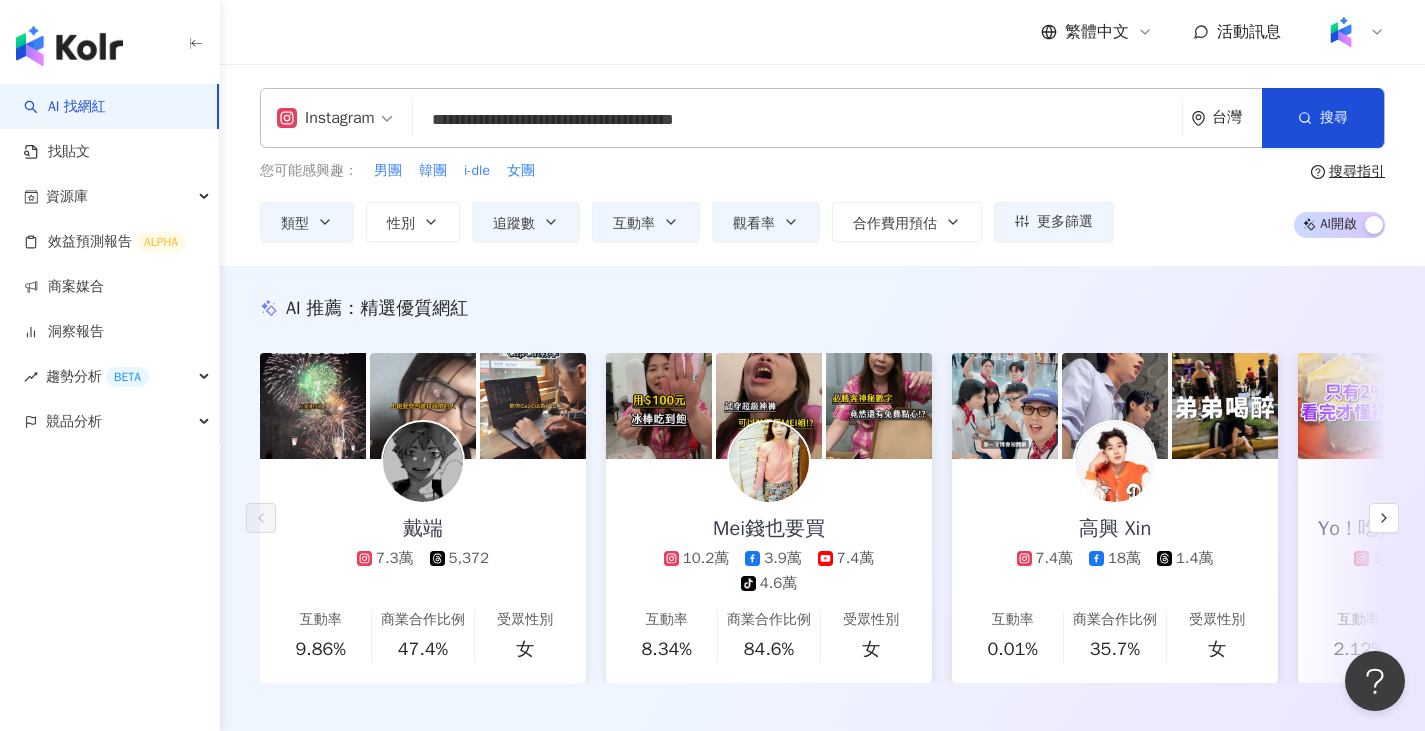 click on "**********" at bounding box center [797, 120] 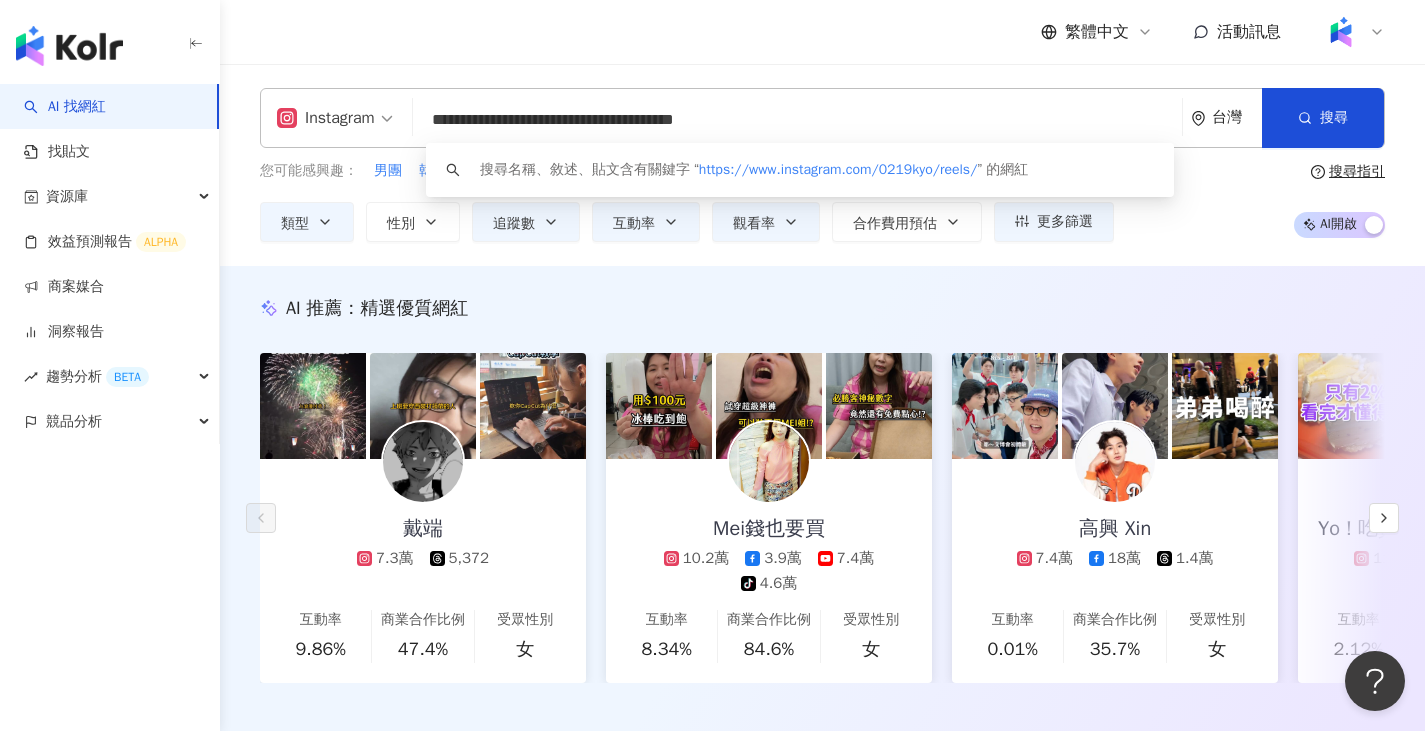 drag, startPoint x: 814, startPoint y: 122, endPoint x: 714, endPoint y: 129, distance: 100.2447 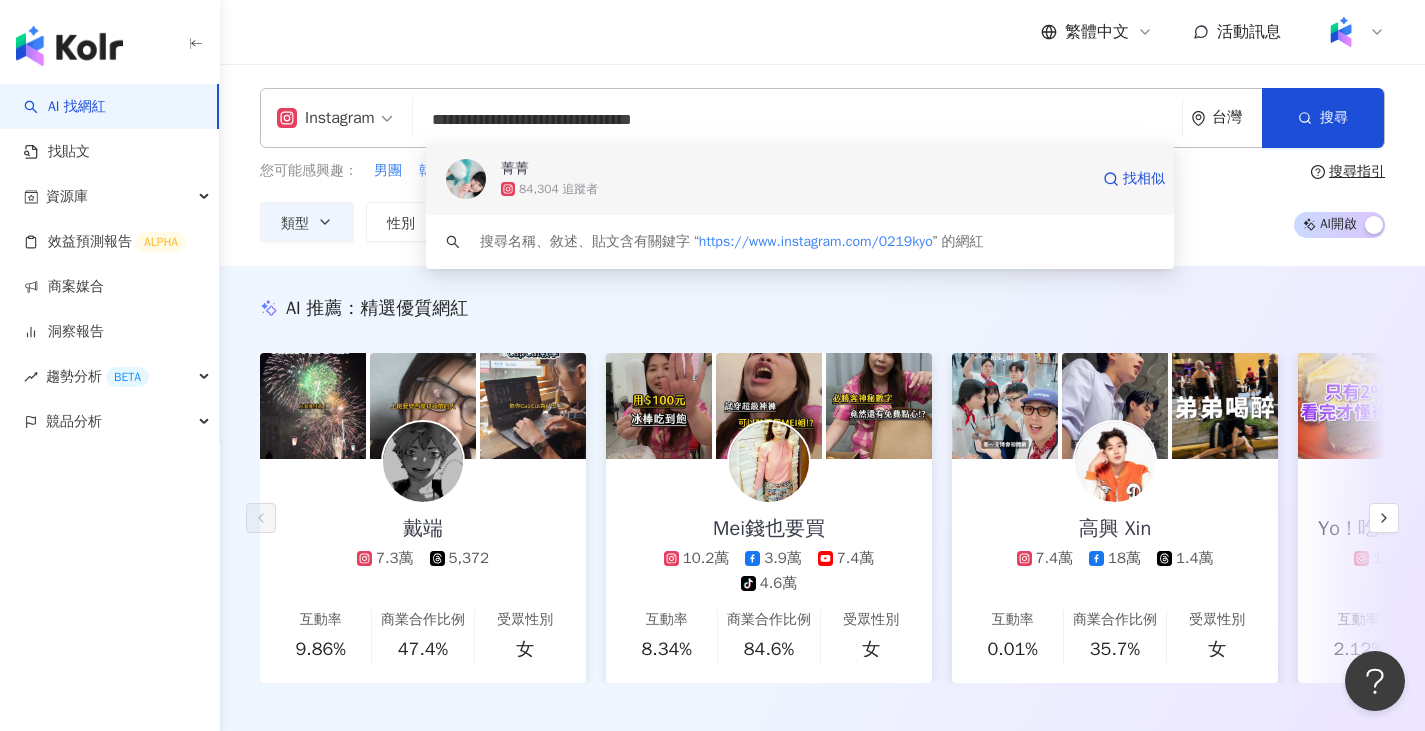 click at bounding box center [466, 179] 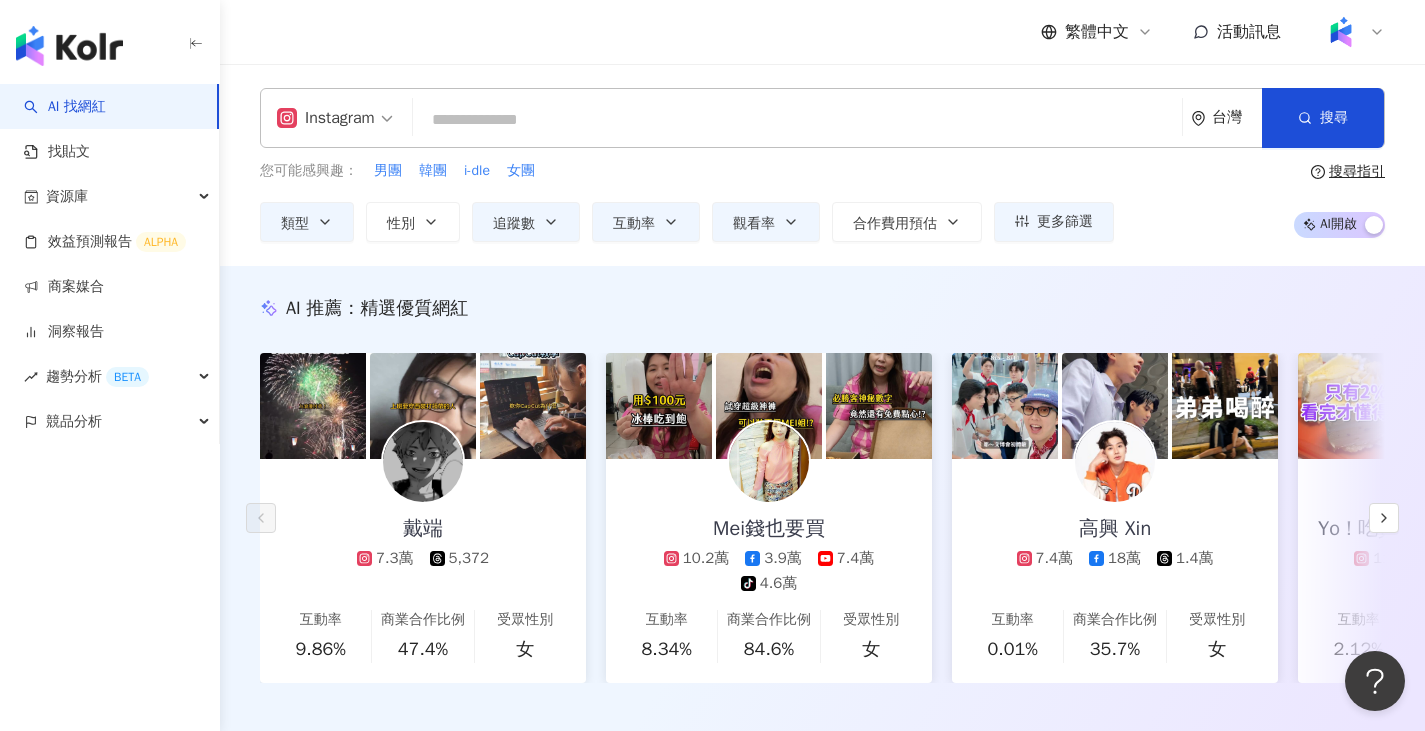 click at bounding box center (797, 120) 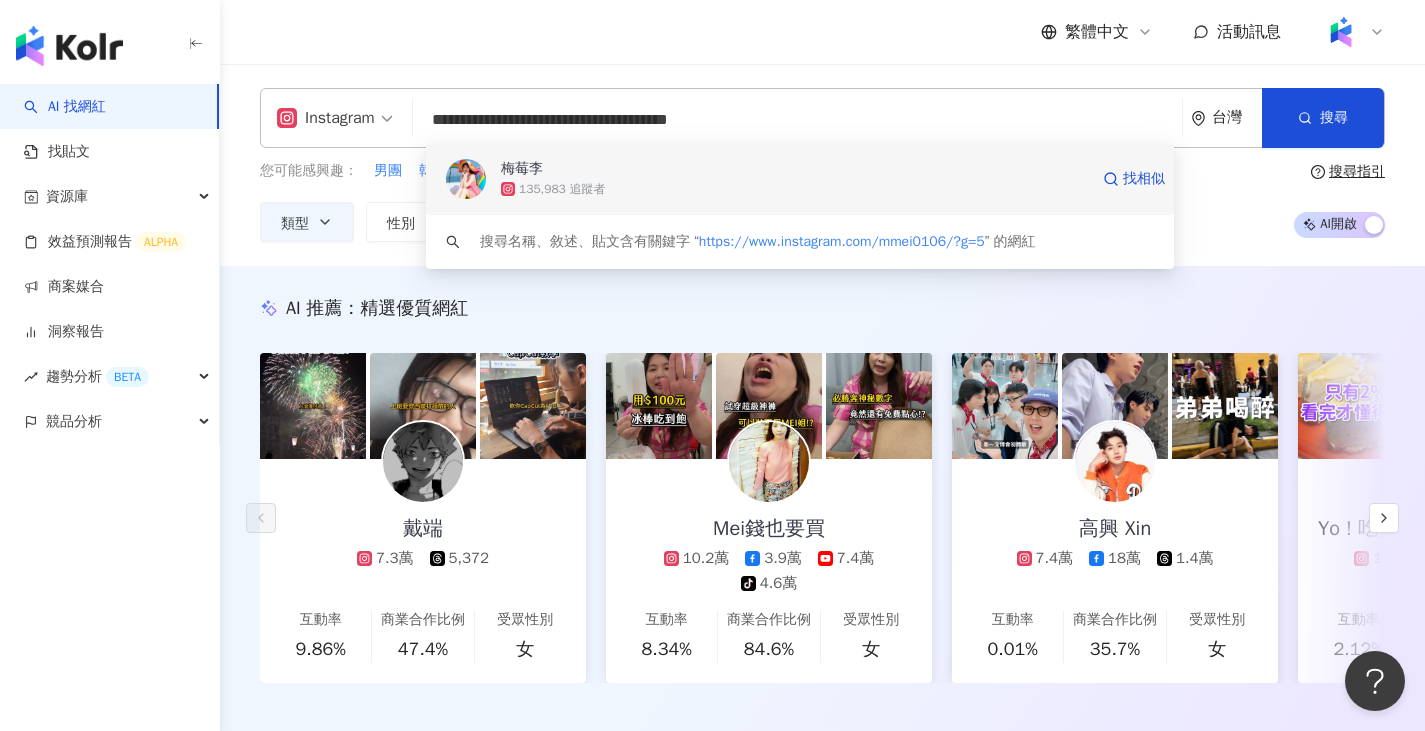 click on "135,983   追蹤者" at bounding box center [794, 189] 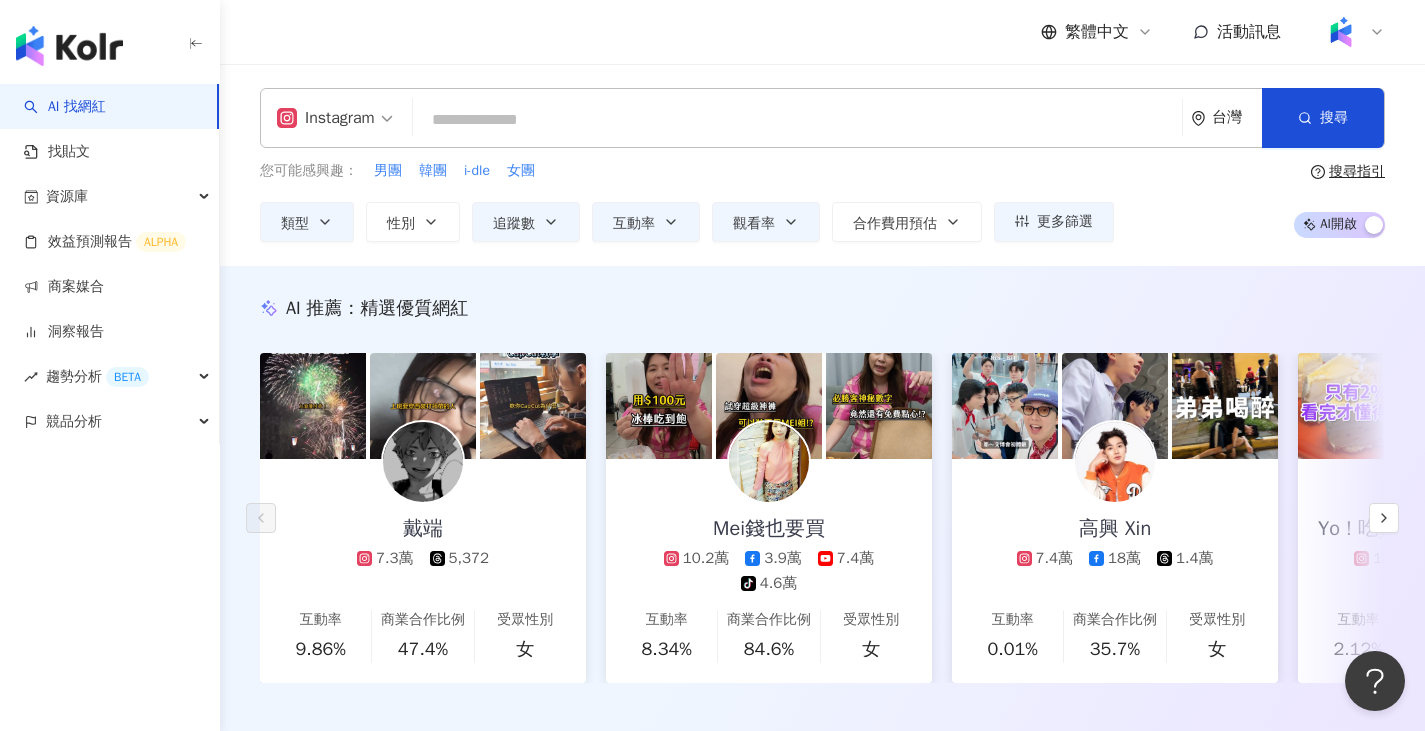 click at bounding box center (797, 120) 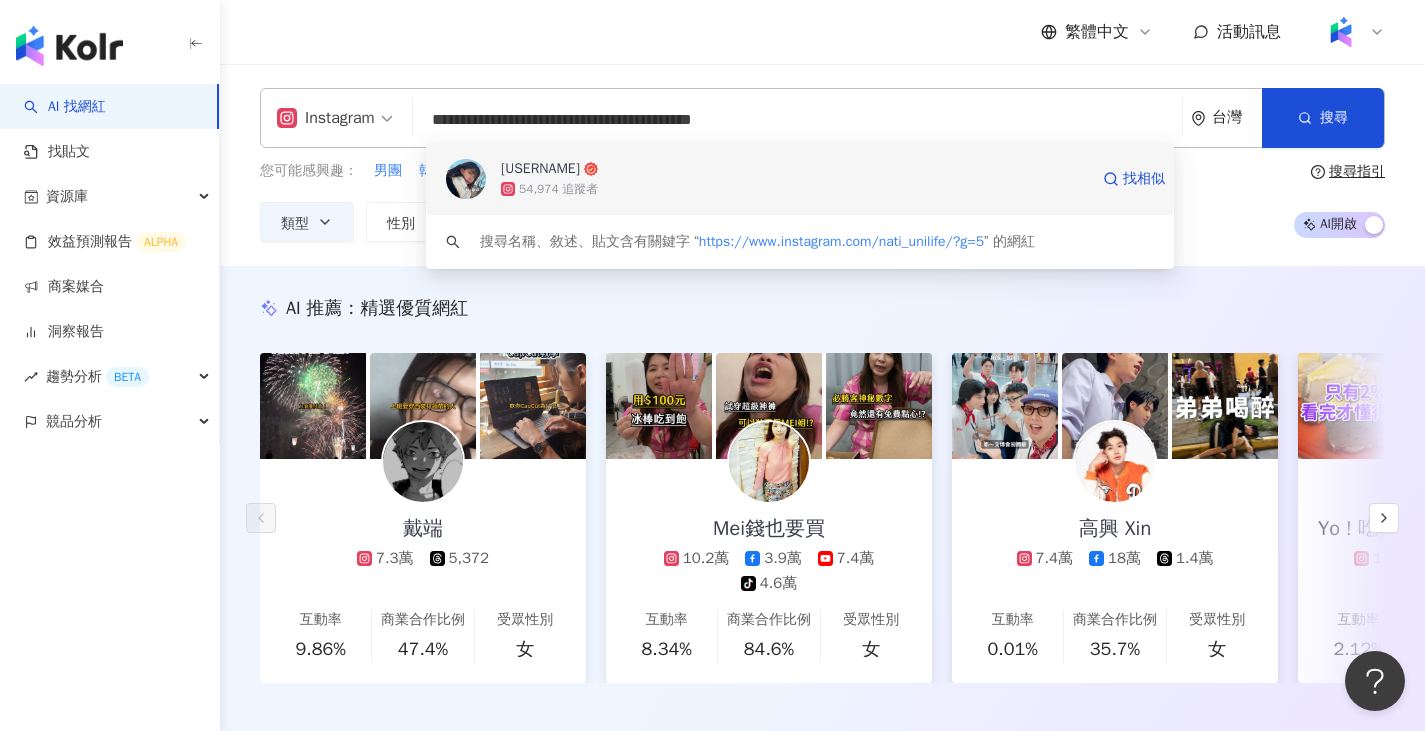 click on "Nati那提 54,974   追蹤者 找相似" at bounding box center [800, 179] 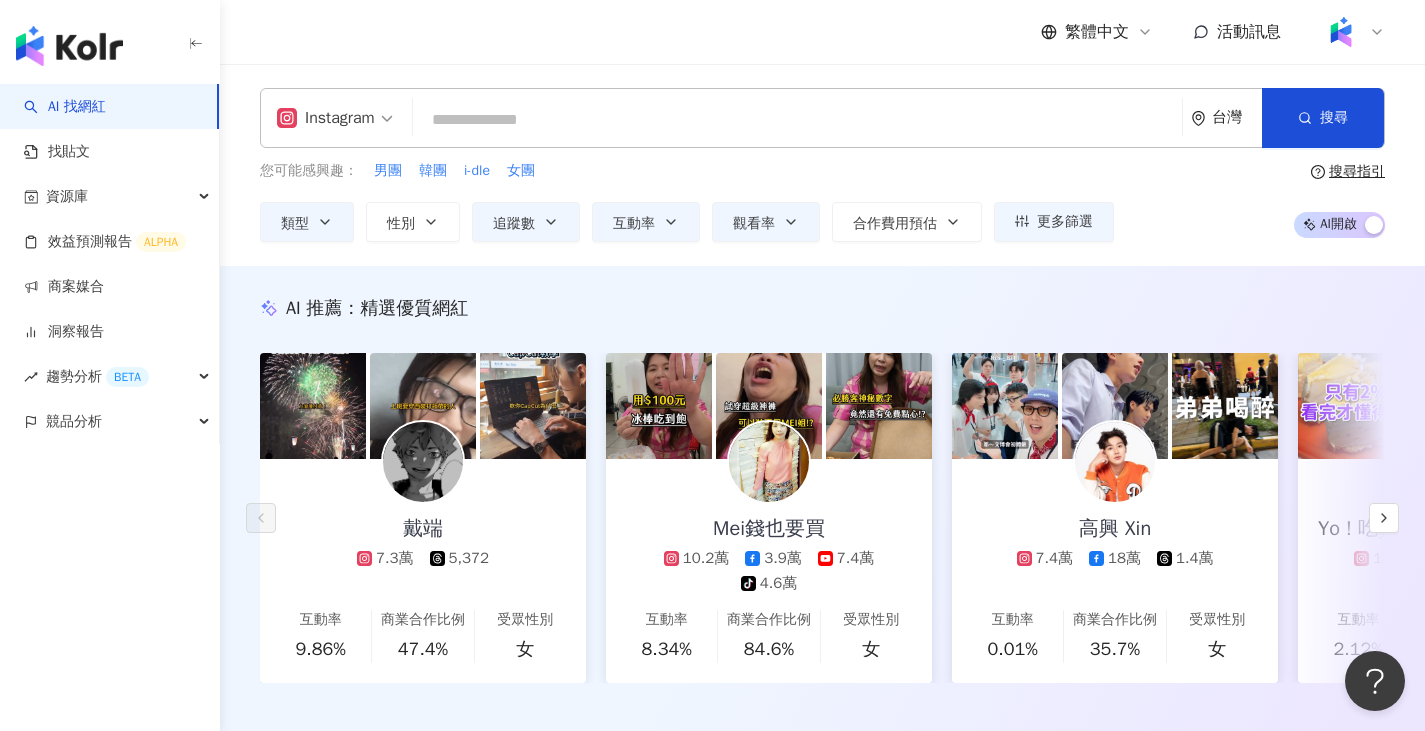 click at bounding box center (797, 120) 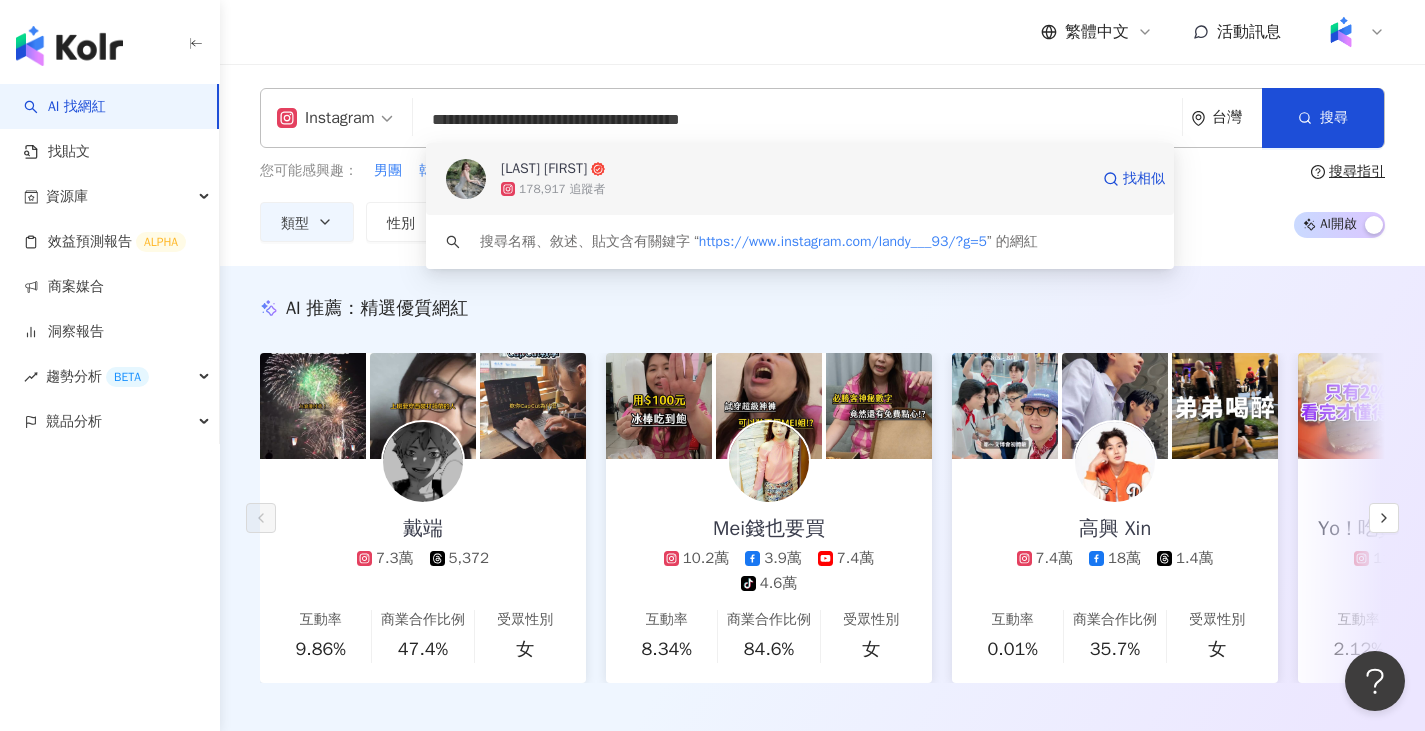 click on "[NAME]" at bounding box center (794, 169) 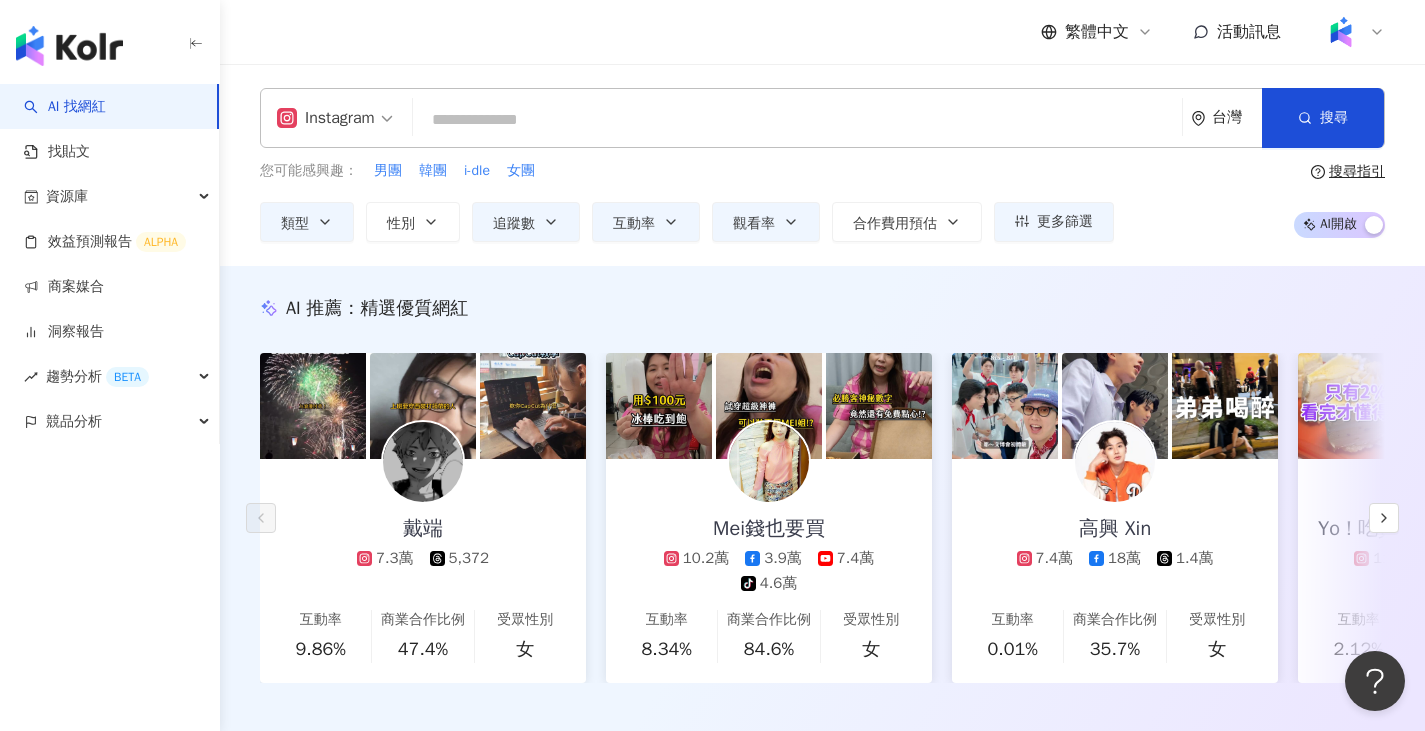 paste on "**********" 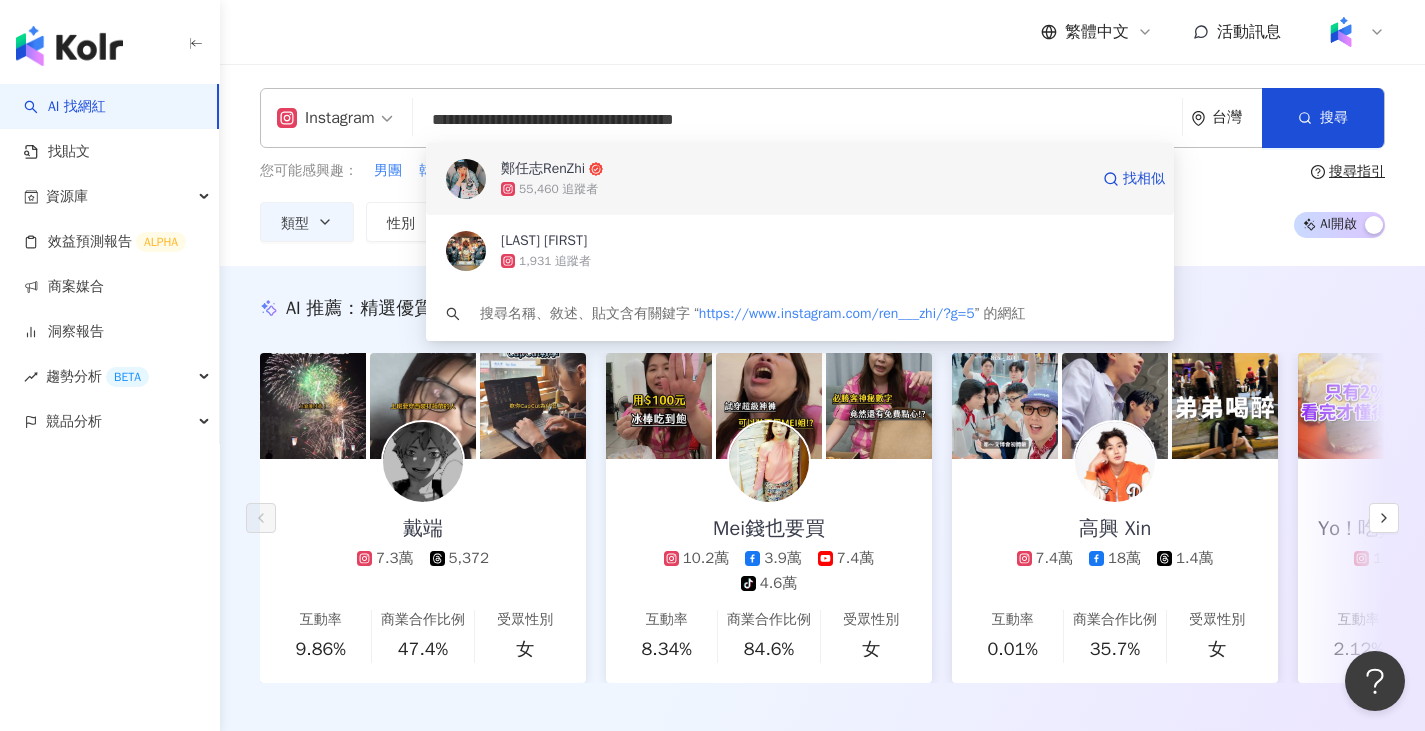click on "鄭任志RenZhi" at bounding box center (543, 169) 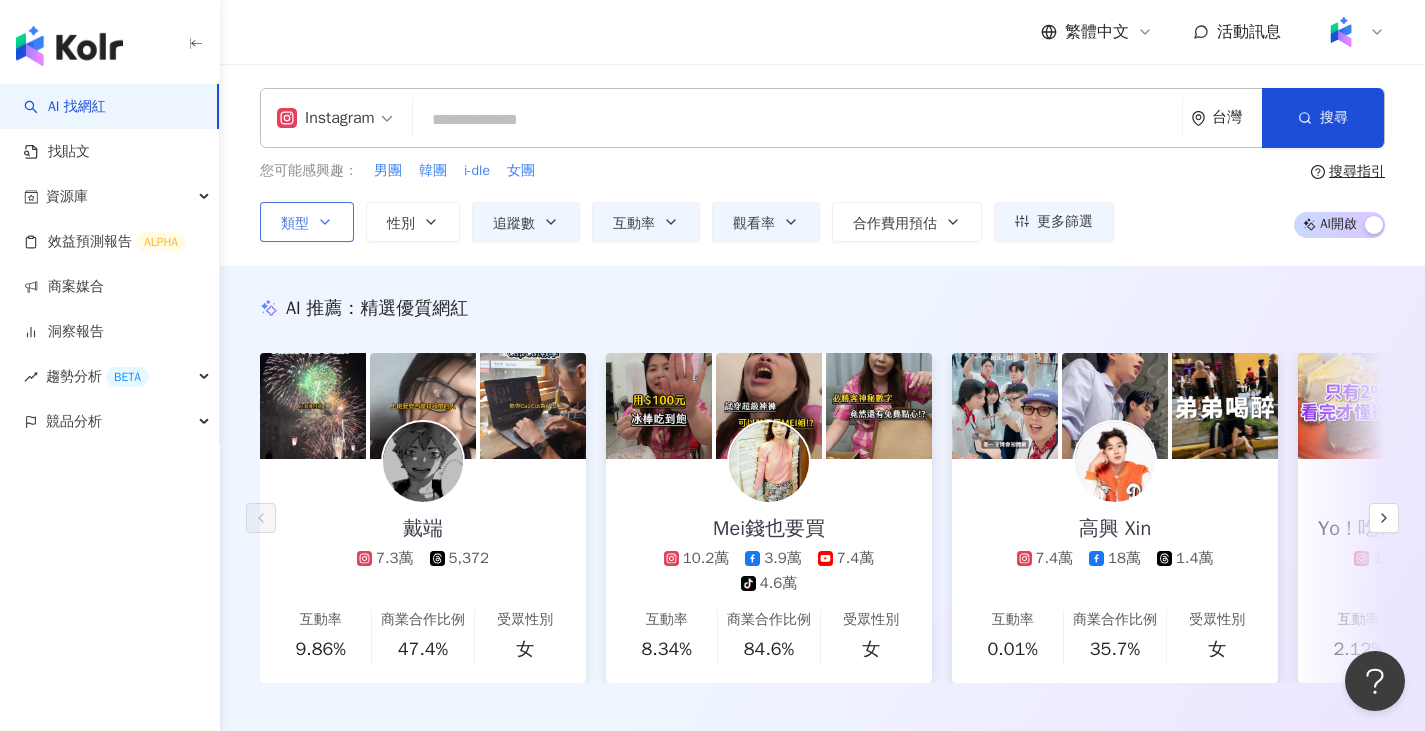 click 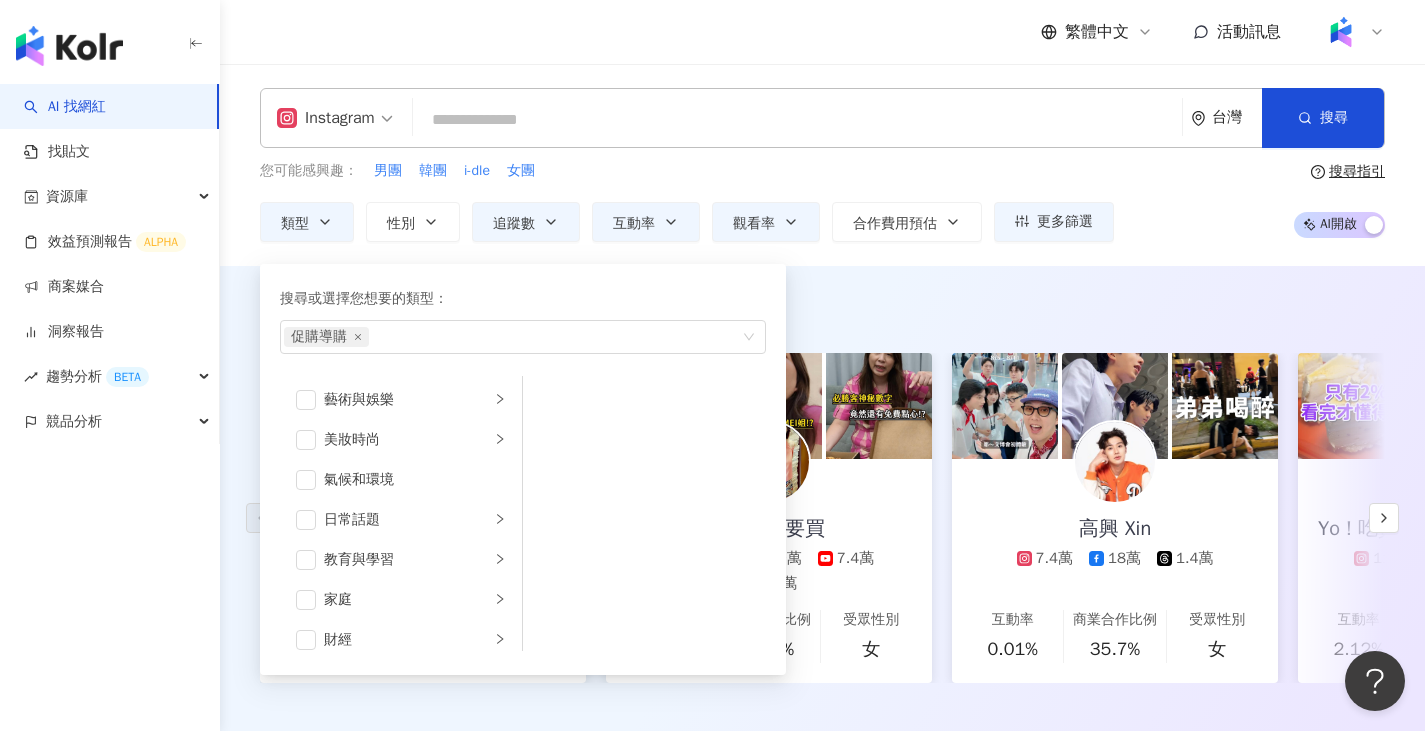 click at bounding box center [797, 120] 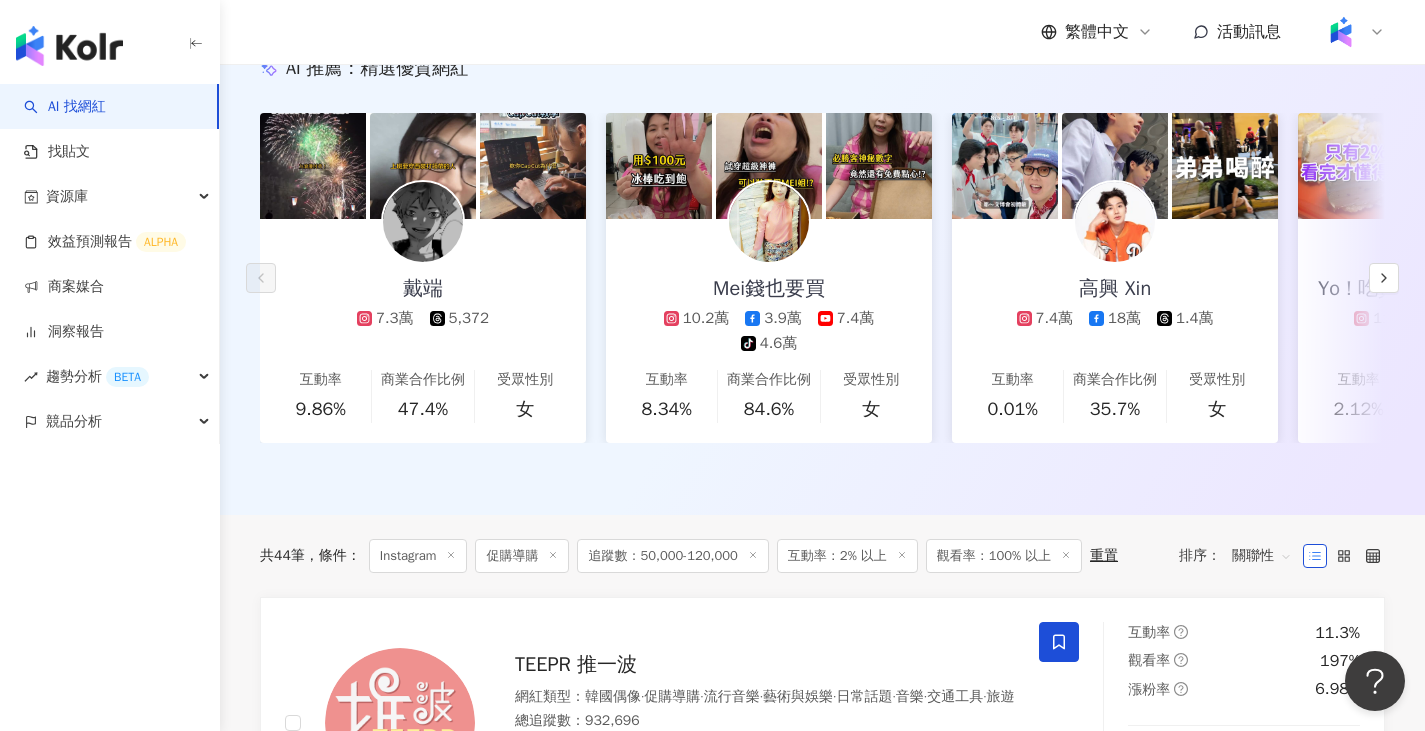 scroll, scrollTop: 100, scrollLeft: 0, axis: vertical 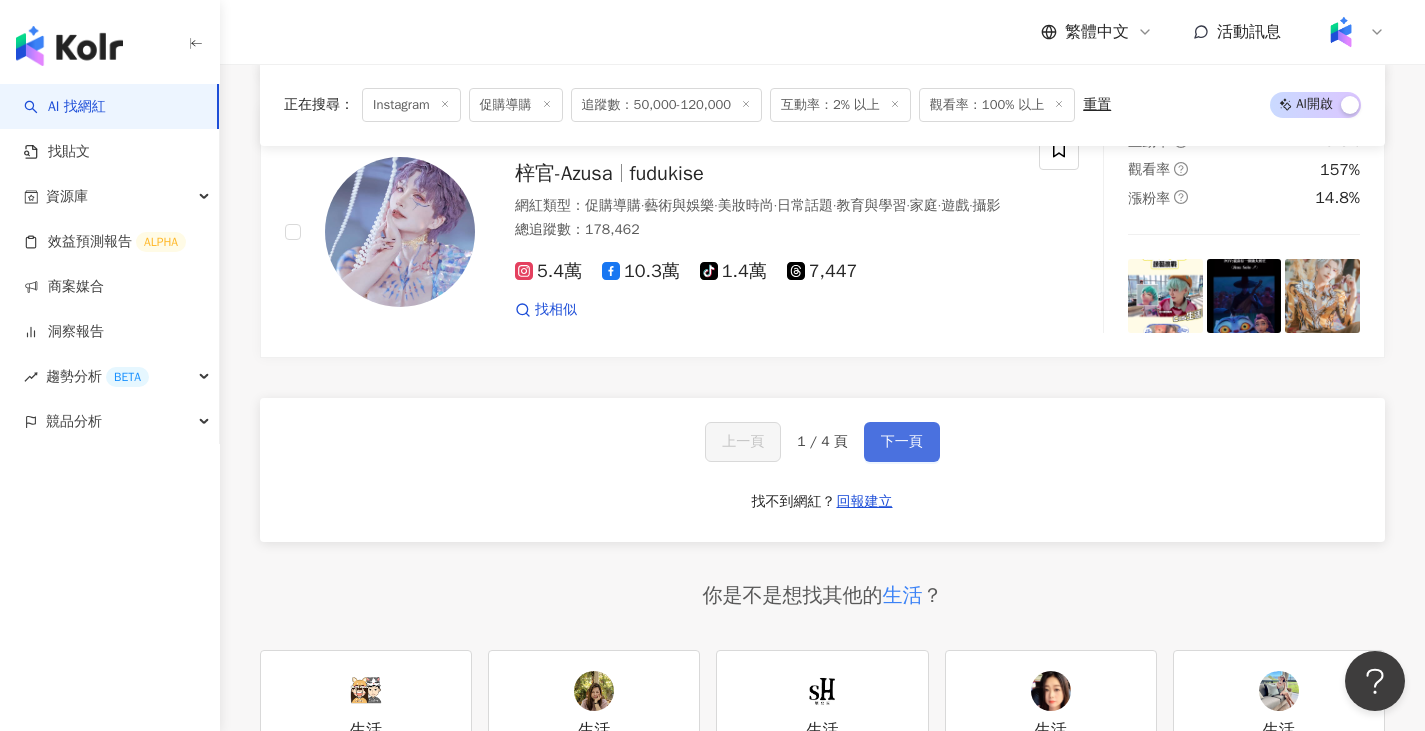 click on "下一頁" at bounding box center (902, 442) 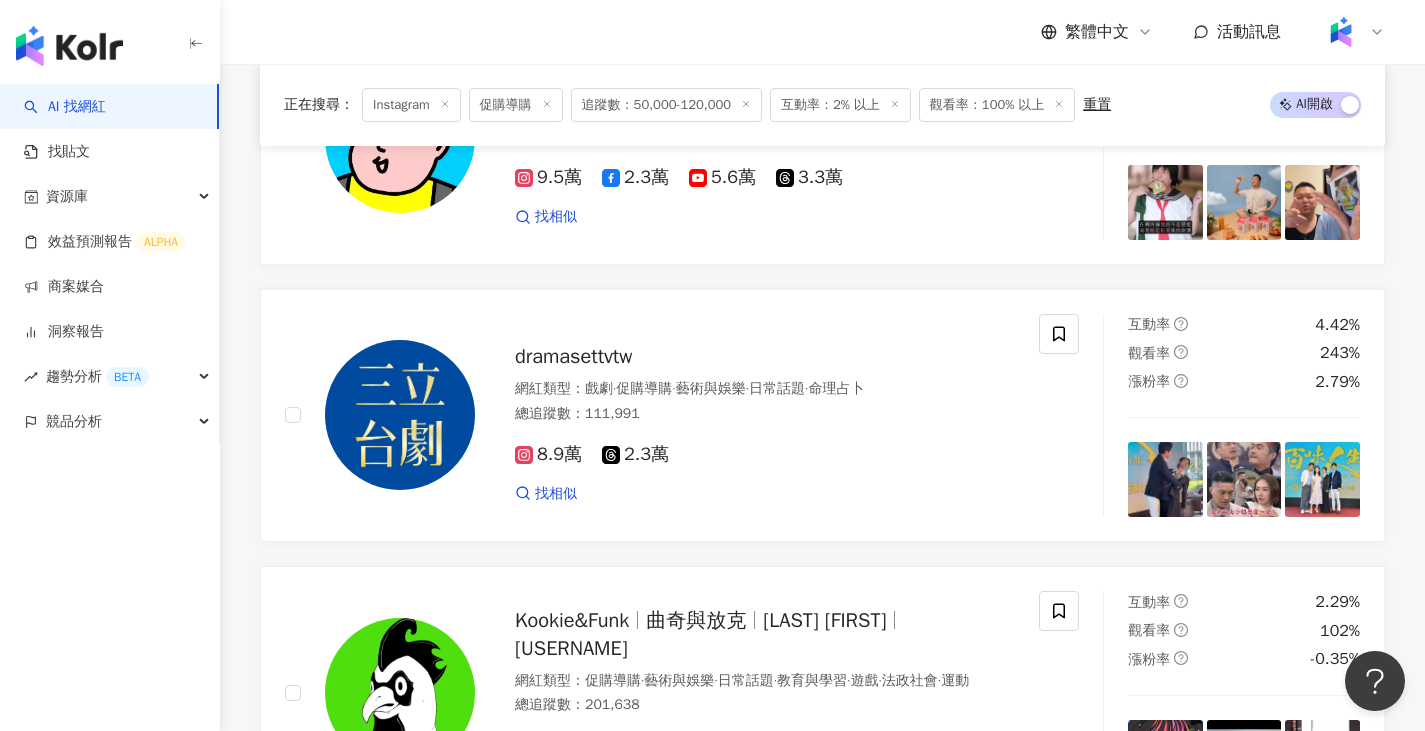 scroll, scrollTop: 3776, scrollLeft: 0, axis: vertical 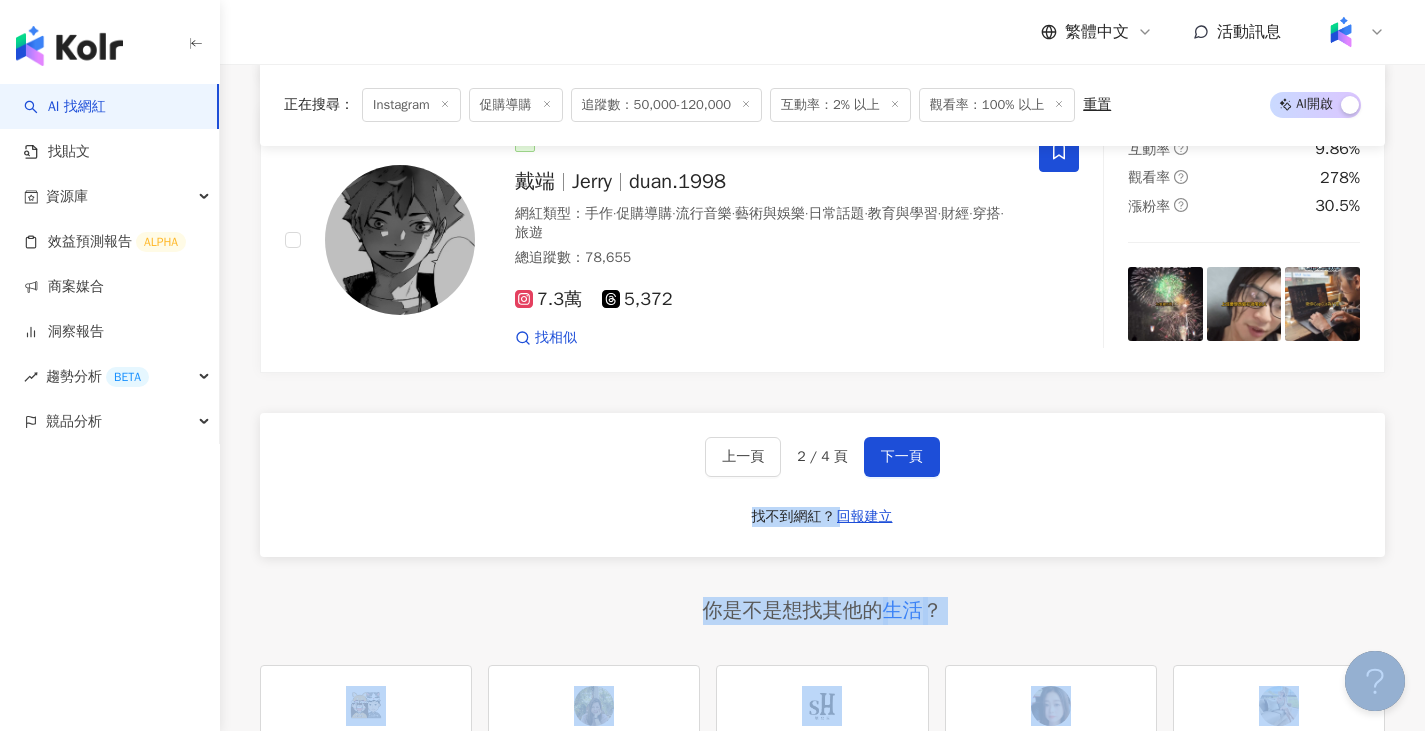 drag, startPoint x: 1423, startPoint y: 558, endPoint x: 1439, endPoint y: 139, distance: 419.3054 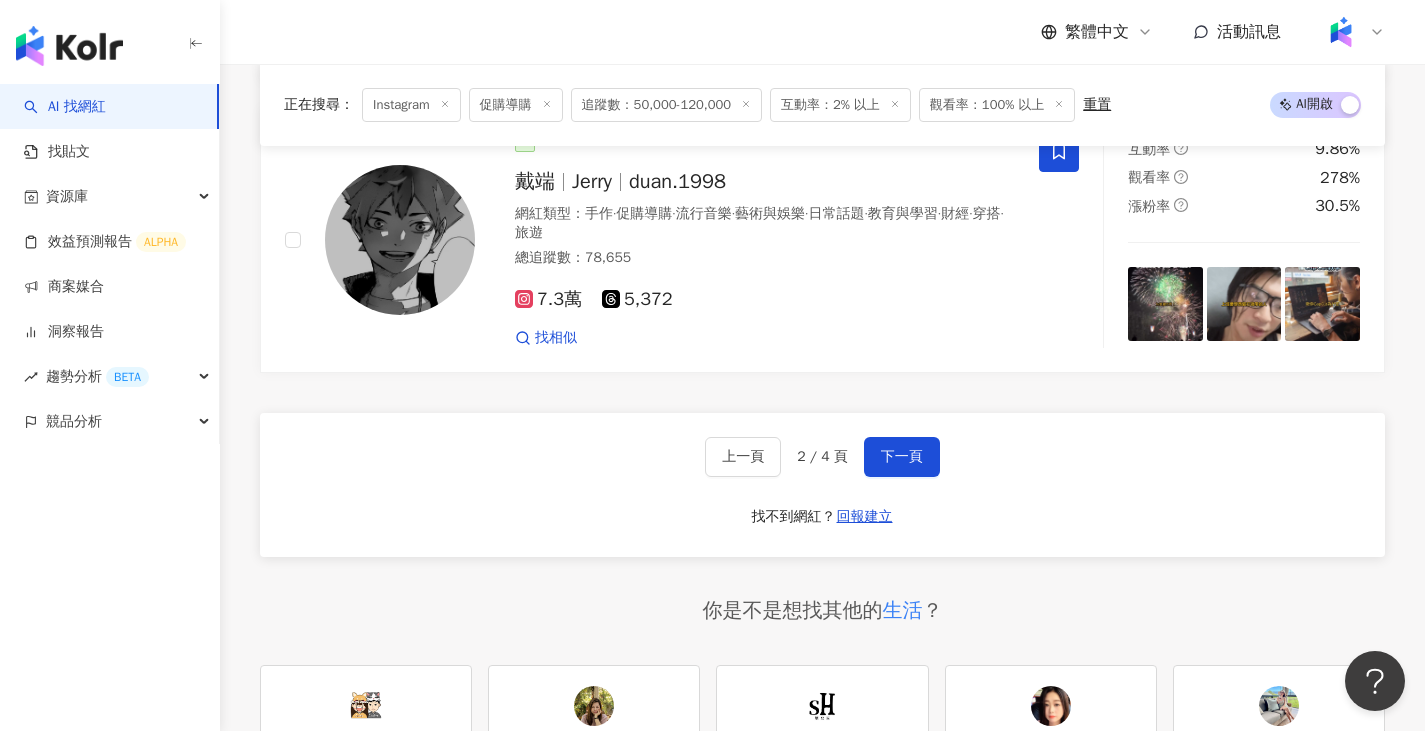 click on "正在搜尋 ： Instagram 促購導購 追蹤數：50,000-120,000 互動率：2% 以上 觀看率：100% 以上 重置 AI  開啟 AI  關閉 Mei錢也要買 網紅類型 ： 促購導購  ·  飲料  ·  日常話題  ·  家庭  ·  美食  ·  遊戲  ·  旅遊 總追蹤數 ： 261,834 10.2萬 3.9萬 7.4萬 tiktok-icon 4.6萬 找相似 互動率 5.83% 觀看率 290% 漲粉率 55% 嗚比的朋友 woobi_dooggy 網紅類型 ： 3C家電  ·  促購導購  ·  美妝時尚  ·  日常話題  ·  美食  ·  寵物  ·  交通工具  ·  旅遊 總追蹤數 ： 118,754 9.7萬 2.1萬 找相似 互動率 4.95% 觀看率 163% 漲粉率 1.65% 蕭敬恬 jjjenny________ 網紅類型 ： 促購導購  ·  藝術與娛樂  ·  美妝時尚  ·  日常話題  ·  美食  ·  生活風格  ·  攝影  ·  交通工具 總追蹤數 ： 135,946 9.5萬 4.1萬 找相似 互動率 6.09% 觀看率 112% 漲粉率 4.35% G蛋布丁 到處都是瘋女人 網紅類型 ： 促購導購  ·  藝術與娛樂  ·  日常話題  ·" at bounding box center (822, -945) 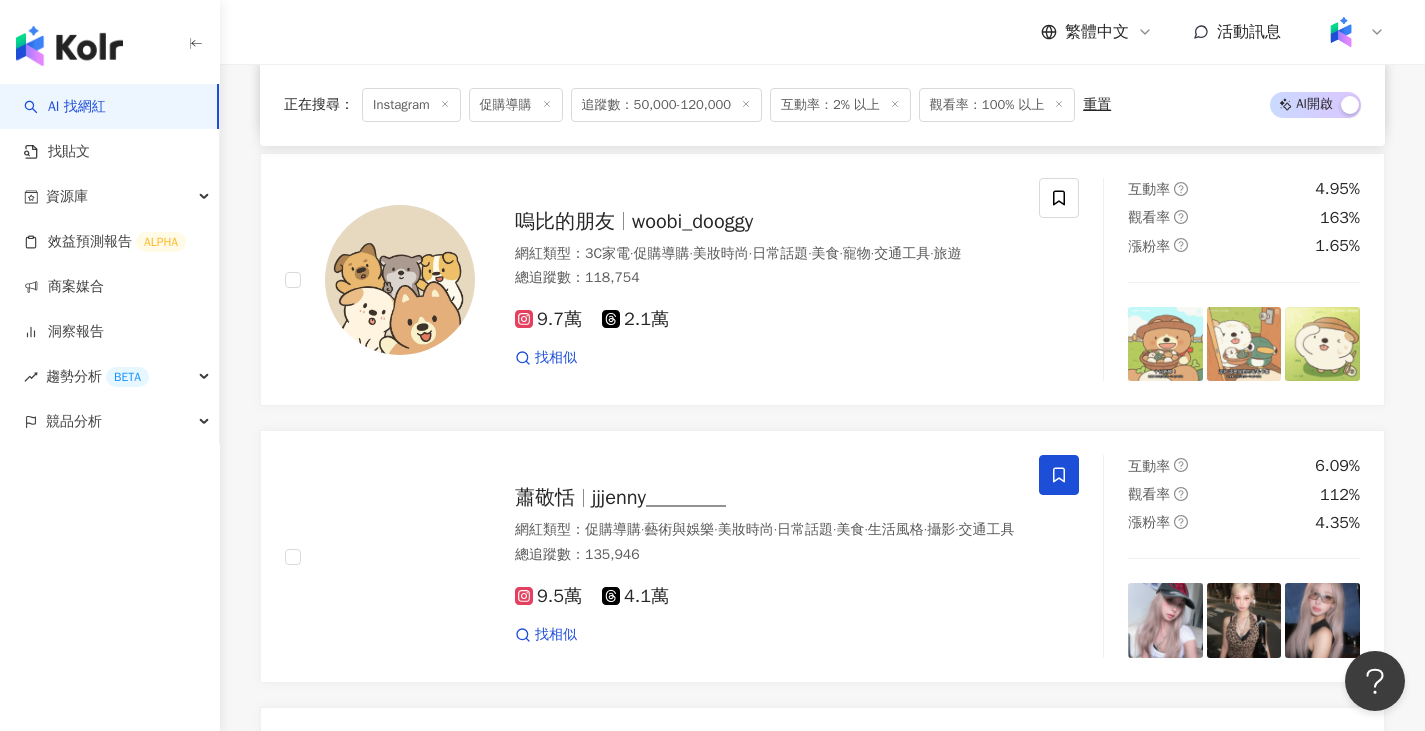scroll, scrollTop: 1160, scrollLeft: 0, axis: vertical 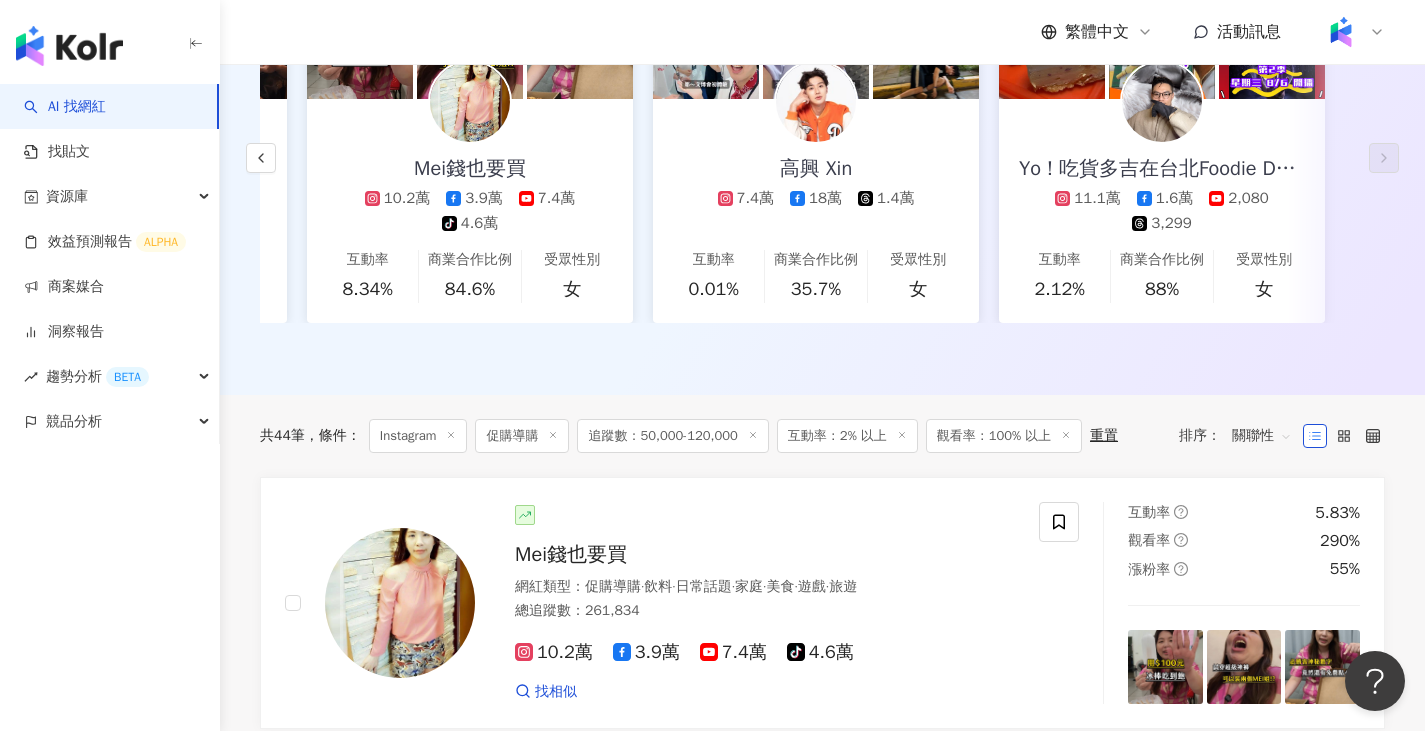 click 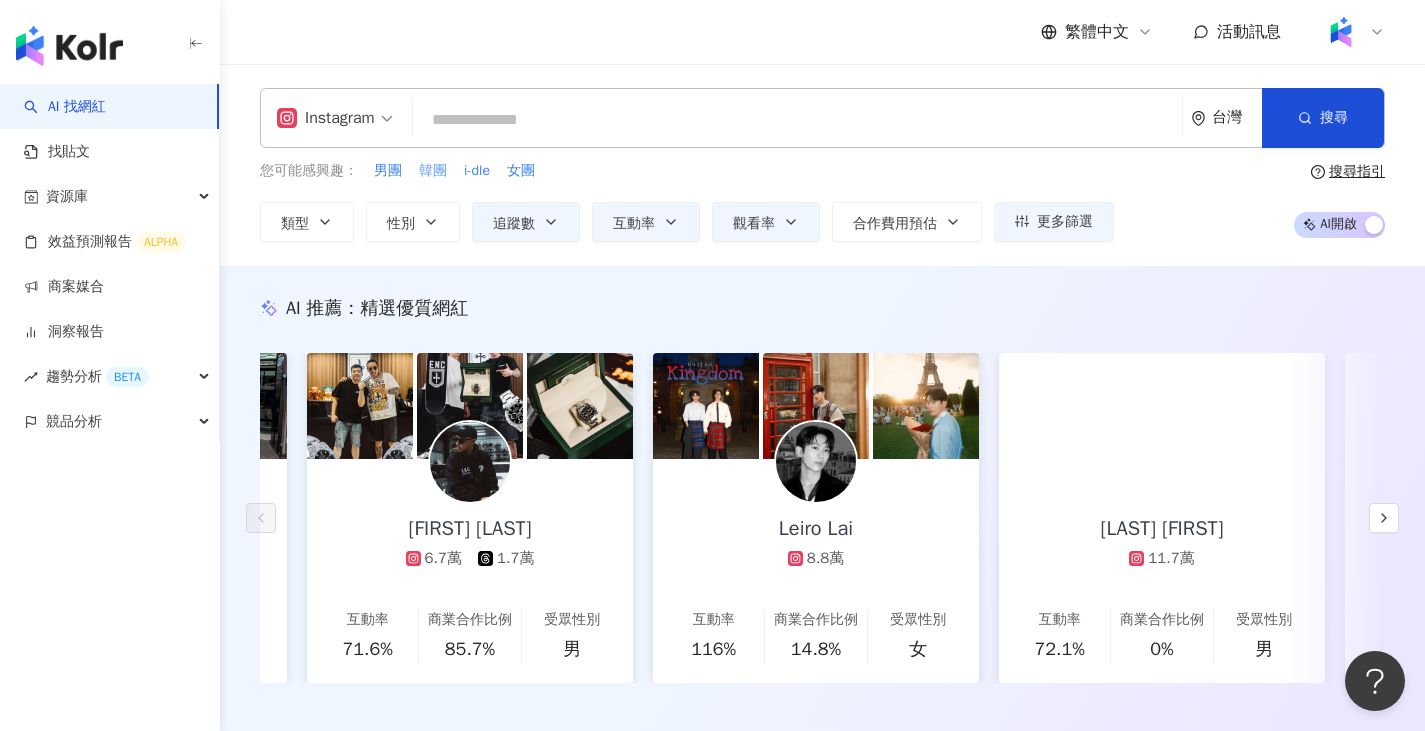scroll, scrollTop: 0, scrollLeft: 0, axis: both 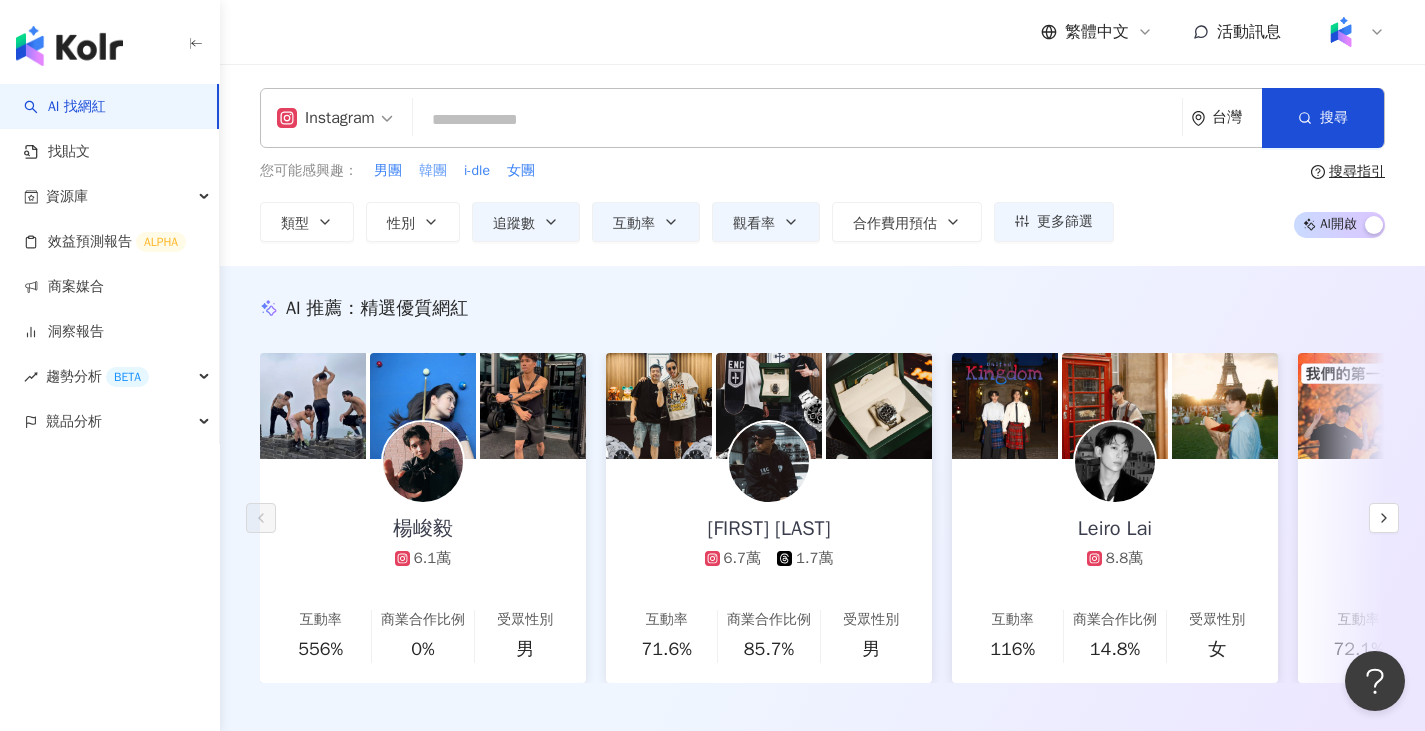 click on "韓團" at bounding box center (433, 171) 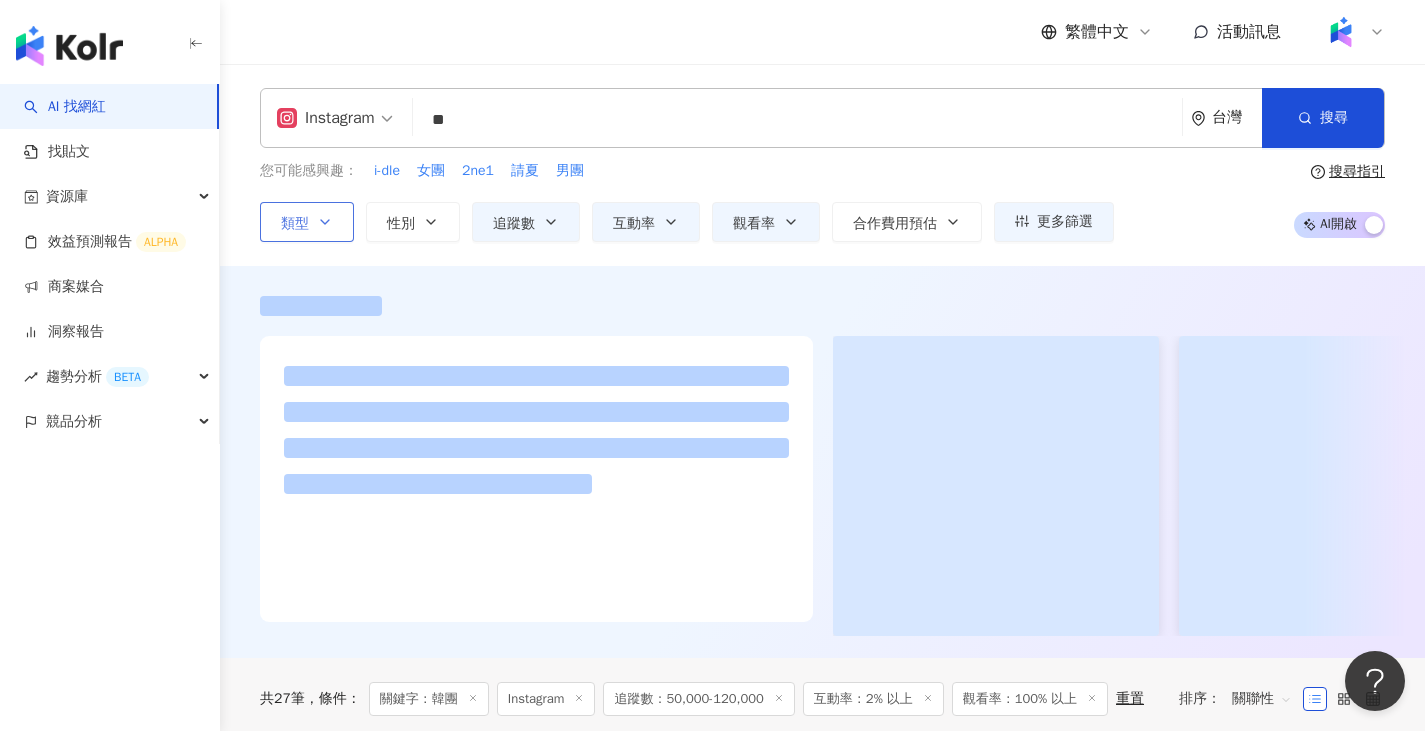 click 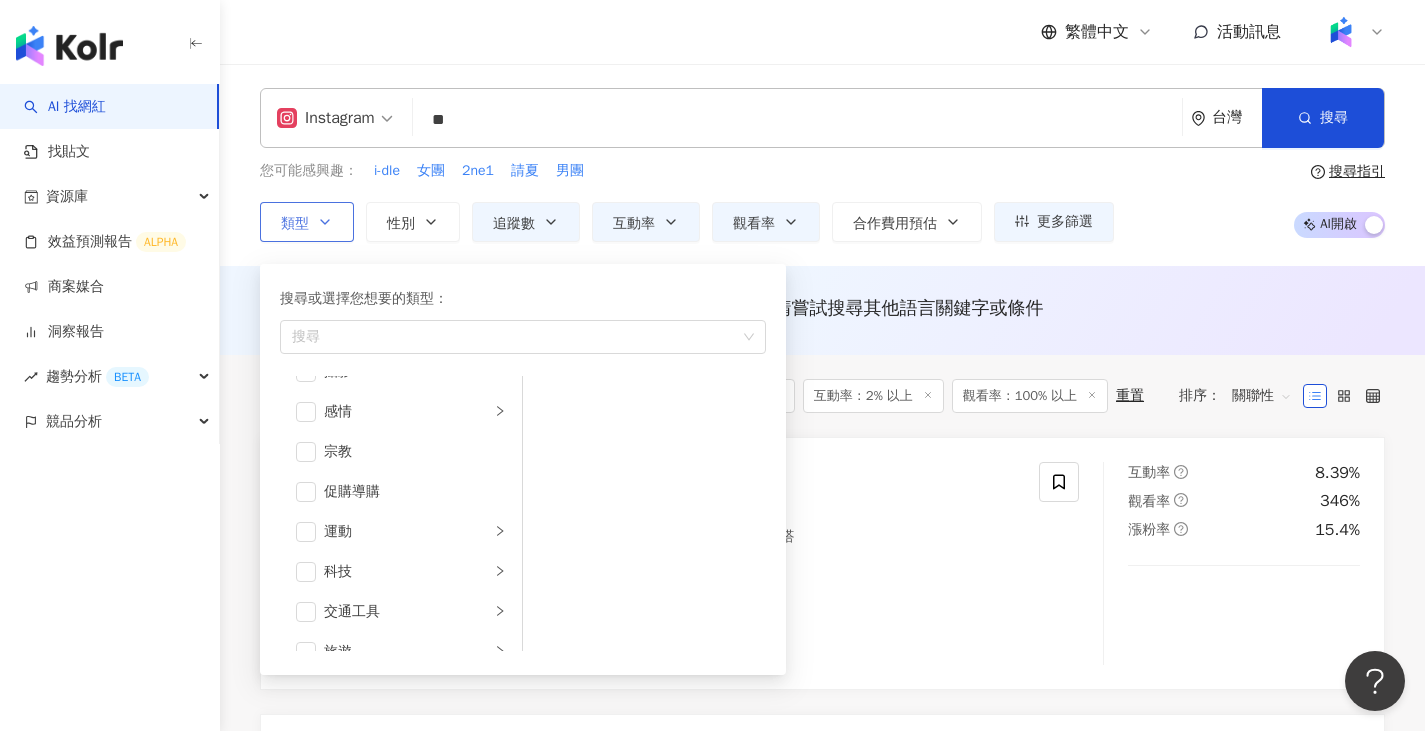 scroll, scrollTop: 693, scrollLeft: 0, axis: vertical 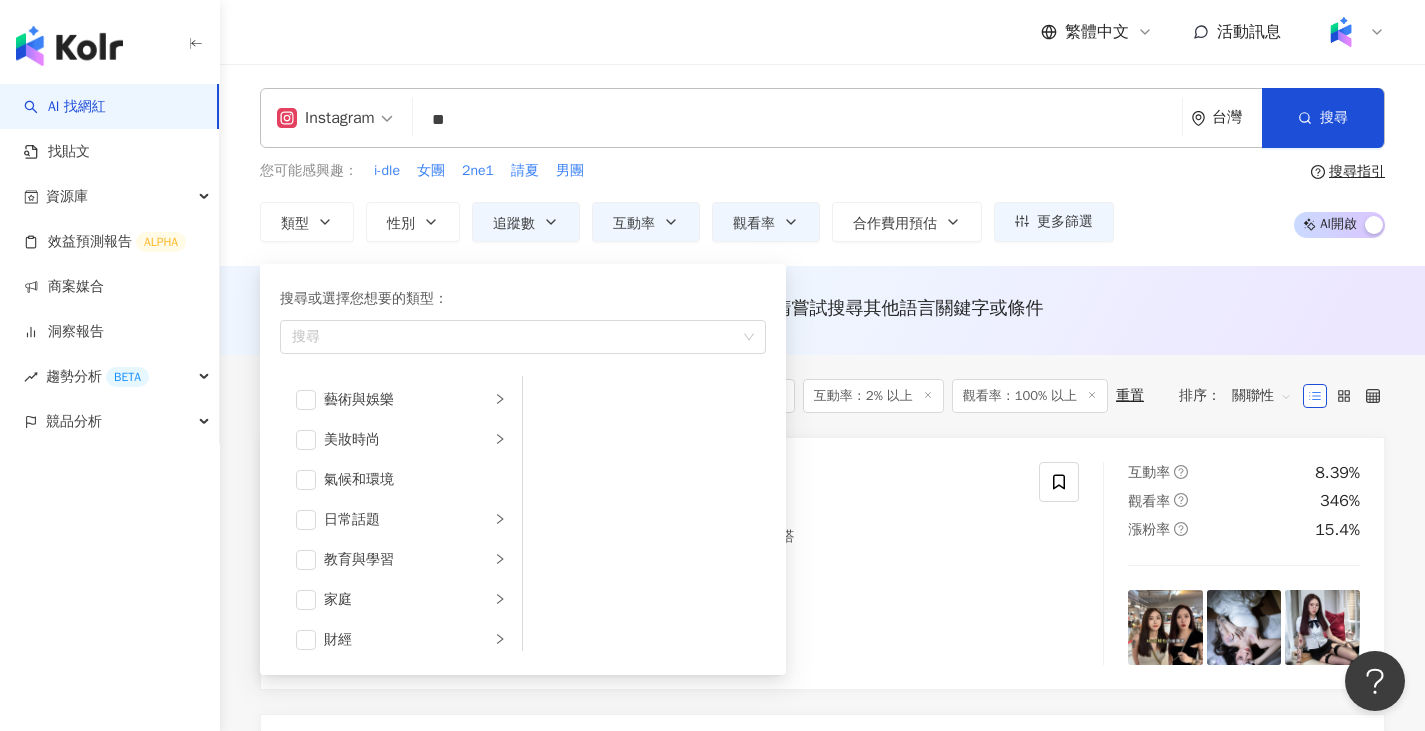 click on "您可能感興趣： i-dle  女團  2ne1  請夏  男團" at bounding box center (687, 171) 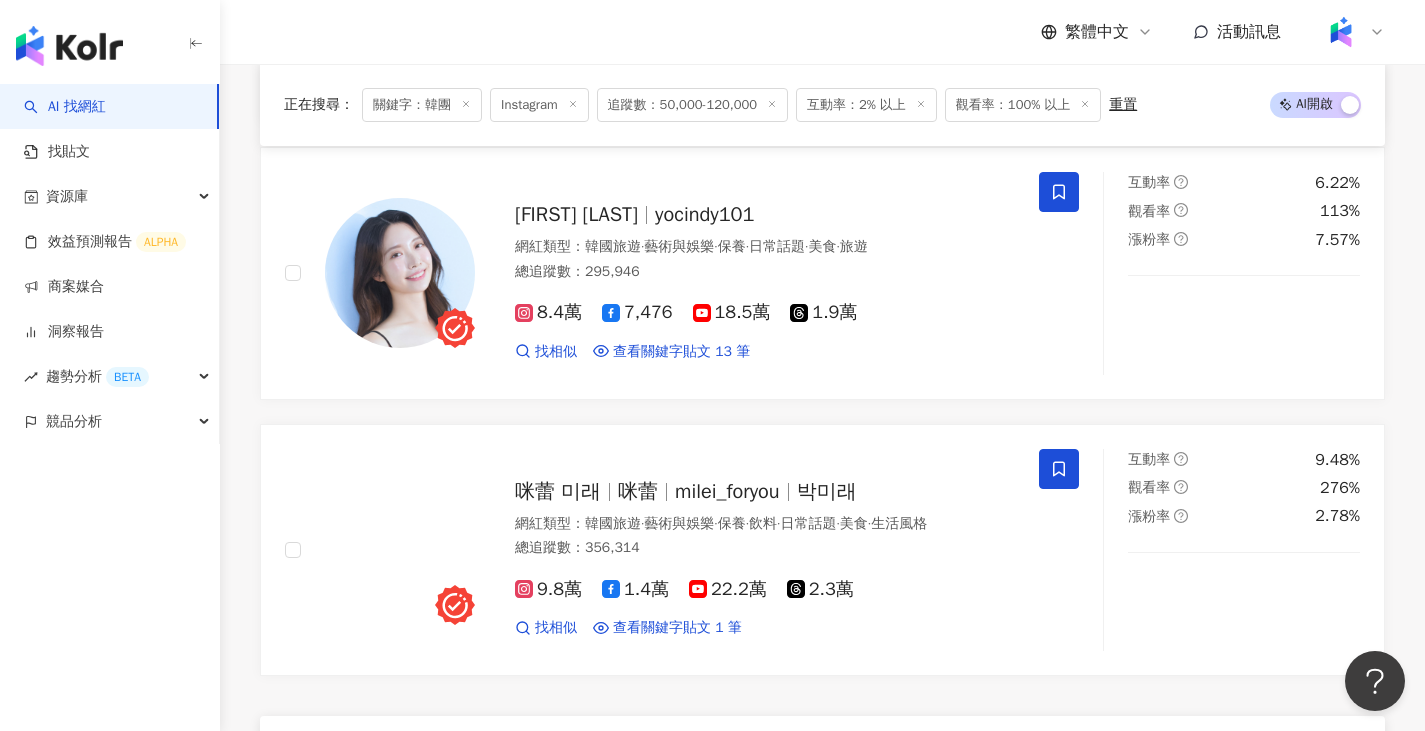 scroll, scrollTop: 3200, scrollLeft: 0, axis: vertical 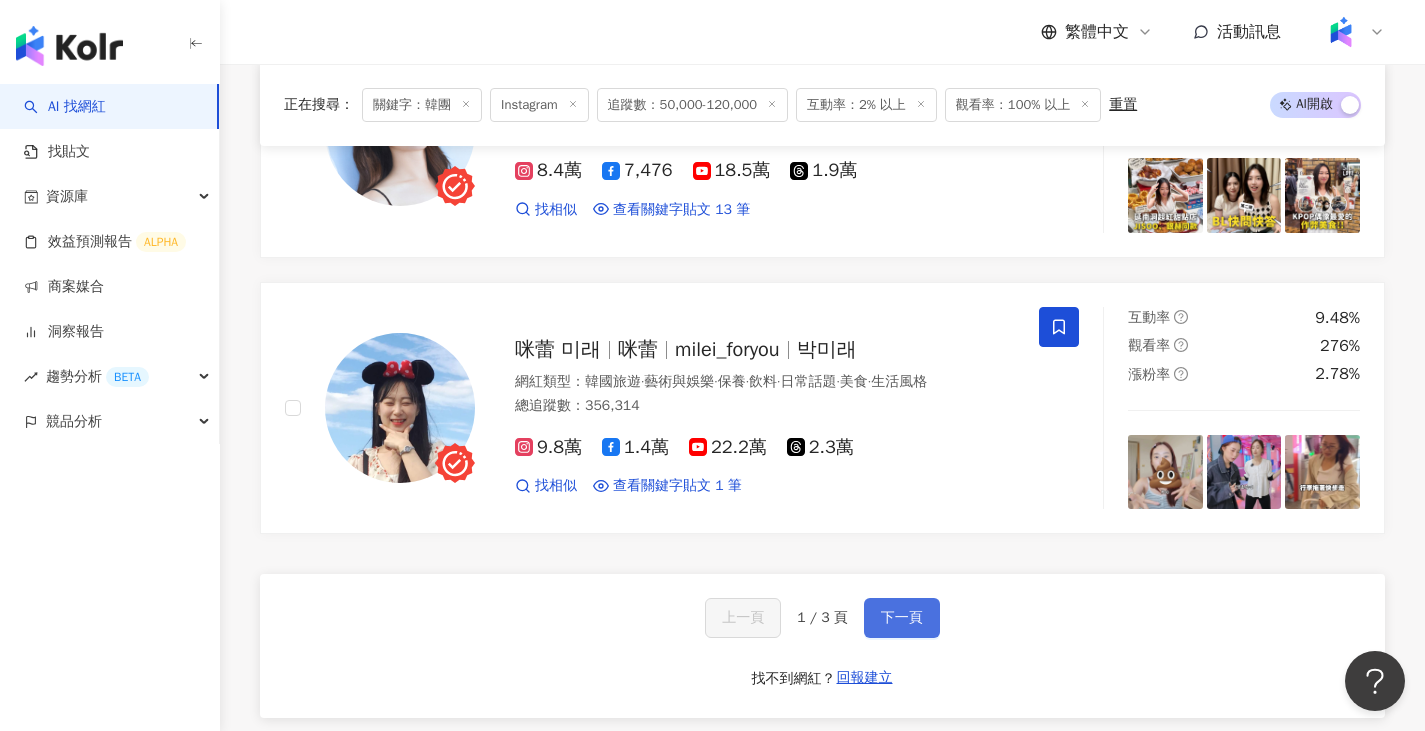 click on "下一頁" at bounding box center (902, 618) 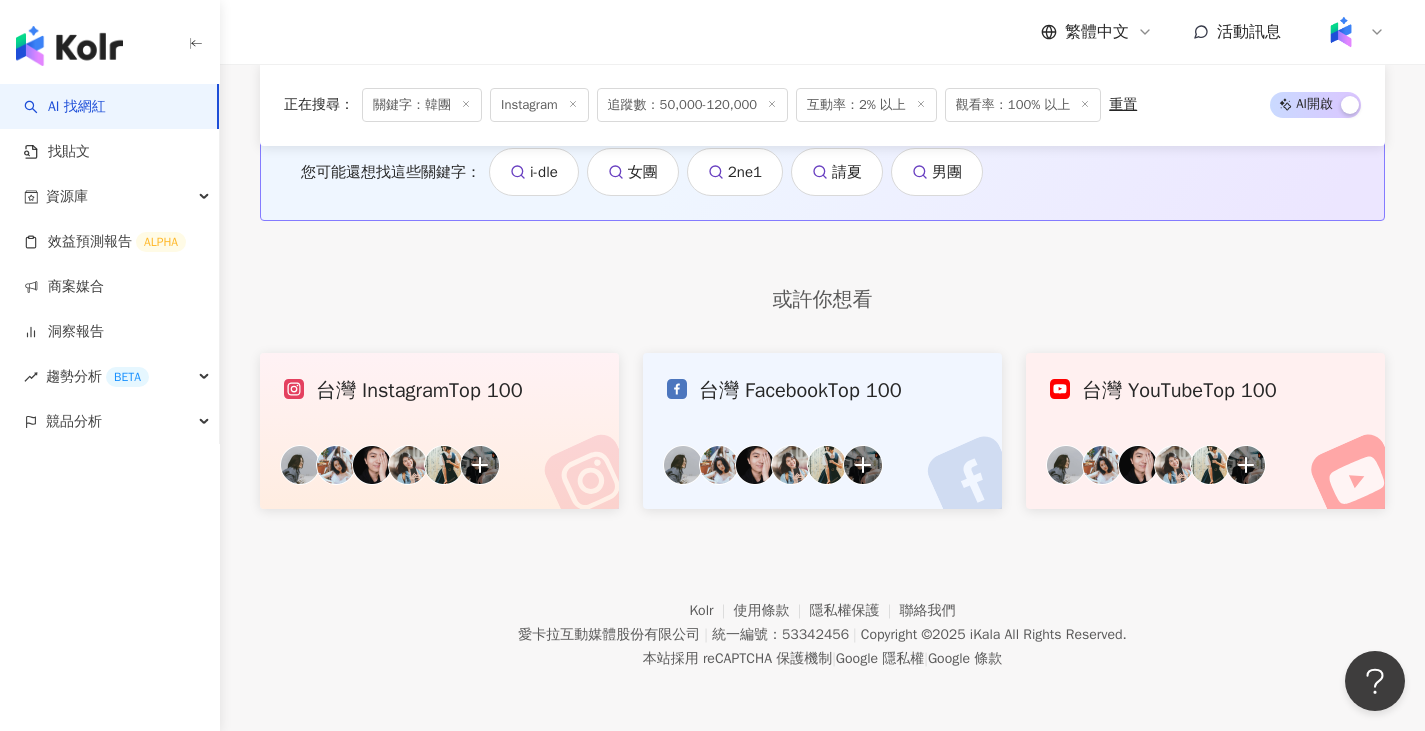 scroll, scrollTop: 1091, scrollLeft: 0, axis: vertical 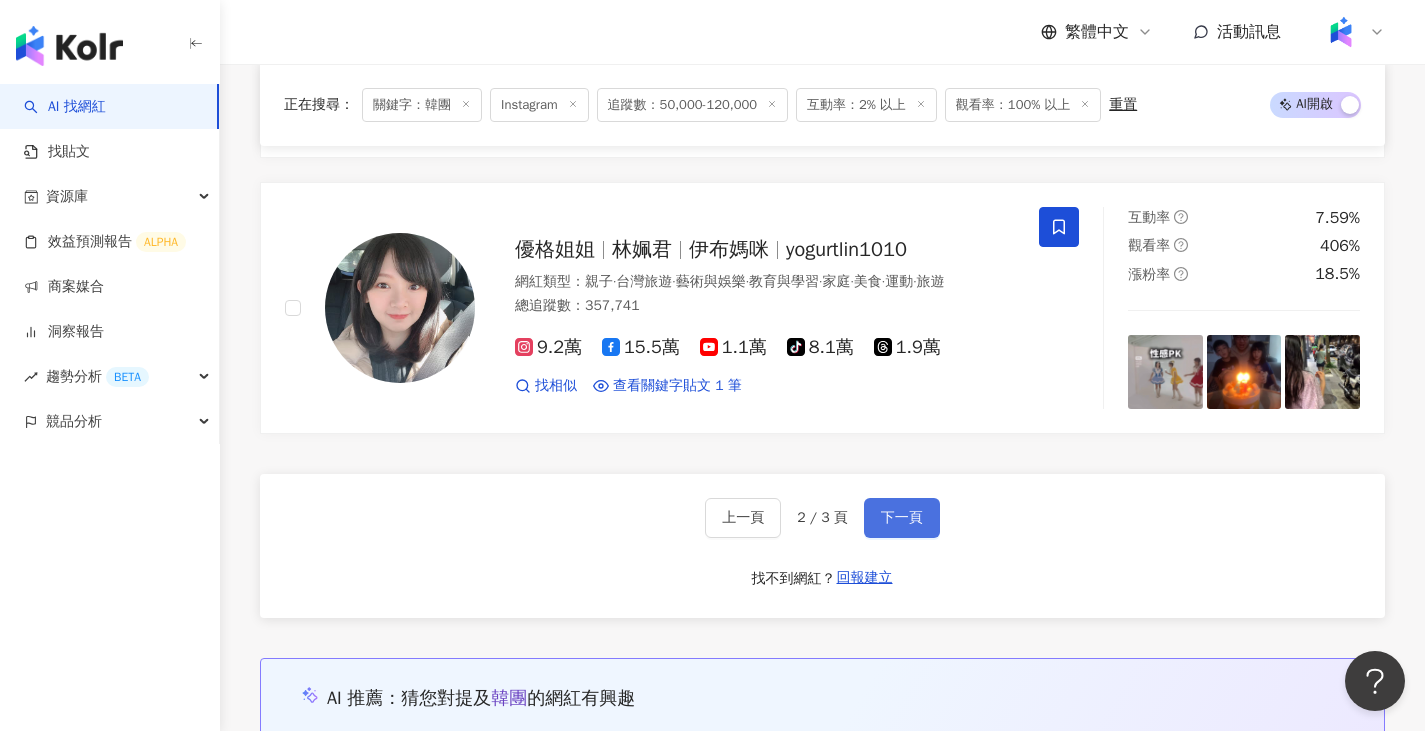 click on "下一頁" at bounding box center [902, 518] 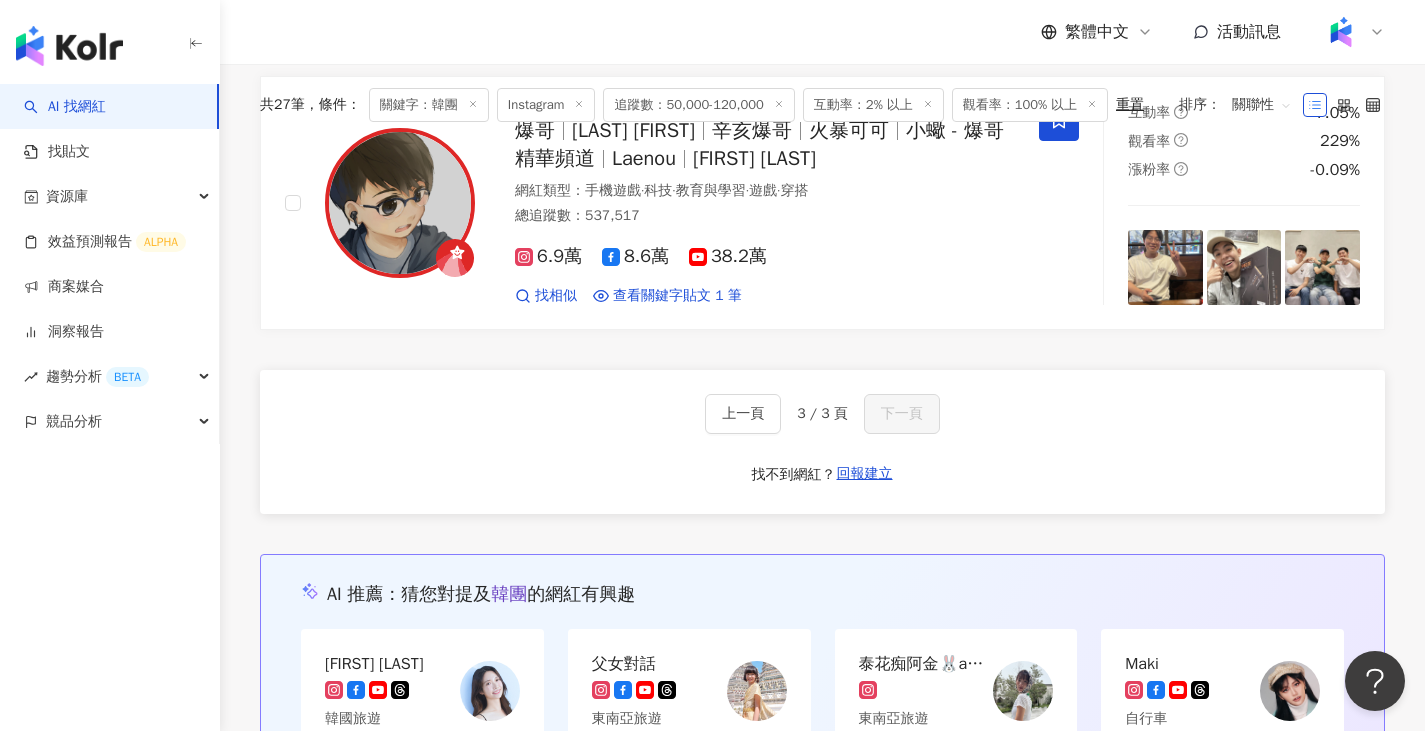 scroll, scrollTop: 0, scrollLeft: 0, axis: both 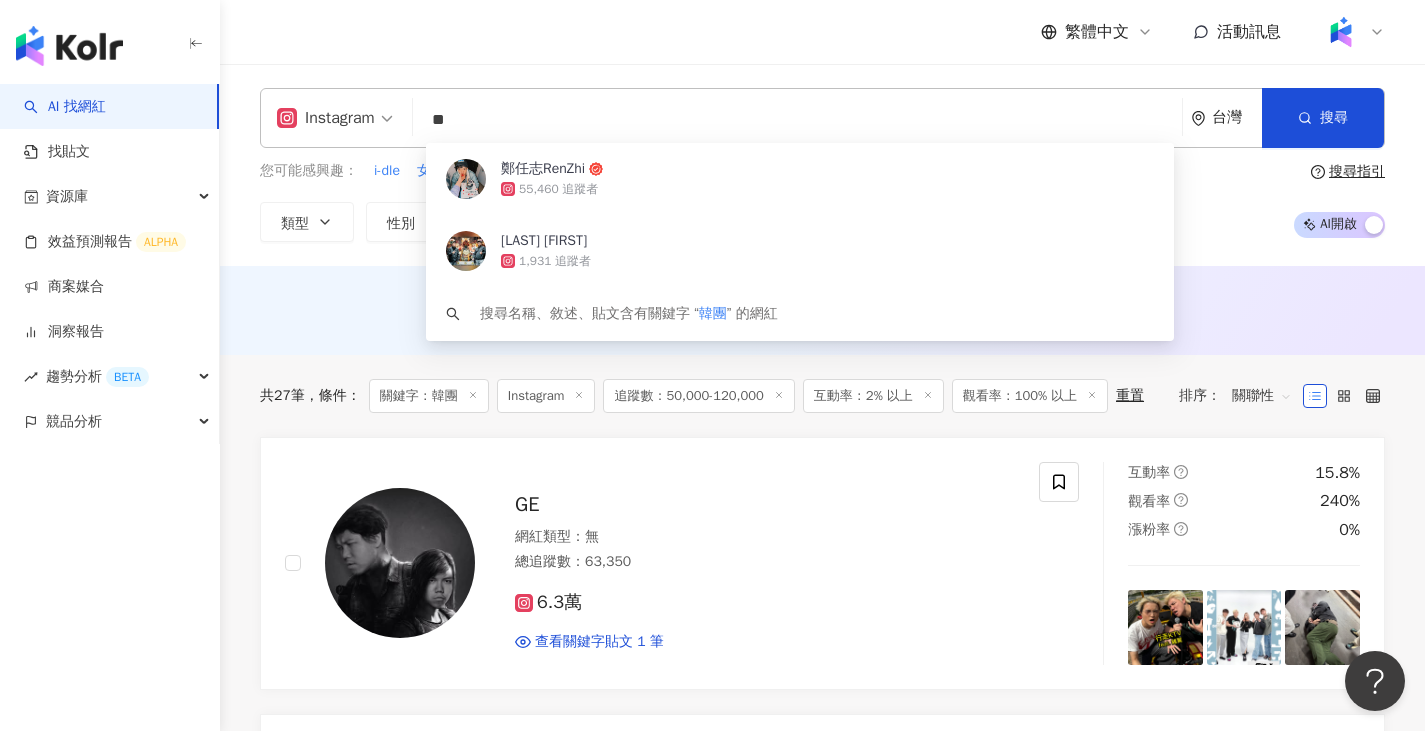 drag, startPoint x: 547, startPoint y: 109, endPoint x: 383, endPoint y: 110, distance: 164.00305 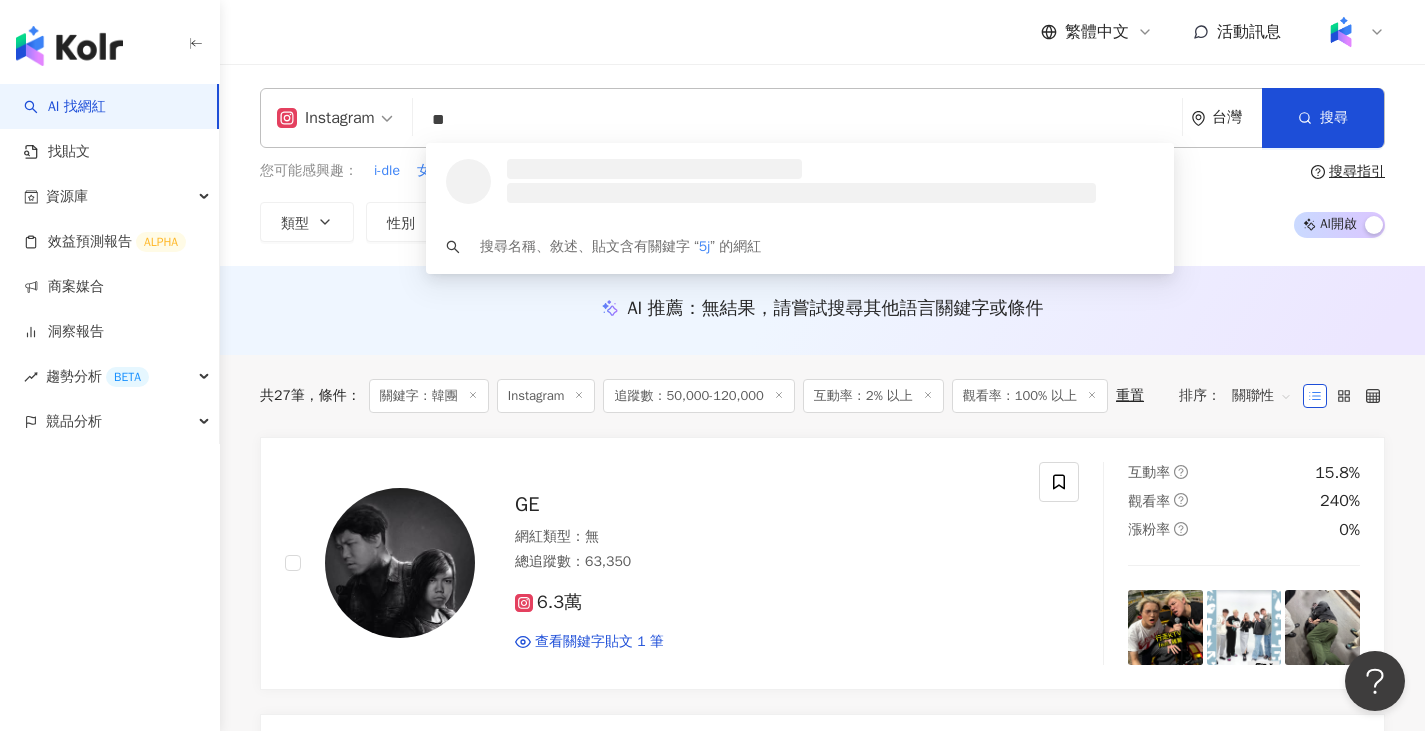 type on "*" 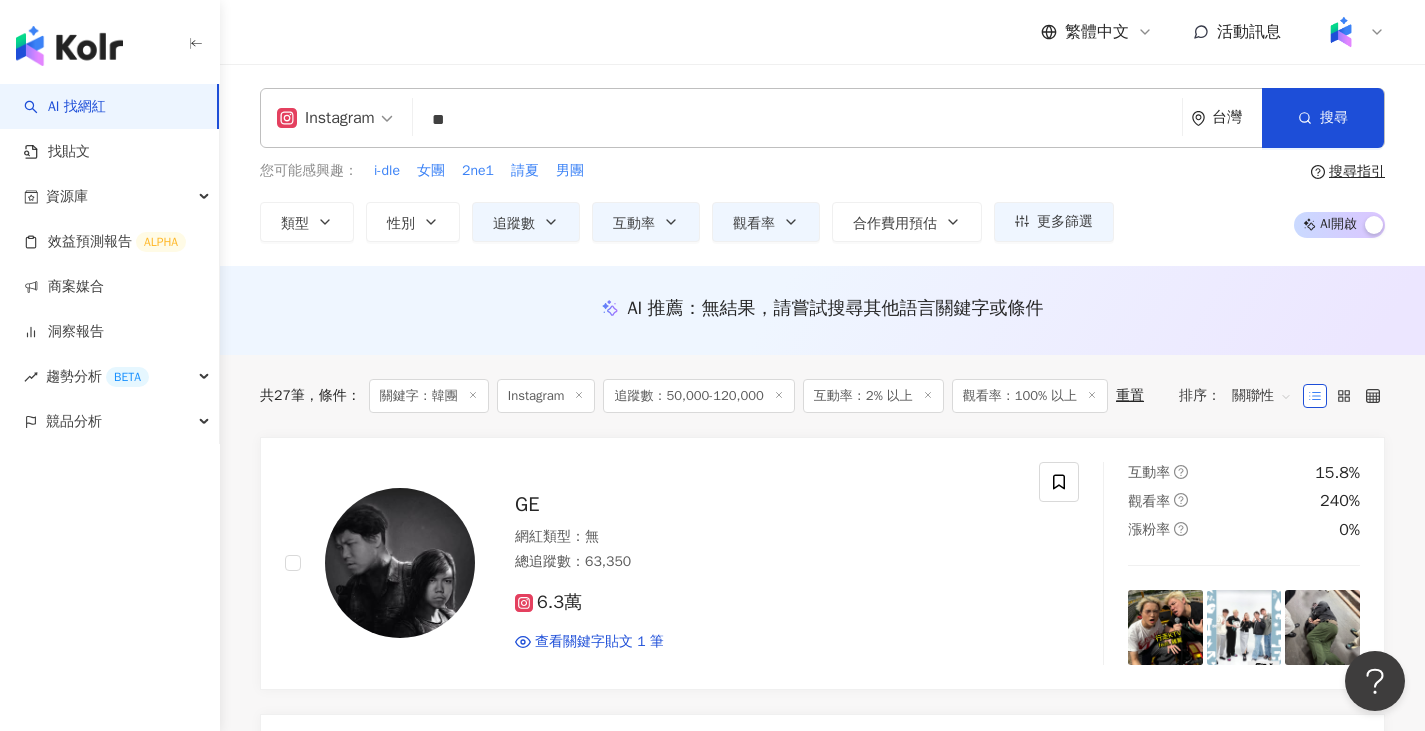 type on "**" 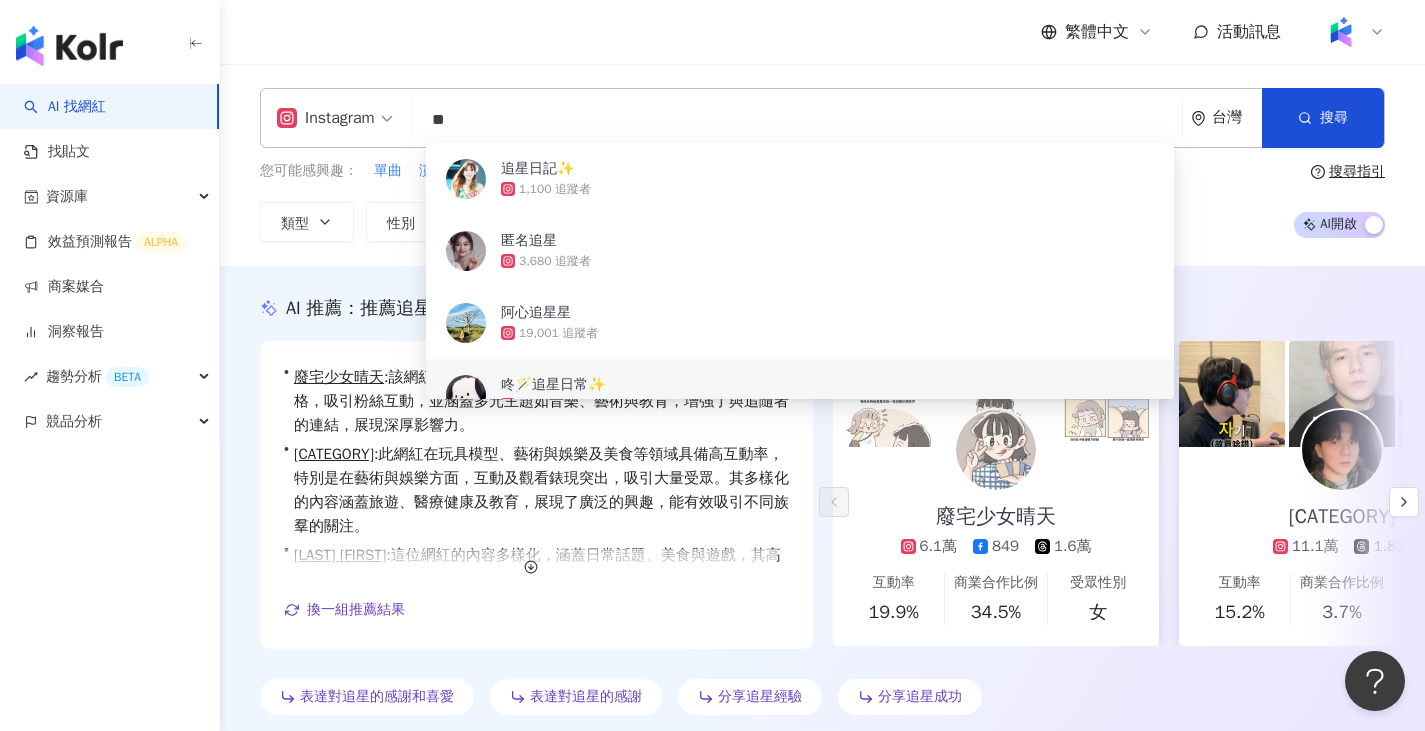 click on "Instagram ** 台灣 搜尋 c1288ca6-03df-42c5-ab07-61c0e897410e becddd7b-3f4c-40a9-bfb8-7d86479ac0fc 01f6b7cc-4ebe-44c2-b9f6-ae9a7b08e46b 追星日記✨ 1,100   追蹤者 匿名追星 3,680   追蹤者 阿心追星星 19,001   追蹤者 咚🪄追星日常✨ 3,271   追蹤者 追星的地方 2,958   追蹤者 您可能感興趣： 單曲  演唱  男團  出輯  請上  類型 性別 追蹤數 互動率 觀看率 合作費用預估  更多篩選 *****  -  ****** 不限 小型 奈米網紅 (<1萬) 微型網紅 (1萬-3萬) 小型網紅 (3萬-5萬) 中型 中小型網紅 (5萬-10萬) 中型網紅 (10萬-30萬) 中大型網紅 (30萬-50萬) 大型 大型網紅 (50萬-100萬) 百萬網紅 (>100萬) * %  -  % 不限 5% 以下 5%~20% 20% 以上 *** %  -  % 不限 10% 以下 10%~50% 50%~200% 200% 以上 搜尋指引 AI  開啟 AI  關閉" at bounding box center (822, 165) 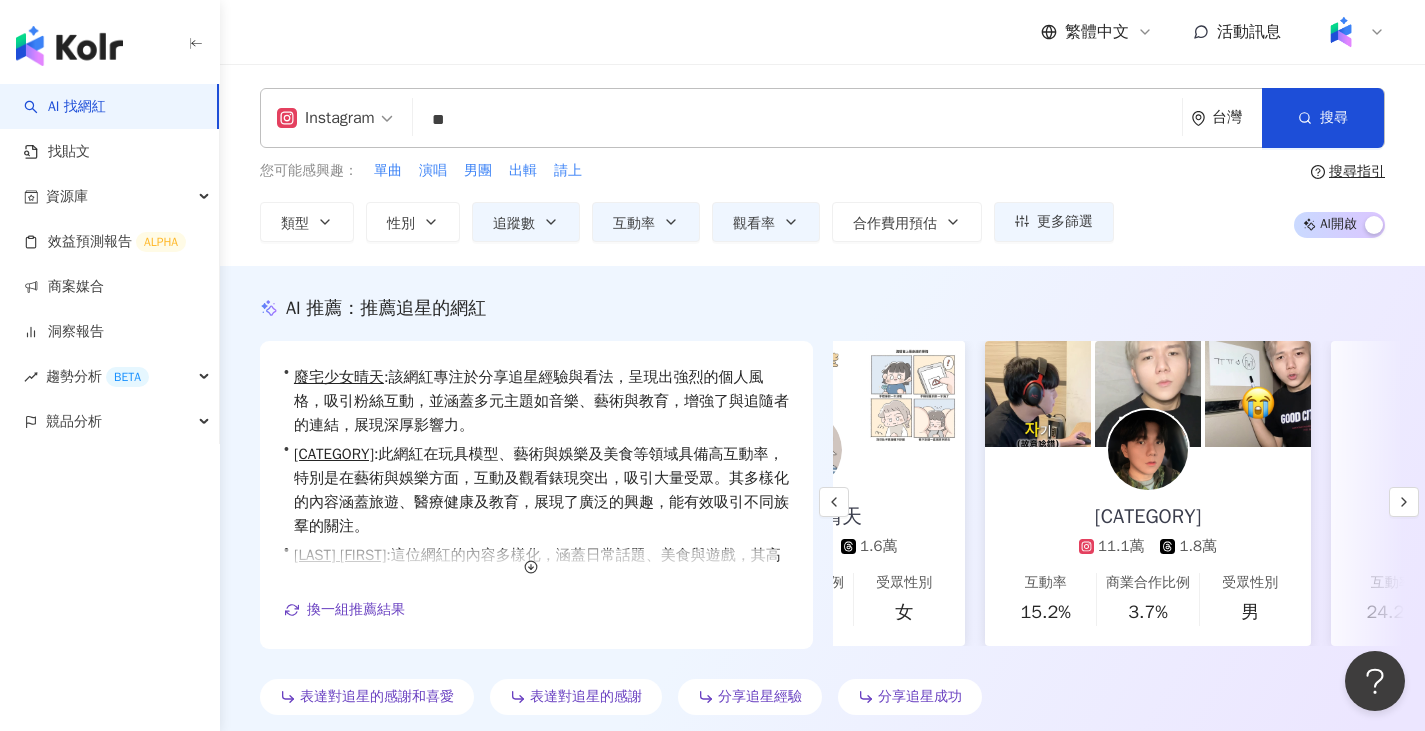 scroll, scrollTop: 0, scrollLeft: 506, axis: horizontal 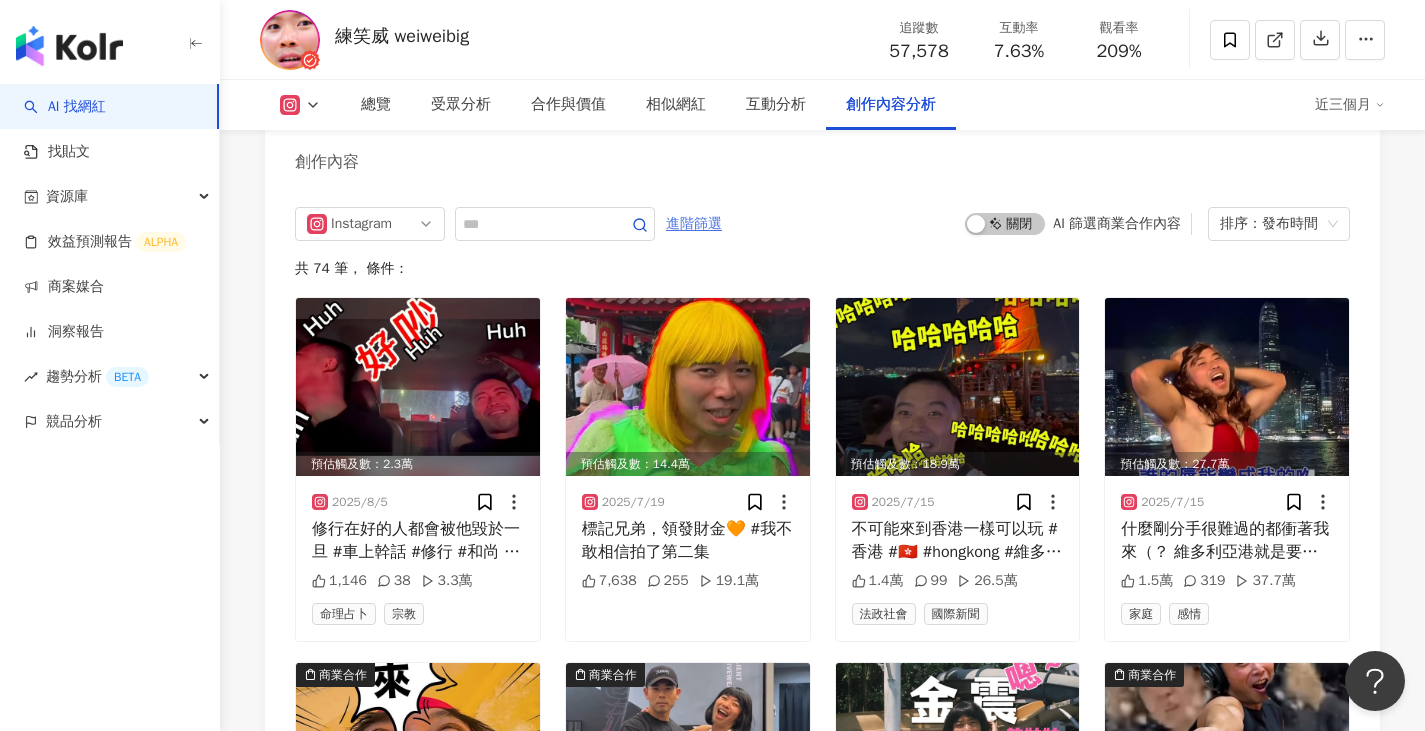 click on "進階篩選" at bounding box center (694, 224) 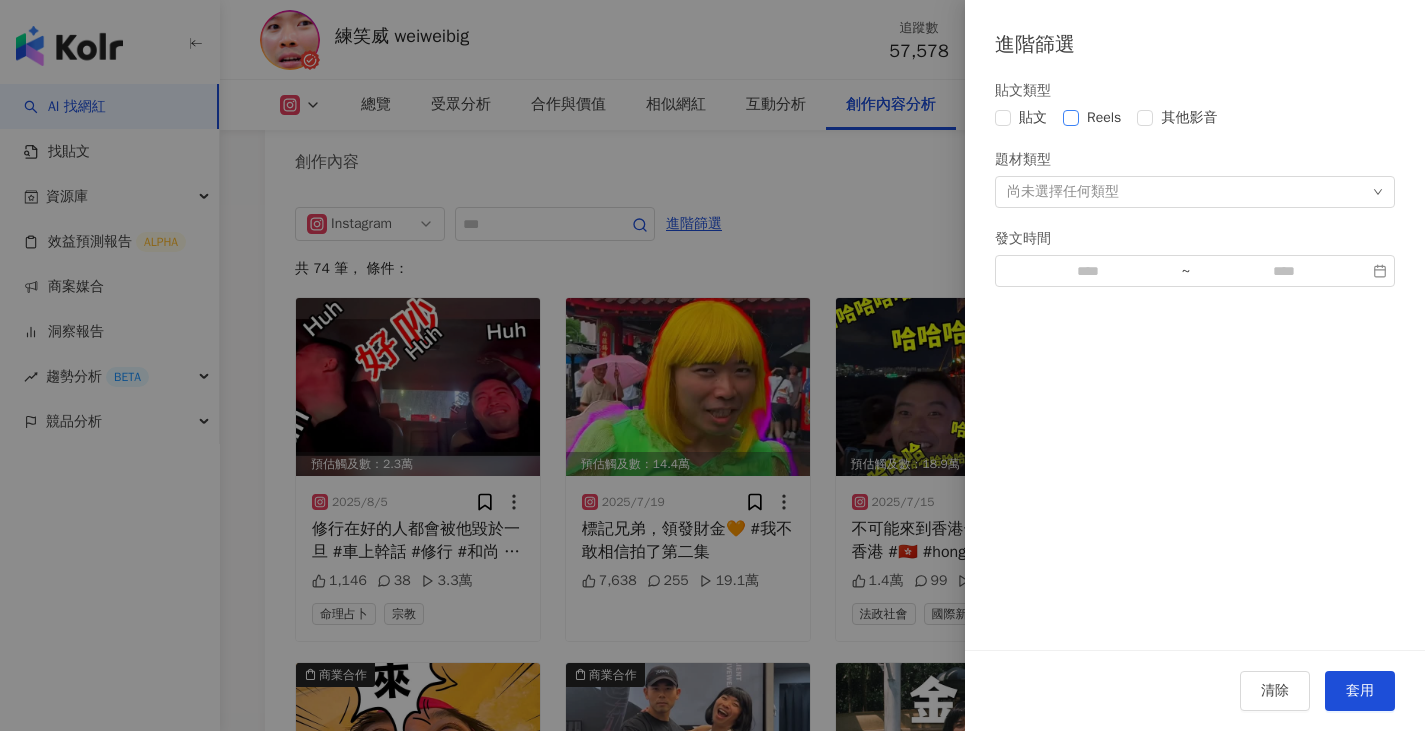 click on "Reels" at bounding box center (1104, 118) 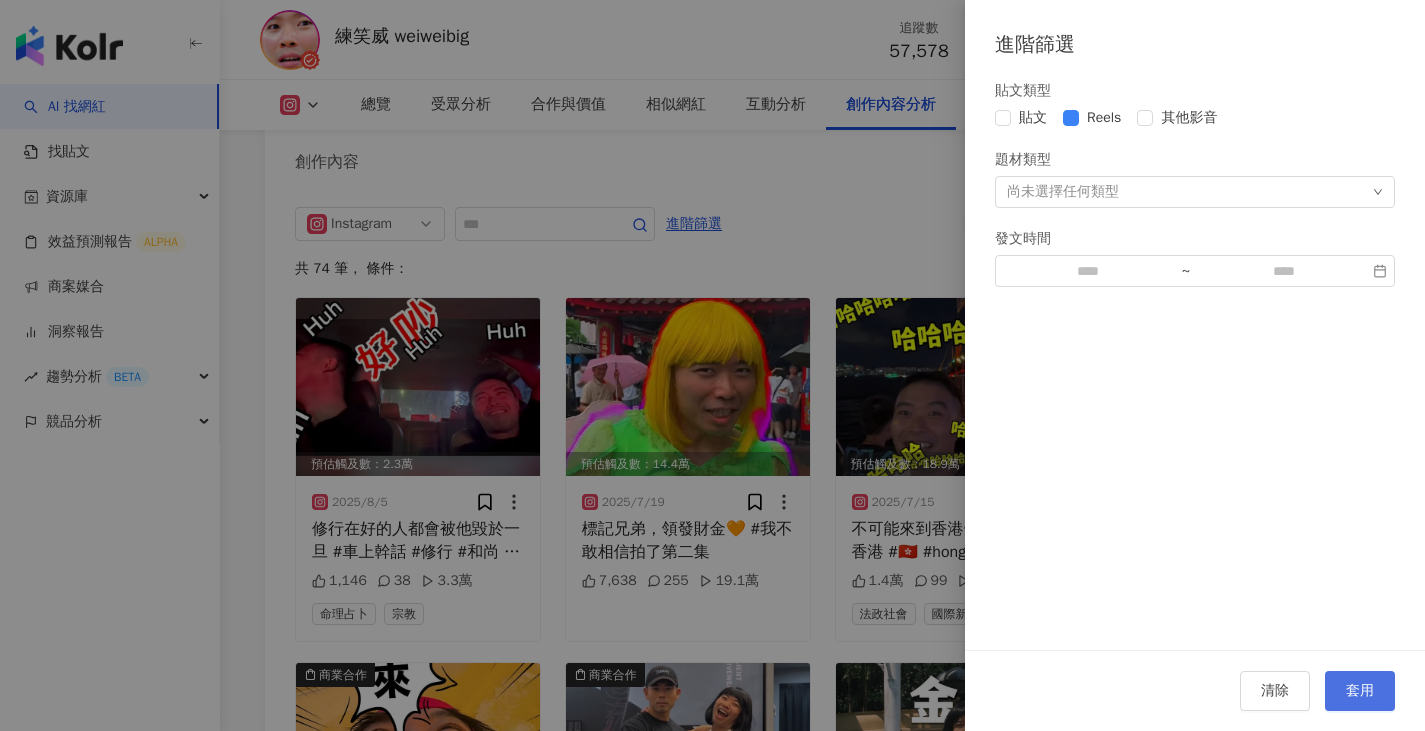 click on "套用" at bounding box center (1360, 691) 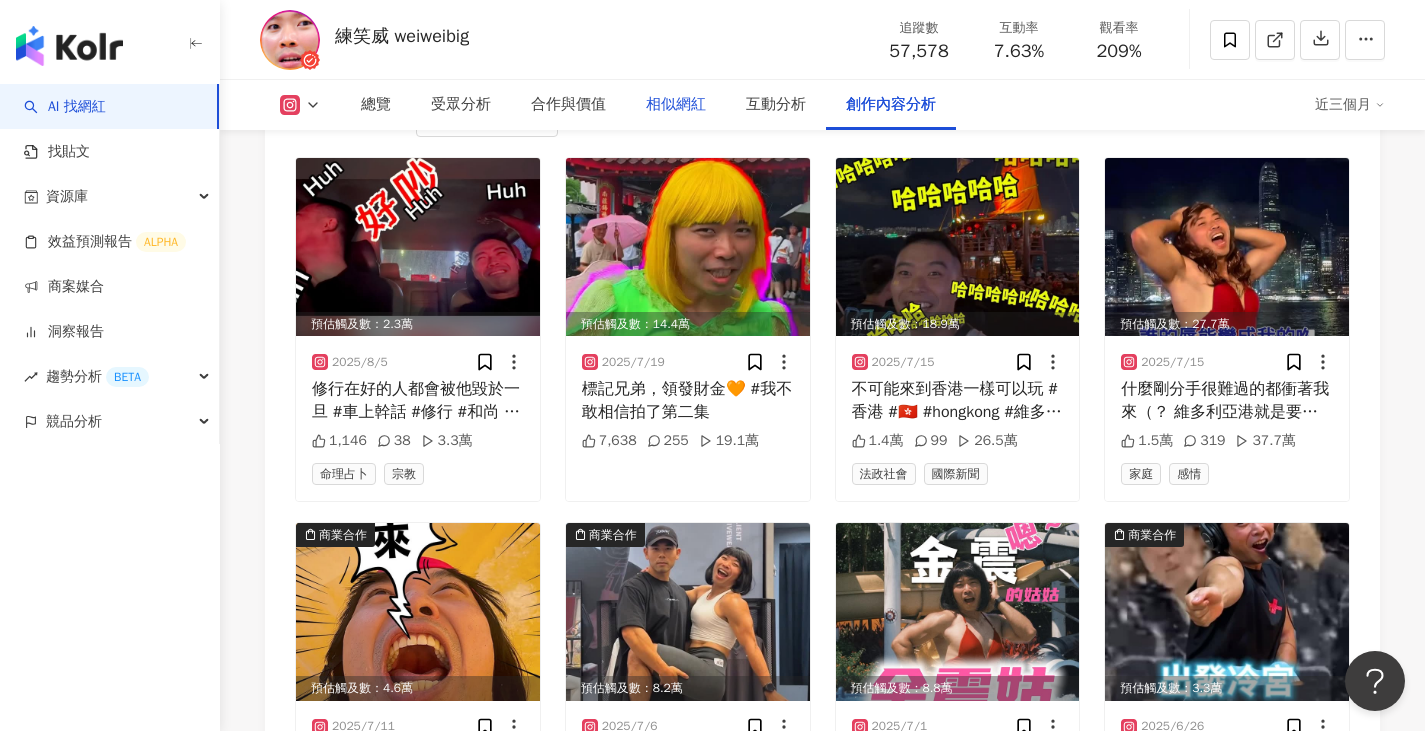 scroll, scrollTop: 6650, scrollLeft: 0, axis: vertical 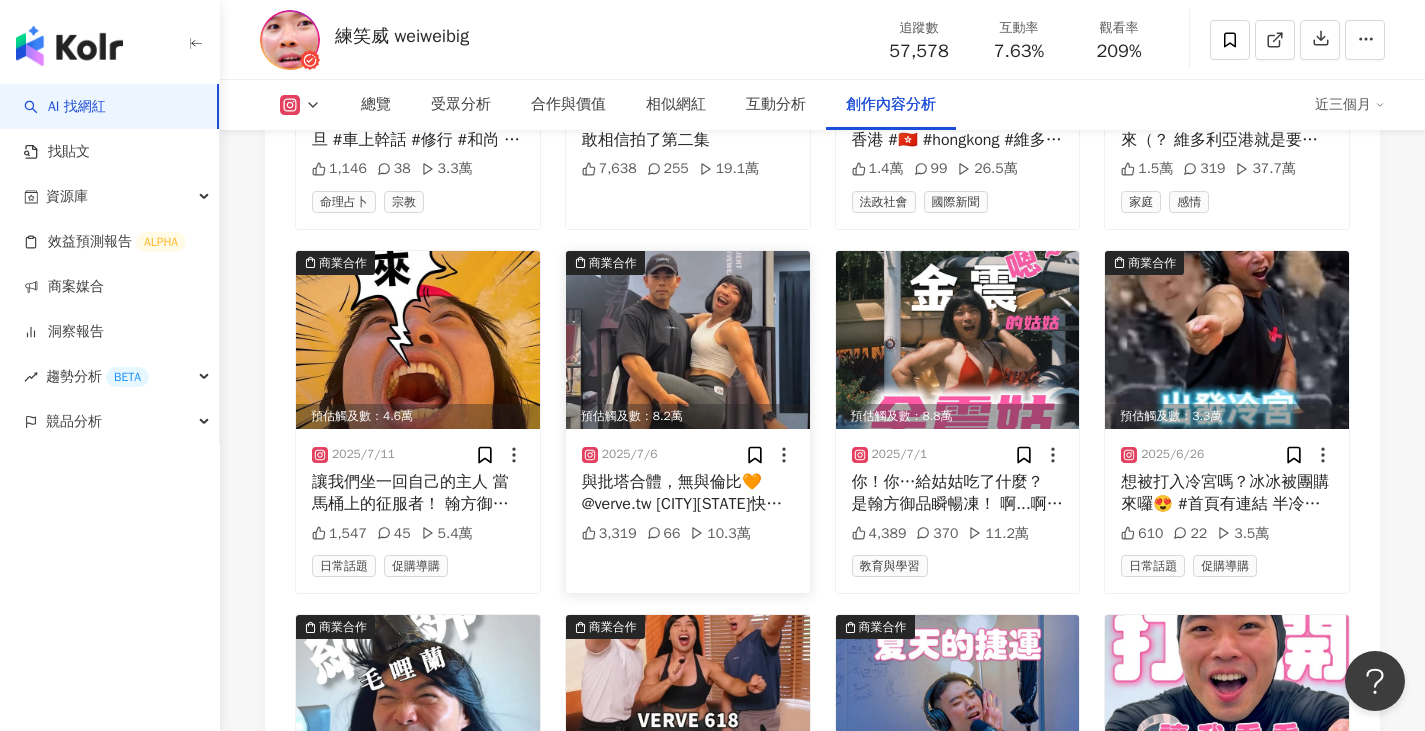 click at bounding box center (688, 340) 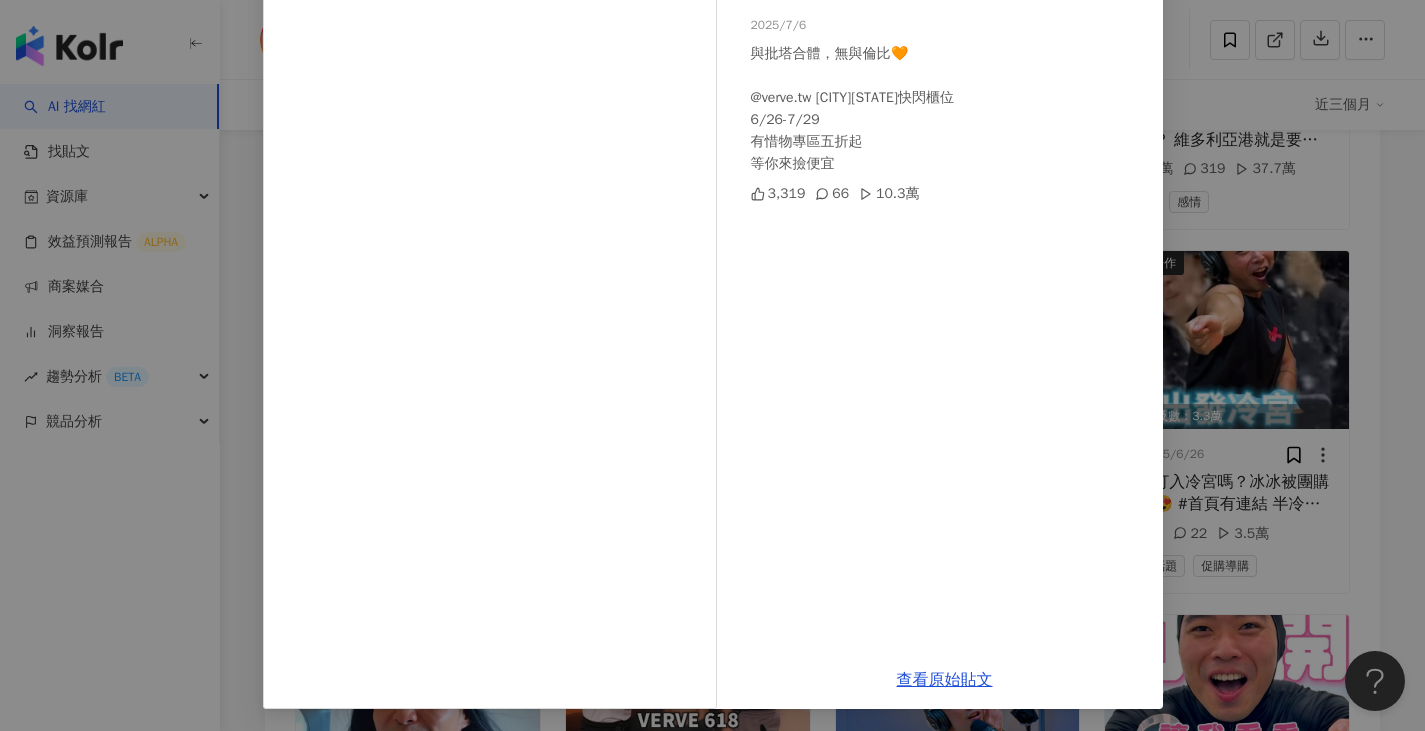 scroll, scrollTop: 166, scrollLeft: 0, axis: vertical 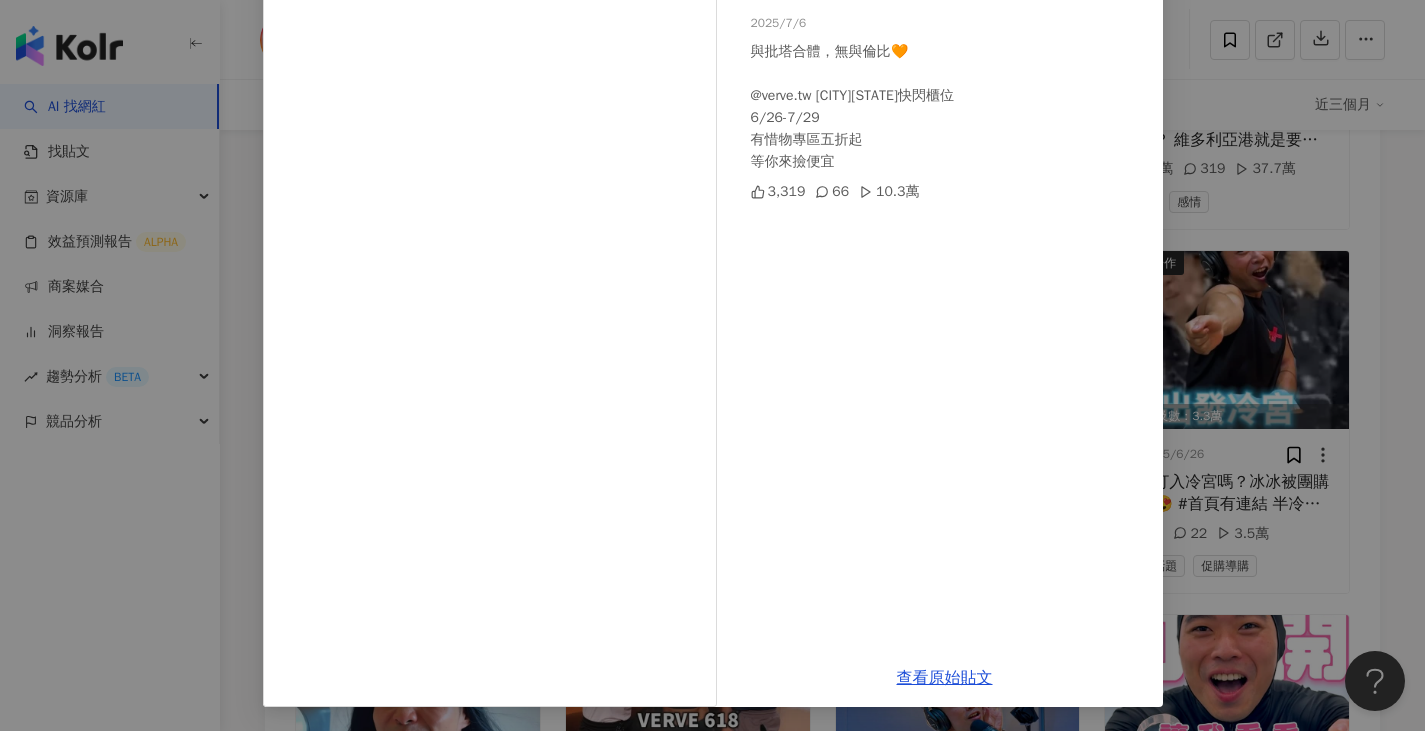 click on "你的臣妾 威威 2025/7/6 與批塔合體，無與倫比🧡
@verve.tw 桃園台茂購物中心快閃櫃位
6/26-7/29
有惜物專區五折起
等你來撿便宜 3,319 66 10.3萬 查看原始貼文" at bounding box center [712, 365] 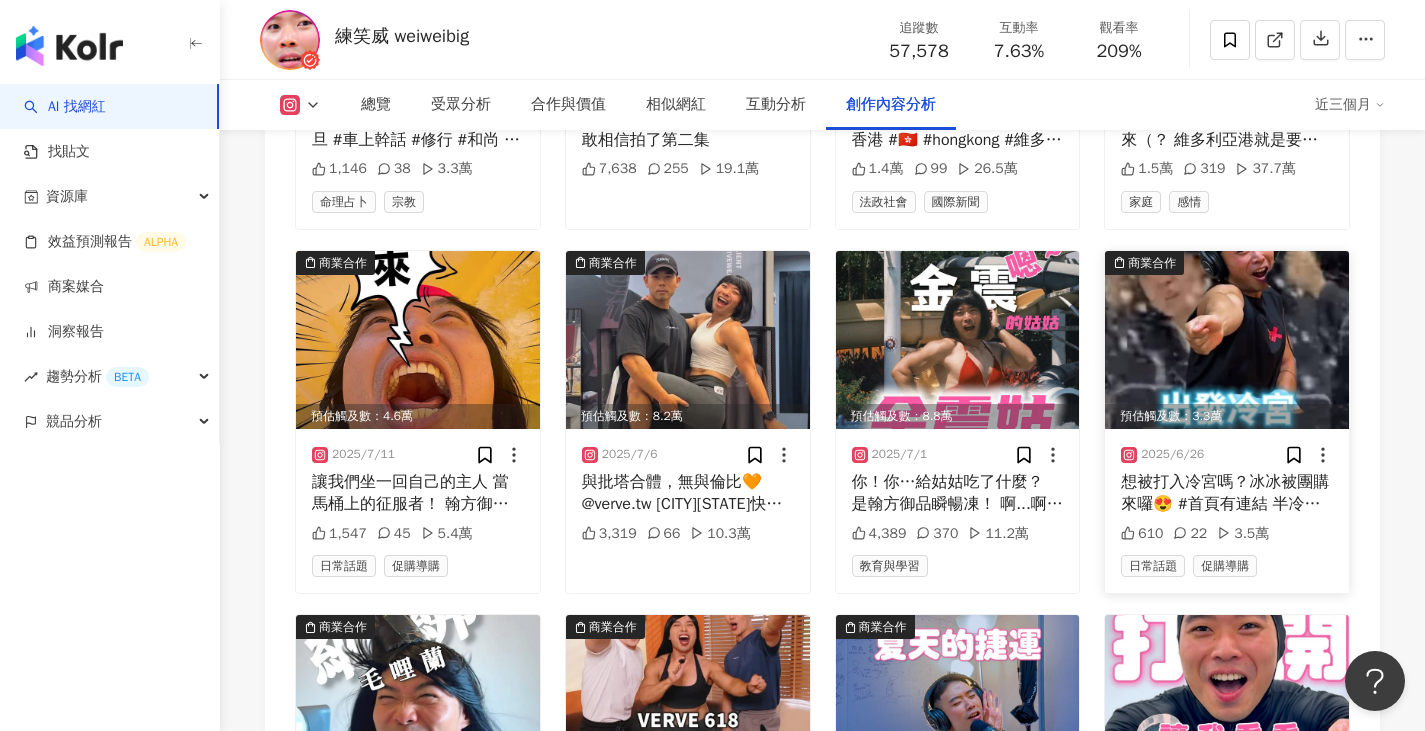 click at bounding box center (1227, 340) 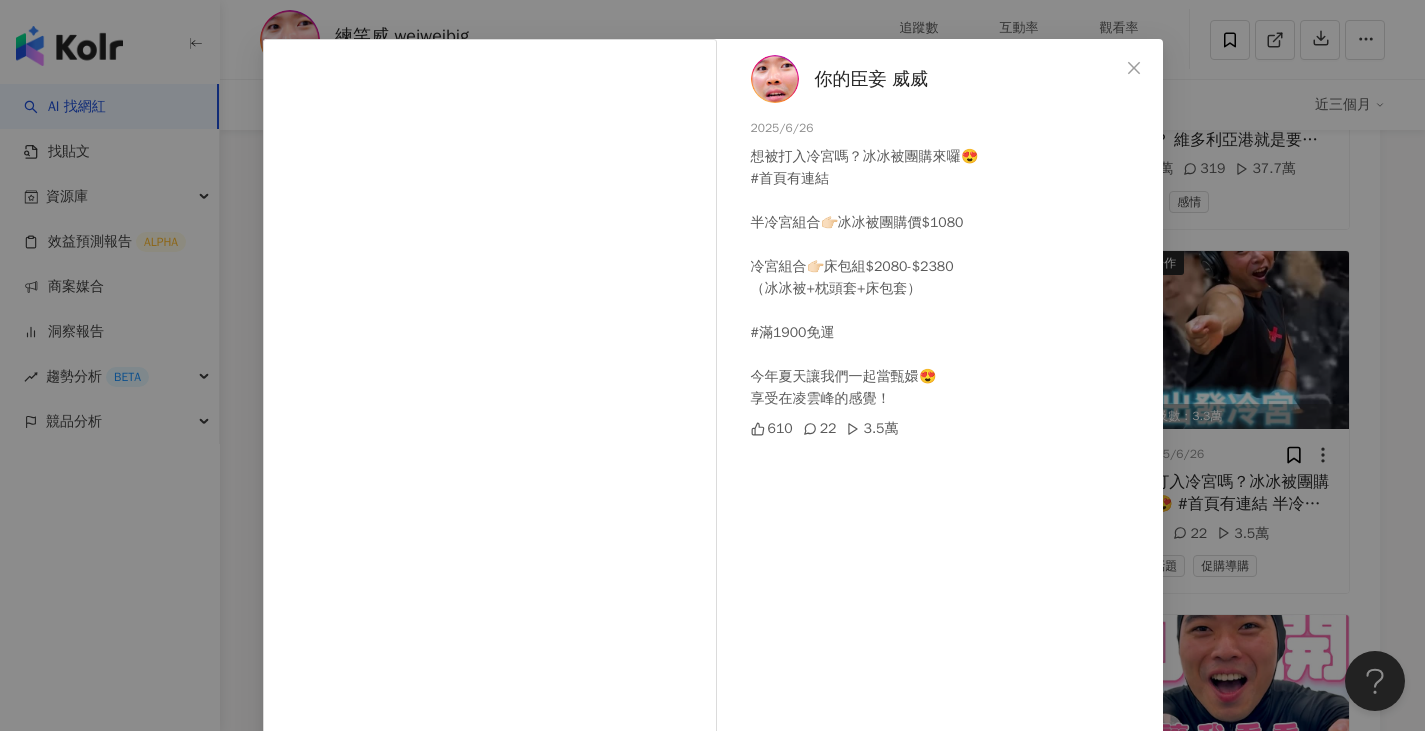 scroll, scrollTop: 100, scrollLeft: 0, axis: vertical 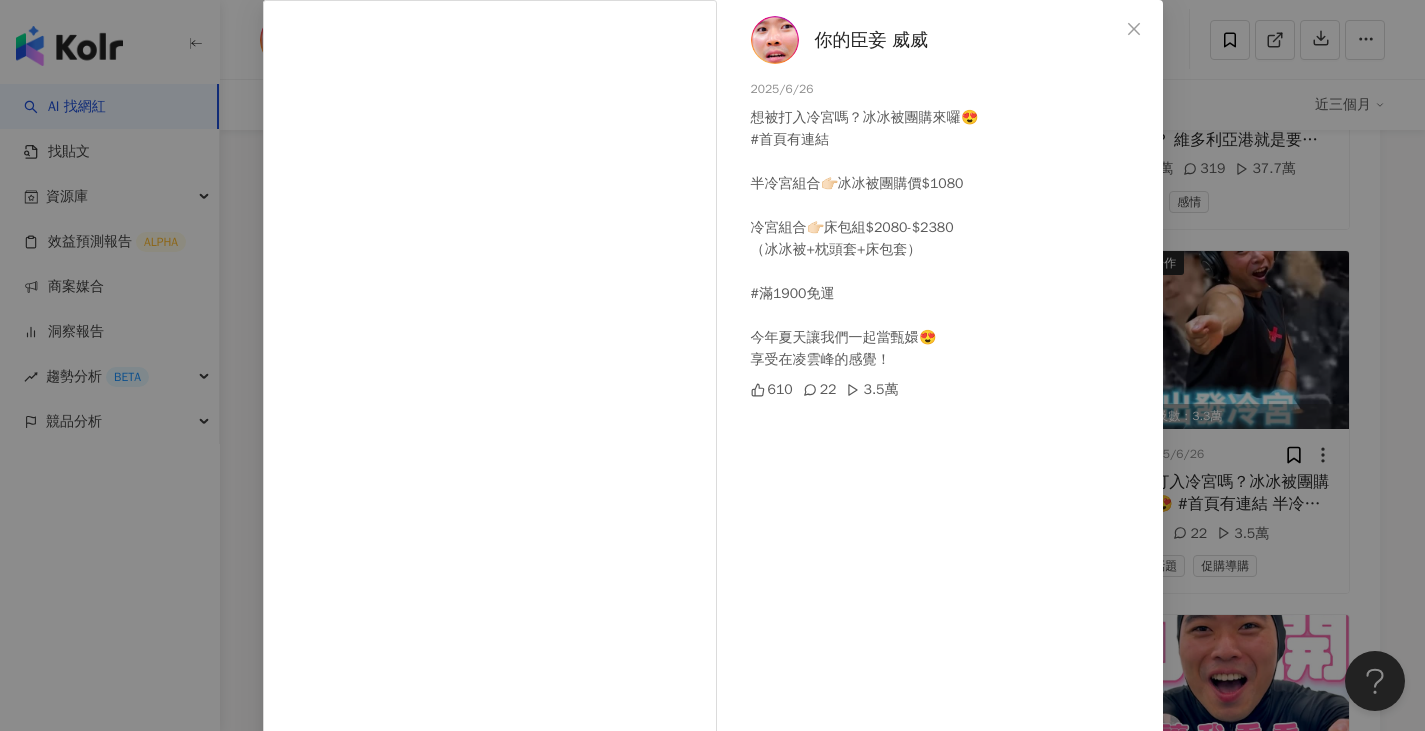 click on "你的臣妾 威威 2025/6/26 想被打入冷宮嗎？冰冰被團購來囉😍
#首頁有連結
半冷宮組合👉🏻冰冰被團購價$1080
冷宮組合👉🏻床包組$2080-$2380
（冰冰被+枕頭套+床包套）
#滿1900免運
今年夏天讓我們一起當甄嬛😍
享受在凌雲峰的感覺！ 610 22 3.5萬 查看原始貼文" at bounding box center (712, 365) 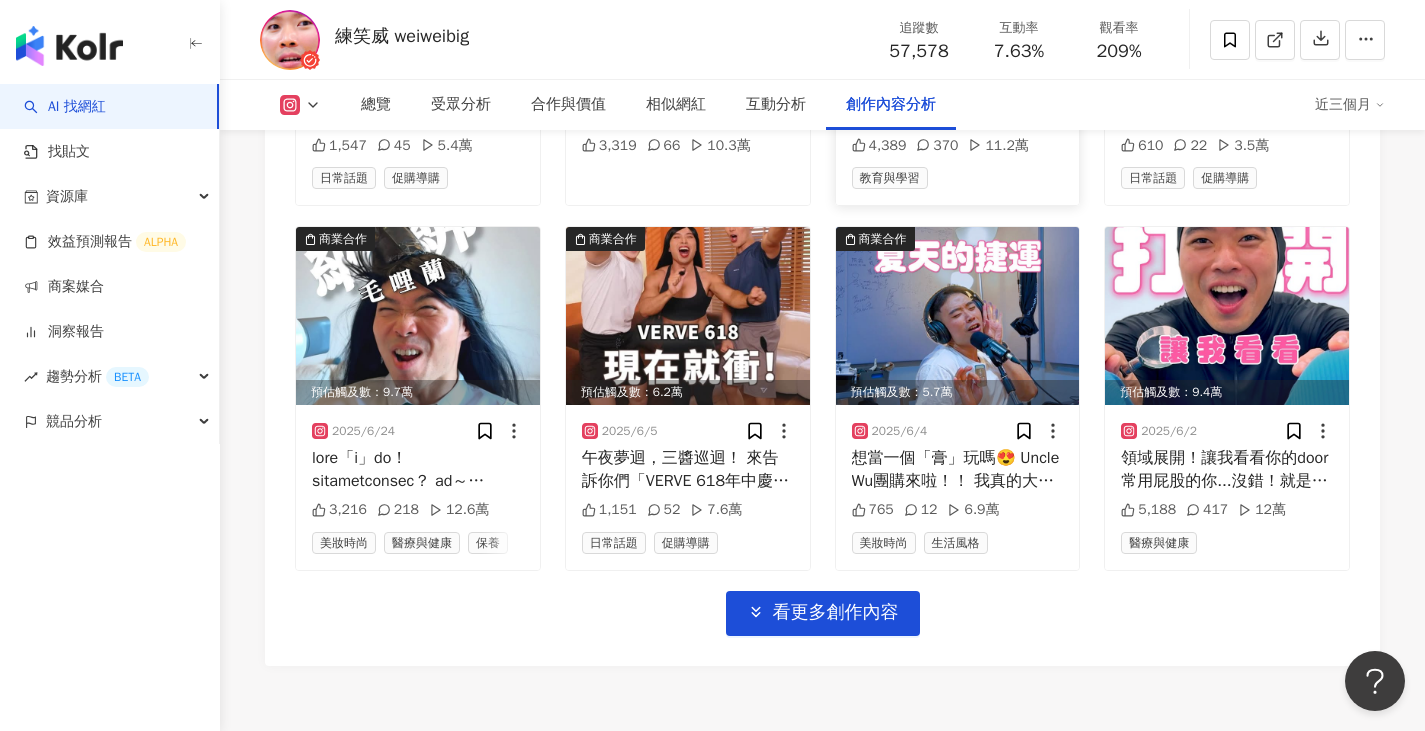 scroll, scrollTop: 7050, scrollLeft: 0, axis: vertical 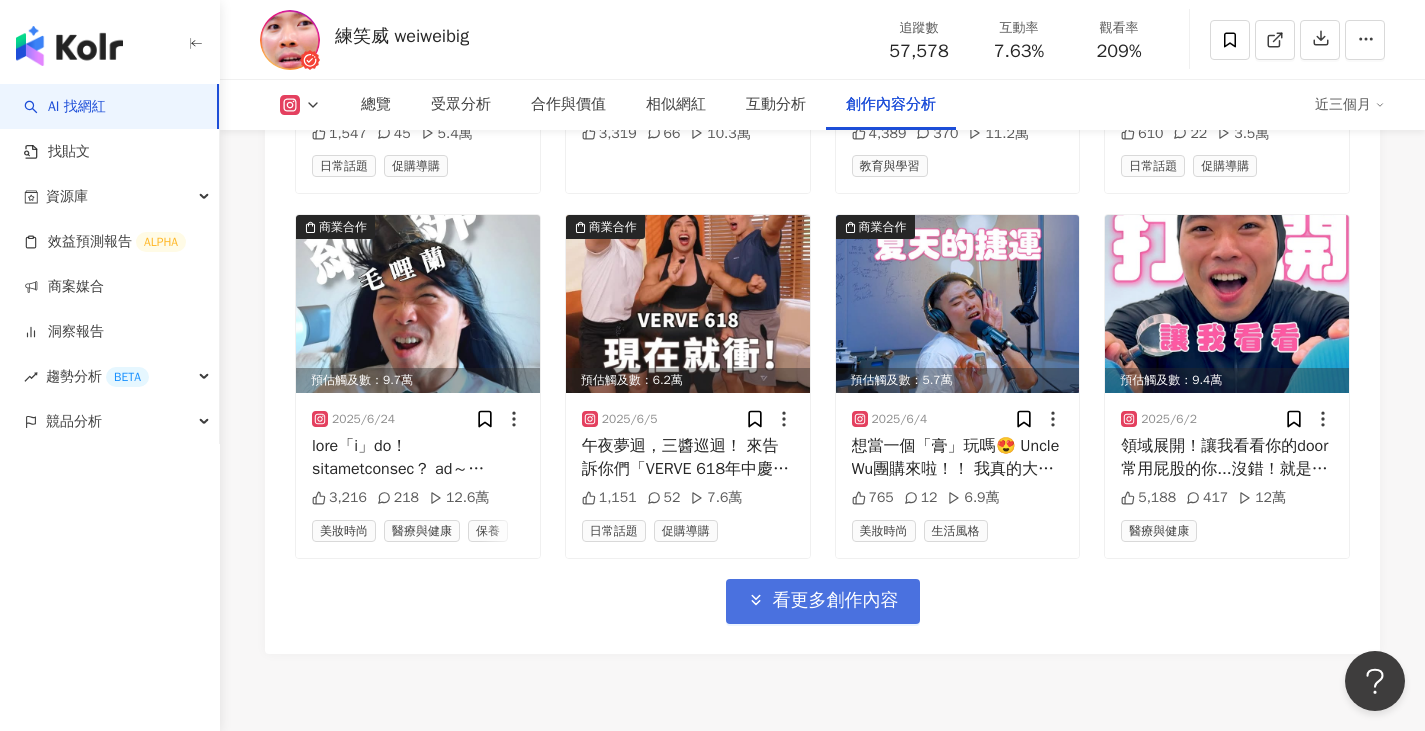 click on "看更多創作內容" at bounding box center [836, 601] 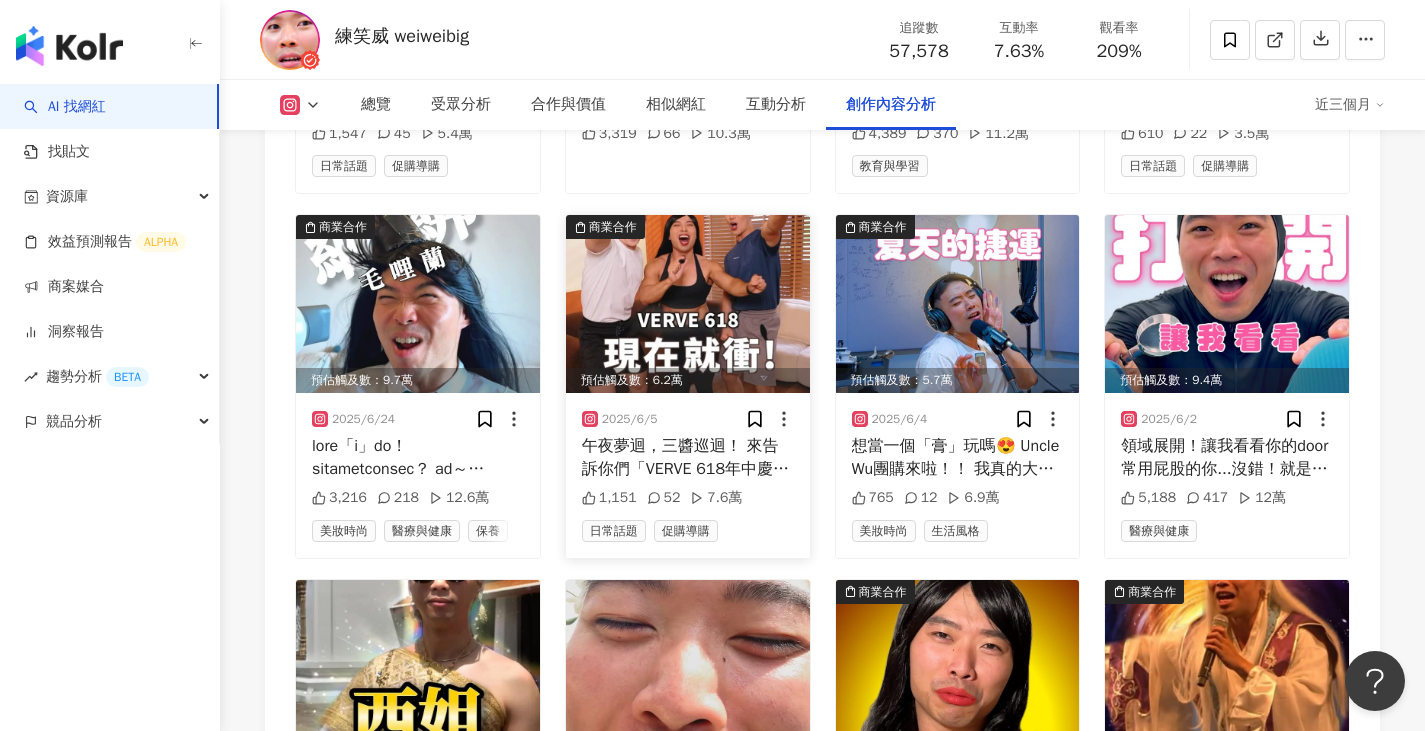click at bounding box center [688, 304] 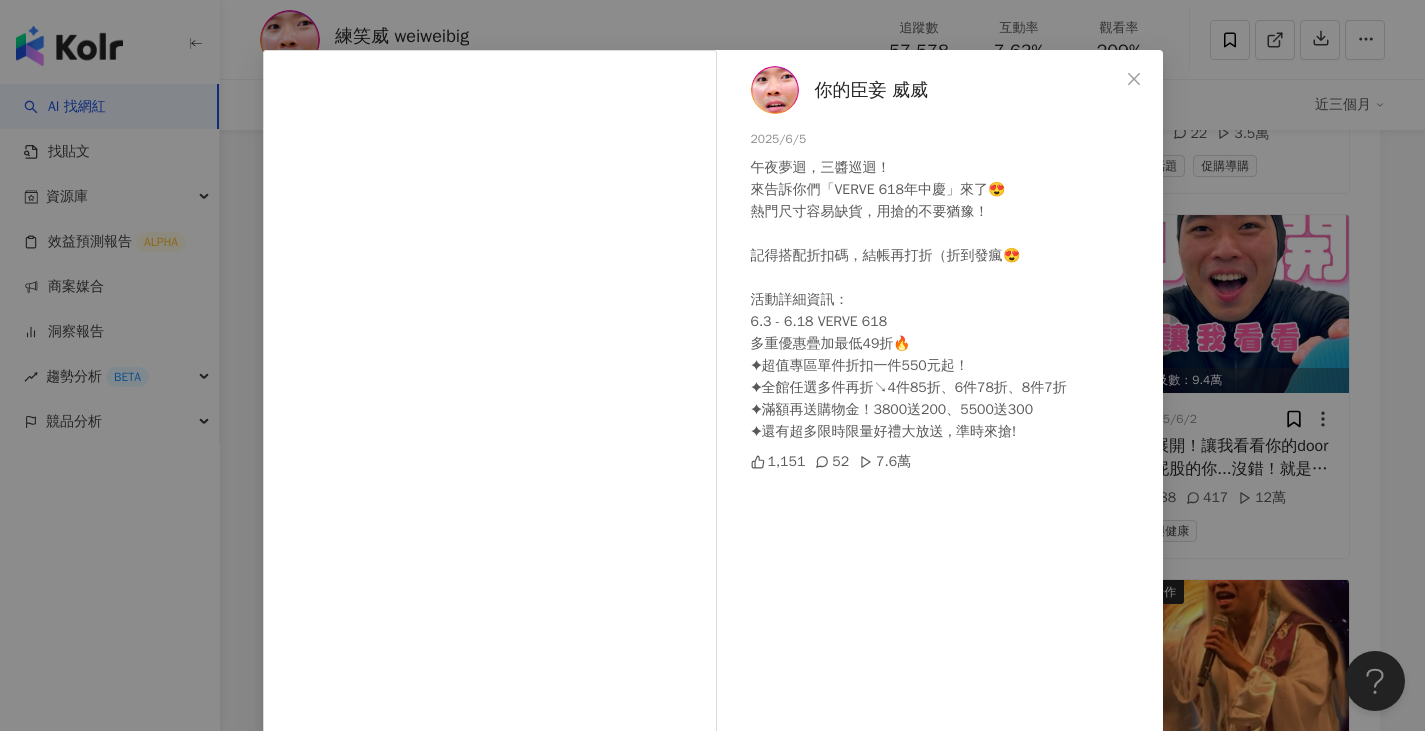 scroll, scrollTop: 100, scrollLeft: 0, axis: vertical 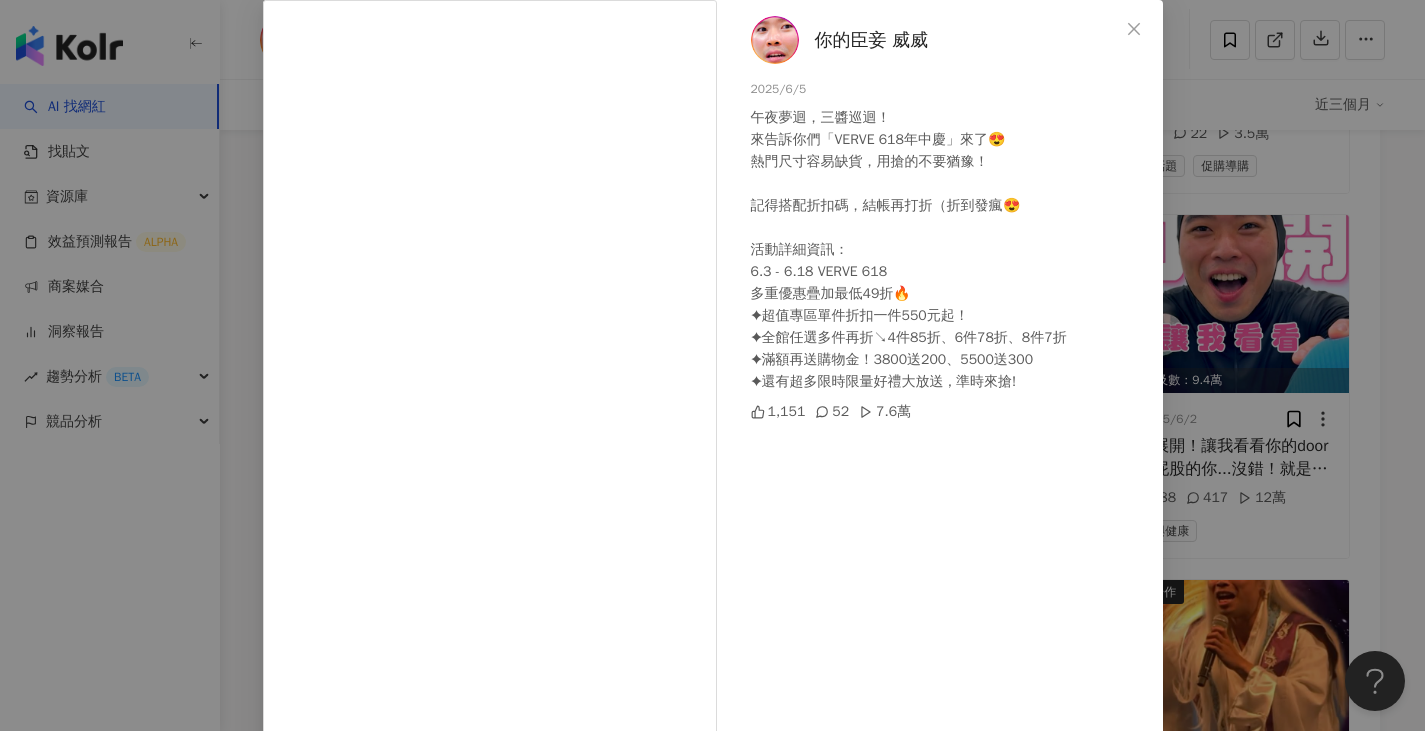 click on "你的臣妾 威威 2025/6/5 午夜夢迴，三醬巡迴！
來告訴你們「VERVE 618年中慶」來了😍
熱門尺寸容易缺貨，用搶的不要猶豫！
記得搭配折扣碼，結帳再打折（折到發瘋😍
活動詳細資訊：
6.3 - 6.18 VERVE 618
多重優惠疊加最低49折🔥
✦超值專區單件折扣一件550元起！
✦全館任選多件再折↘4件85折、6件78折、8件7折
✦滿額再送購物金！3800送200、5500送300
✦還有超多限時限量好禮大放送 , 準時來搶! 1,151 52 7.6萬 查看原始貼文" at bounding box center (712, 365) 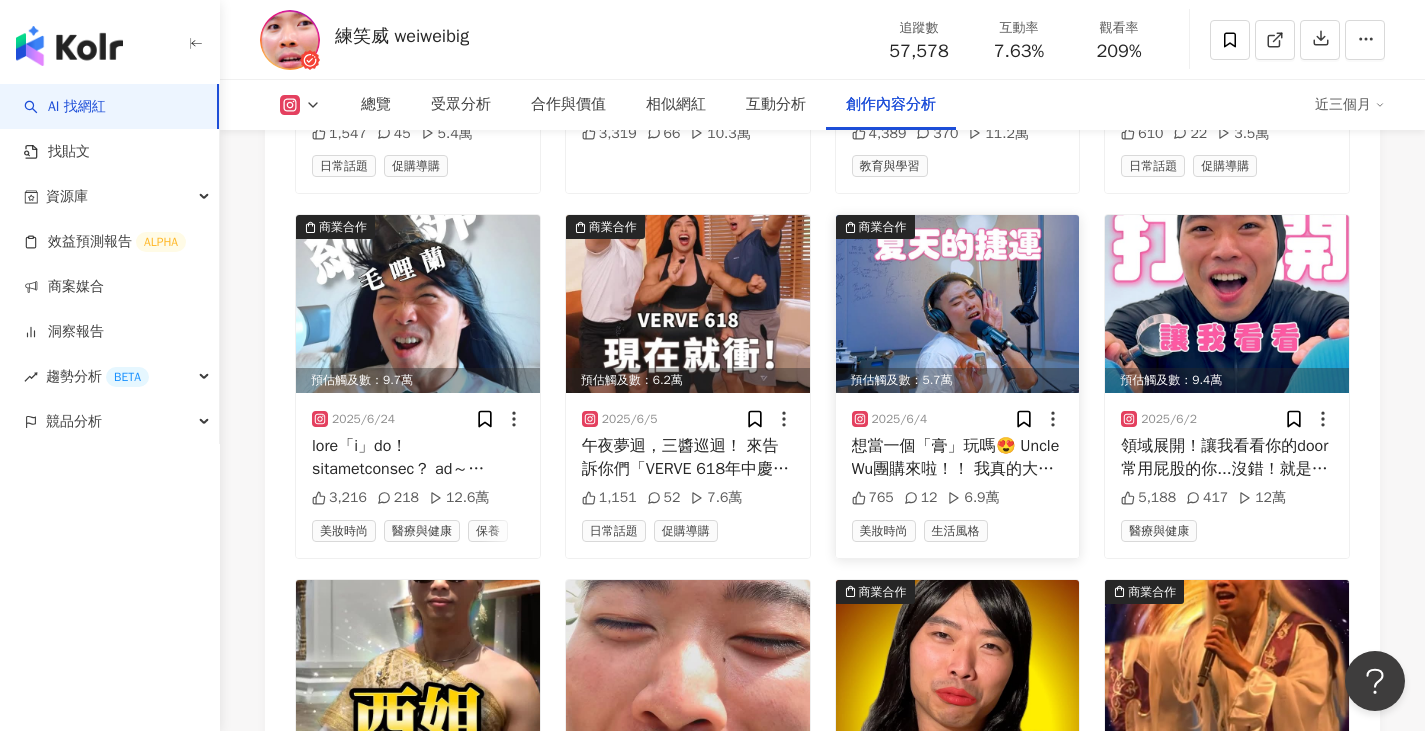 click at bounding box center (958, 304) 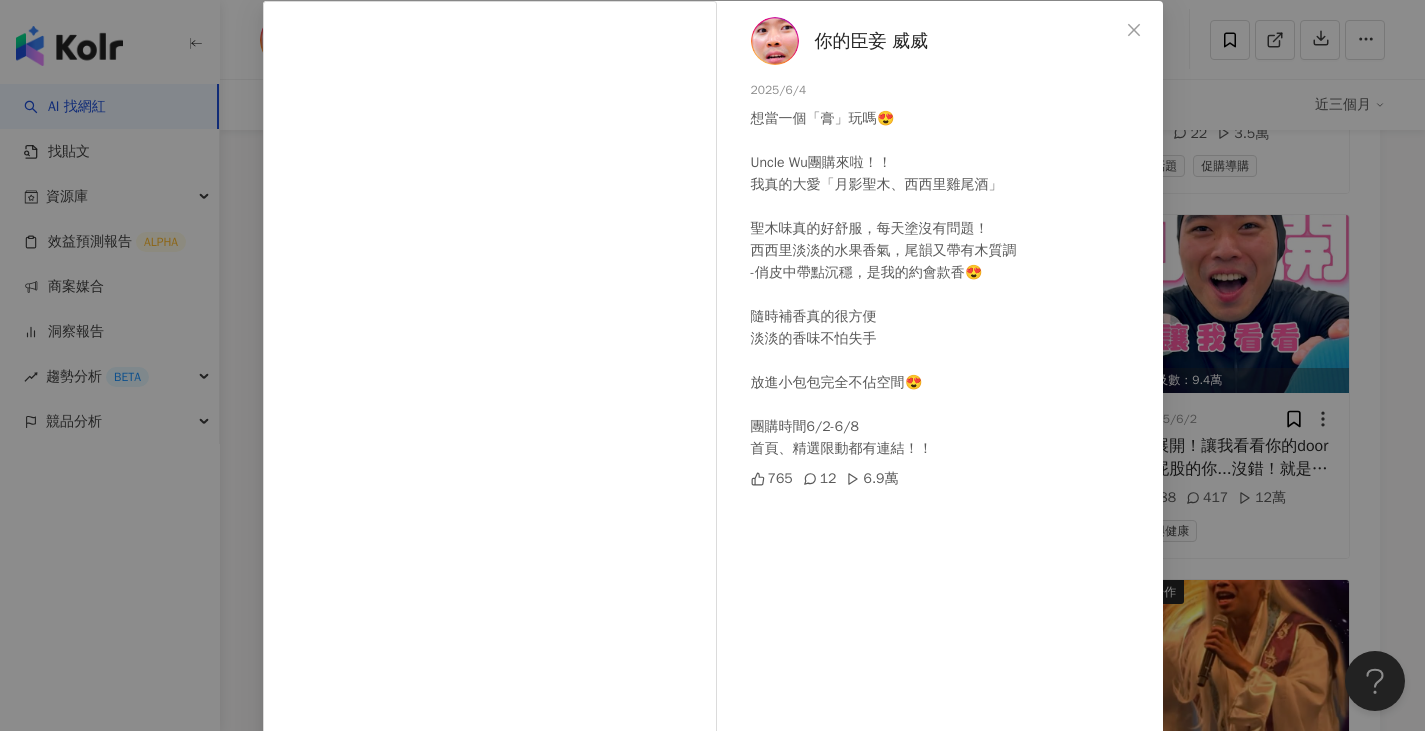 scroll, scrollTop: 100, scrollLeft: 0, axis: vertical 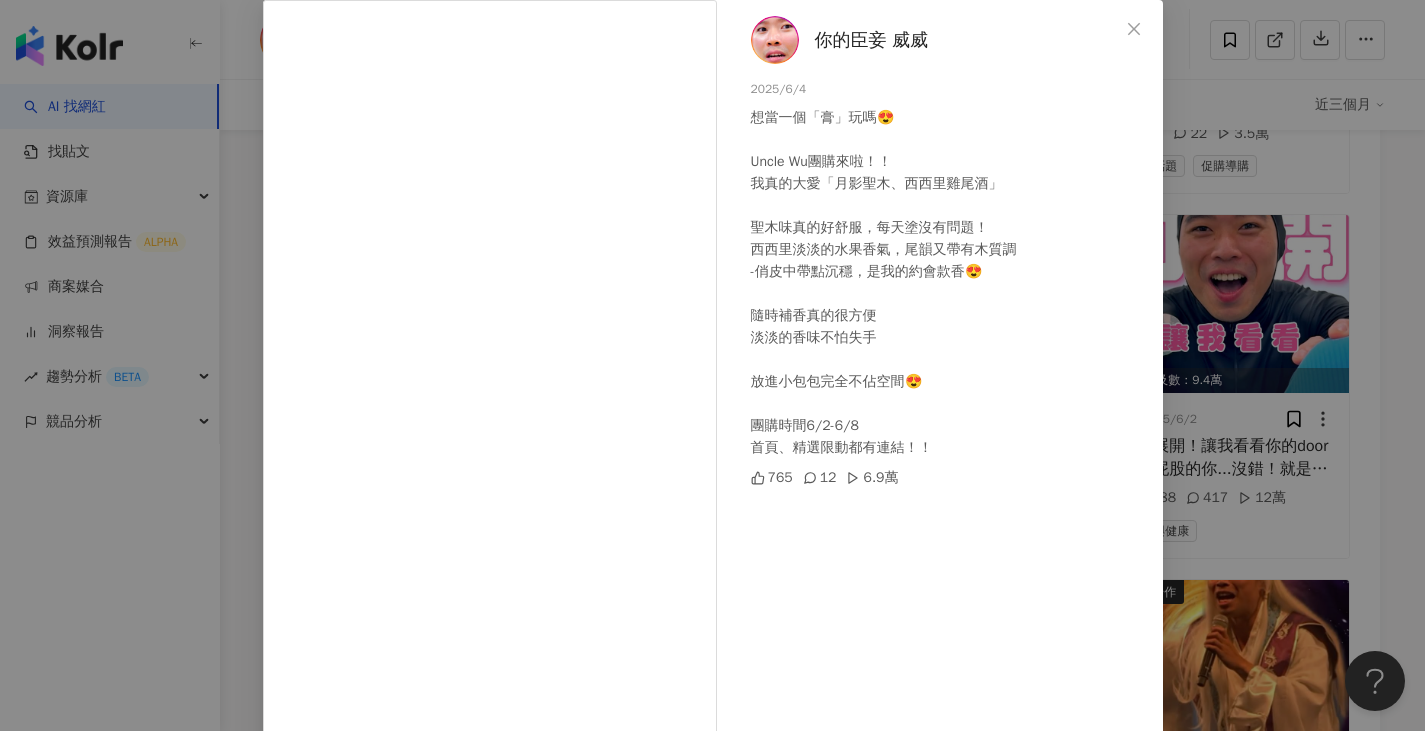 click on "你的臣妾 威威 2025/6/4 想當一個「膏」玩嗎😍
Uncle Wu團購來啦！！
我真的大愛「月影聖木、西西里雞尾酒」
聖木味真的好舒服，每天塗沒有問題！
西西里淡淡的水果香氣，尾韻又帶有木質調
-俏皮中帶點沉穩，是我的約會款香😍
隨時補香真的很方便
淡淡的香味不怕失手
放進小包包完全不佔空間😍
團購時間6/2-6/8
首頁、精選限動都有連結！！ 765 12 6.9萬 查看原始貼文" at bounding box center (712, 365) 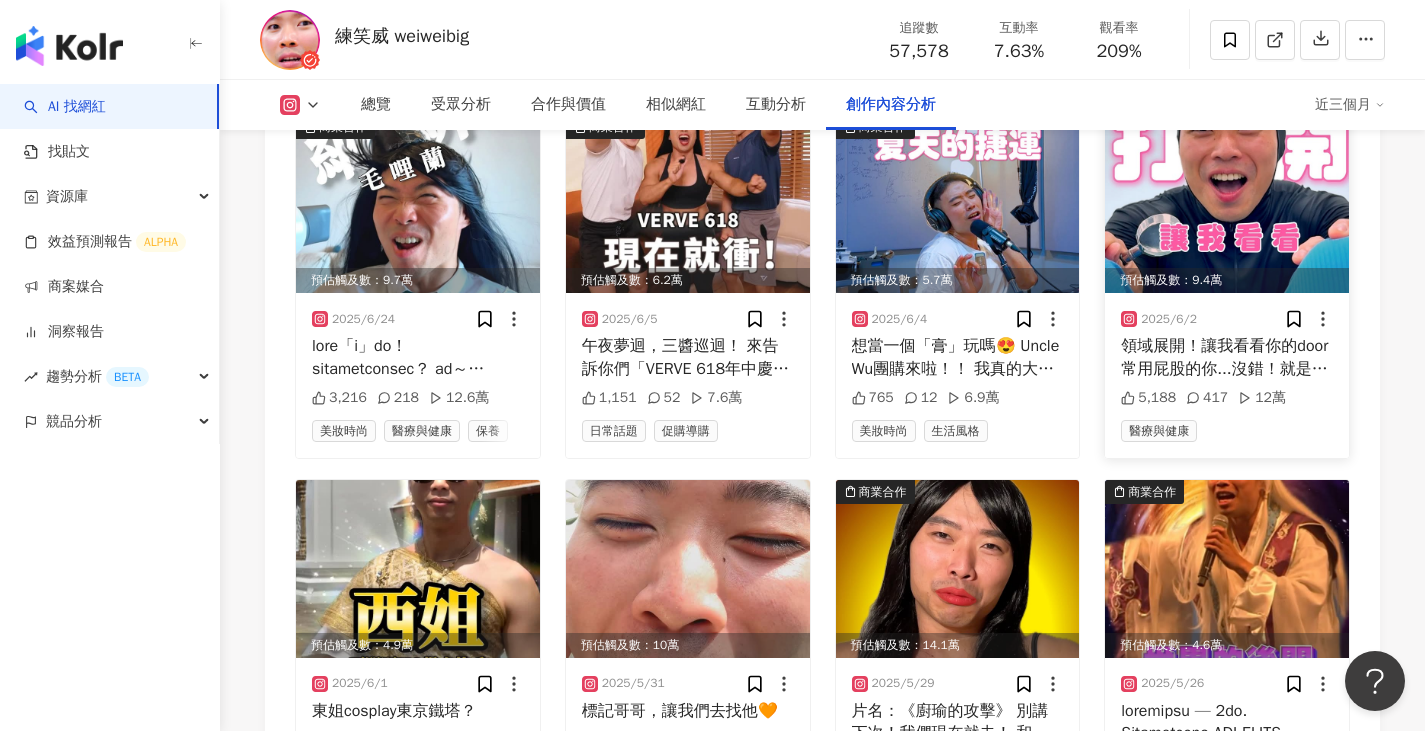 scroll, scrollTop: 7350, scrollLeft: 0, axis: vertical 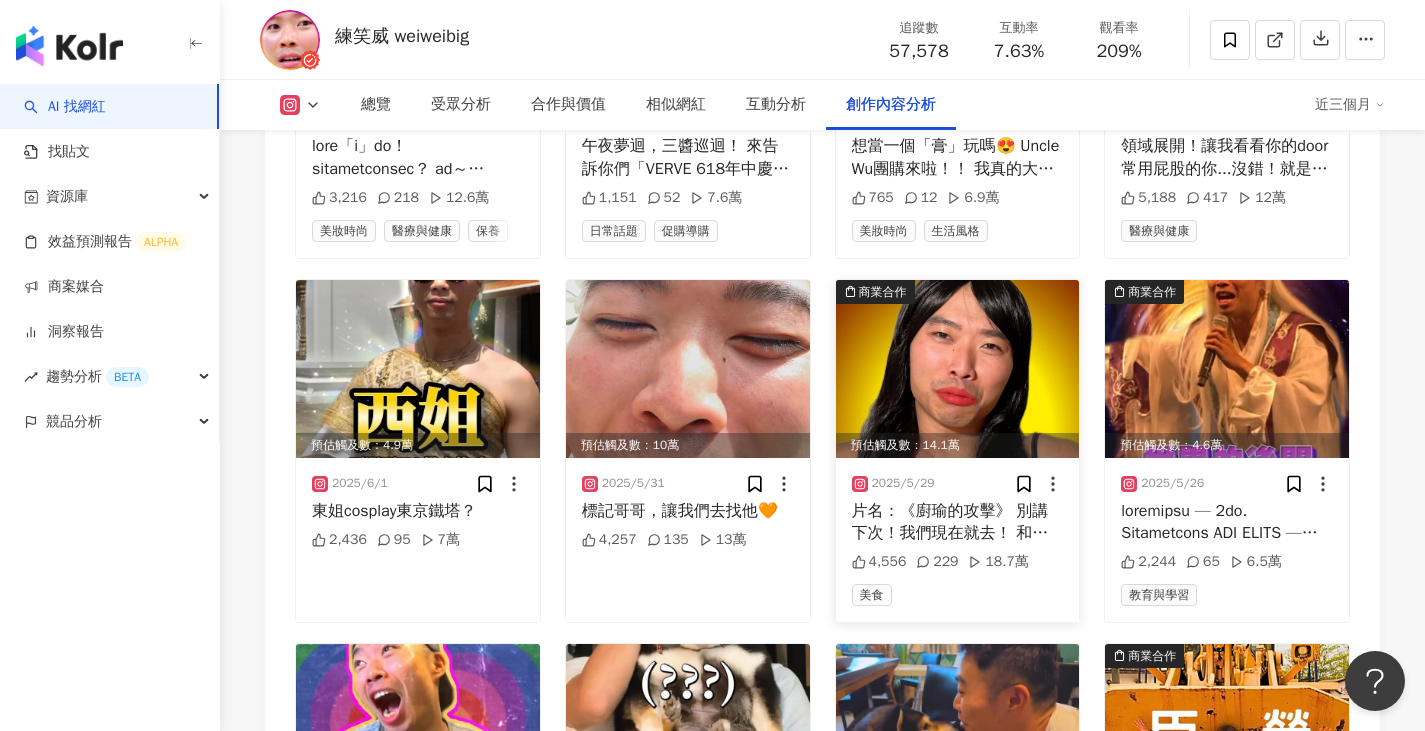 click at bounding box center [958, 369] 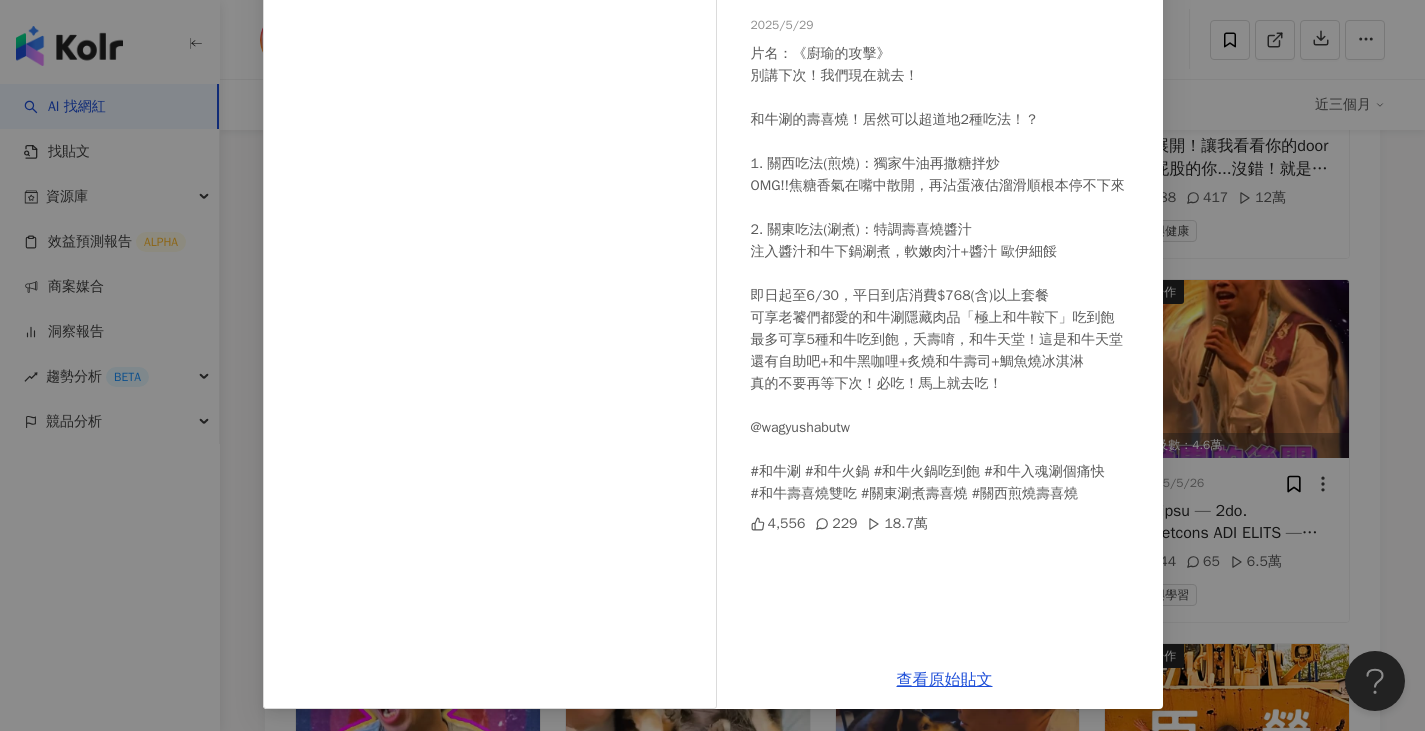 scroll, scrollTop: 166, scrollLeft: 0, axis: vertical 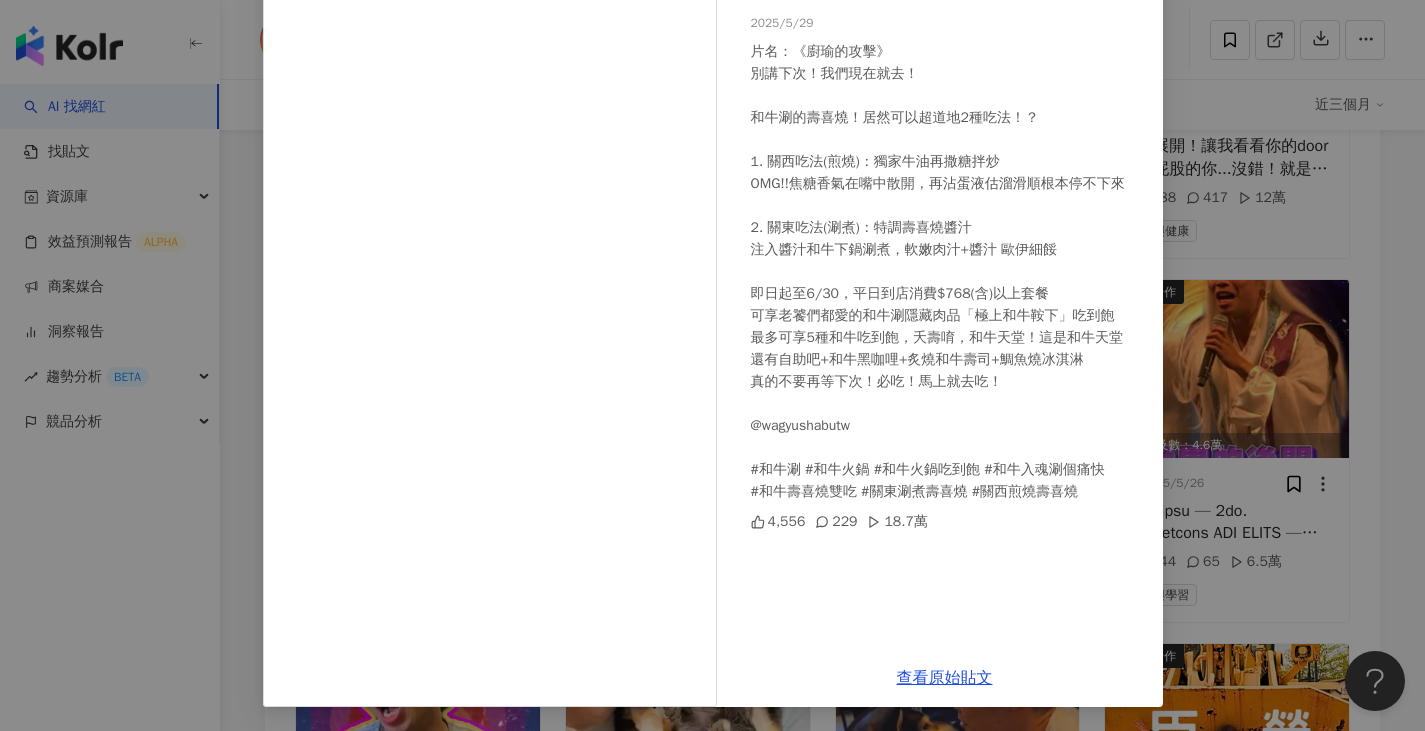 click on "你的臣妾 威威 2025/5/29 片名：《廚瑜的攻擊》
別講下次！我們現在就去！
和牛涮的壽喜燒！居然可以超道地2種吃法！？
1. 關西吃法(煎燒)：獨家牛油再撒糖拌炒
OMG!!焦糖香氣在嘴中散開，再沾蛋液估溜滑順根本停不下來
2. 關東吃法(涮煮)：特調壽喜燒醬汁
注入醬汁和牛下鍋涮煮，軟嫩肉汁+醬汁 歐伊細餒
即日起至6/30，平日到店消費$768(含)以上套餐
可享老饕們都愛的和牛涮隱藏肉品「極上和牛鞍下」吃到飽
最多可享5種和牛吃到飽，夭壽唷，和牛天堂！這是和牛天堂
還有自助吧+和牛黑咖哩+炙燒和牛壽司+鯛魚燒冰淇淋
真的不要再等下次！必吃！馬上就去吃！
@wagyushabutw
#和牛涮 #和牛火鍋 #和牛火鍋吃到飽 #和牛入魂涮個痛快
#和牛壽喜燒雙吃 #關東涮煮壽喜燒 #關西煎燒壽喜燒 4,556 229 18.7萬 查看原始貼文" at bounding box center (712, 365) 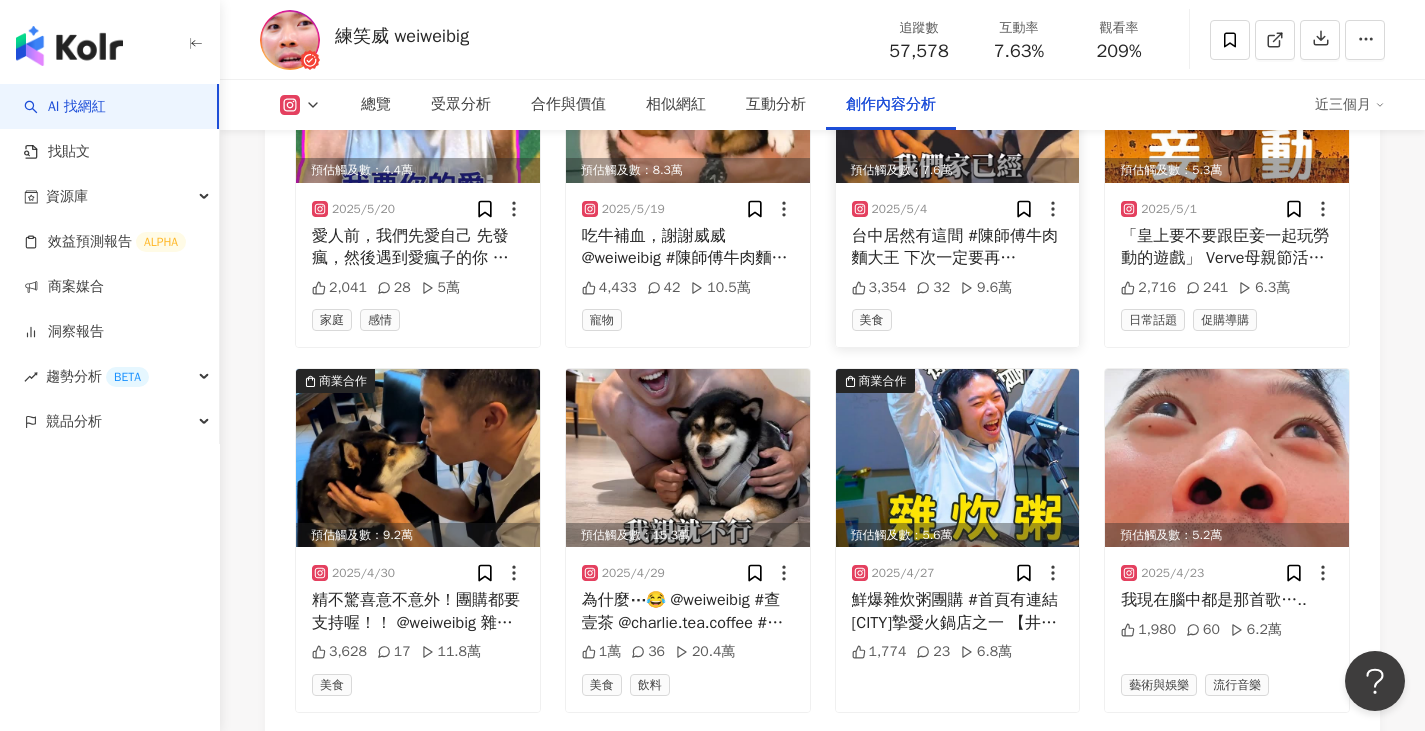 scroll, scrollTop: 7850, scrollLeft: 0, axis: vertical 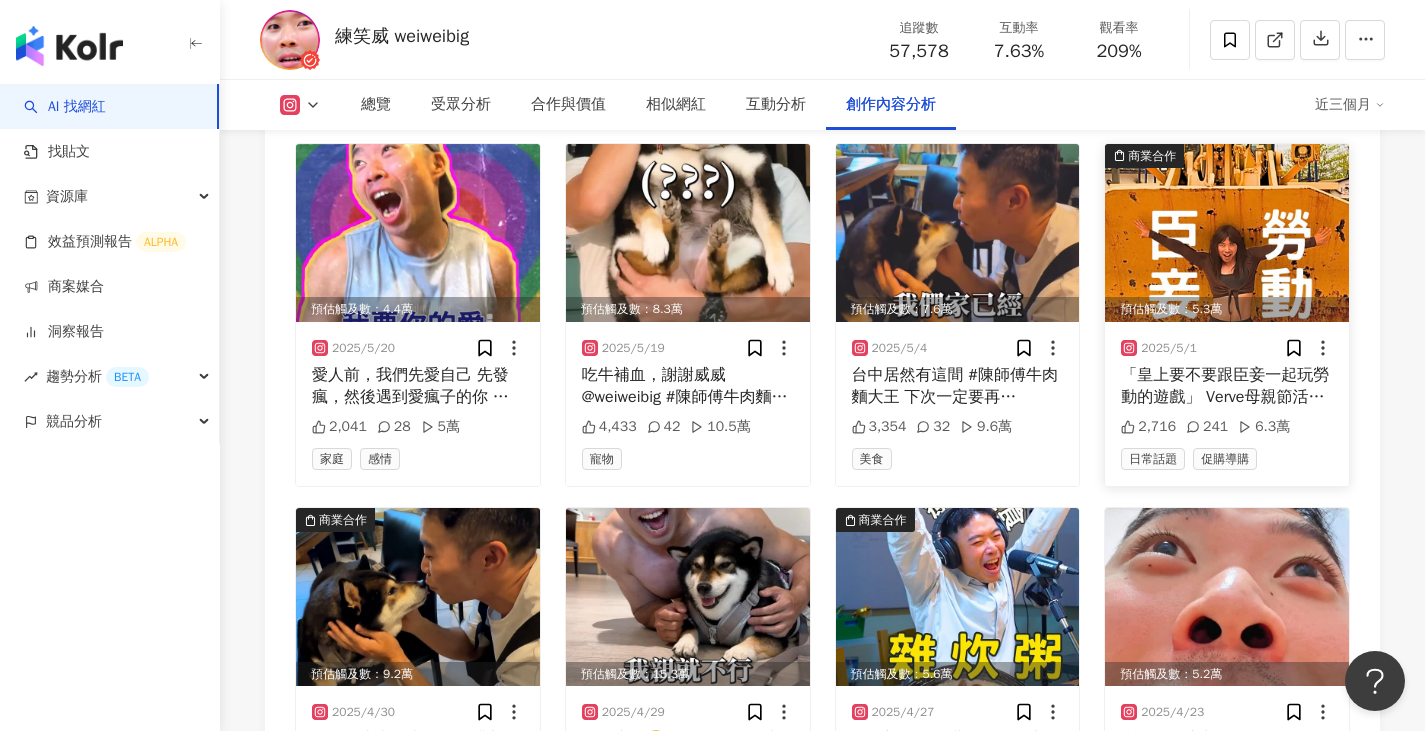 click at bounding box center (1227, 233) 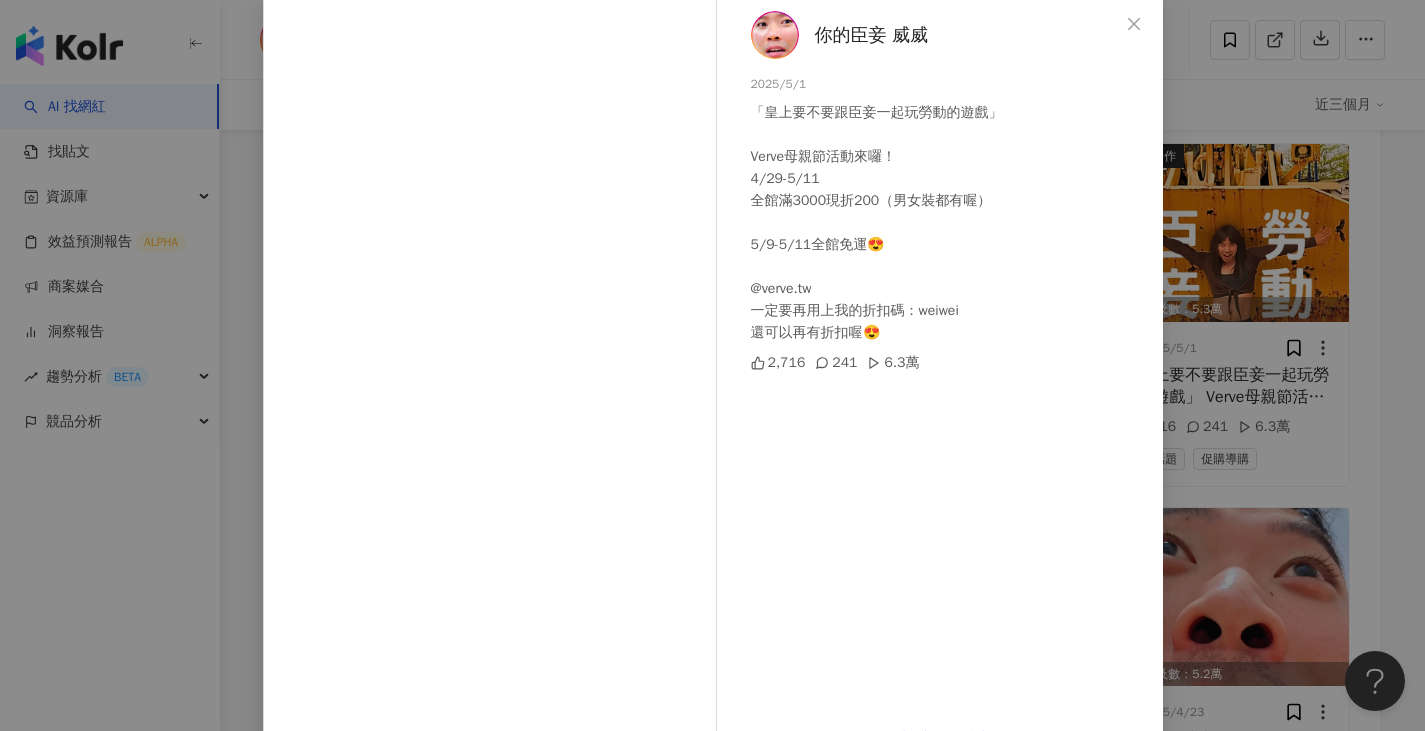 scroll, scrollTop: 66, scrollLeft: 0, axis: vertical 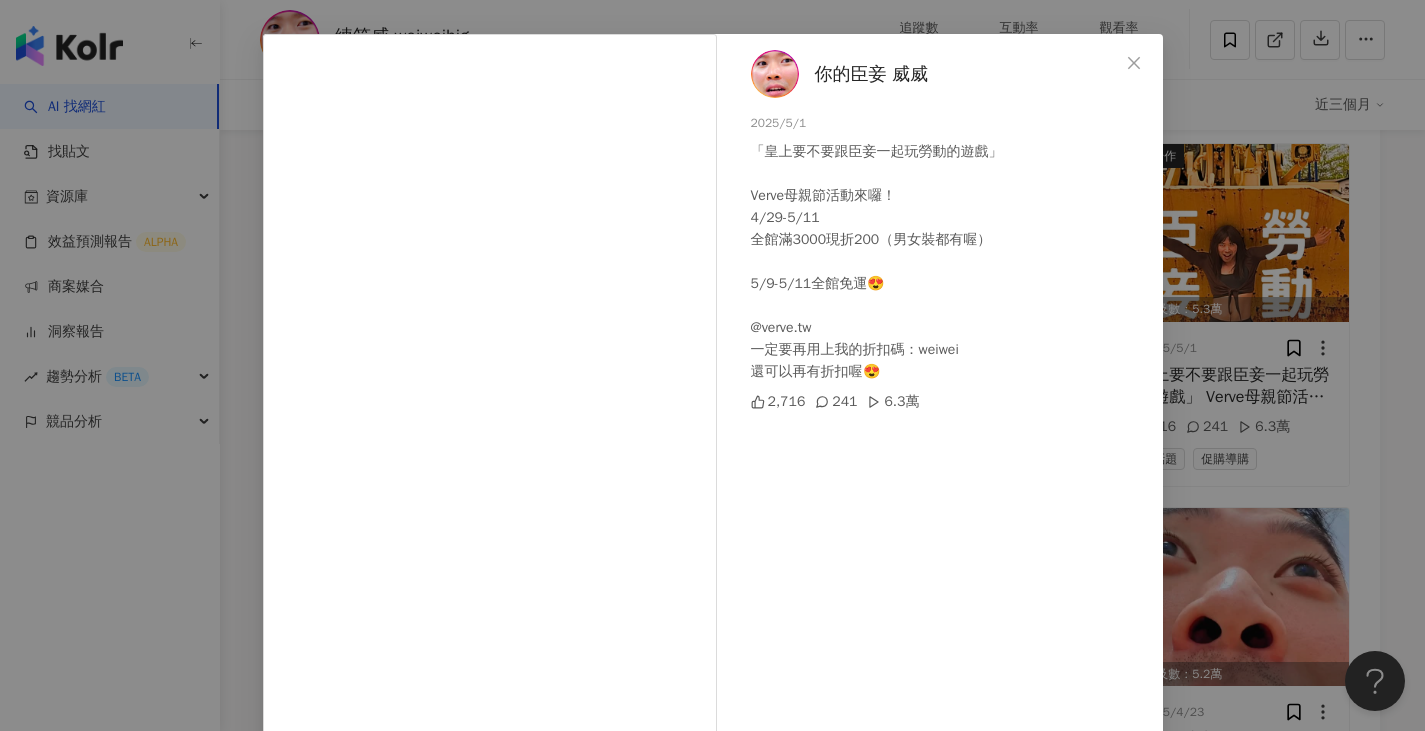 click on "你的臣妾 威威 2025/5/1 「皇上要不要跟臣妾一起玩勞動的遊戲」
Verve母親節活動來囉！
4/29-5/11
全館滿3000現折200（男女裝都有喔）
5/9-5/11全館免運😍
@verve.tw
一定要再用上我的折扣碼：weiwei
還可以再有折扣喔😍 2,716 241 6.3萬 查看原始貼文" at bounding box center (712, 365) 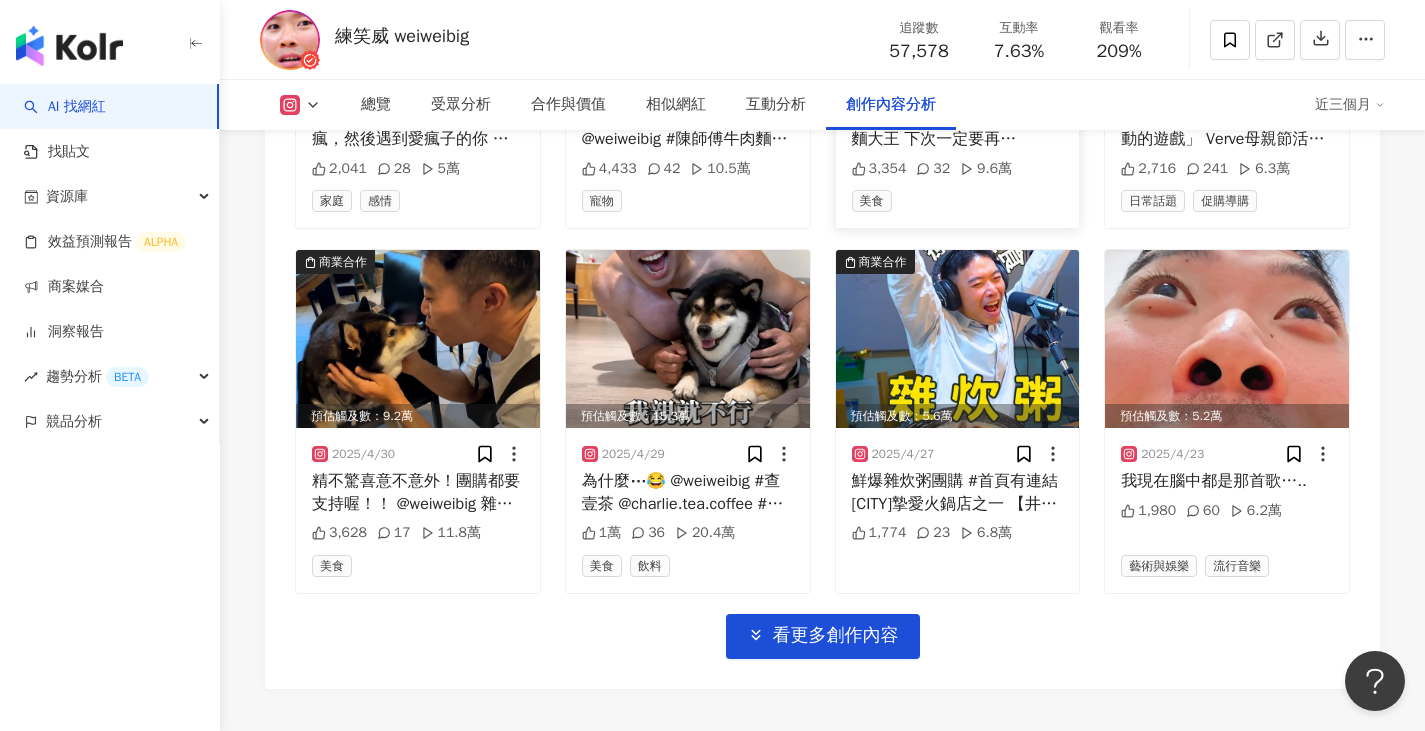 scroll, scrollTop: 8150, scrollLeft: 0, axis: vertical 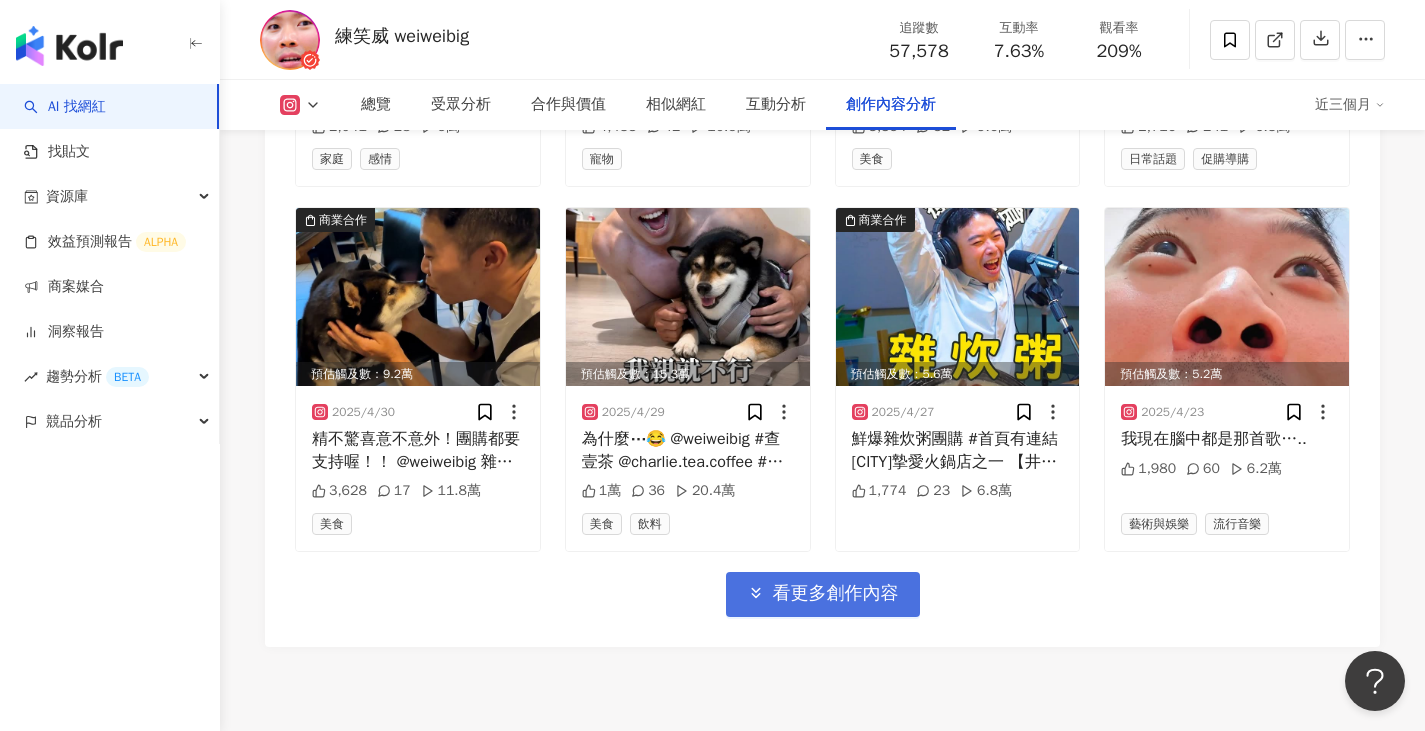 click on "看更多創作內容" at bounding box center (836, 594) 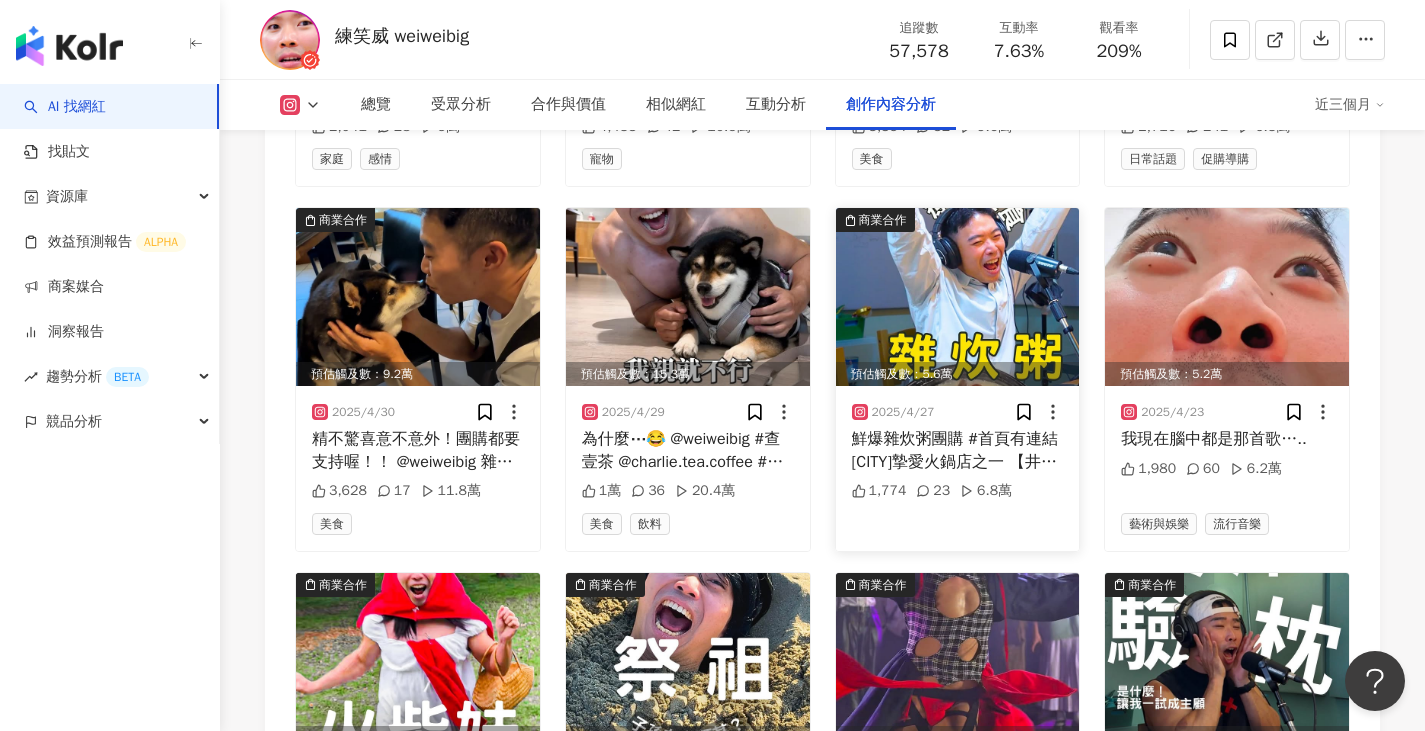 scroll, scrollTop: 8250, scrollLeft: 0, axis: vertical 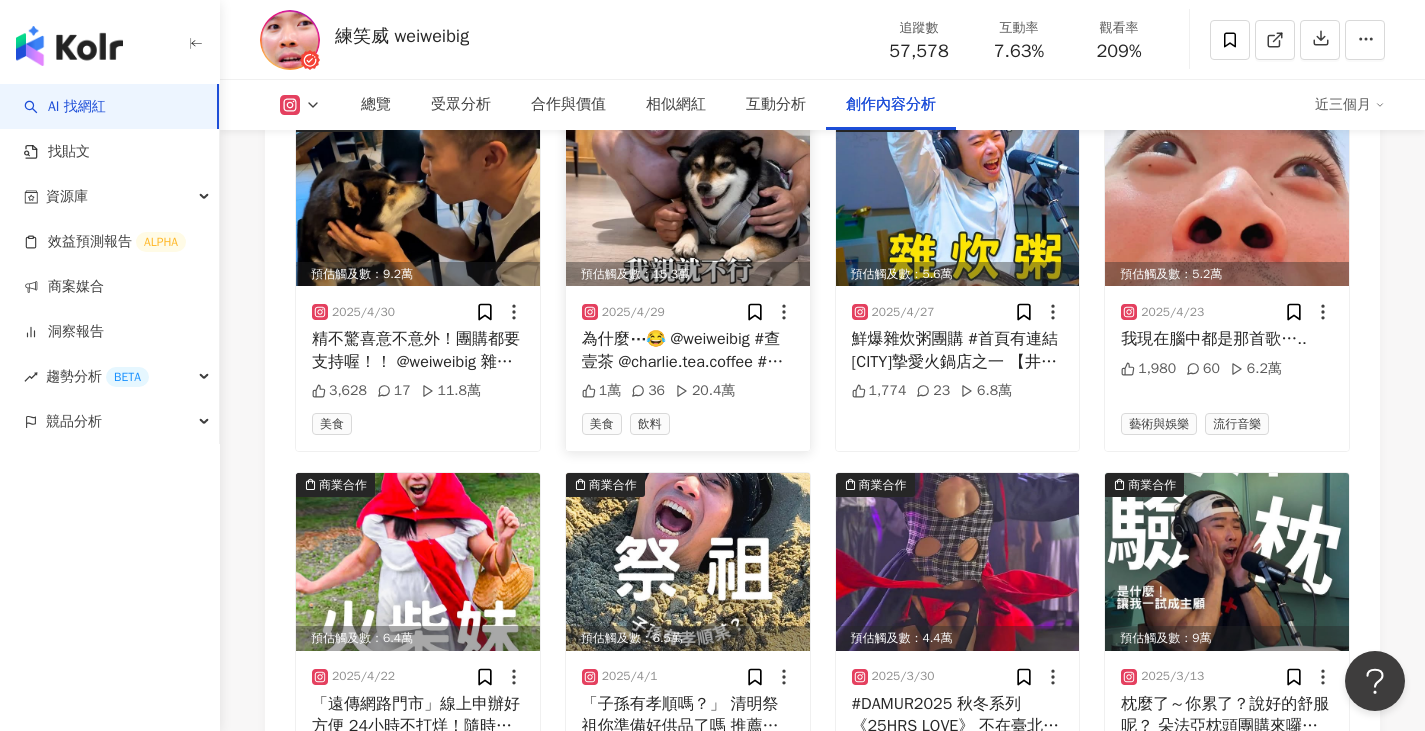 type 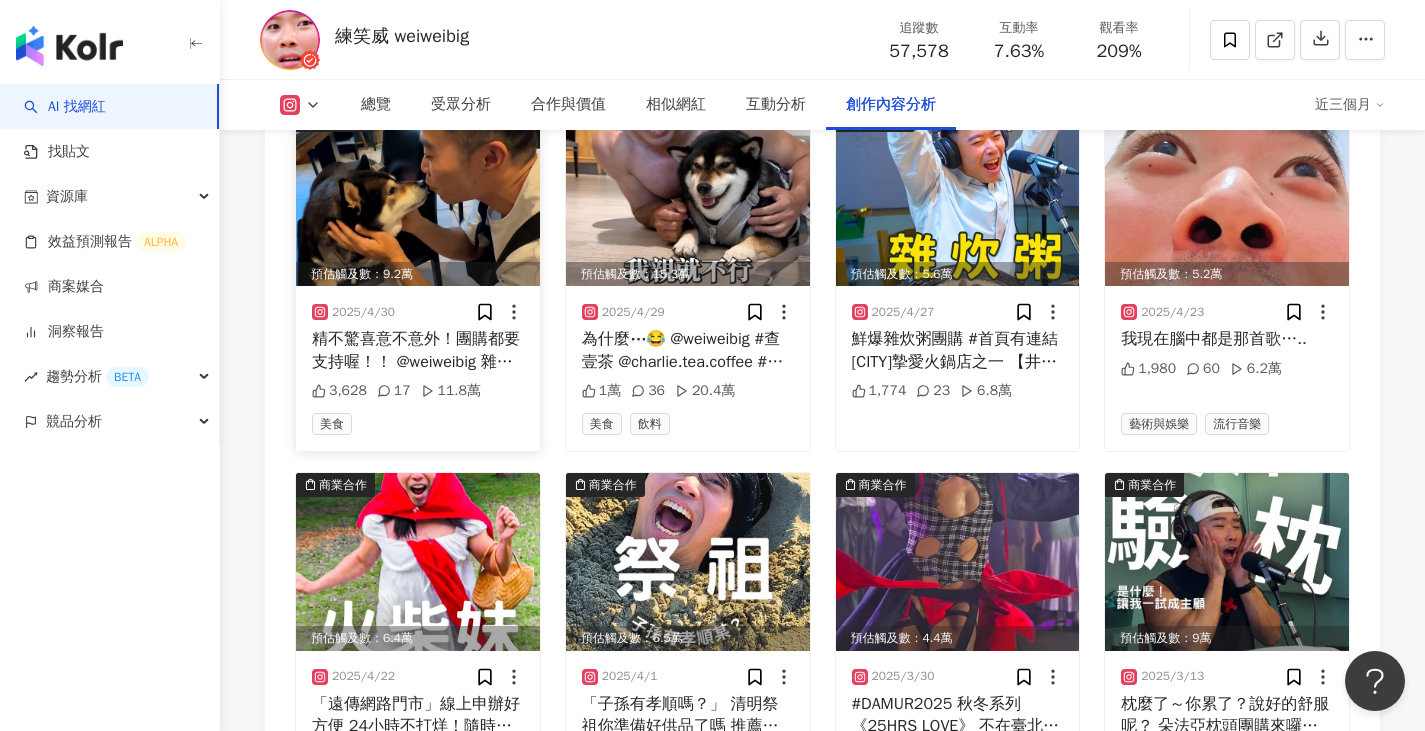 click at bounding box center (418, 197) 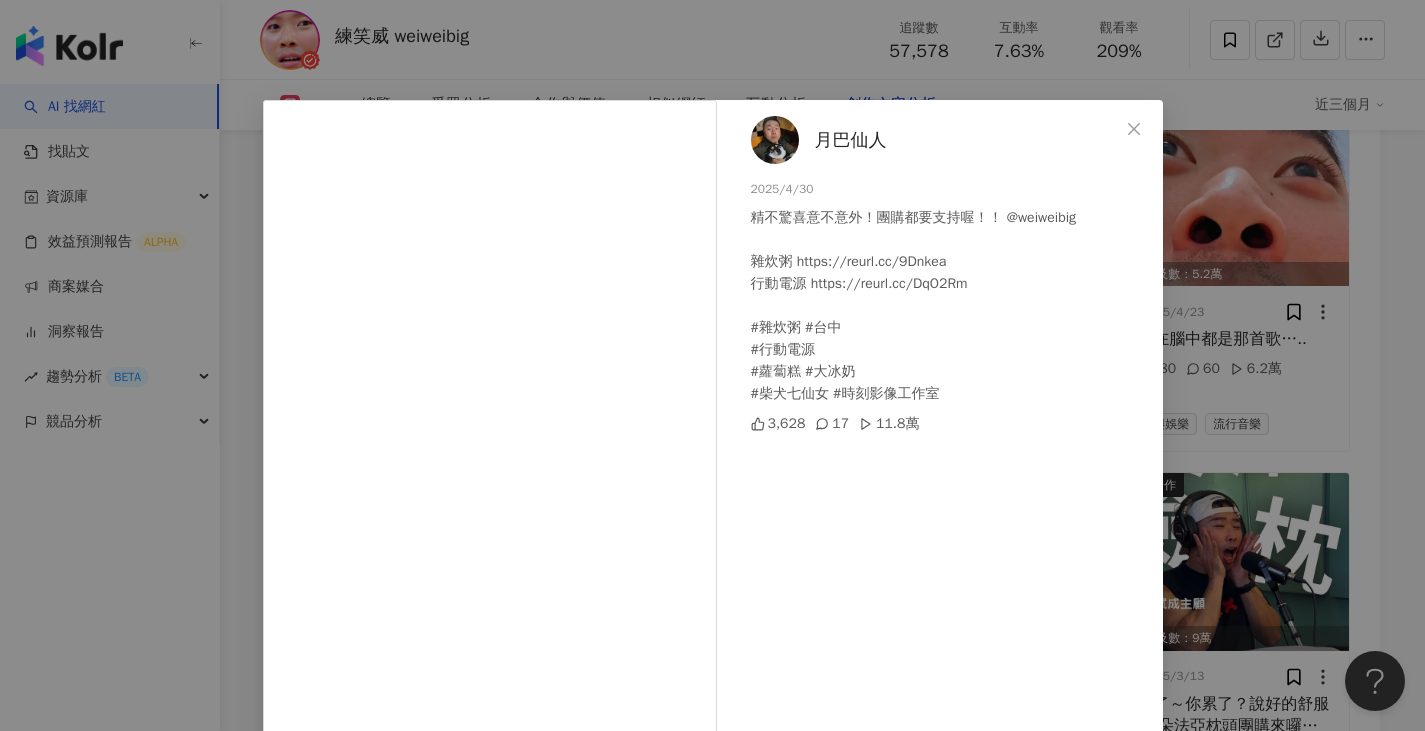 click on "月巴仙人 2025/4/30 精不驚喜意不意外！團購都要支持喔！！ @weiweibig
雜炊粥 https://reurl.cc/9Dnkea
行動電源 https://reurl.cc/DqO2Rm
#雜炊粥 #台中
#行動電源
#蘿蔔糕 #大冰奶
#柴犬七仙女 #時刻影像工作室 3,628 17 11.8萬 查看原始貼文" at bounding box center [712, 365] 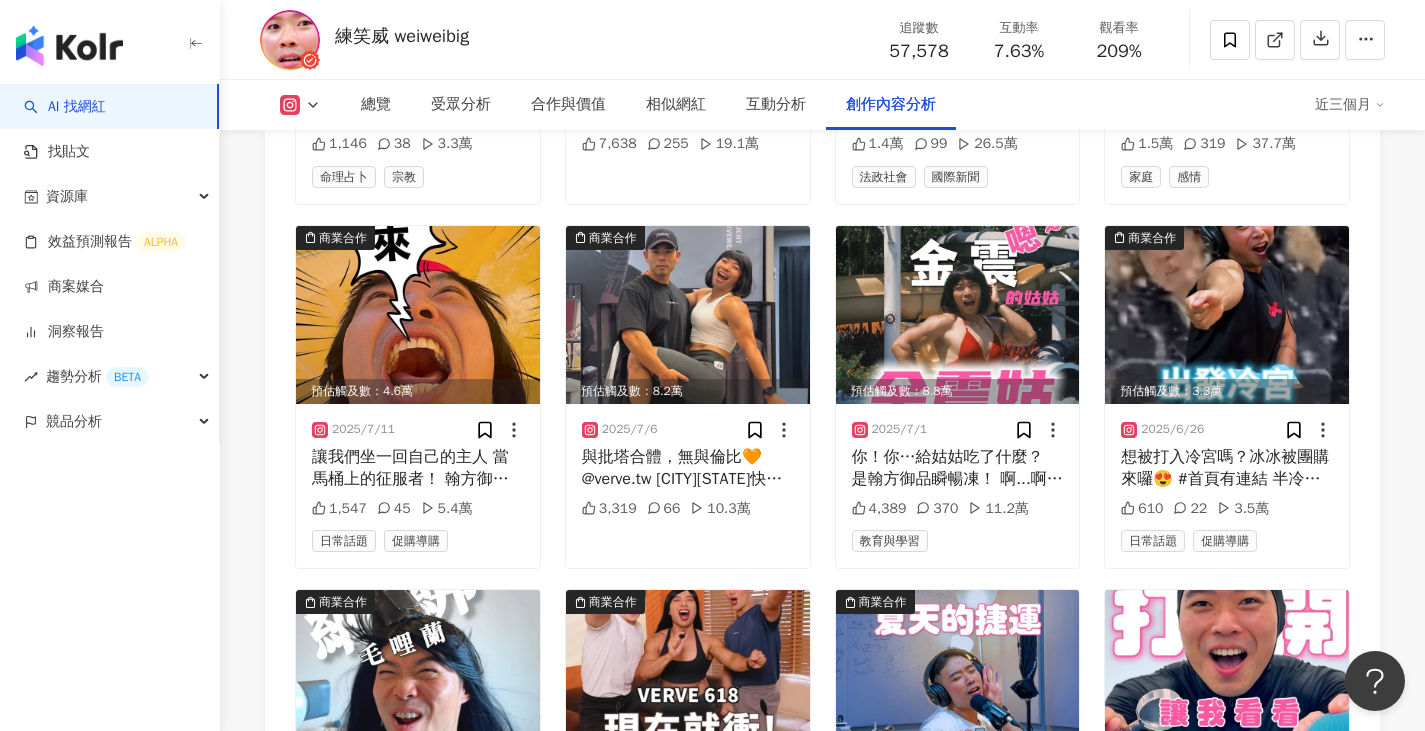 scroll, scrollTop: 6650, scrollLeft: 0, axis: vertical 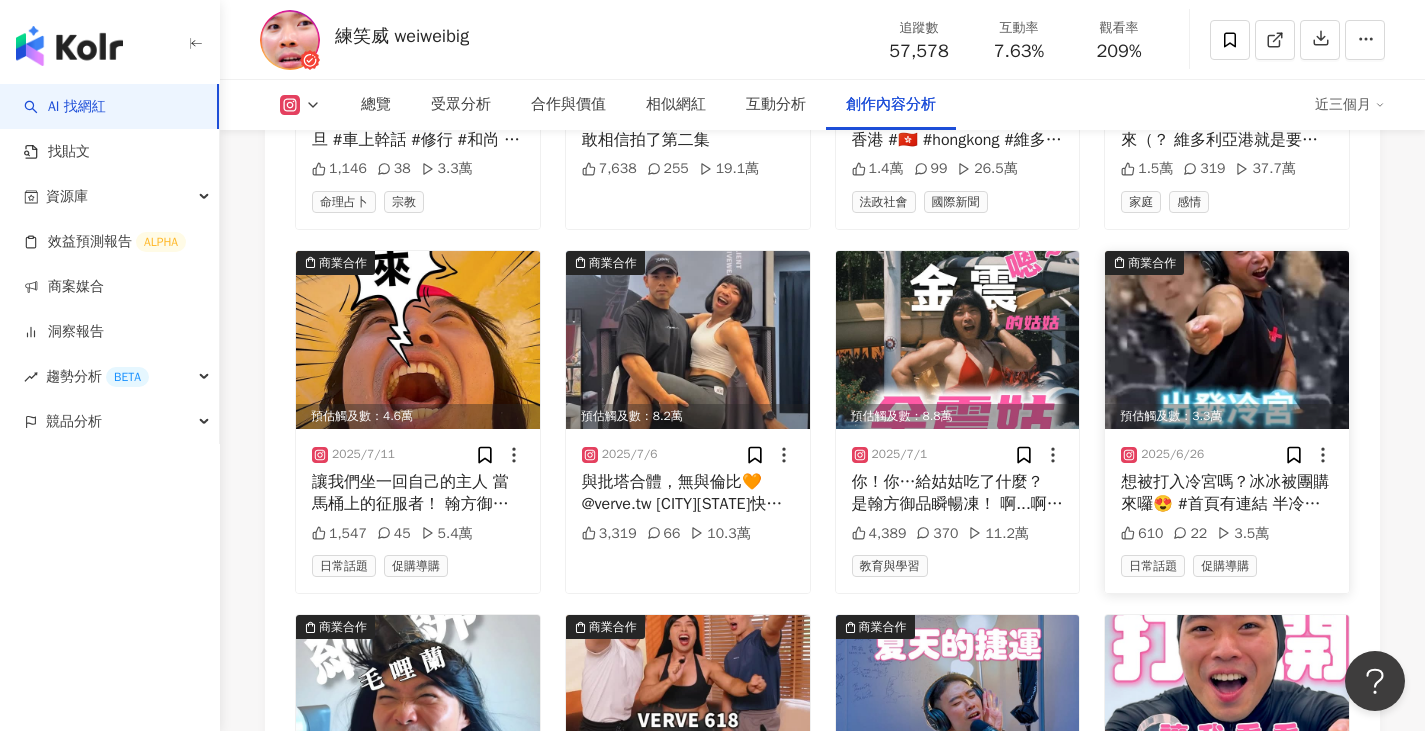 click at bounding box center [1227, 340] 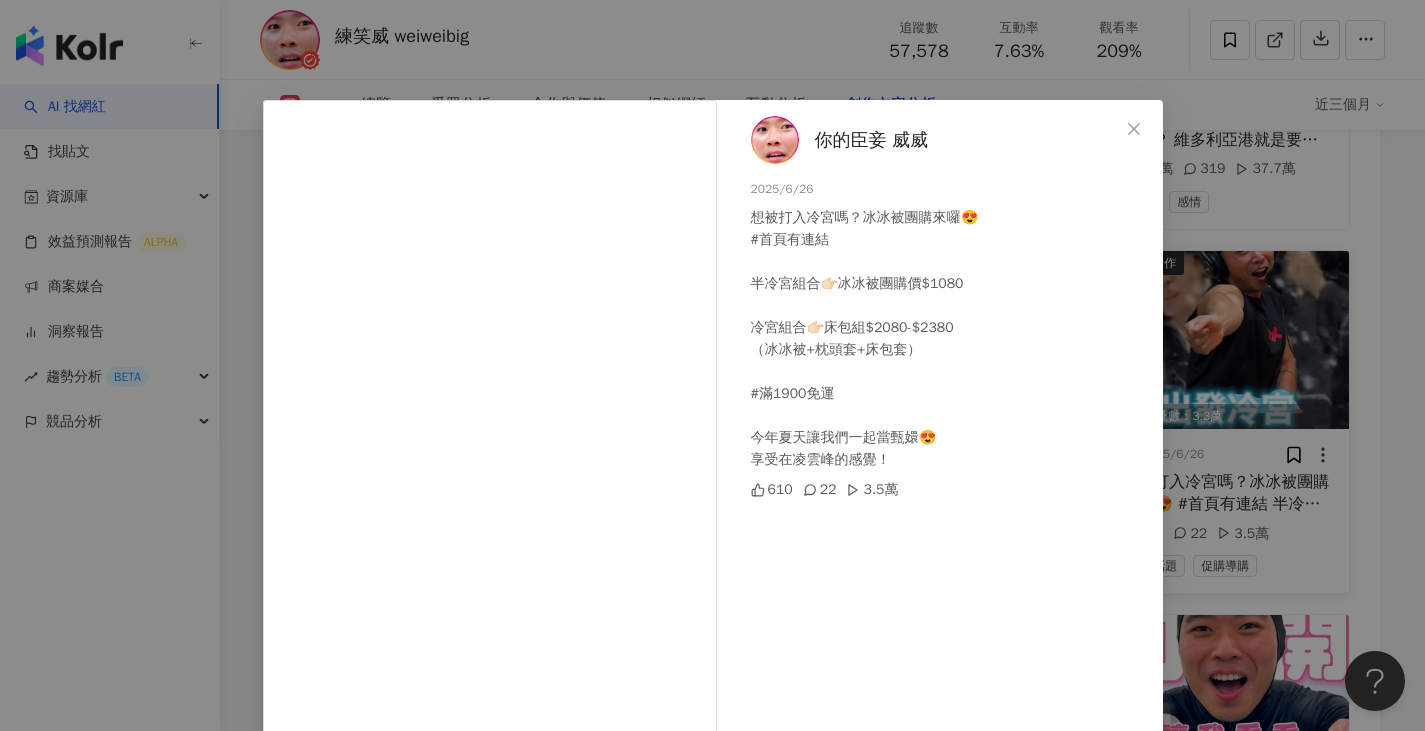 drag, startPoint x: 1331, startPoint y: 340, endPoint x: 1158, endPoint y: 438, distance: 198.82907 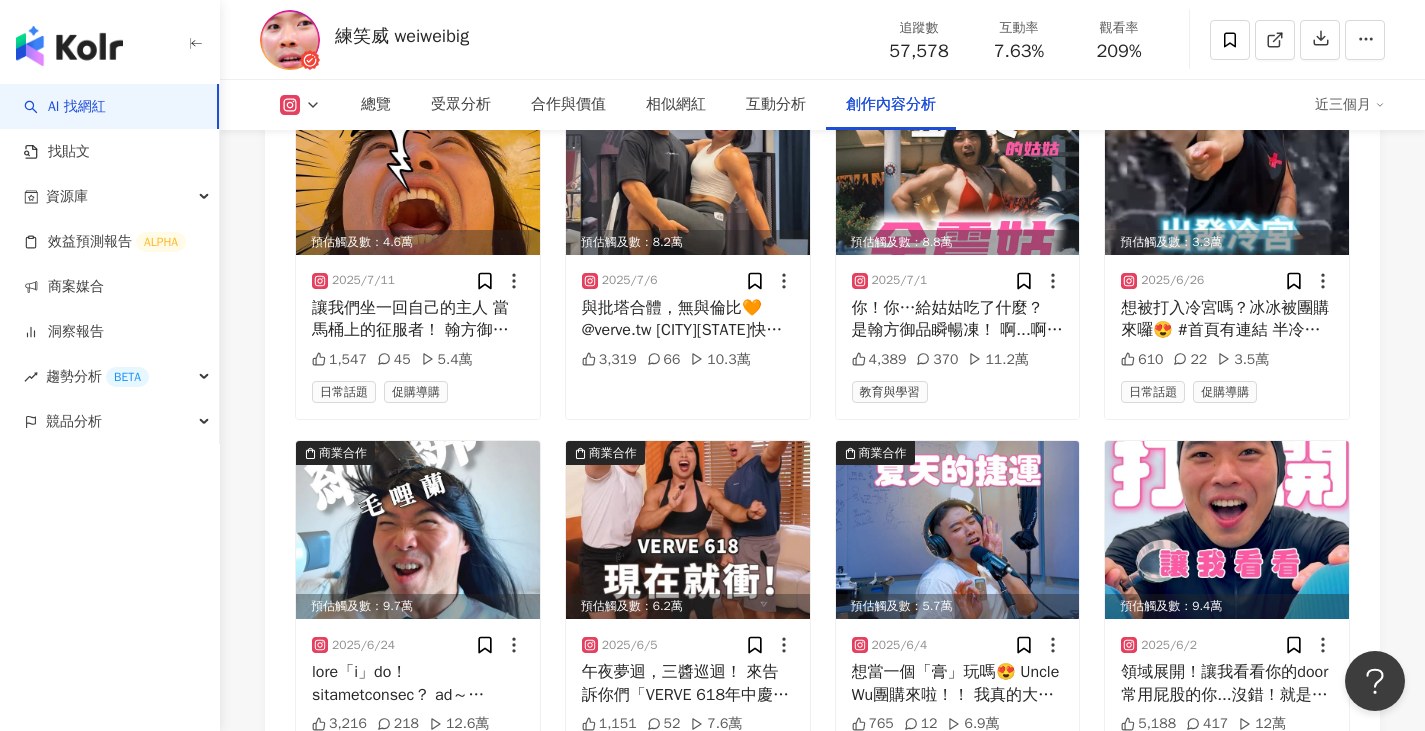 scroll, scrollTop: 6950, scrollLeft: 0, axis: vertical 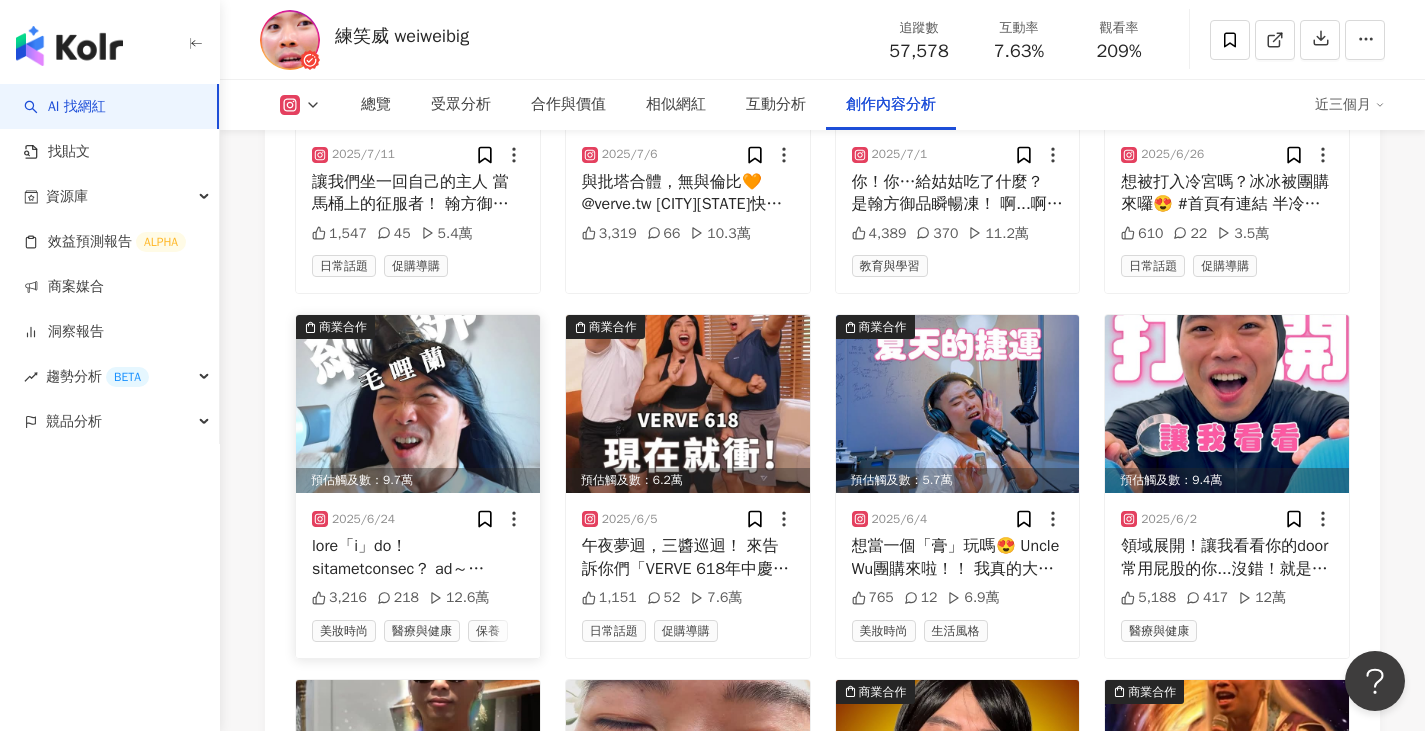 click at bounding box center [418, 404] 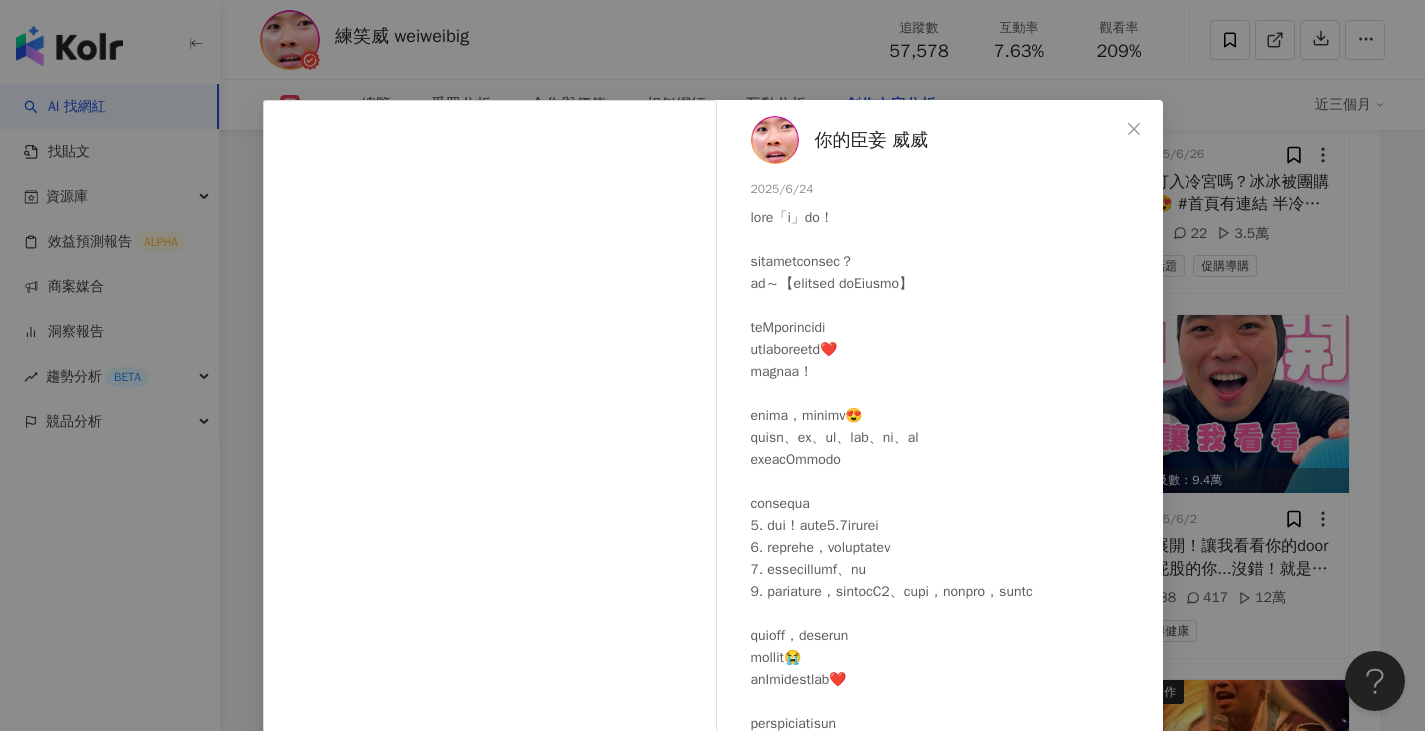 click on "你的臣妾 威威 2025/6/24 3,216 218 12.6萬 查看原始貼文" at bounding box center (712, 365) 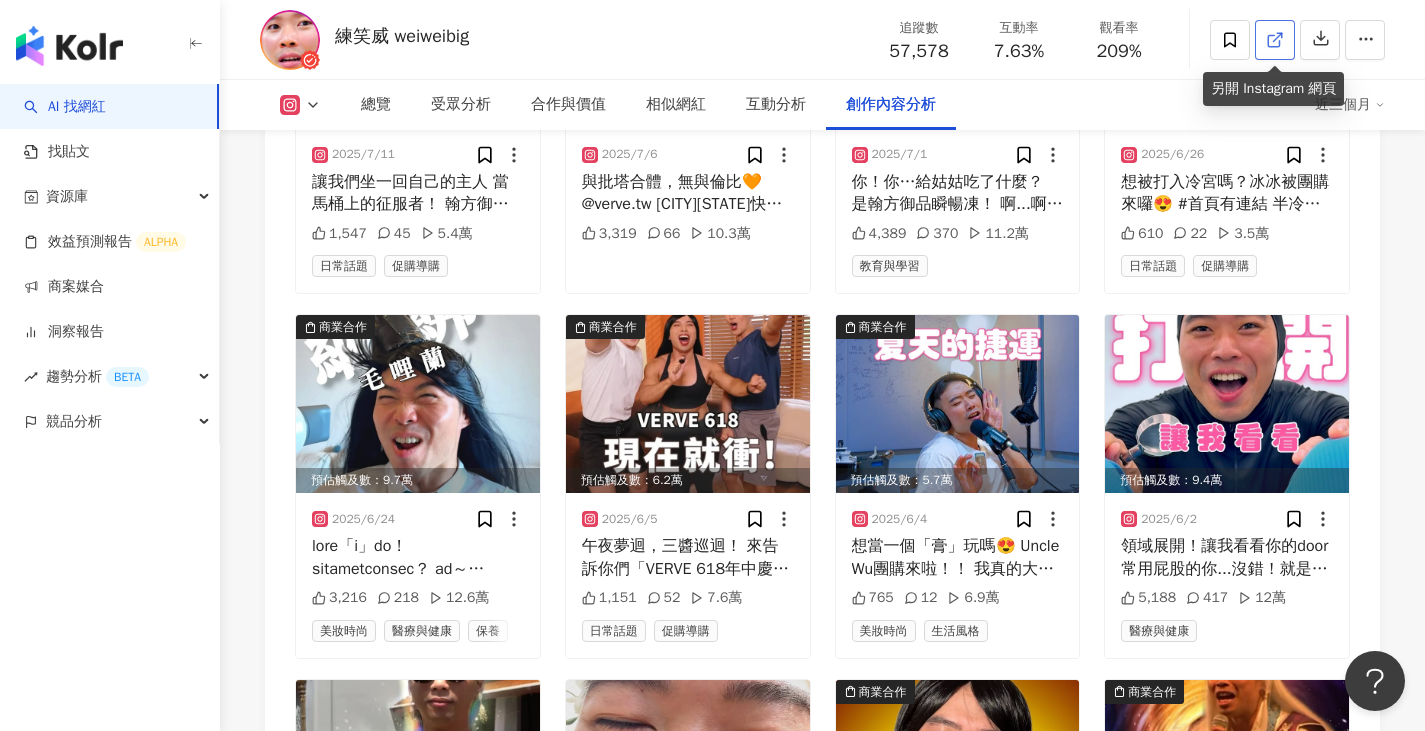click at bounding box center (1275, 40) 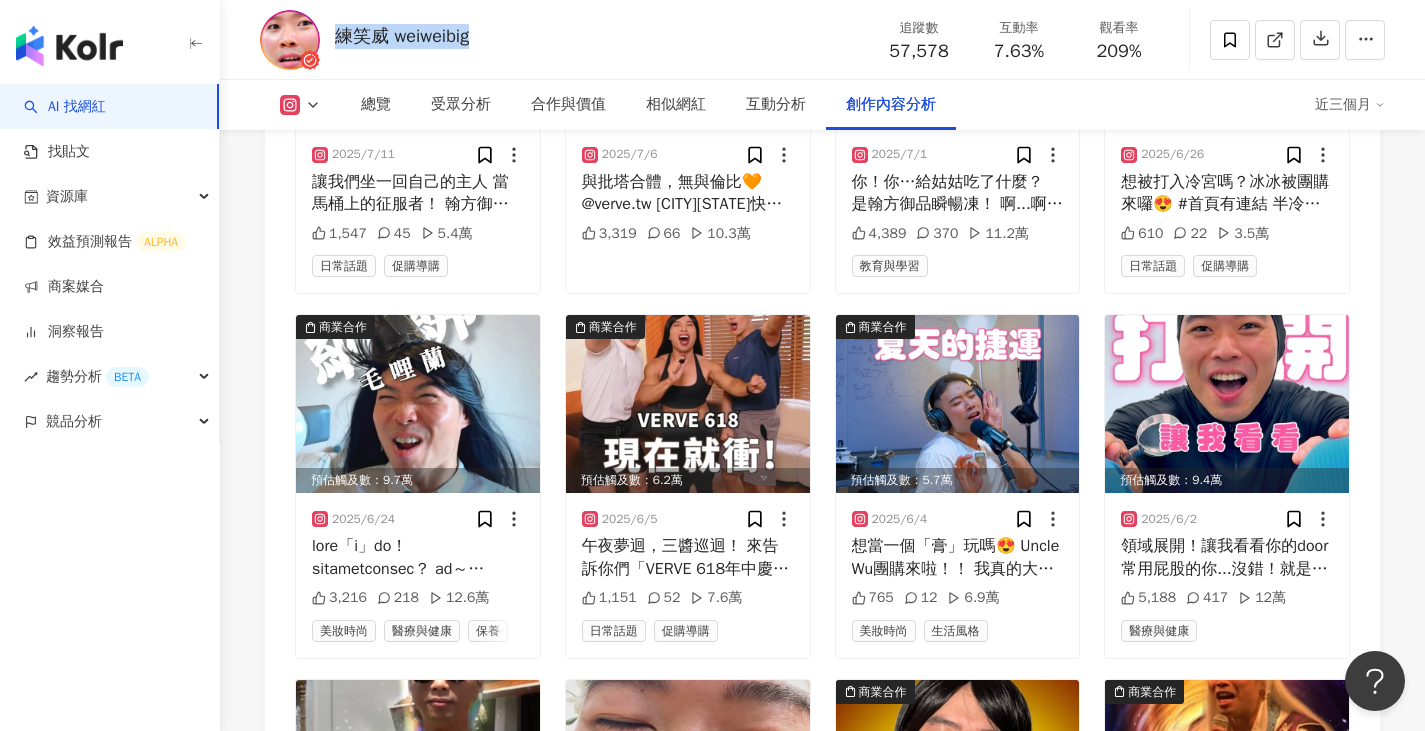 drag, startPoint x: 339, startPoint y: 37, endPoint x: 486, endPoint y: 41, distance: 147.05441 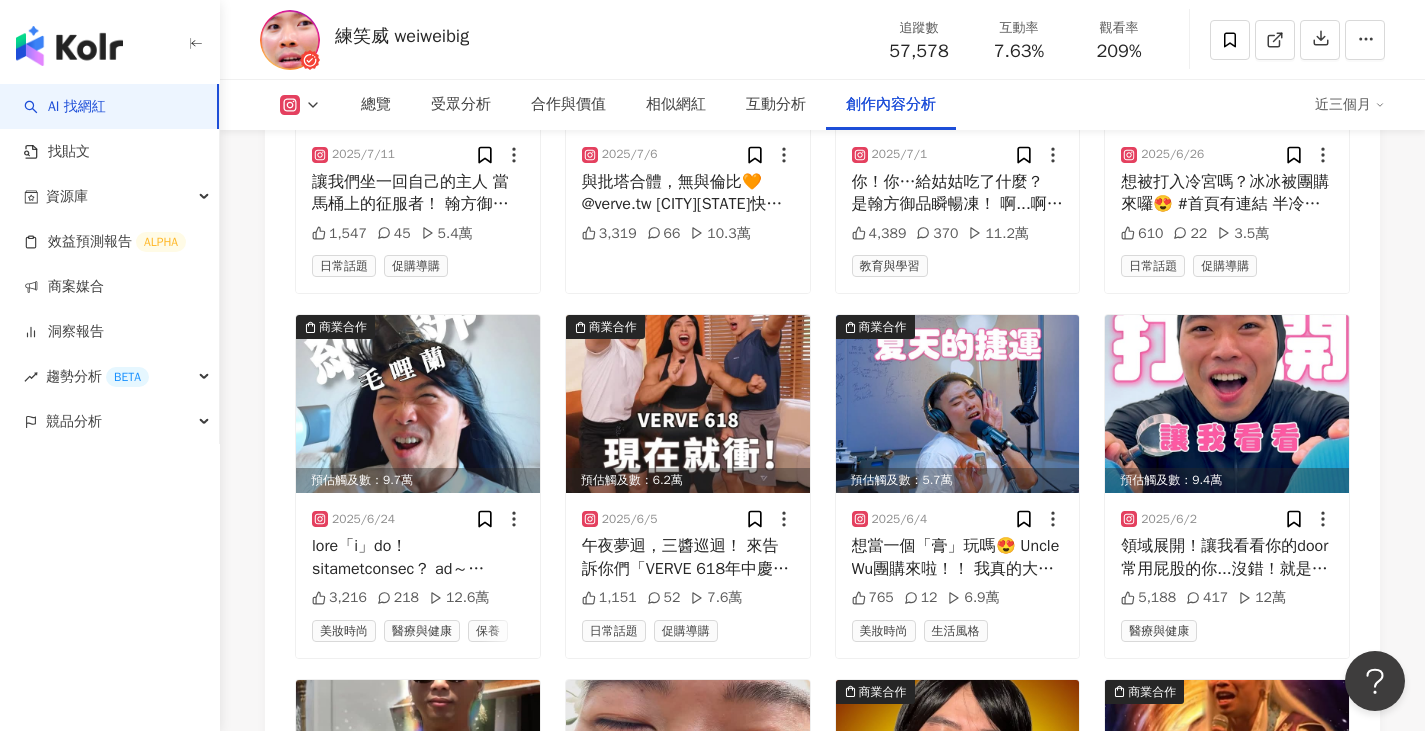 click on "練笑威 weiweibig 追蹤數 57,578 互動率 7.63% 觀看率 209%" at bounding box center (822, 39) 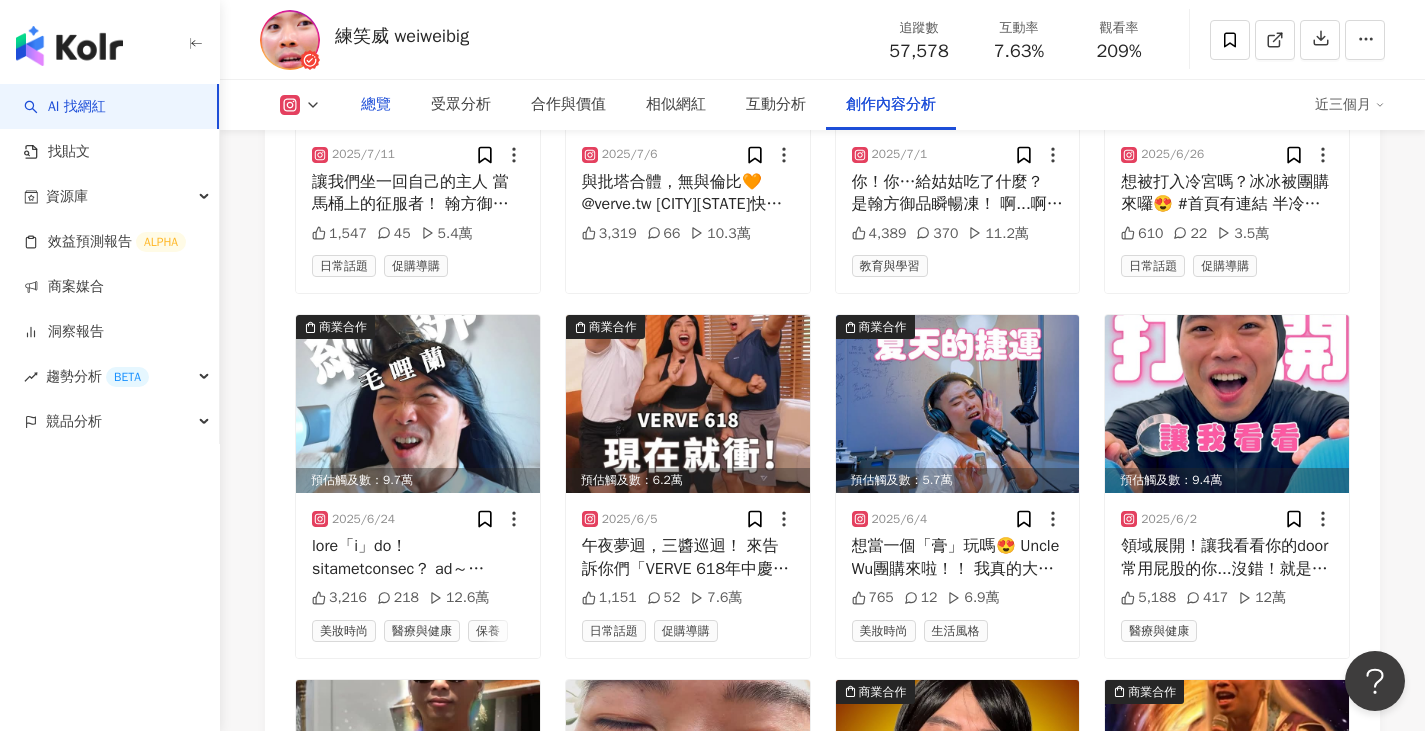 click on "總覽" at bounding box center (376, 105) 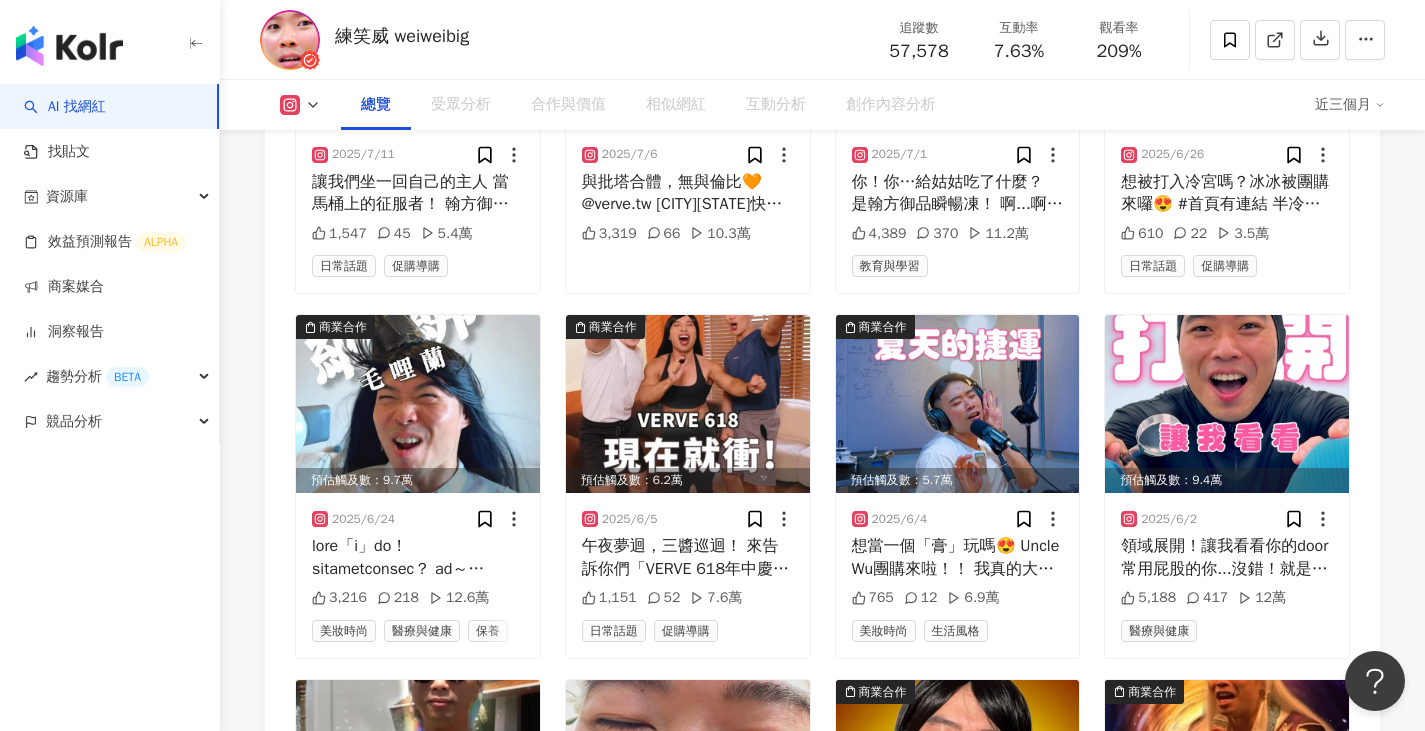 scroll, scrollTop: 123, scrollLeft: 0, axis: vertical 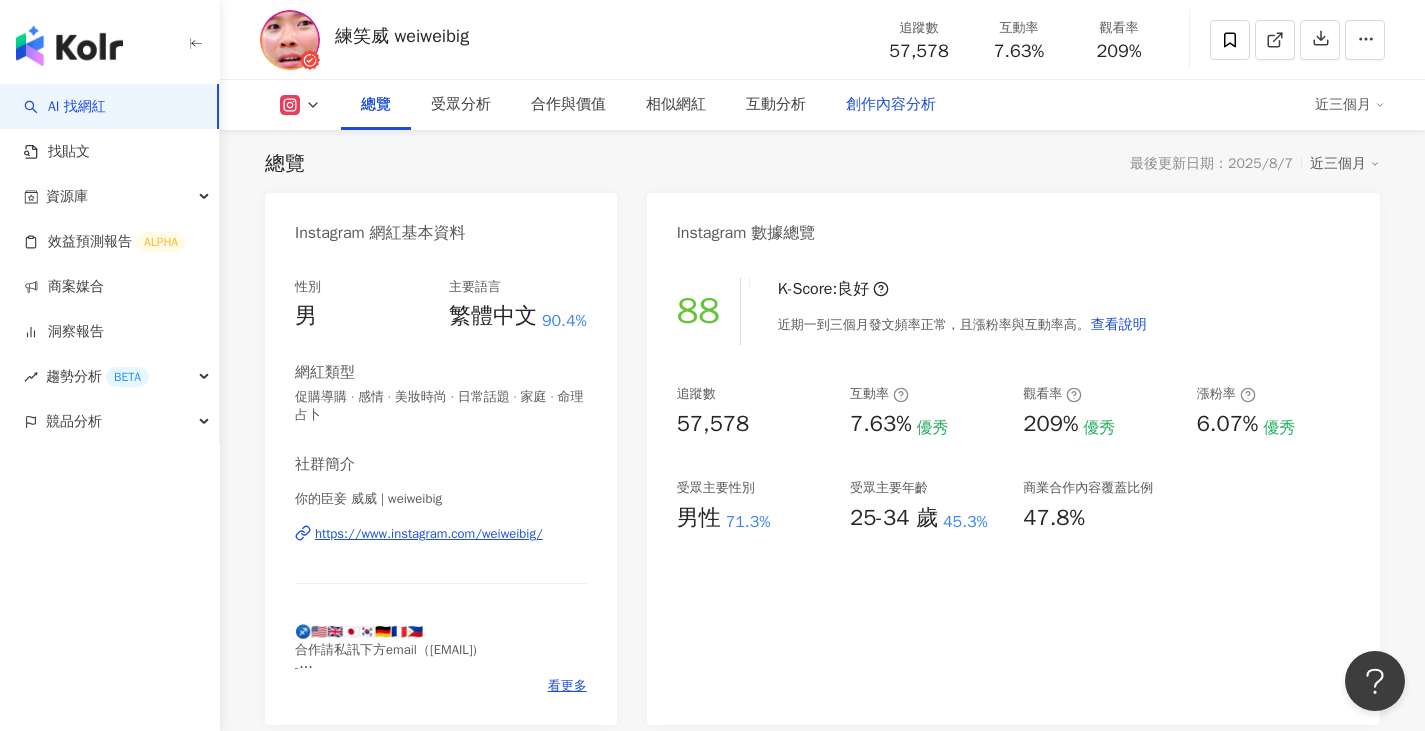 click on "創作內容分析" at bounding box center (891, 105) 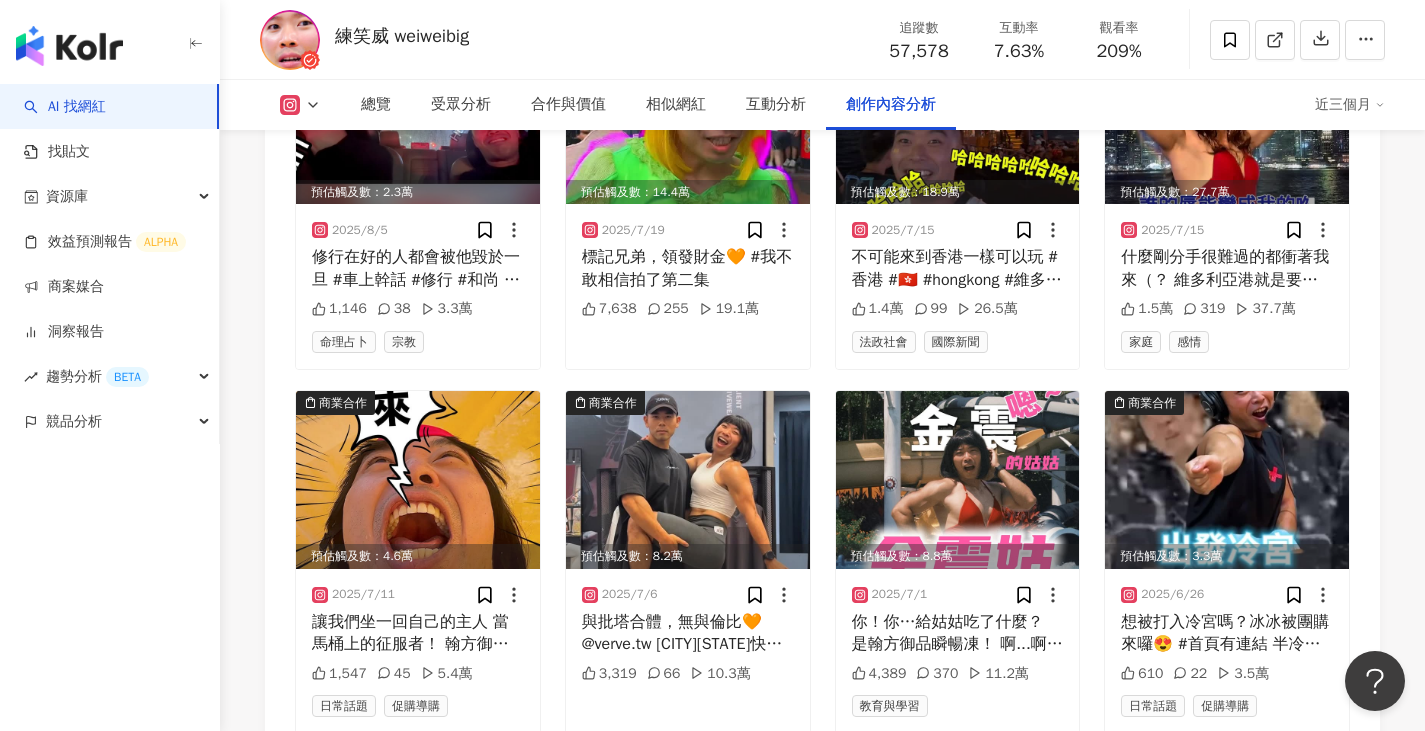scroll, scrollTop: 6610, scrollLeft: 0, axis: vertical 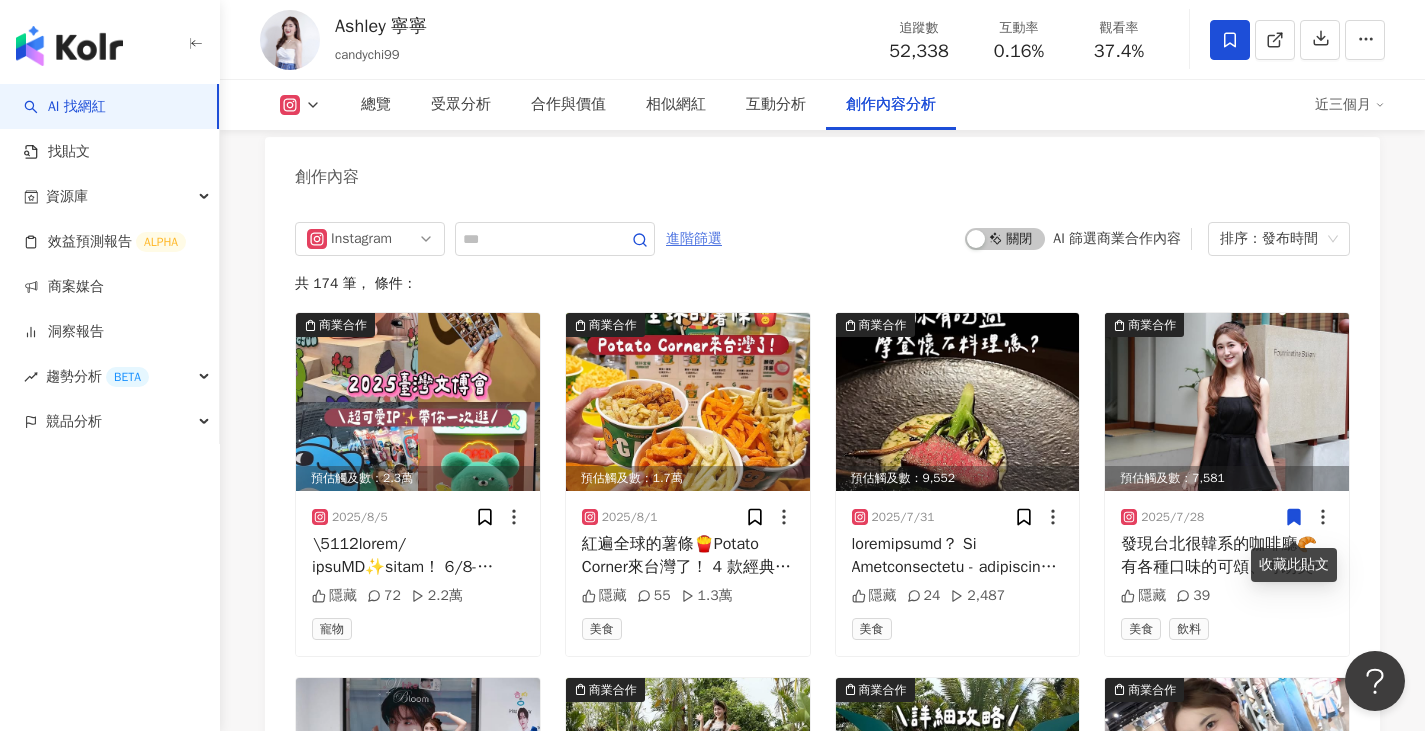 click on "進階篩選" at bounding box center [694, 239] 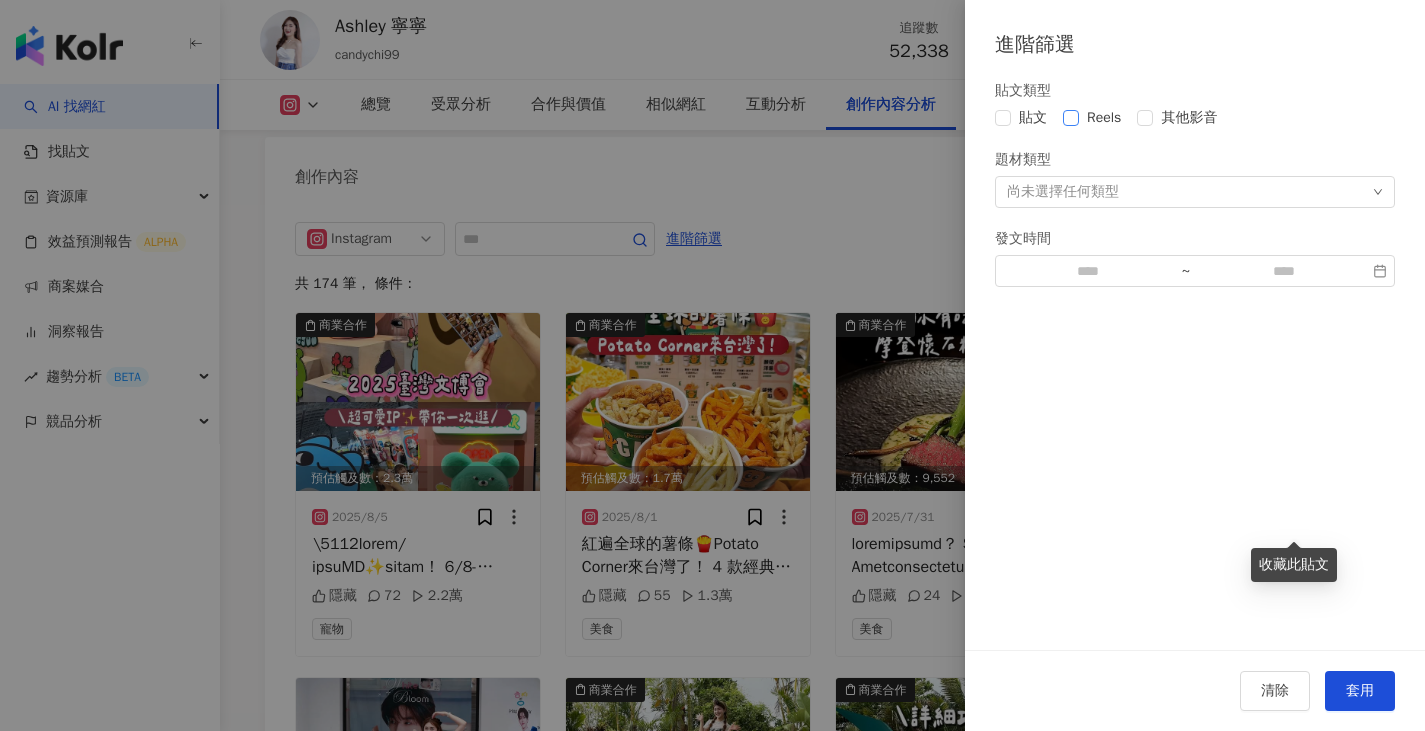 click on "Reels" at bounding box center [1104, 118] 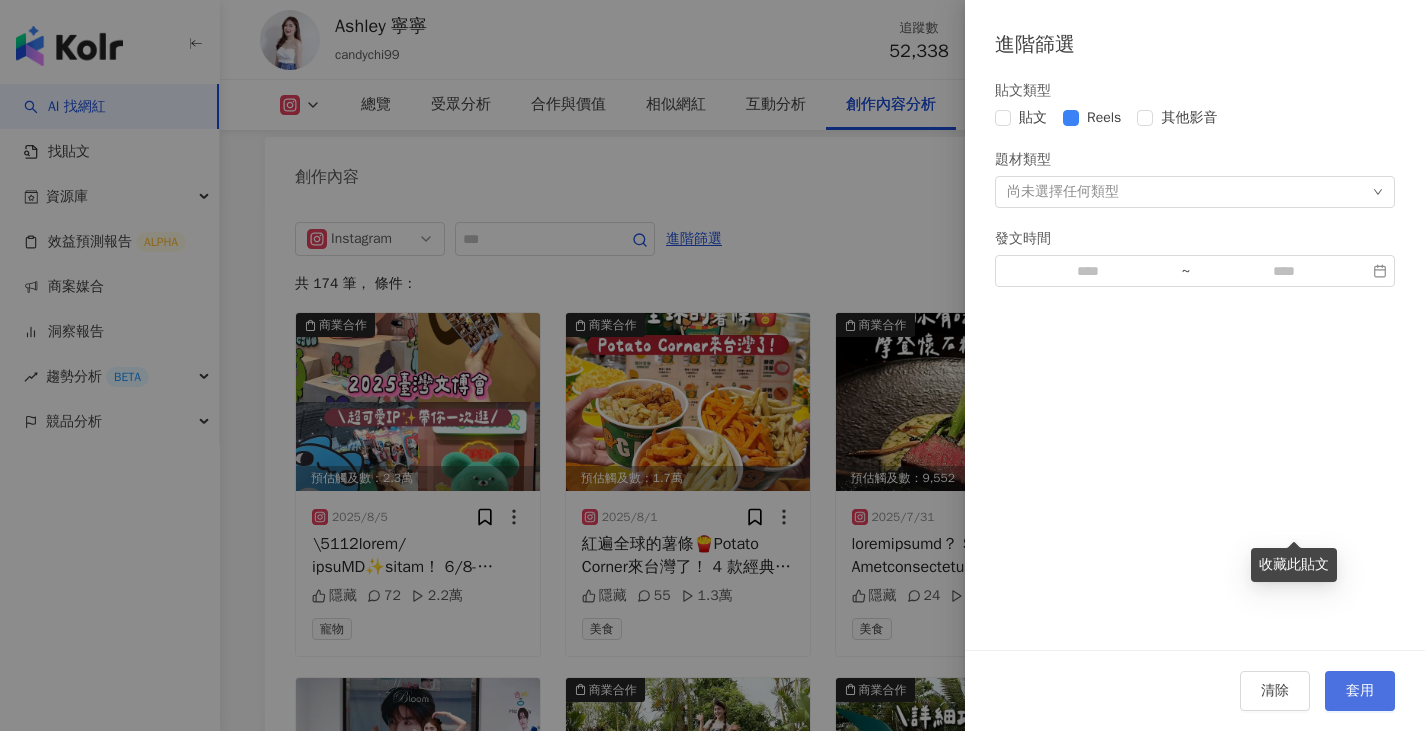 click on "套用" at bounding box center (1360, 691) 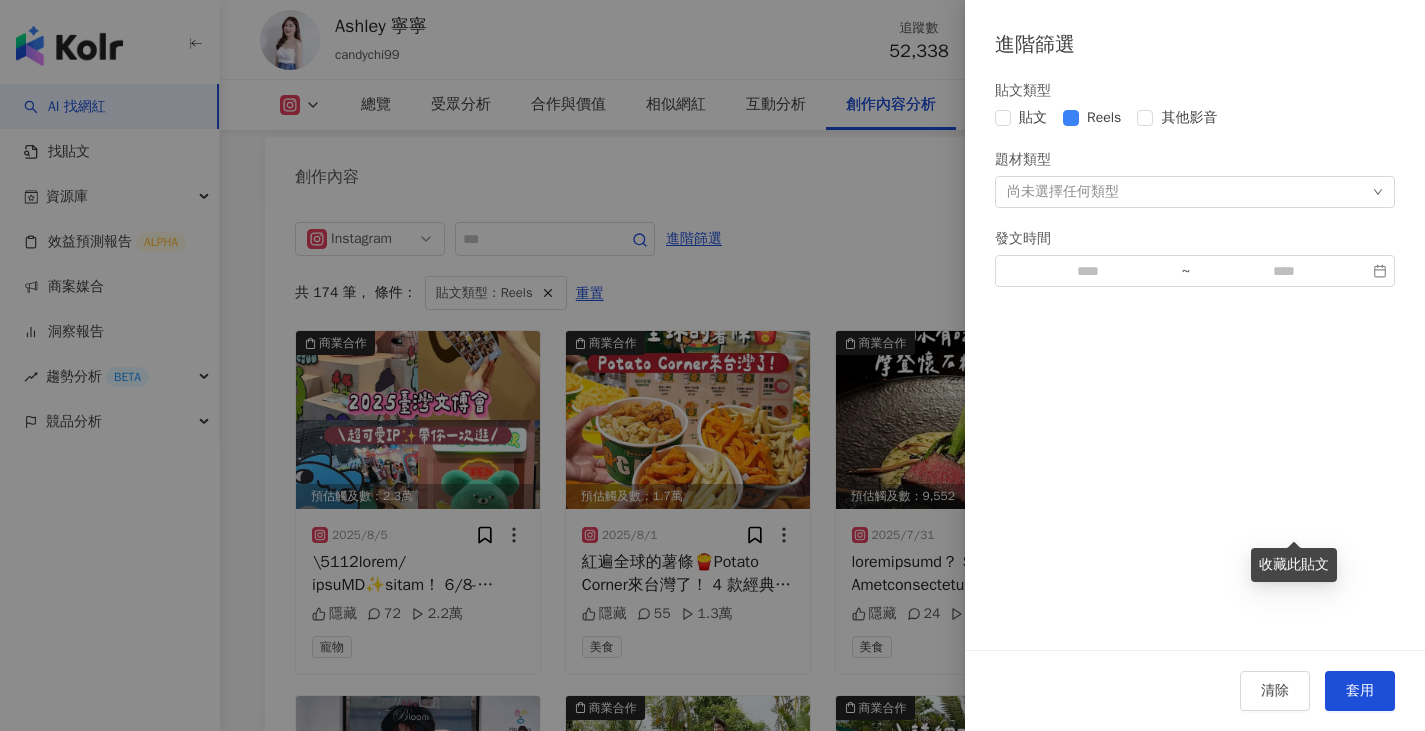 scroll, scrollTop: 6285, scrollLeft: 0, axis: vertical 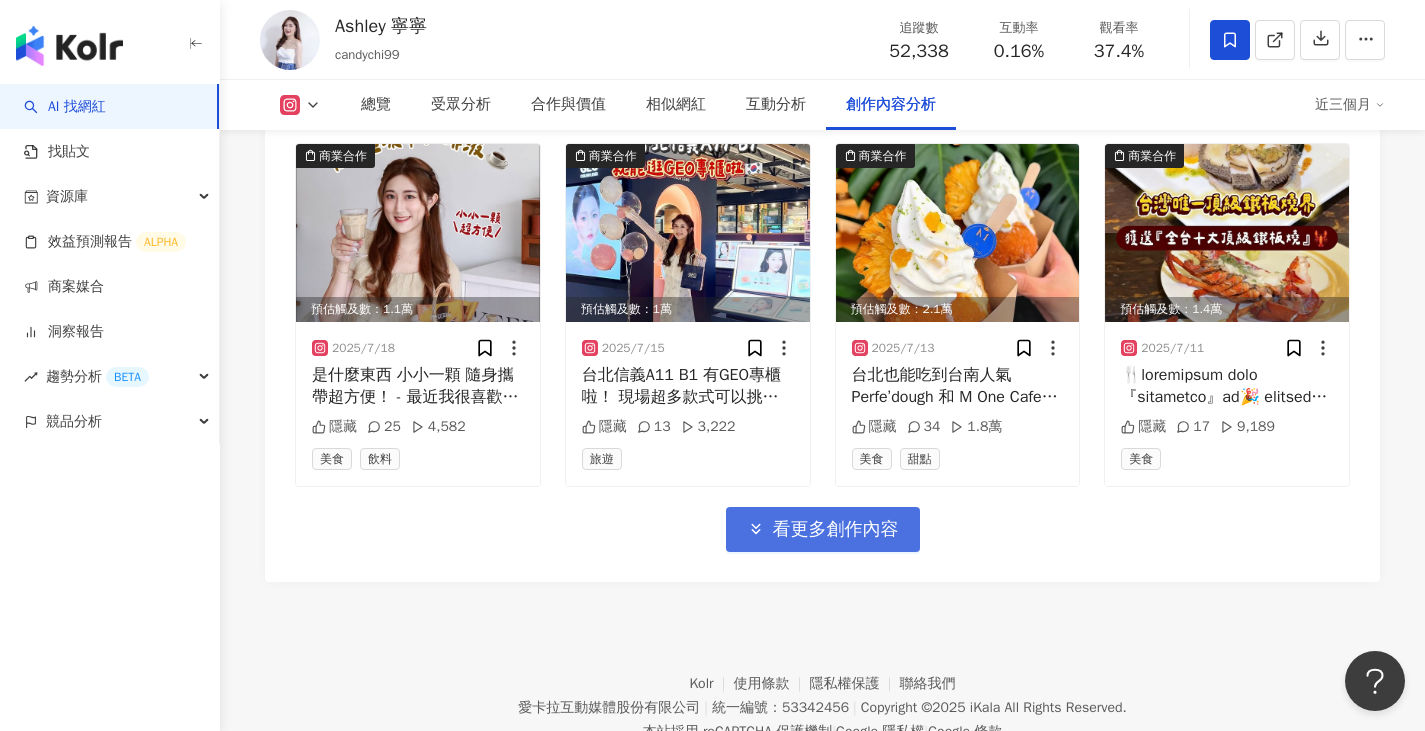 click on "看更多創作內容" at bounding box center [836, 530] 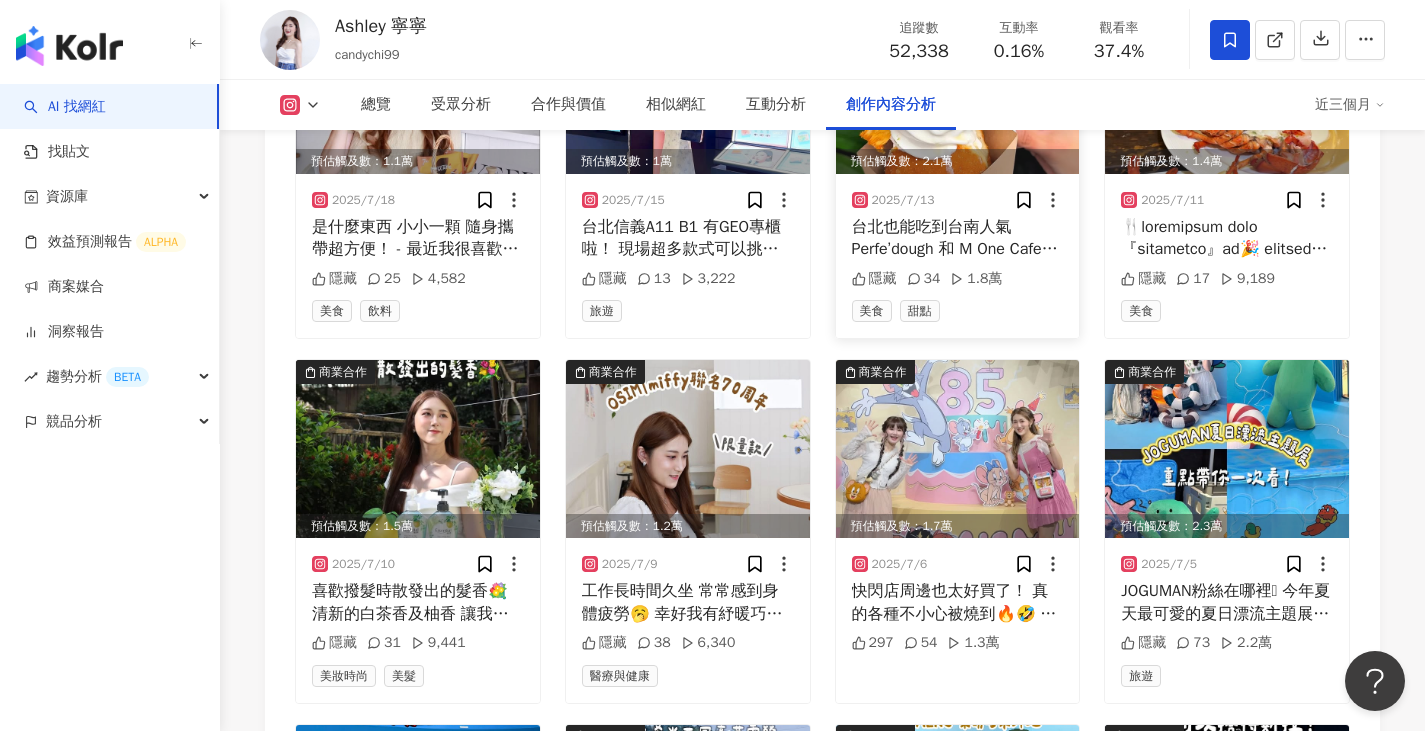 scroll, scrollTop: 7385, scrollLeft: 0, axis: vertical 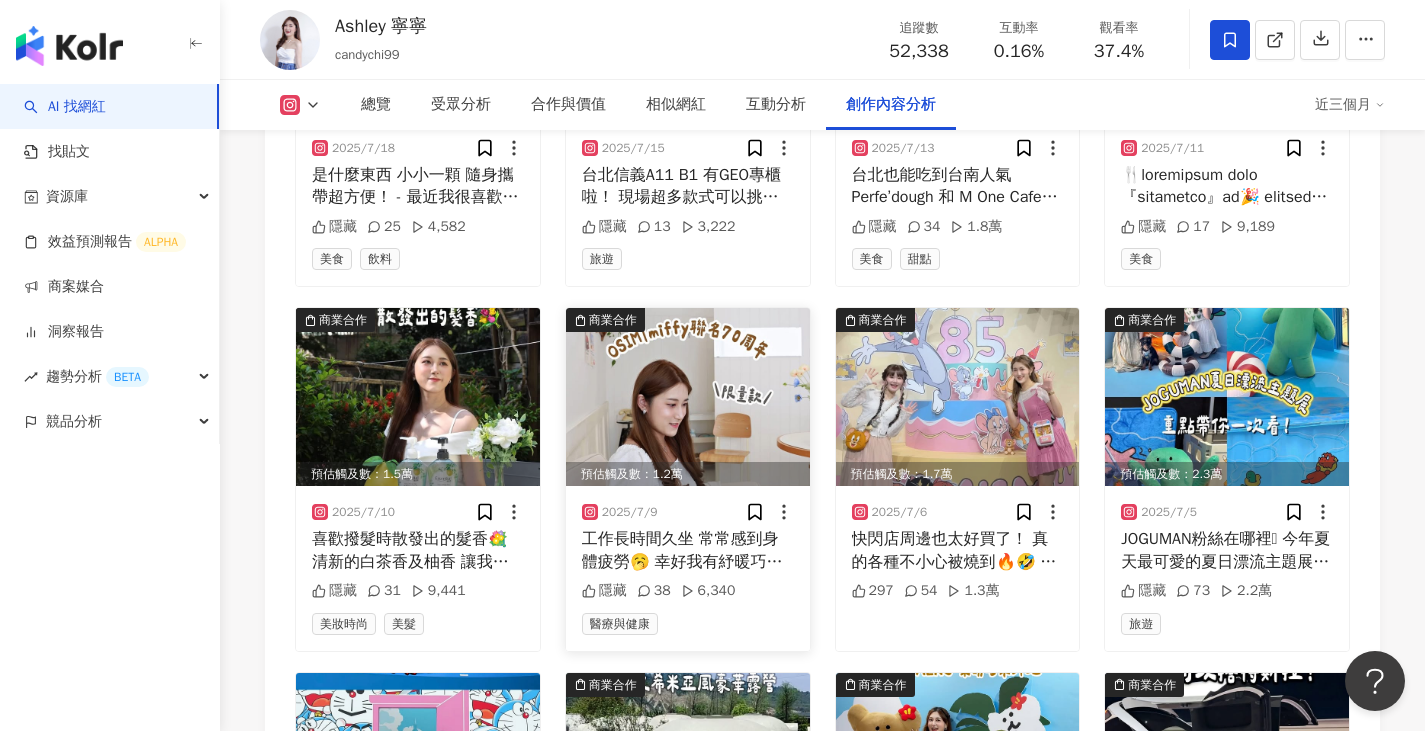 click at bounding box center (688, 397) 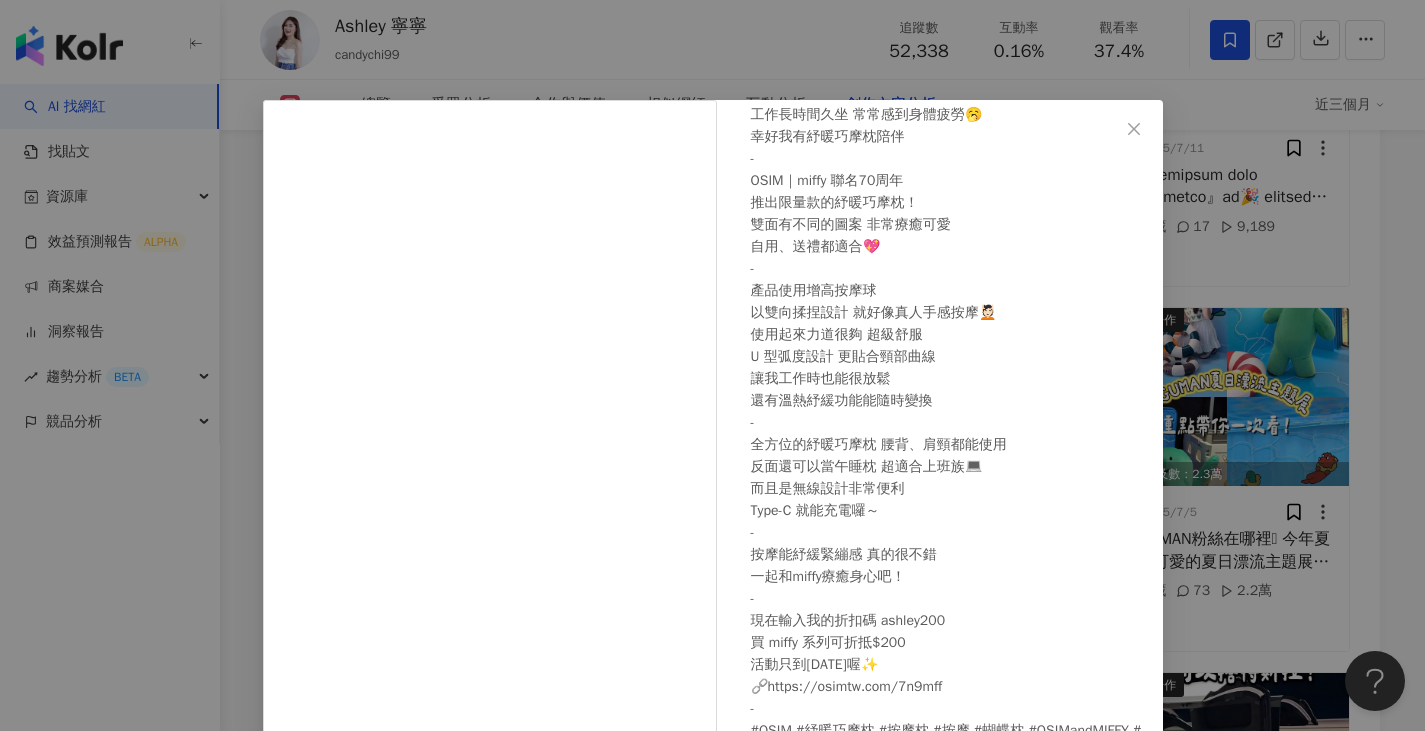 scroll, scrollTop: 105, scrollLeft: 0, axis: vertical 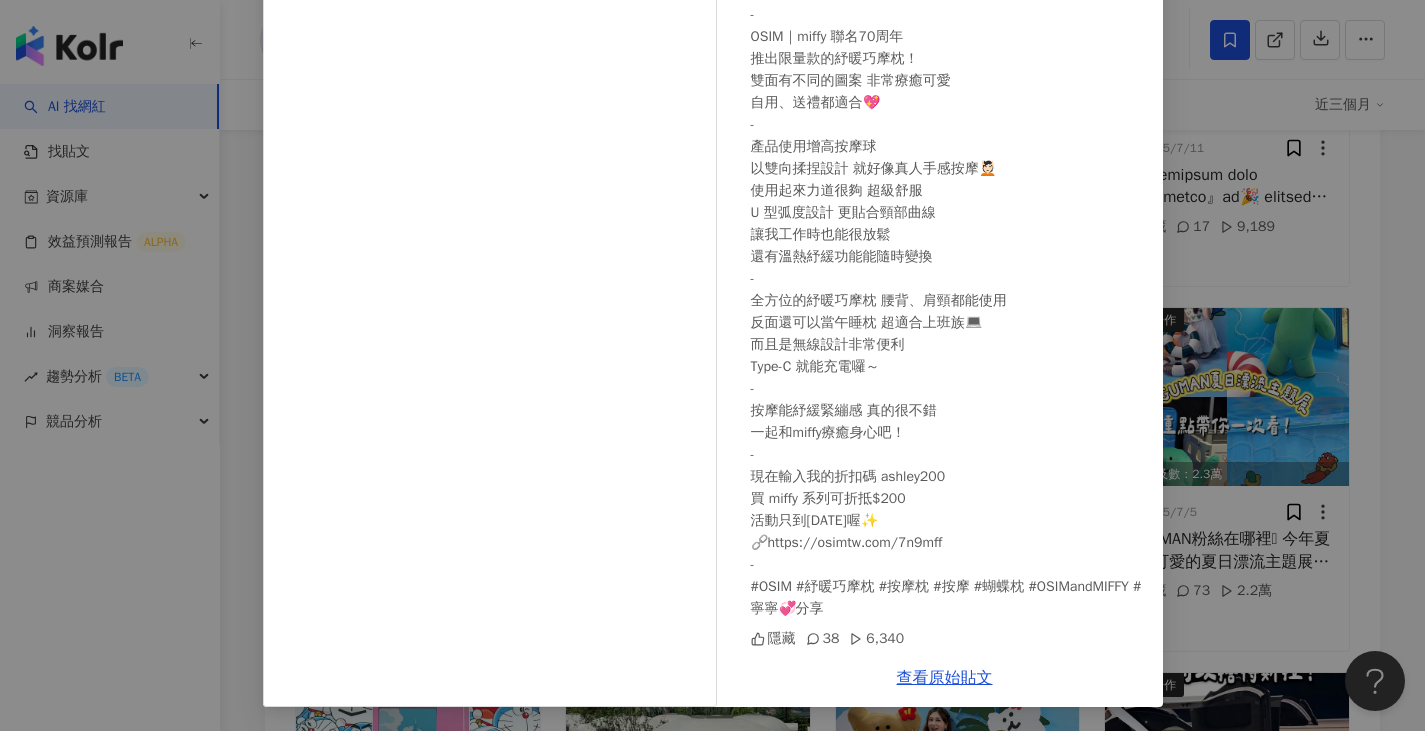 click on "Ashley 寧寧 2025/7/9 工作長時間久坐 常常感到身體疲勞🥱
幸好我有紓暖巧摩枕陪伴
-
OSIM｜miffy 聯名70周年
推出限量款的紓暖巧摩枕！
雙面有不同的圖案 非常療癒可愛
自用、送禮都適合💖
-
產品使用增高按摩球
以雙向揉捏設計 就好像真人手感按摩💆🏻
使用起來力道很夠 超級舒服‍
U 型弧度設計 更貼合頸部曲線
讓我工作時也能很放鬆
還有溫熱紓緩功能能隨時變換
-
全方位的紓暖巧摩枕 腰背、肩頸都能使用
反面還可以當午睡枕 超適合上班族💻
而且是無線設計非常便利
Type-C 就能充電囉～
-
按摩能紓緩緊繃感 真的很不錯
一起和miffy療癒身心吧！
-
現在輸入我的折扣碼 ashley200
買 miffy 系列可折抵$200
活動只到2025/8/31喔✨
🔗https://osimtw.com/7n9mff
-
#OSIM #紓暖巧摩枕 #按摩枕 #按摩 #蝴蝶枕 #OSIMandMIFFY #寧寧💞分享 隱藏 38 6,340 查看原始貼文" at bounding box center (712, 365) 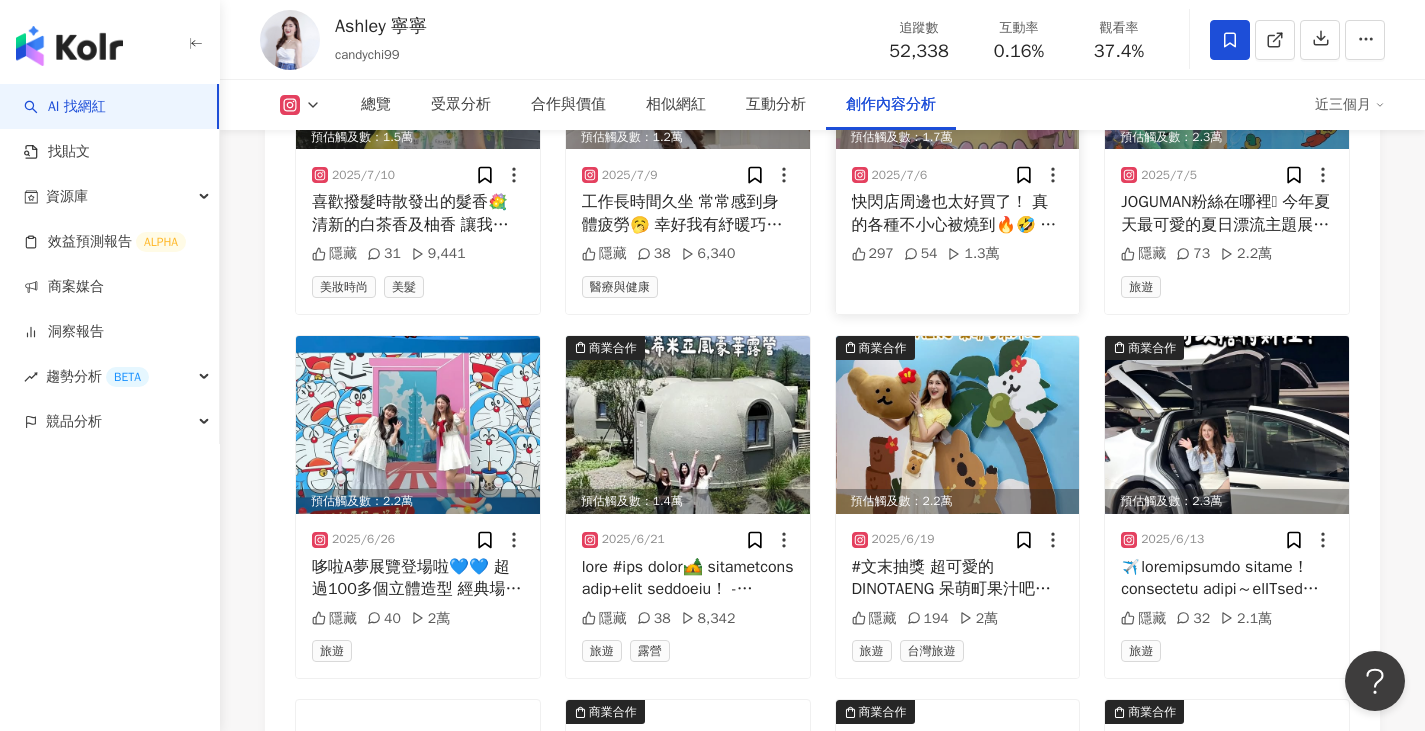 scroll, scrollTop: 7785, scrollLeft: 0, axis: vertical 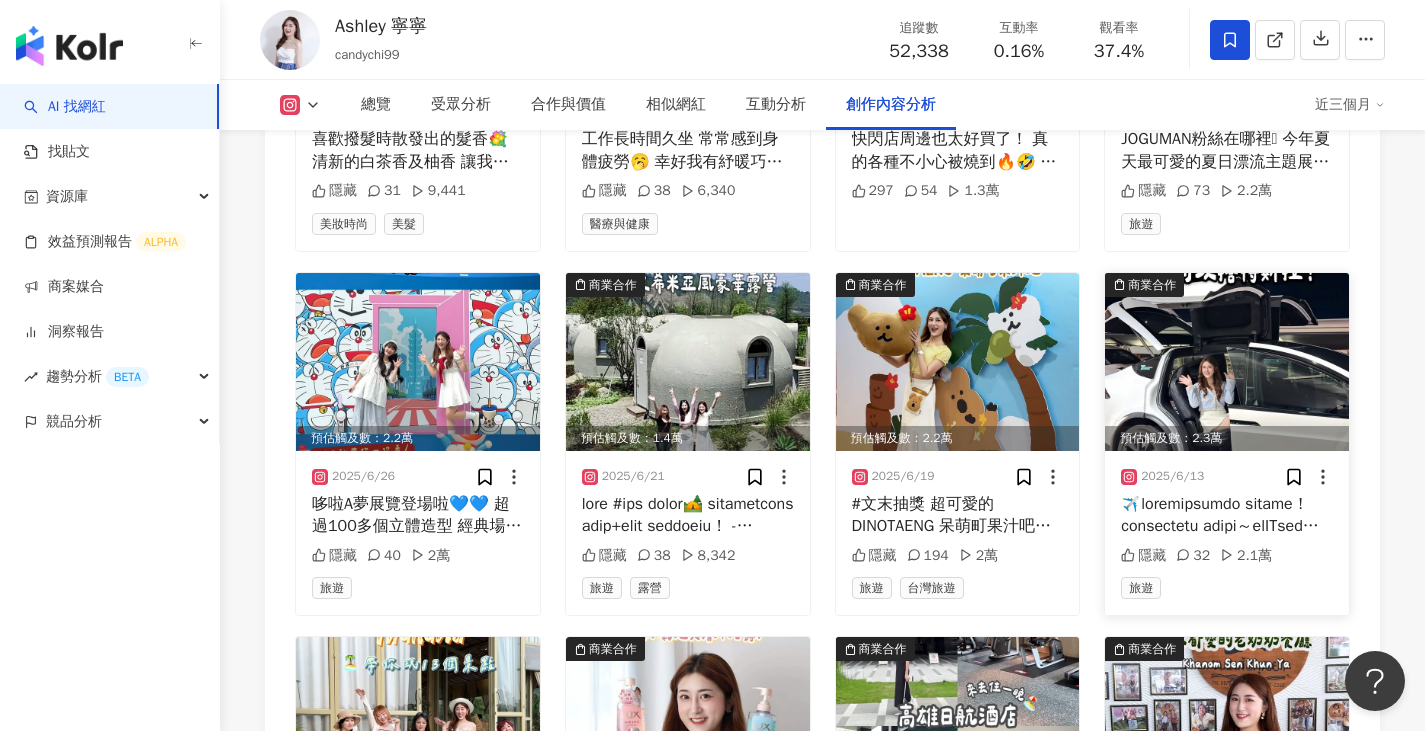 click at bounding box center (1227, 362) 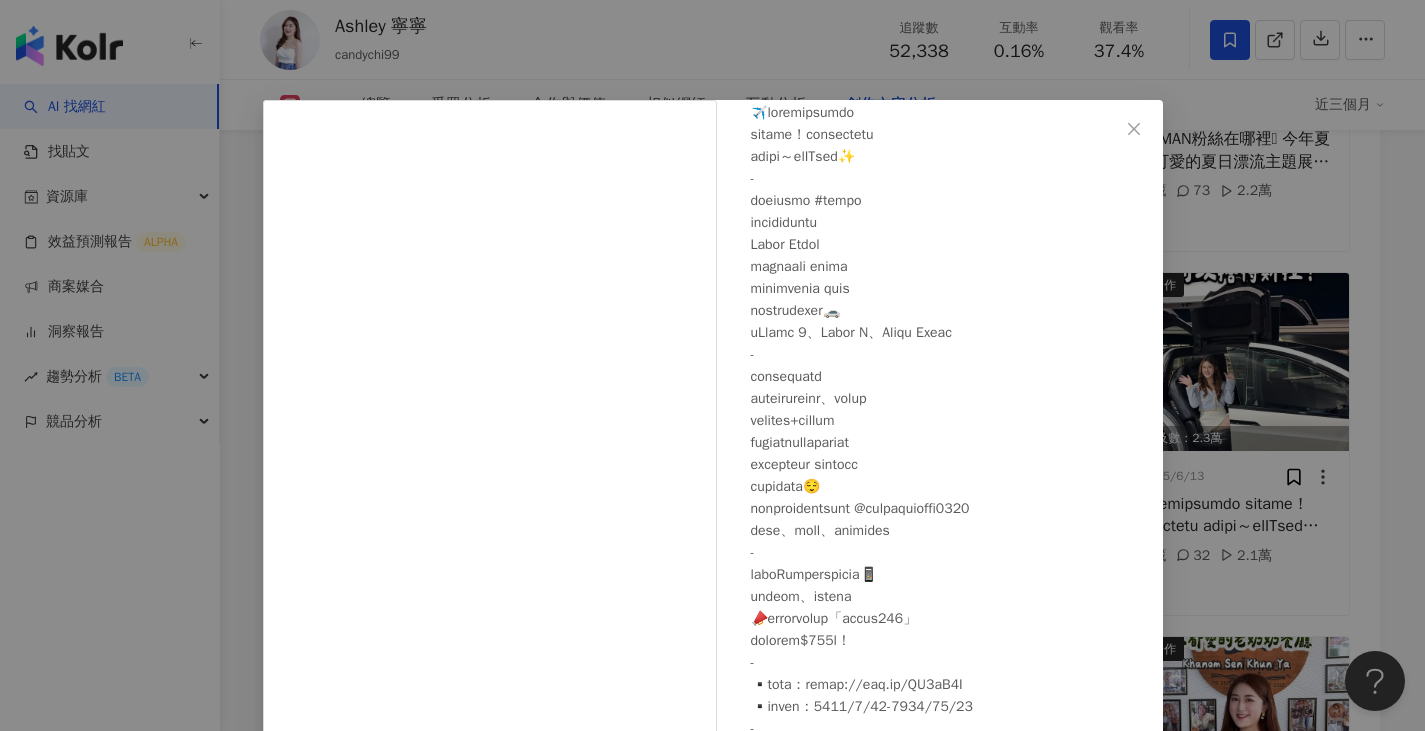 scroll, scrollTop: 127, scrollLeft: 0, axis: vertical 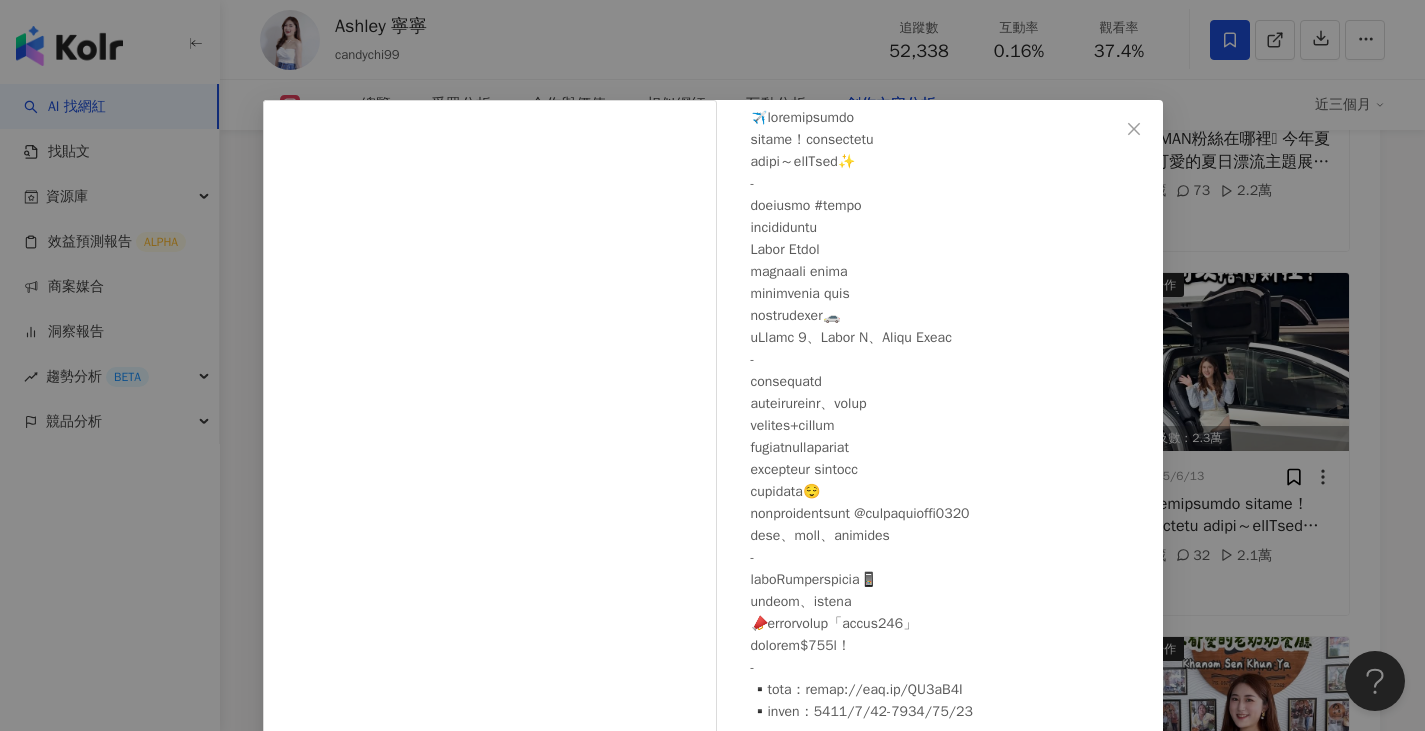 click on "Ashley 寧寧 2025/6/13 隱藏 32 2.1萬 查看原始貼文" at bounding box center [712, 365] 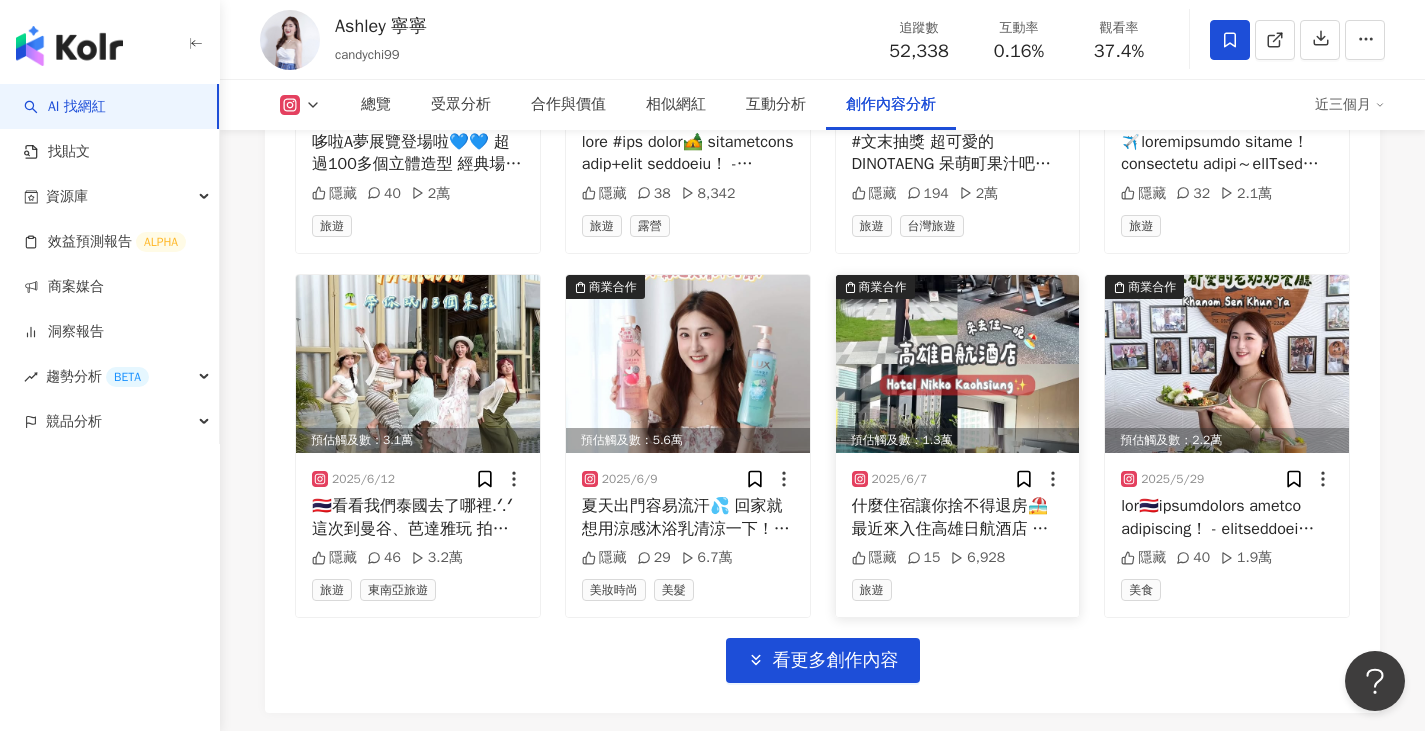 scroll, scrollTop: 8285, scrollLeft: 0, axis: vertical 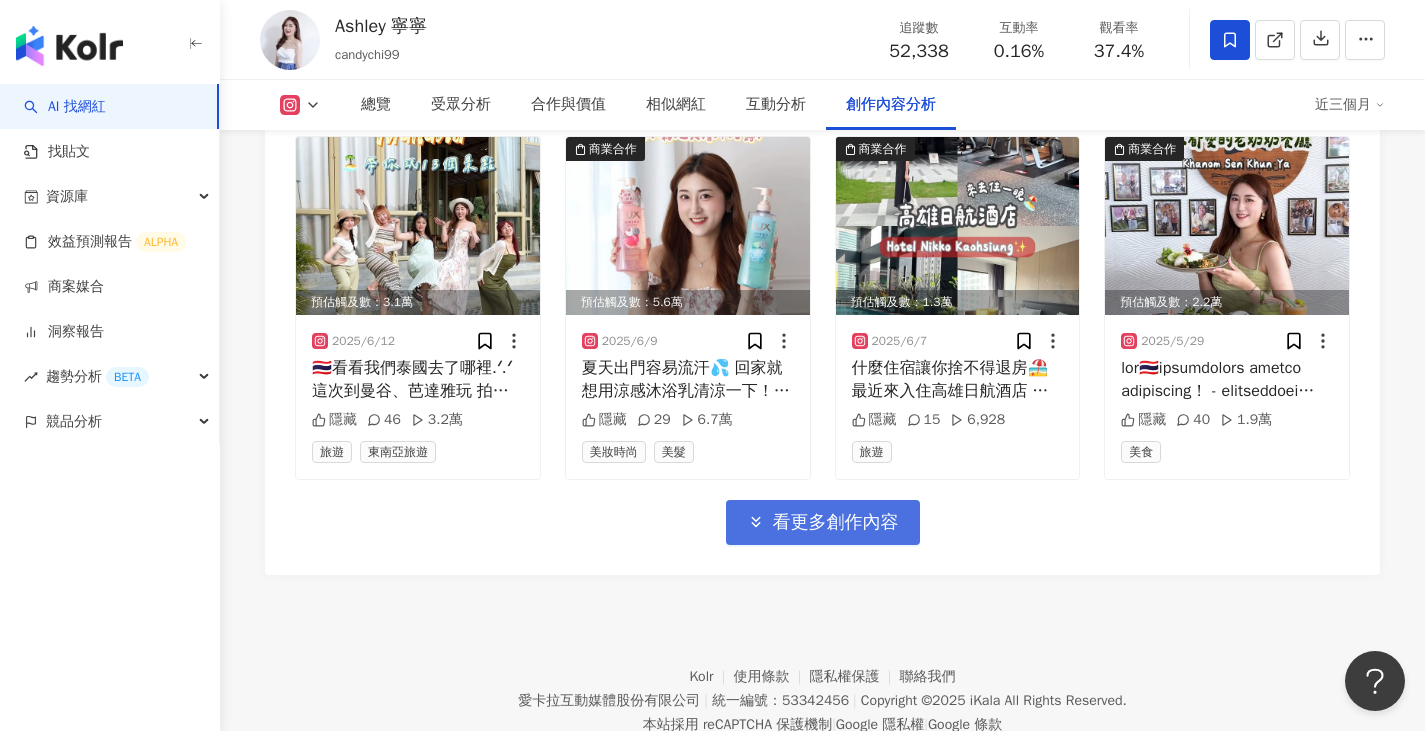 click on "看更多創作內容" at bounding box center [836, 523] 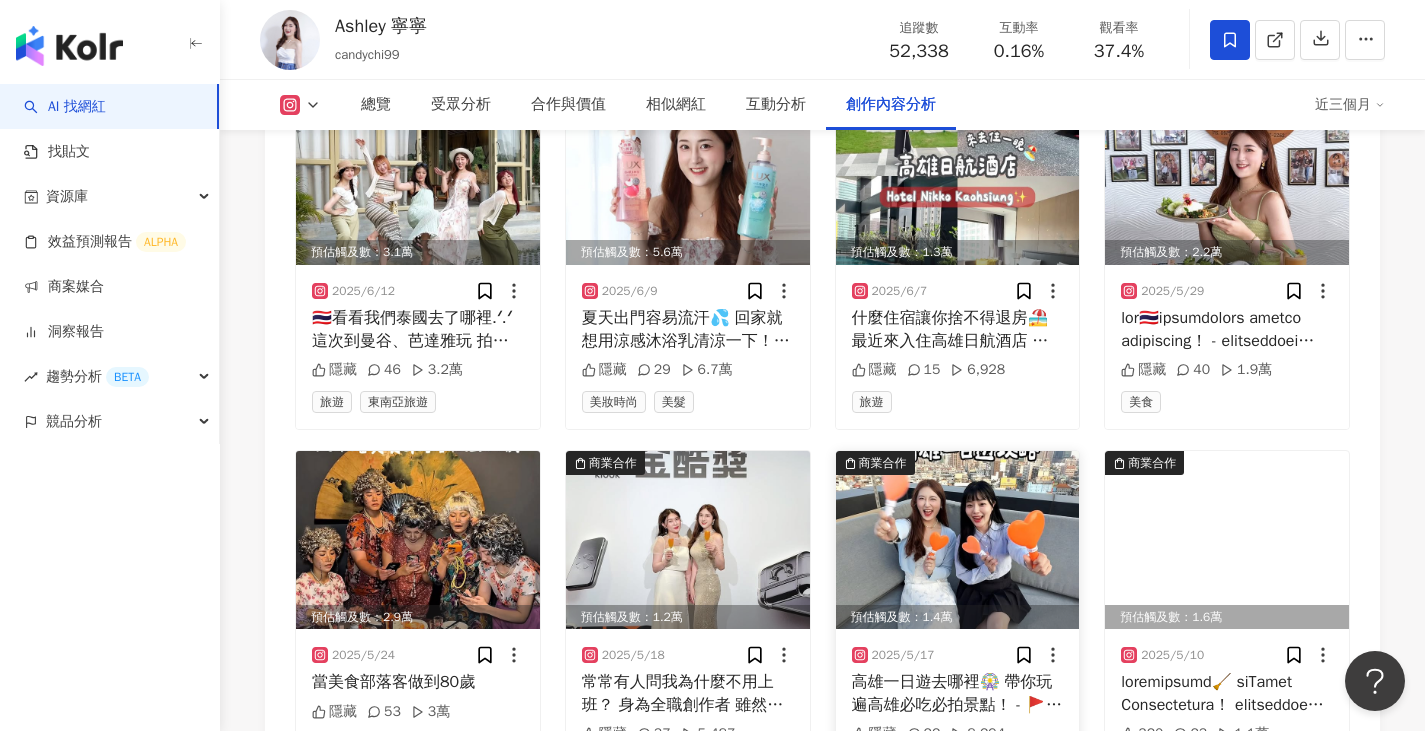 scroll, scrollTop: 8485, scrollLeft: 0, axis: vertical 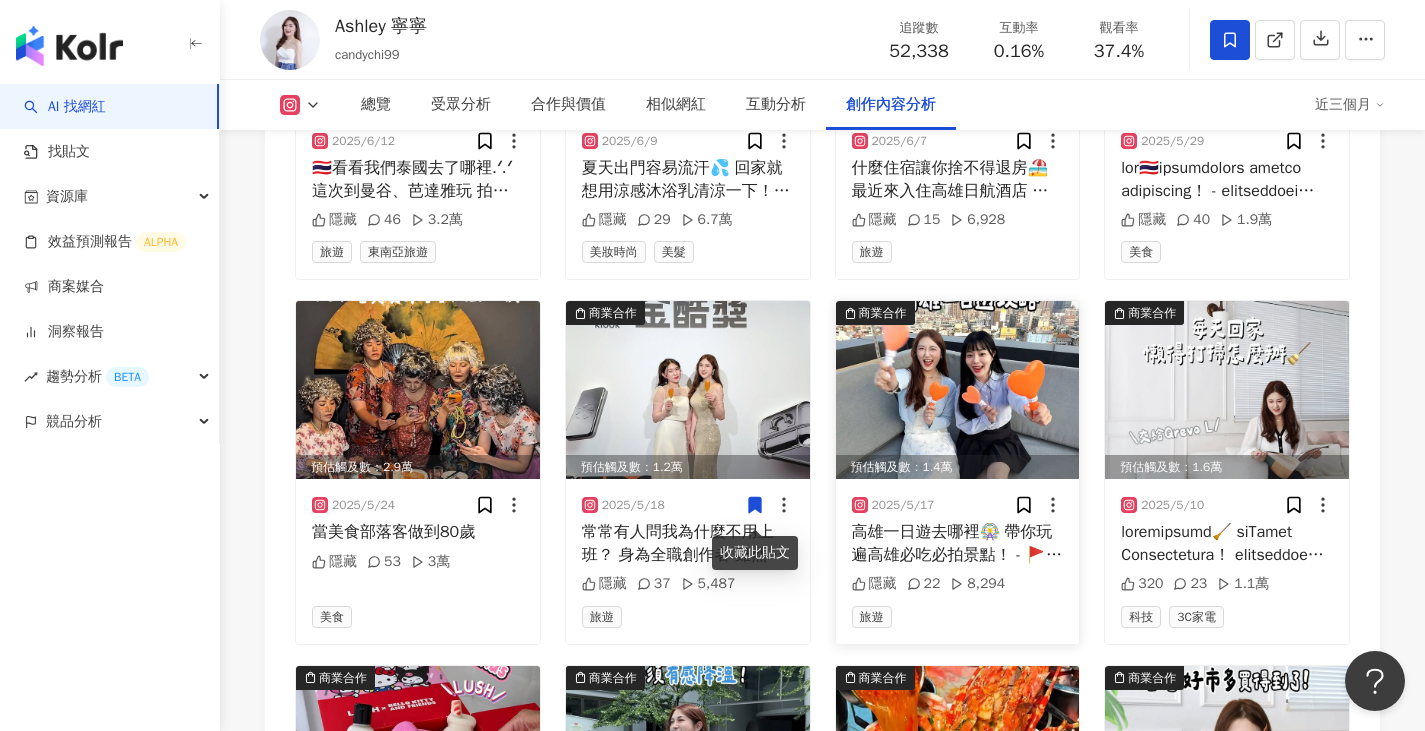 click at bounding box center [958, 390] 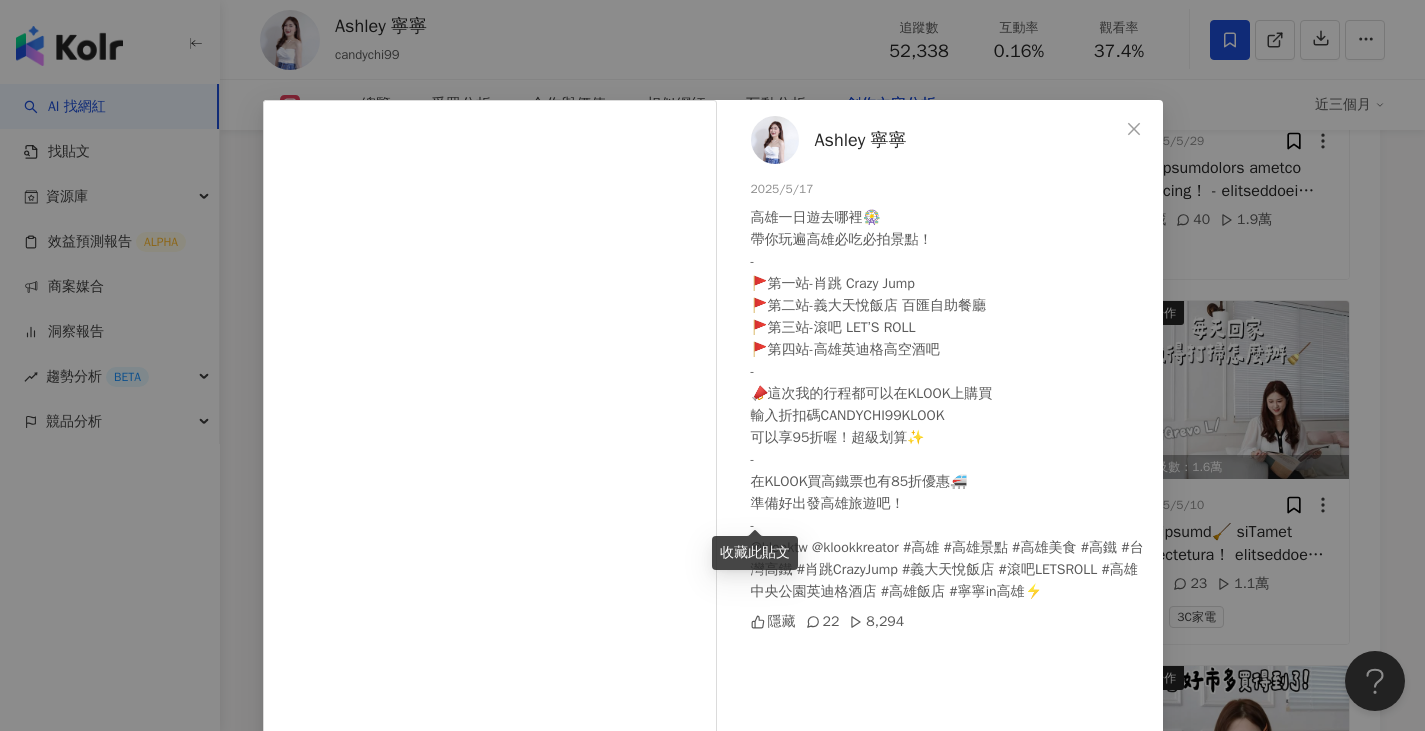 click on "Ashley 寧寧 2025/5/17 高雄一日遊去哪裡🎡
帶你玩遍高雄必吃必拍景點！
-
🚩第一站-肖跳 Crazy Jump
🚩第二站-義大天悅飯店 百匯自助餐廳
🚩第三站-滾吧 LET’S ROLL
🚩第四站-高雄英迪格高空酒吧
-
📣這次我的行程都可以在KLOOK上購買
輸入折扣碼CANDYCHI99KLOOK
可以享95折喔！超級划算✨
-
在KLOOK買高鐵票也有85折優惠🚝
準備好出發高雄旅遊吧！
-
@klooktw @klookkreator #高雄 #高雄景點 #高雄美食 #高鐵 #台灣高鐵 #肖跳CrazyJump #義大天悅飯店 #滾吧LETSROLL #高雄中央公園英迪格酒店 #高雄飯店 #寧寧in高雄⚡️ 隱藏 22 8,294 查看原始貼文" at bounding box center [712, 365] 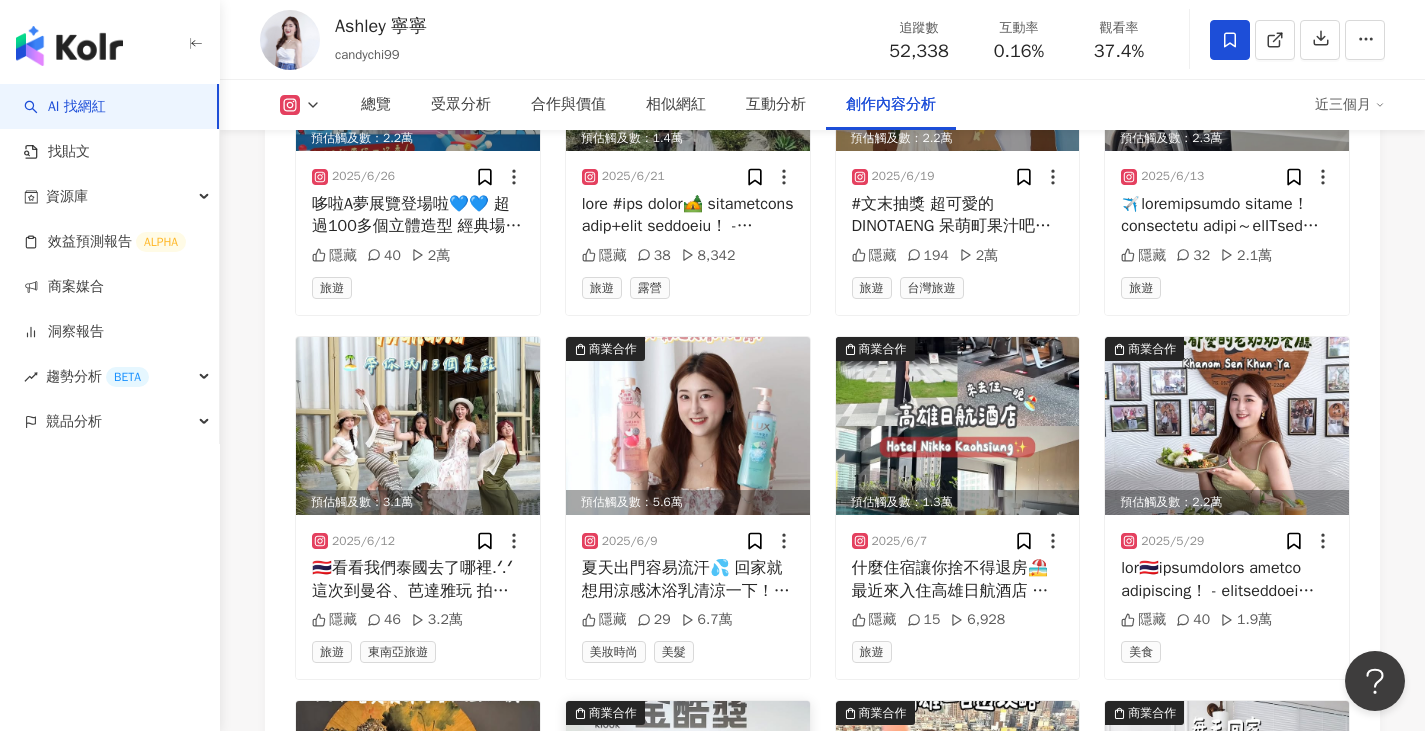 scroll, scrollTop: 7685, scrollLeft: 0, axis: vertical 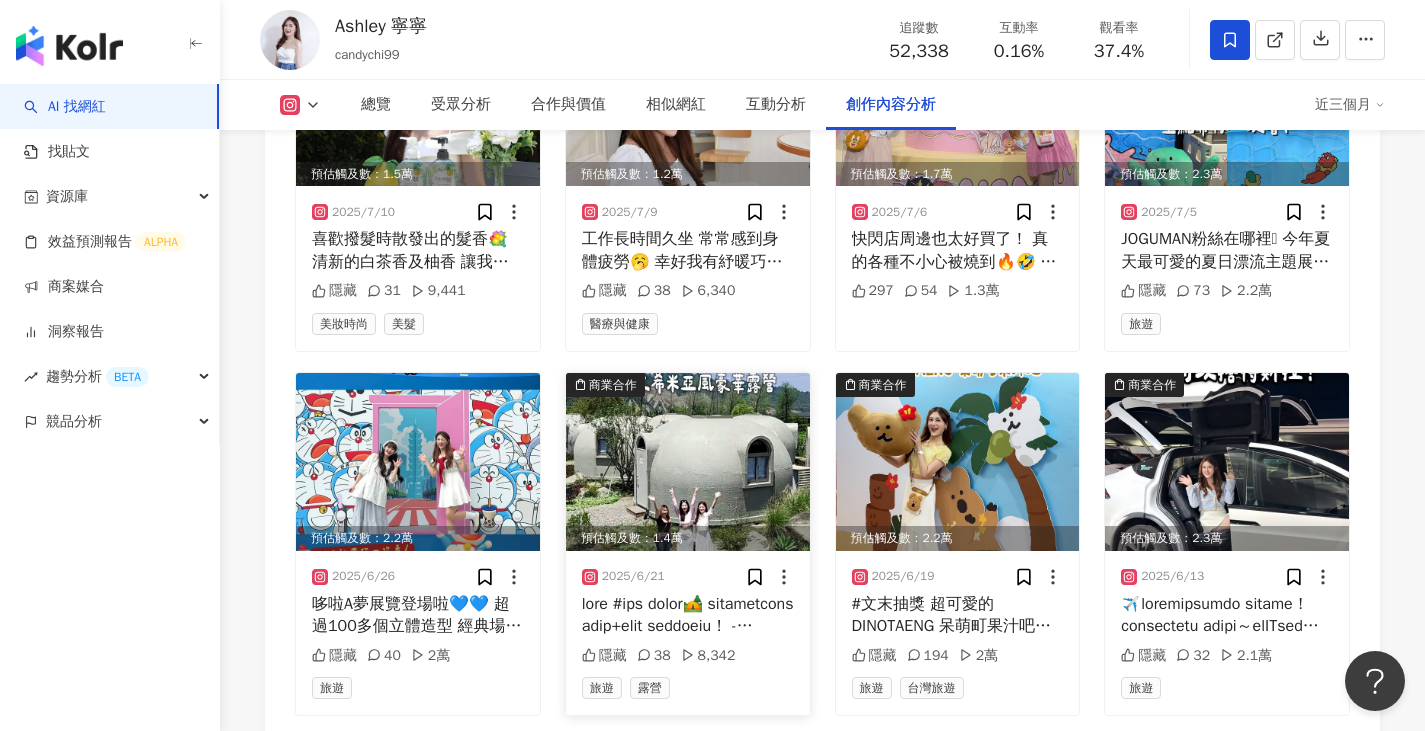 click at bounding box center (688, 462) 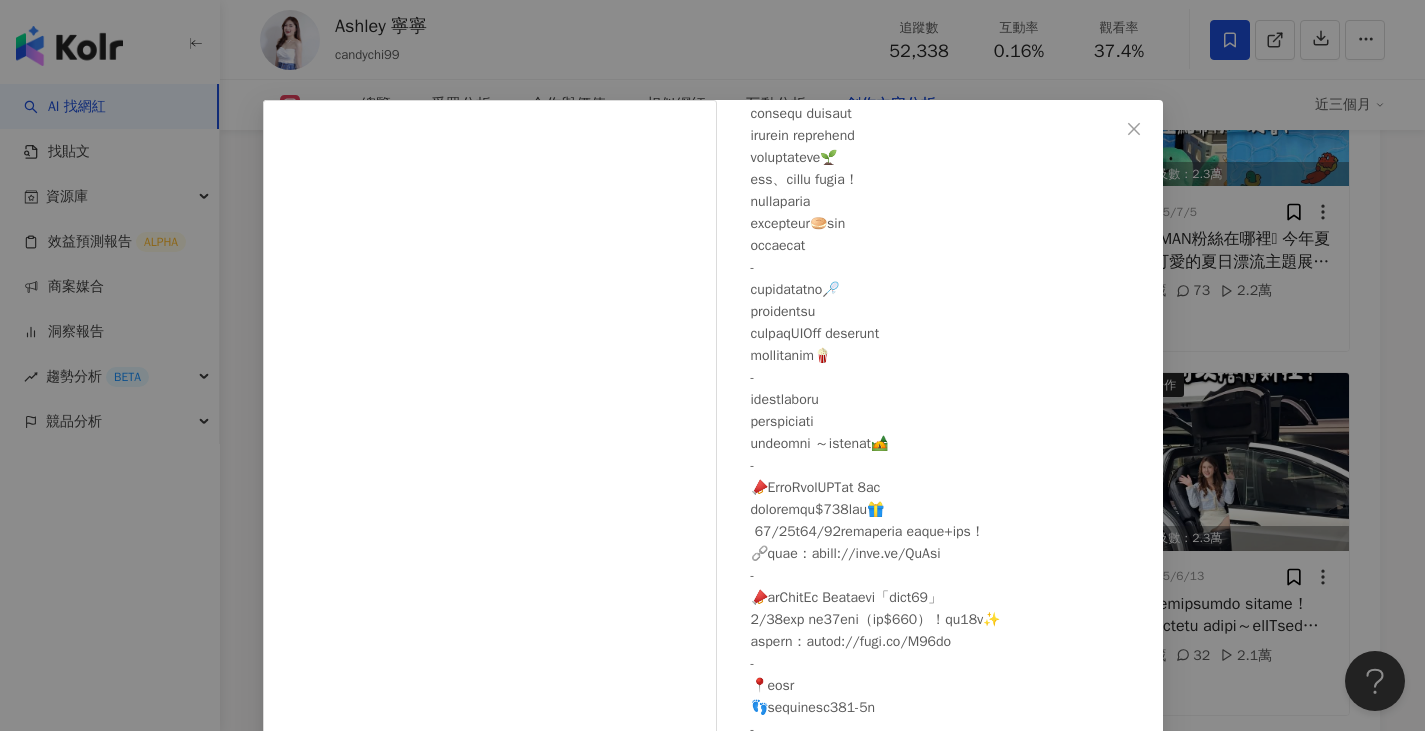 scroll, scrollTop: 369, scrollLeft: 0, axis: vertical 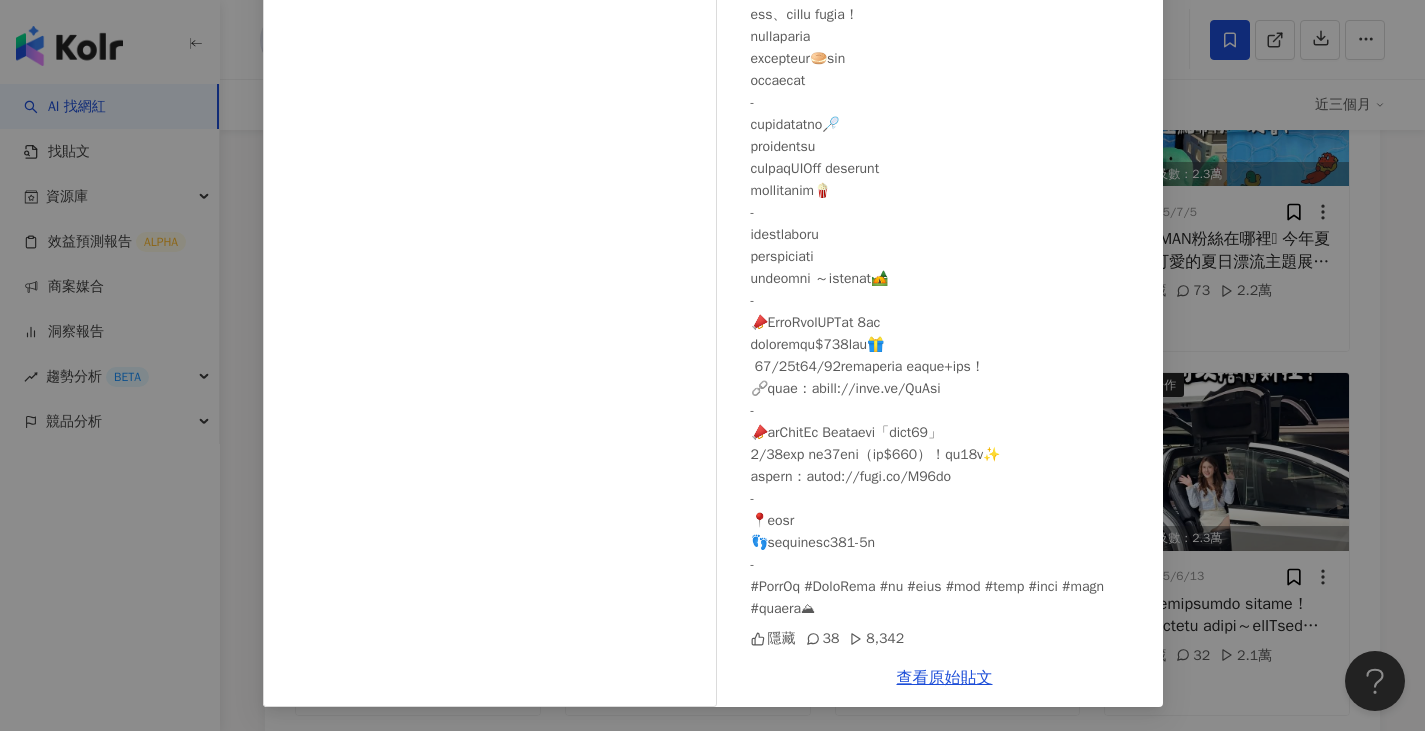 click on "Ashley 寧寧 2025/6/21 隱藏 38 8,342 查看原始貼文" at bounding box center [712, 365] 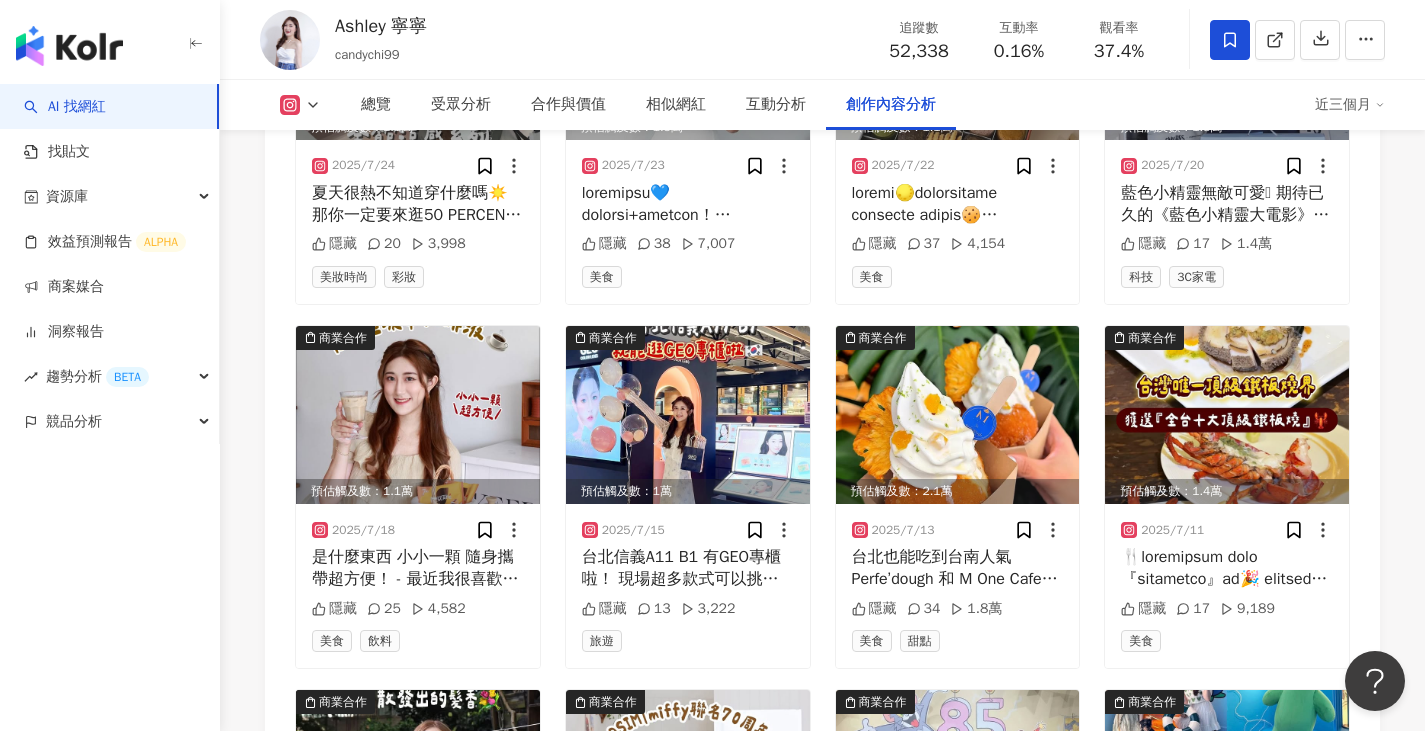 scroll, scrollTop: 6985, scrollLeft: 0, axis: vertical 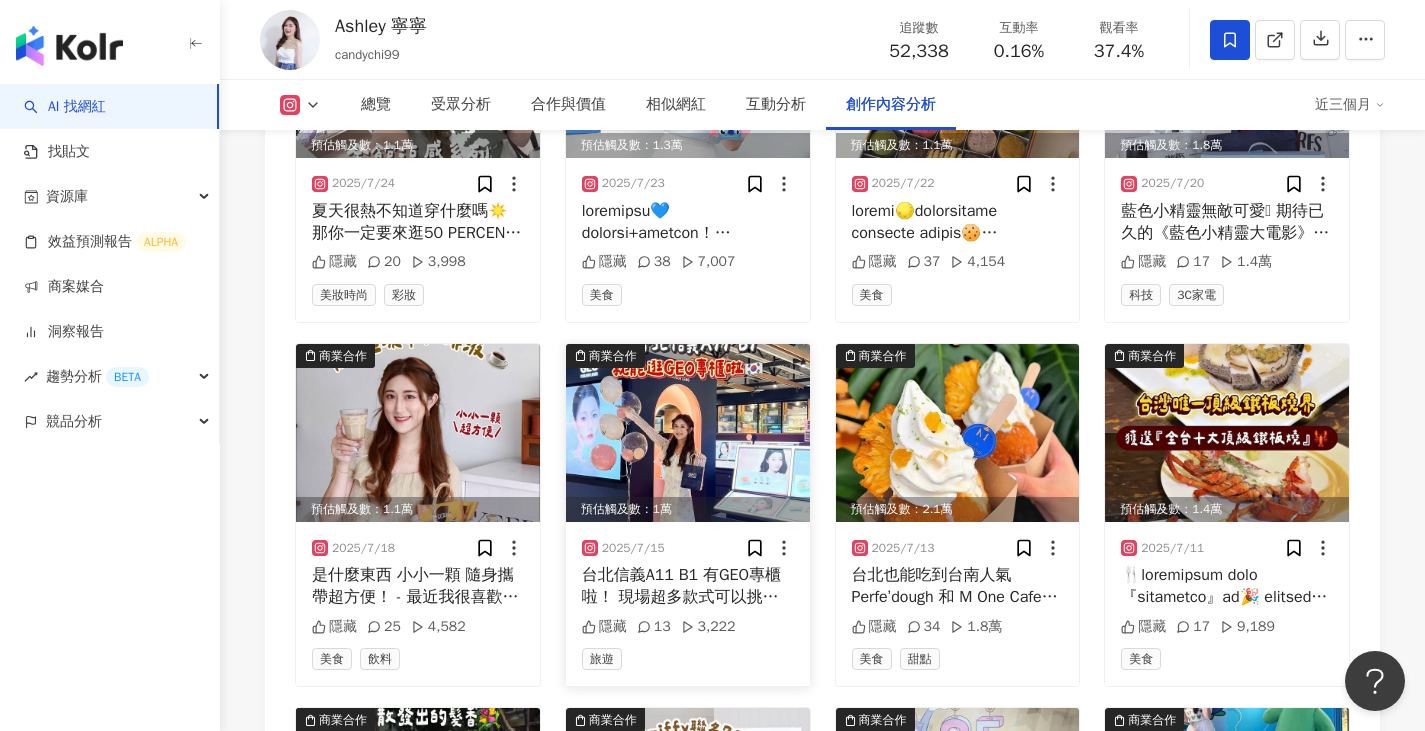 click at bounding box center (688, 433) 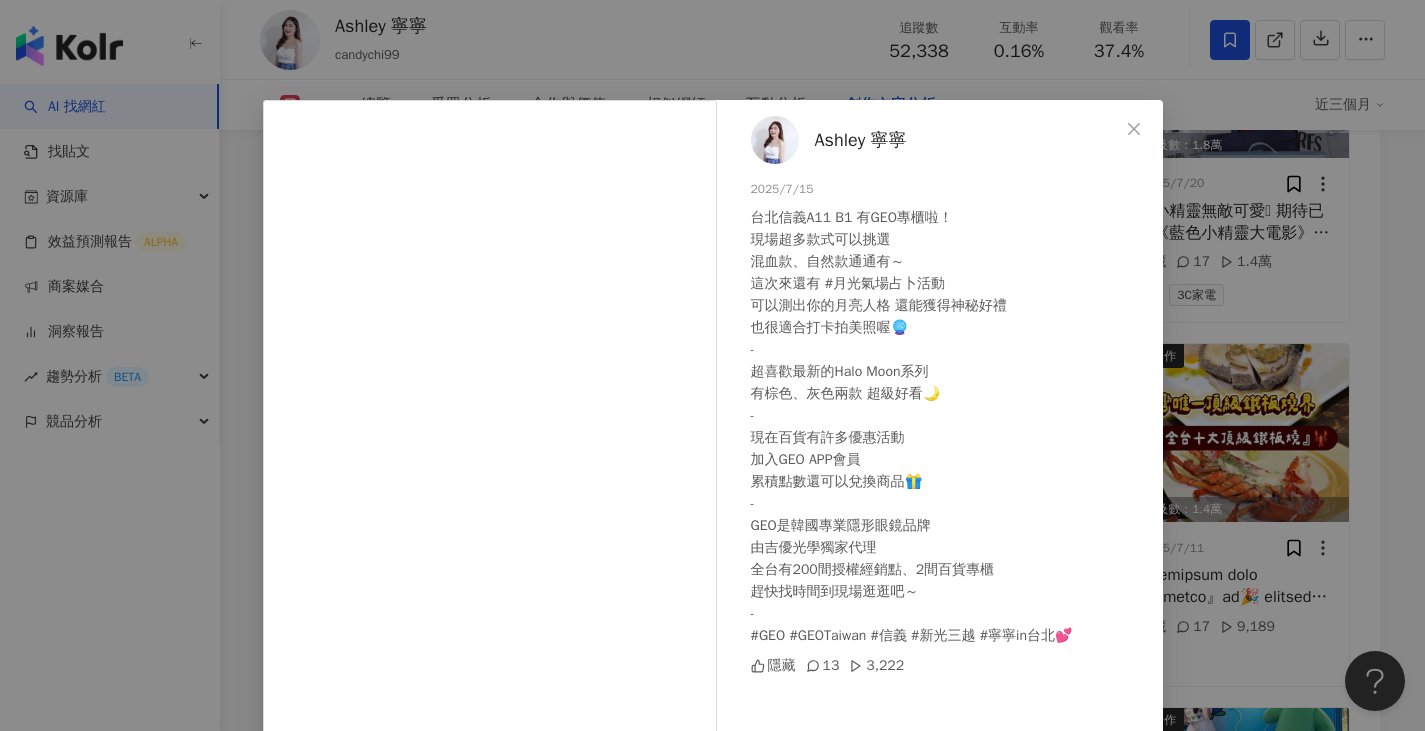 click on "Ashley 寧寧 2025/7/15 台北信義A11 B1 有GEO專櫃啦！
現場超多款式可以挑選
混血款、自然款通通有～
這次來還有 #月光氣場占卜活動
可以測出你的月亮人格 還能獲得神秘好禮
也很適合打卡拍美照喔🔮
-
超喜歡最新的Halo Moon系列
有棕色、灰色兩款 超級好看🌙
-
現在百貨有許多優惠活動
加入GEO APP會員
累積點數還可以兌換商品🎁
-
GEO是韓國專業隱形眼鏡品牌
由吉優光學獨家代理
全台有200間授權經銷點、2間百貨專櫃
趕快找時間到現場逛逛吧～
-
#GEO #GEOTaiwan #信義 #新光三越 #寧寧in台北💕 隱藏 13 3,222" at bounding box center [945, 446] 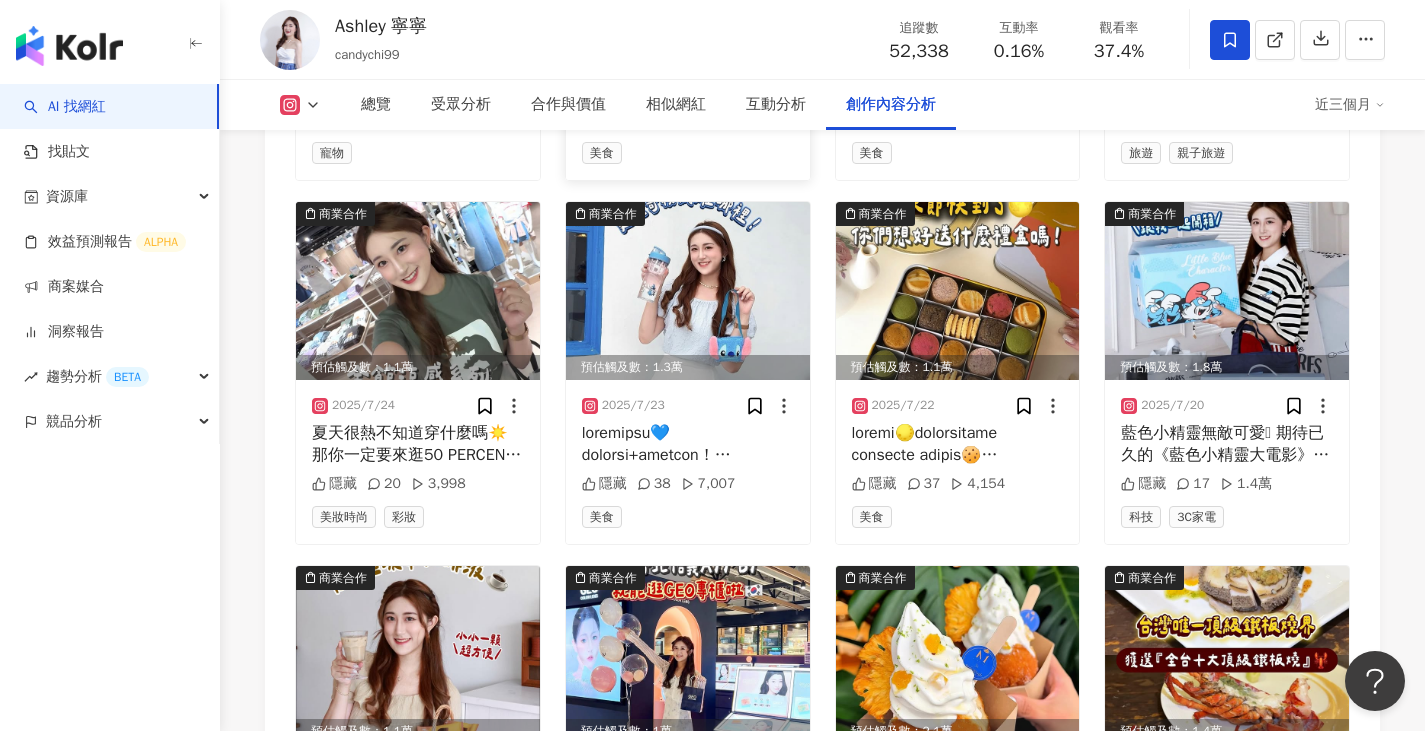 scroll, scrollTop: 6785, scrollLeft: 0, axis: vertical 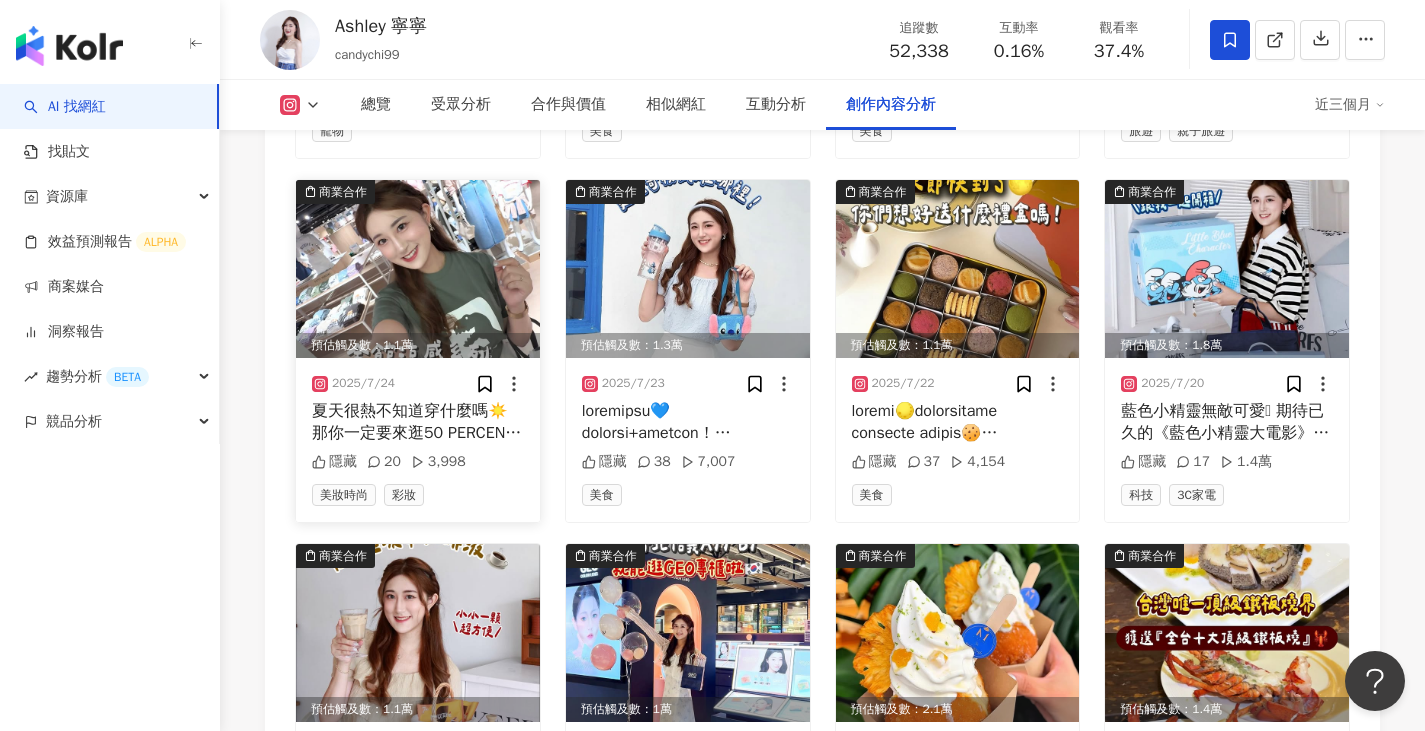 click at bounding box center [418, 269] 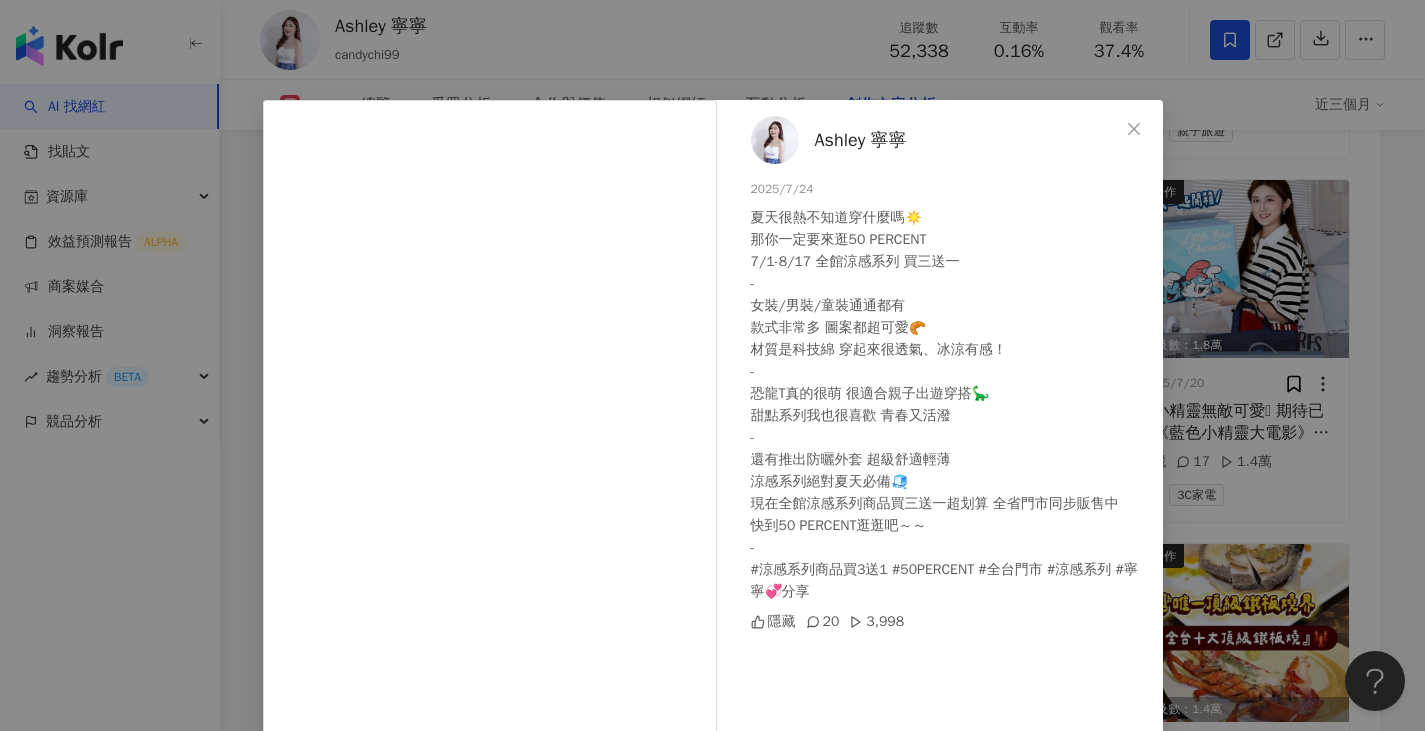 click on "Ashley 寧寧 2025/7/24 夏天很熱不知道穿什麼嗎☀️
那你一定要來逛50 PERCENT
7/1-8/17 全館涼感系列 買三送一
-
女裝/男裝/童裝通通都有
款式非常多 圖案都超可愛🥐
材質是科技綿 穿起來很透氣、冰涼有感！
-
恐龍T真的很萌 很適合親子出遊穿搭🦕
甜點系列我也很喜歡 青春又活潑
-
還有推出防曬外套 超級舒適輕薄
涼感系列絕對夏天必備🧊
現在全館涼感系列商品買三送一超划算 全省門市同步販售中
快到50 PERCENT逛逛吧～～
-
#涼感系列商品買3送1 #50PERCENT #全台門市 #涼感系列 #寧寧💞分享 隱藏 20 3,998 查看原始貼文" at bounding box center [712, 365] 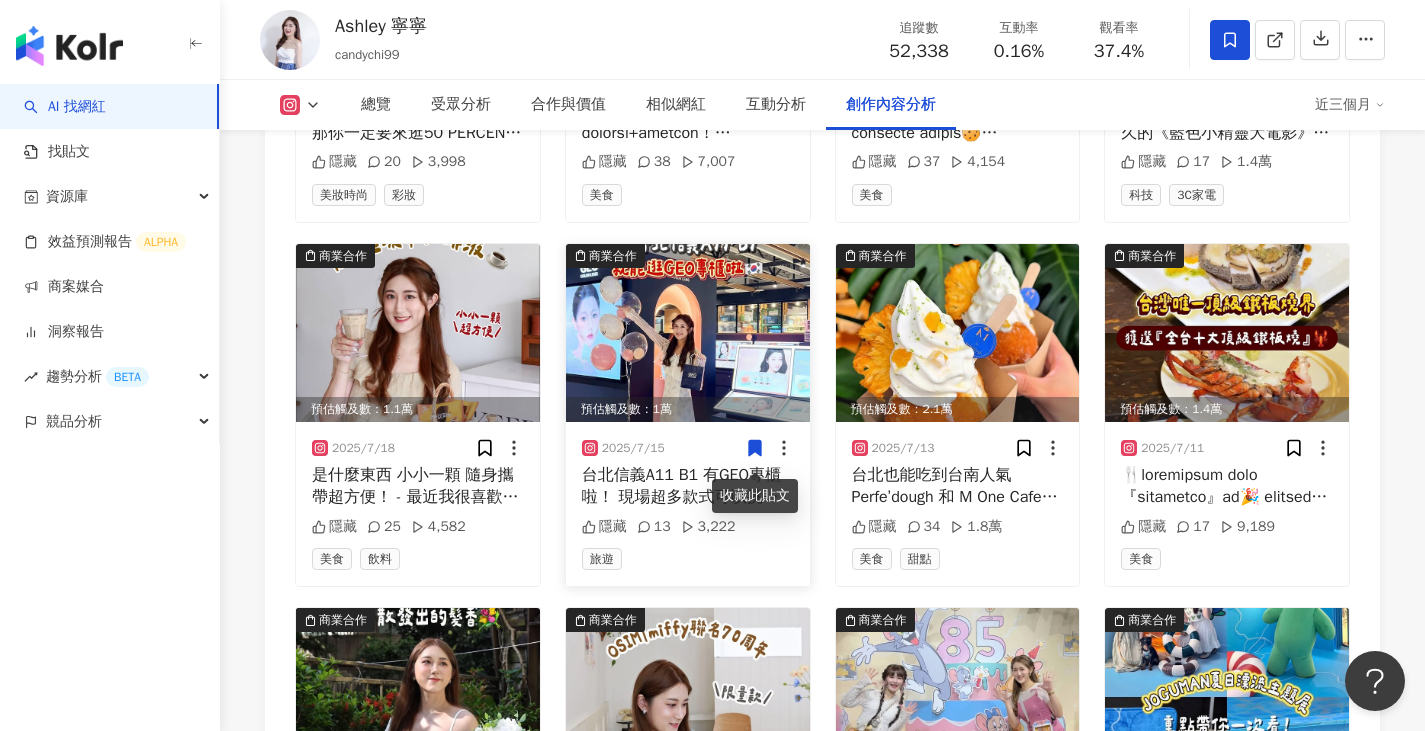 scroll, scrollTop: 7385, scrollLeft: 0, axis: vertical 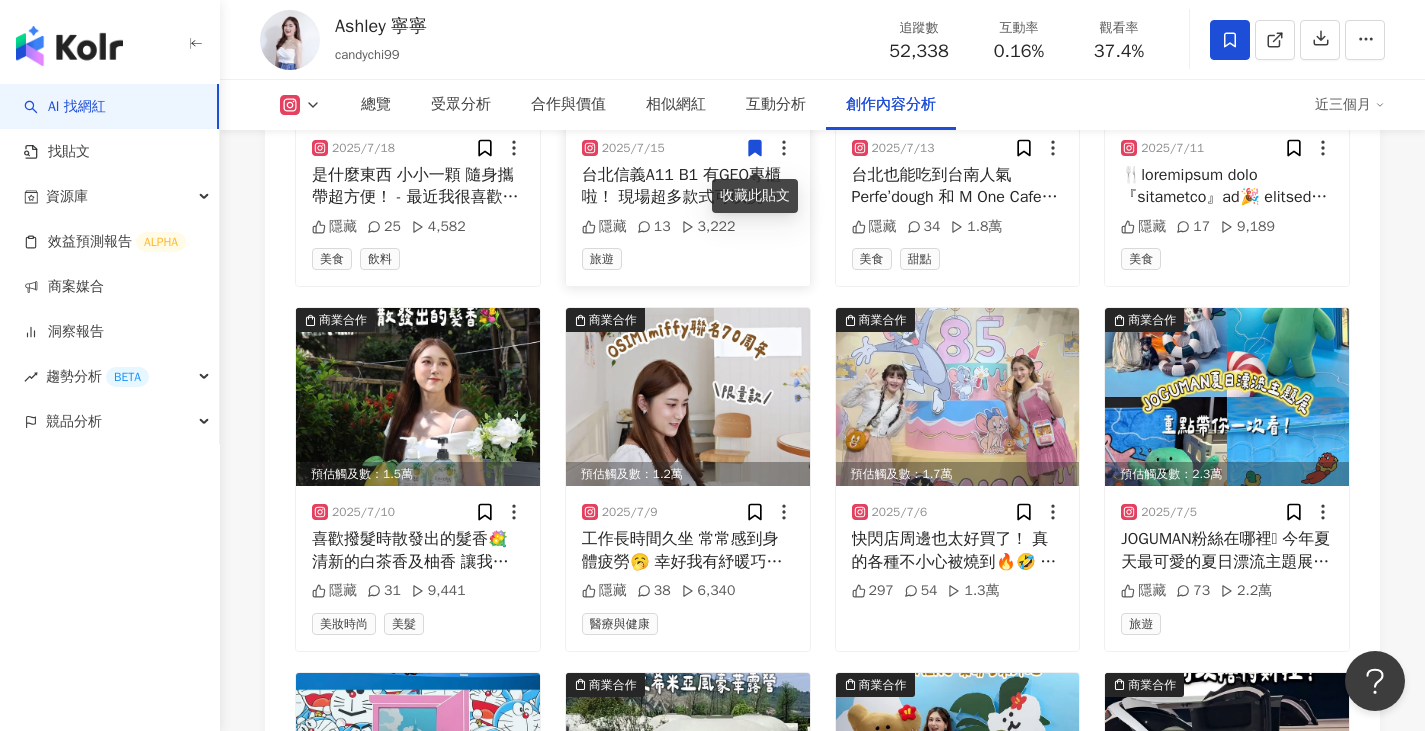 click at bounding box center (688, 397) 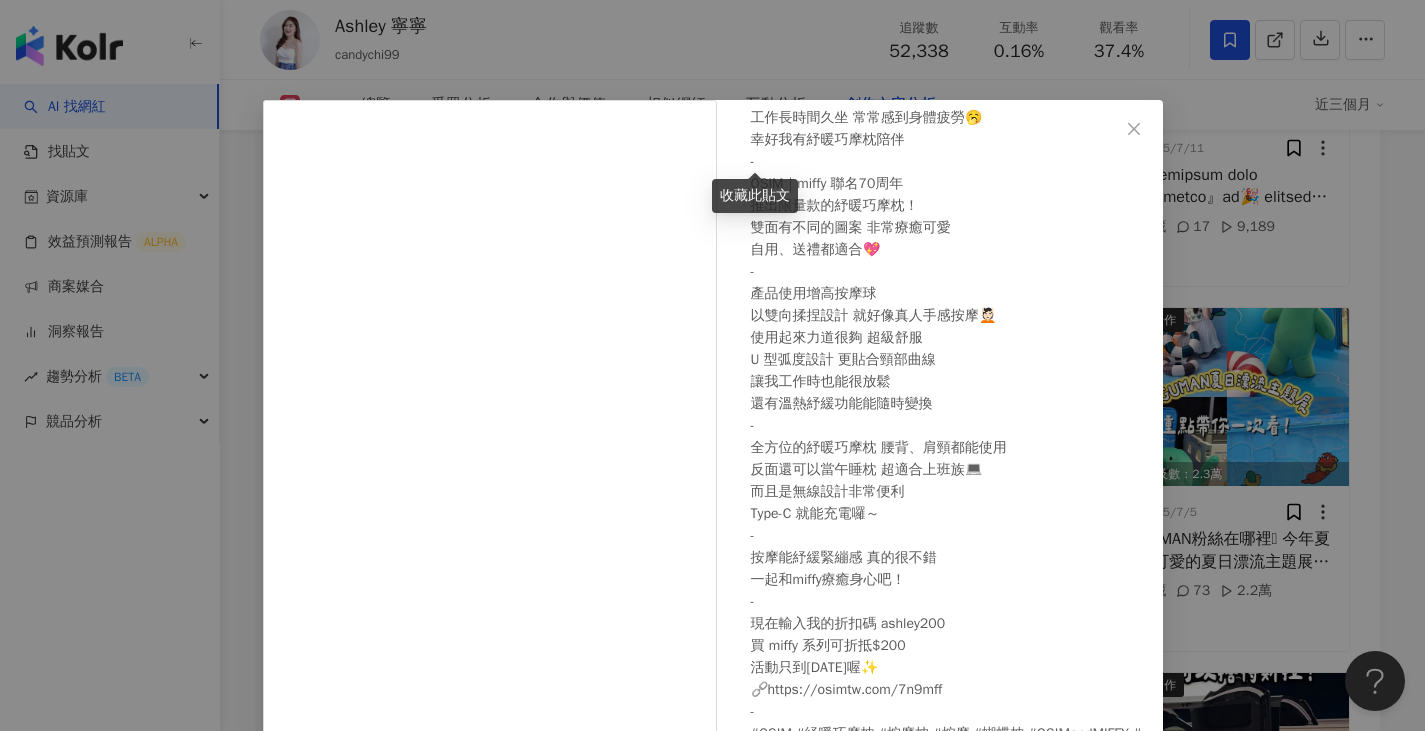 scroll, scrollTop: 105, scrollLeft: 0, axis: vertical 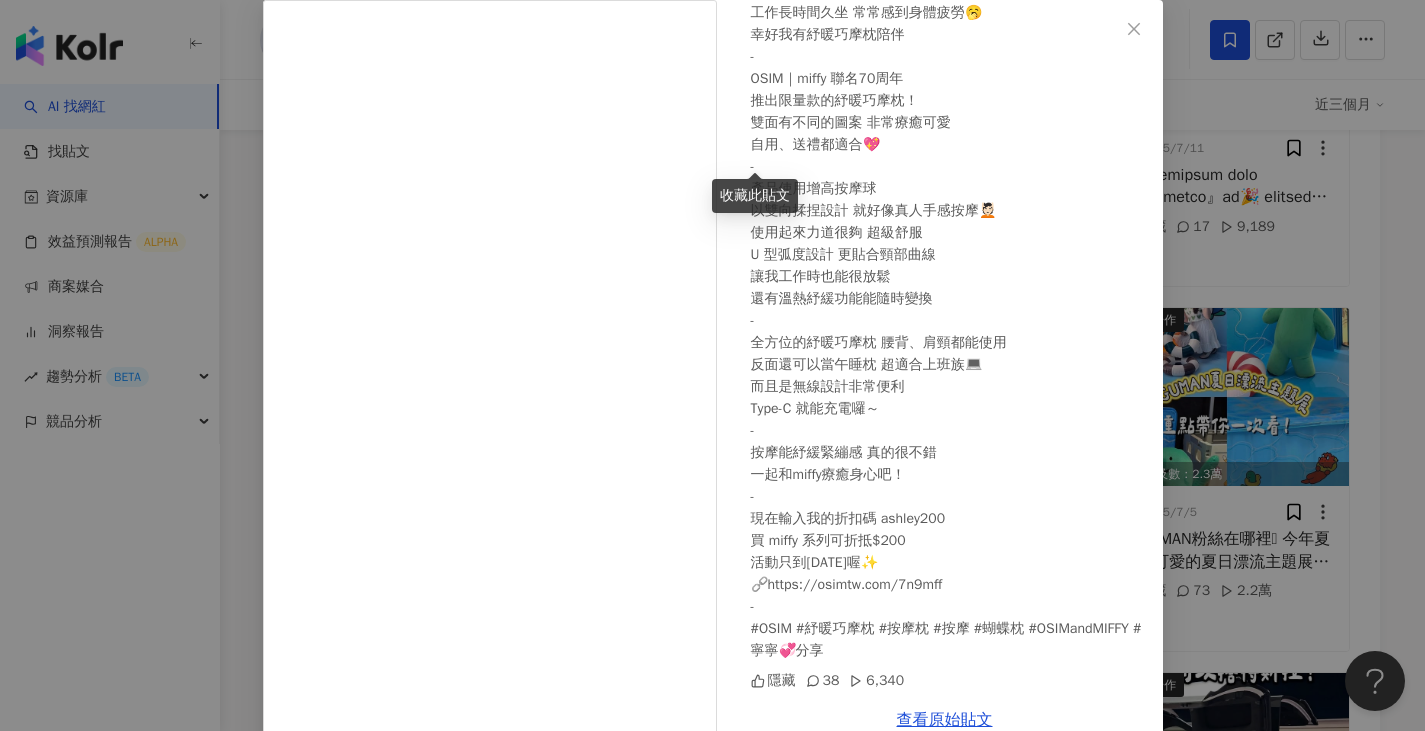 click on "Ashley 寧寧 2025/7/9 工作長時間久坐 常常感到身體疲勞🥱
幸好我有紓暖巧摩枕陪伴
-
OSIM｜miffy 聯名70周年
推出限量款的紓暖巧摩枕！
雙面有不同的圖案 非常療癒可愛
自用、送禮都適合💖
-
產品使用增高按摩球
以雙向揉捏設計 就好像真人手感按摩💆🏻
使用起來力道很夠 超級舒服‍
U 型弧度設計 更貼合頸部曲線
讓我工作時也能很放鬆
還有溫熱紓緩功能能隨時變換
-
全方位的紓暖巧摩枕 腰背、肩頸都能使用
反面還可以當午睡枕 超適合上班族💻
而且是無線設計非常便利
Type-C 就能充電囉～
-
按摩能紓緩緊繃感 真的很不錯
一起和miffy療癒身心吧！
-
現在輸入我的折扣碼 ashley200
買 miffy 系列可折抵$200
活動只到2025/8/31喔✨
🔗https://osimtw.com/7n9mff
-
#OSIM #紓暖巧摩枕 #按摩枕 #按摩 #蝴蝶枕 #OSIMandMIFFY #寧寧💞分享 隱藏 38 6,340 查看原始貼文" at bounding box center [712, 365] 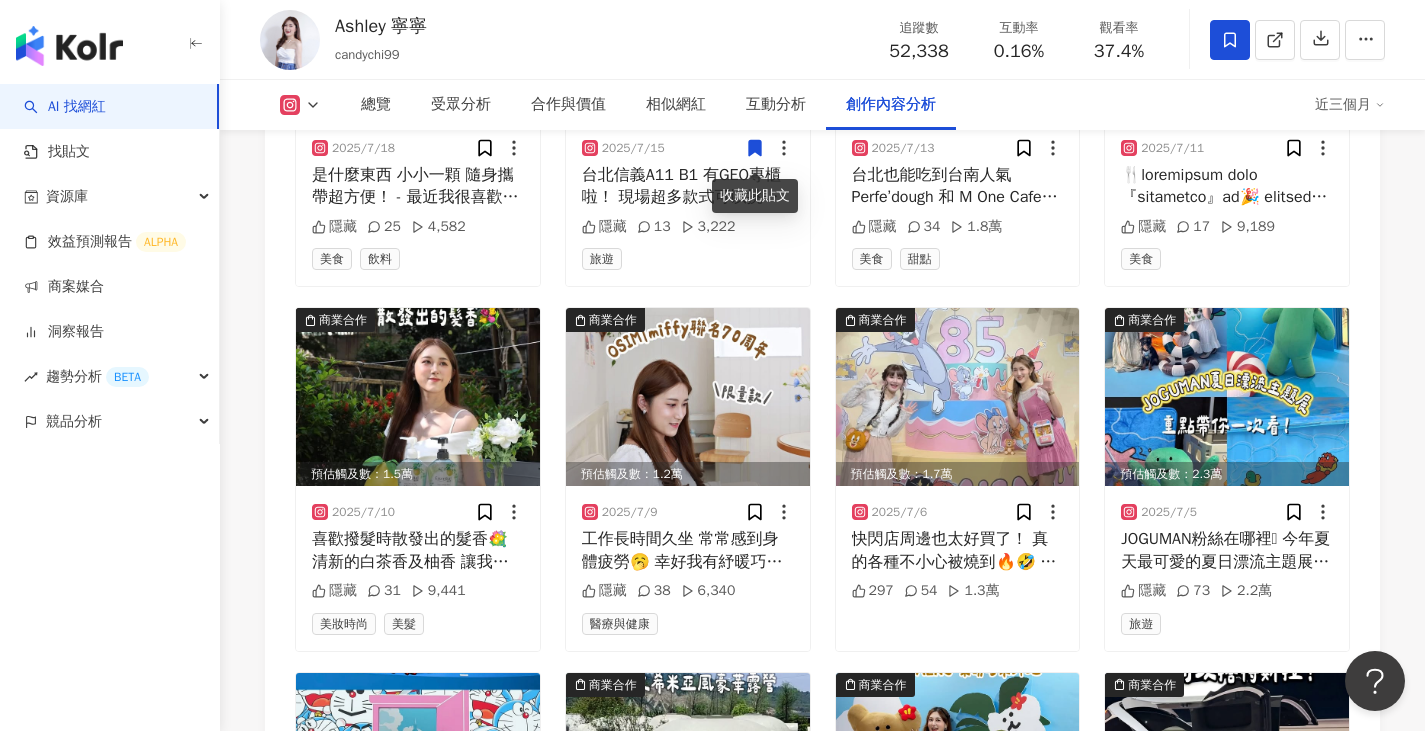 click at bounding box center [1227, 397] 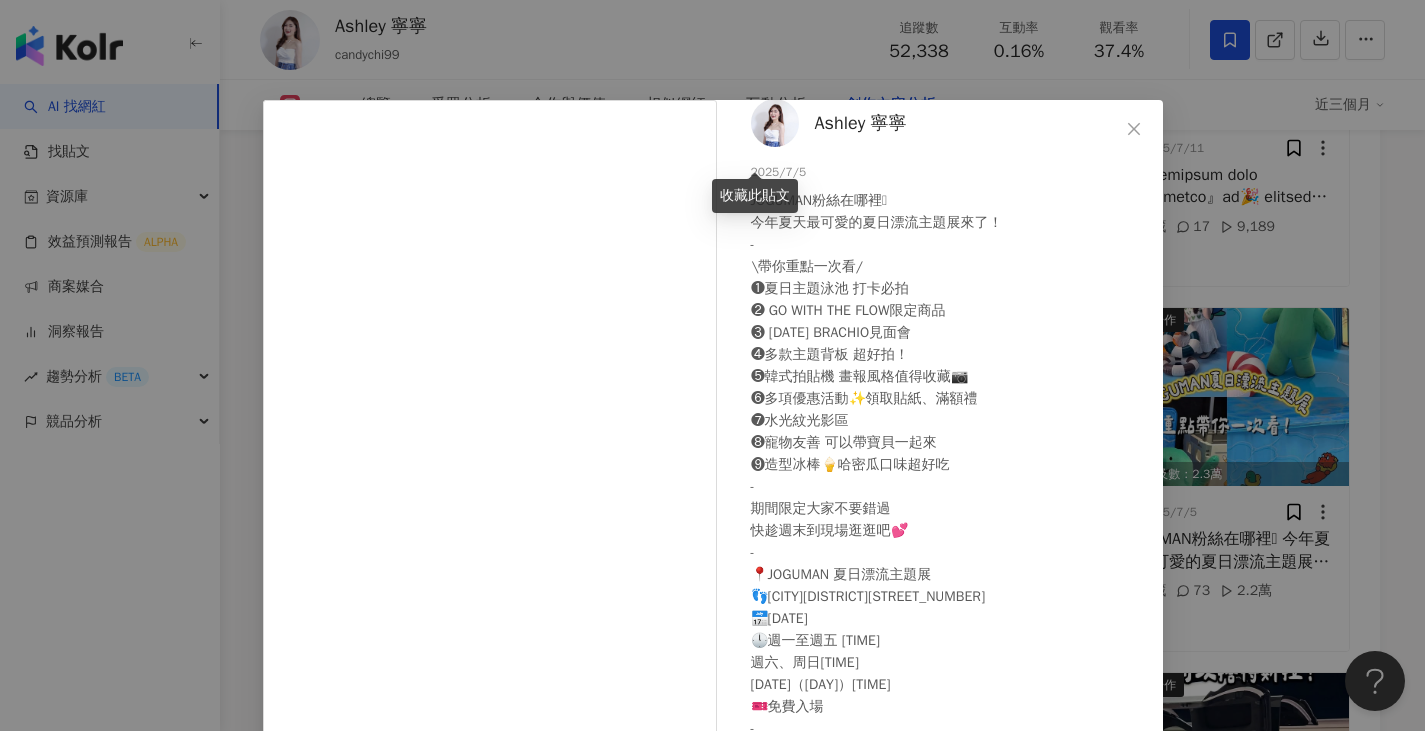 scroll, scrollTop: 39, scrollLeft: 0, axis: vertical 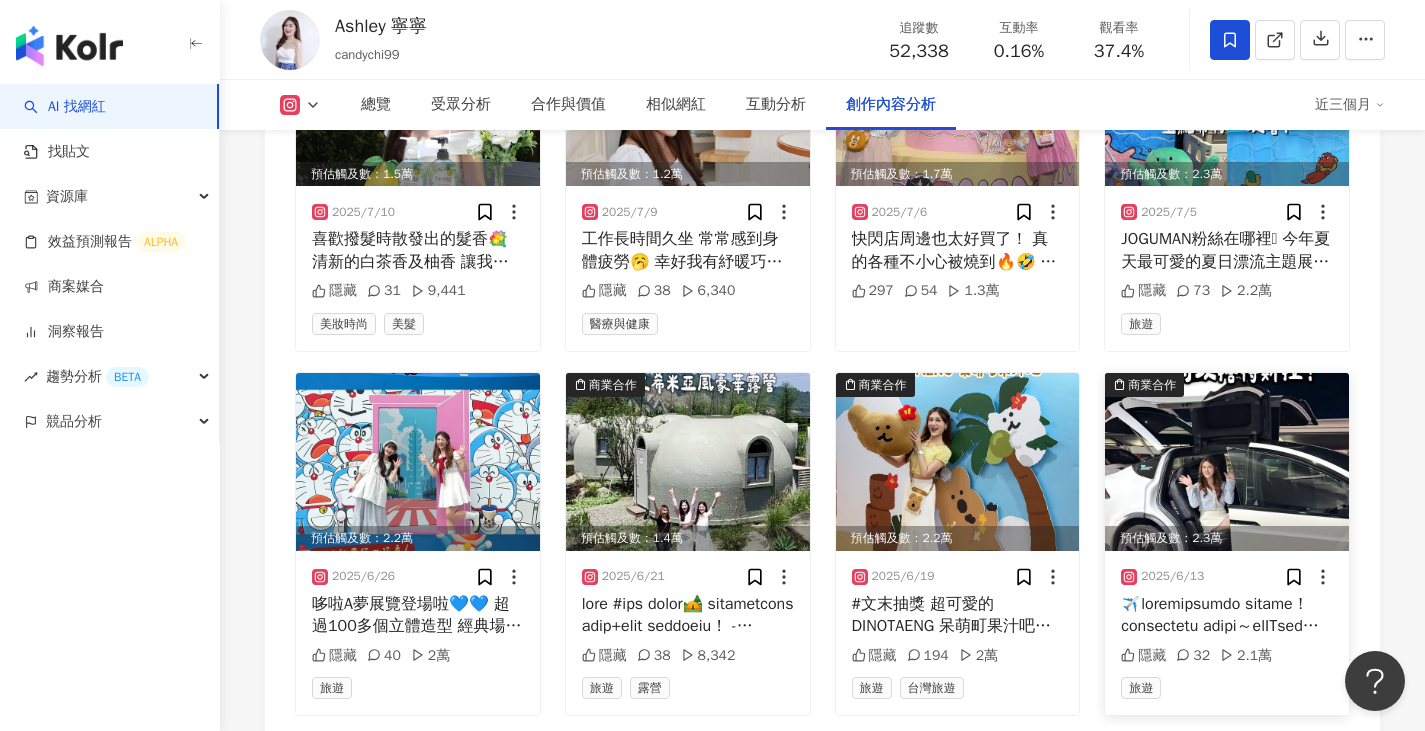 click at bounding box center (1227, 462) 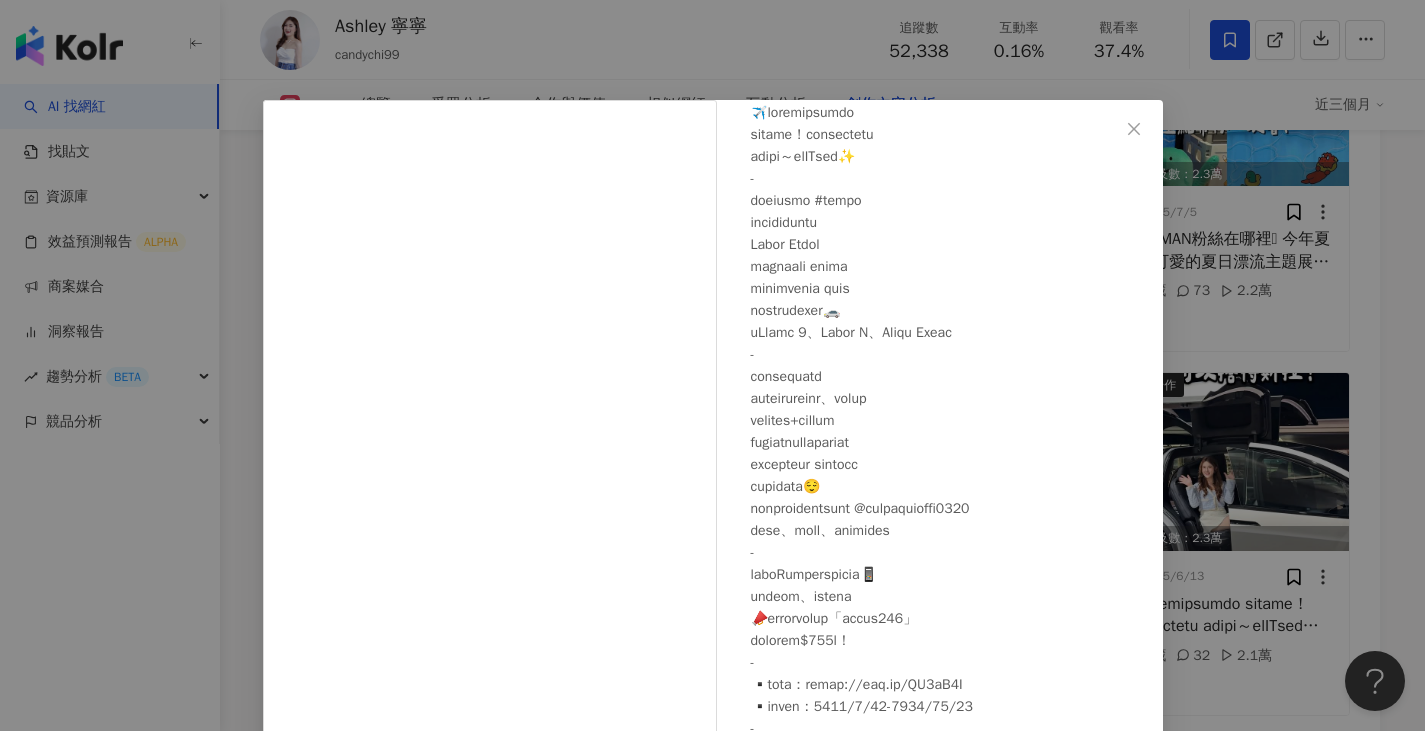 scroll, scrollTop: 127, scrollLeft: 0, axis: vertical 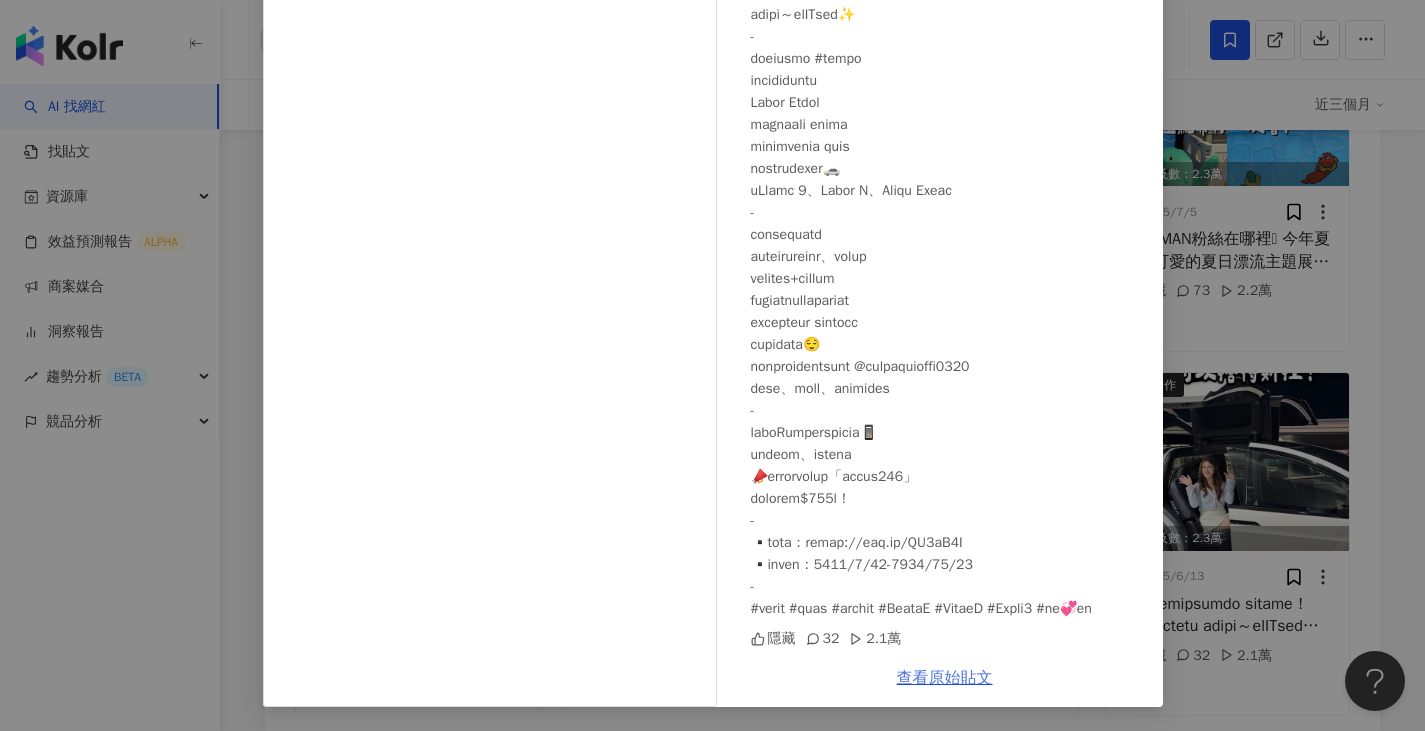 click on "查看原始貼文" at bounding box center [945, 678] 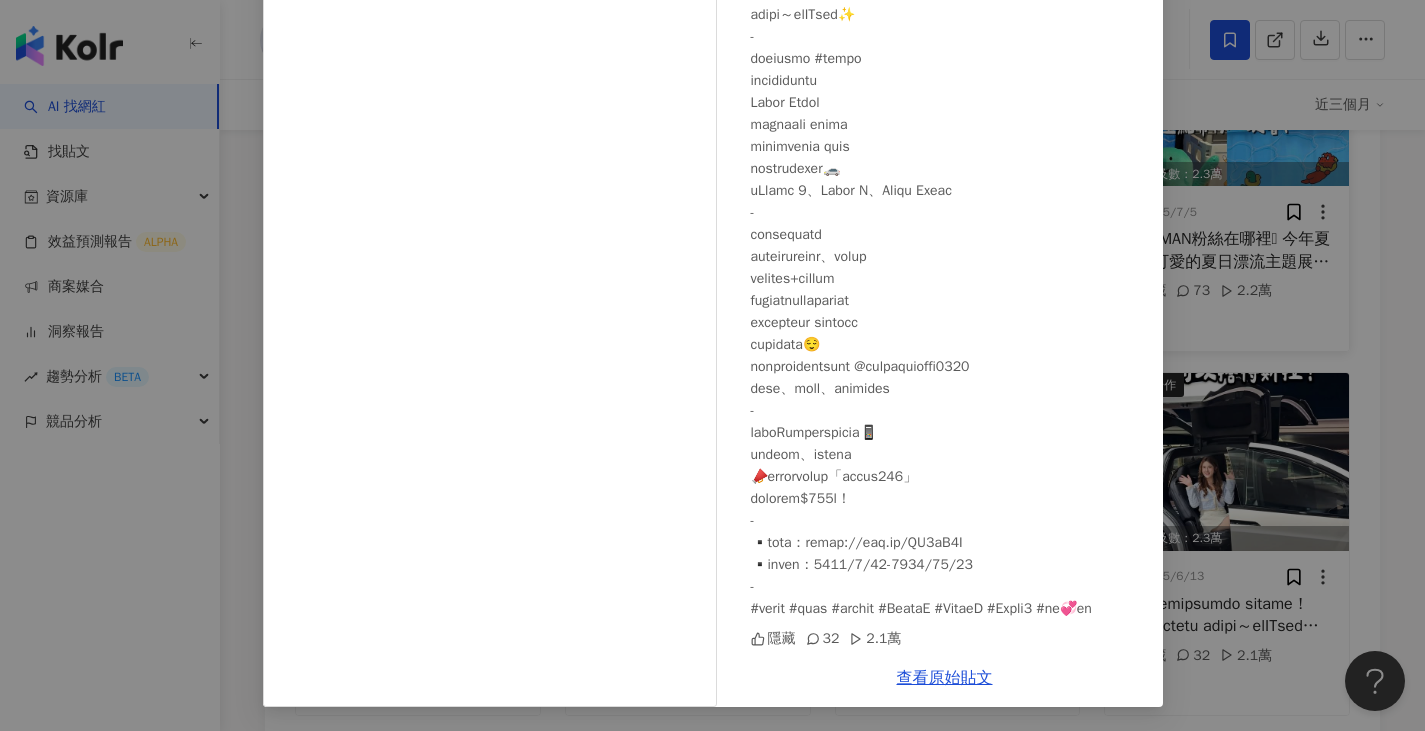 click on "Ashley 寧寧 2025/6/13 隱藏 32 2.1萬 查看原始貼文" at bounding box center [712, 365] 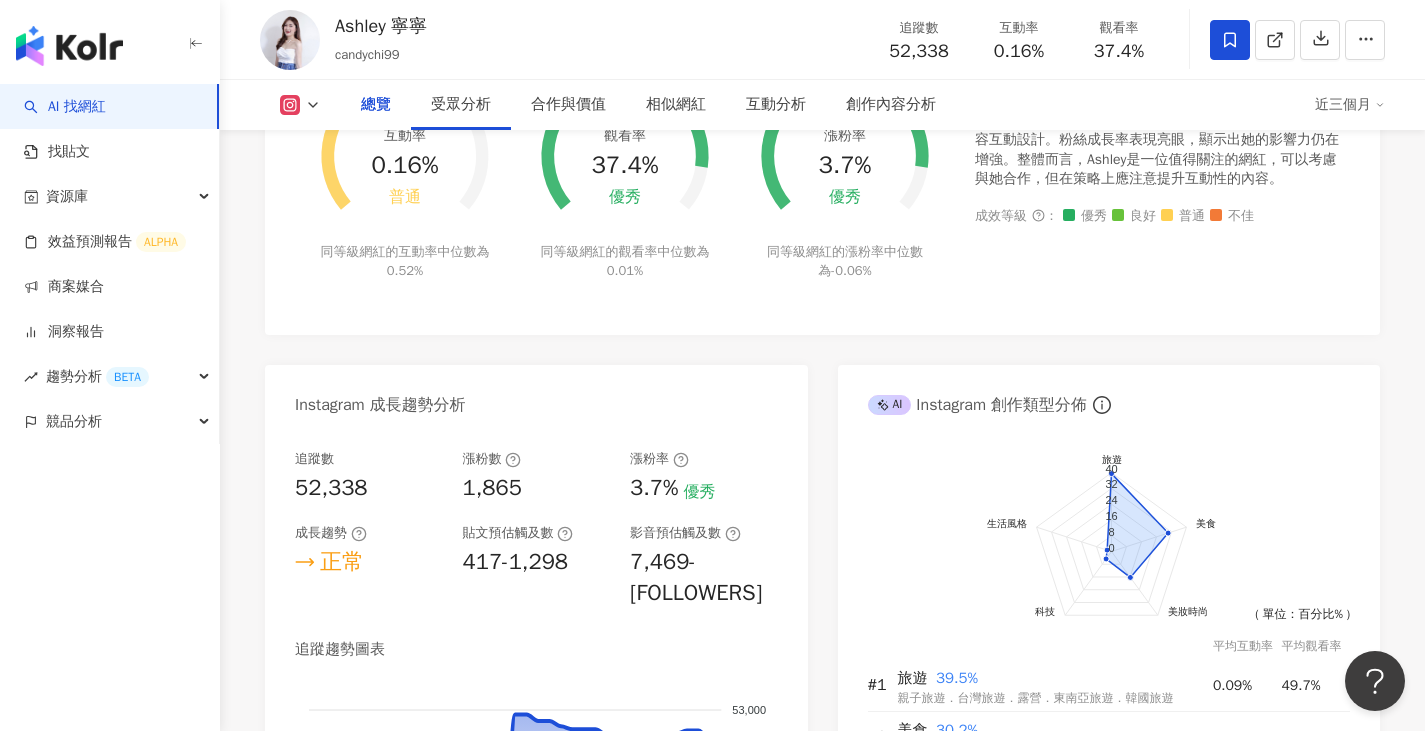 scroll, scrollTop: 210, scrollLeft: 0, axis: vertical 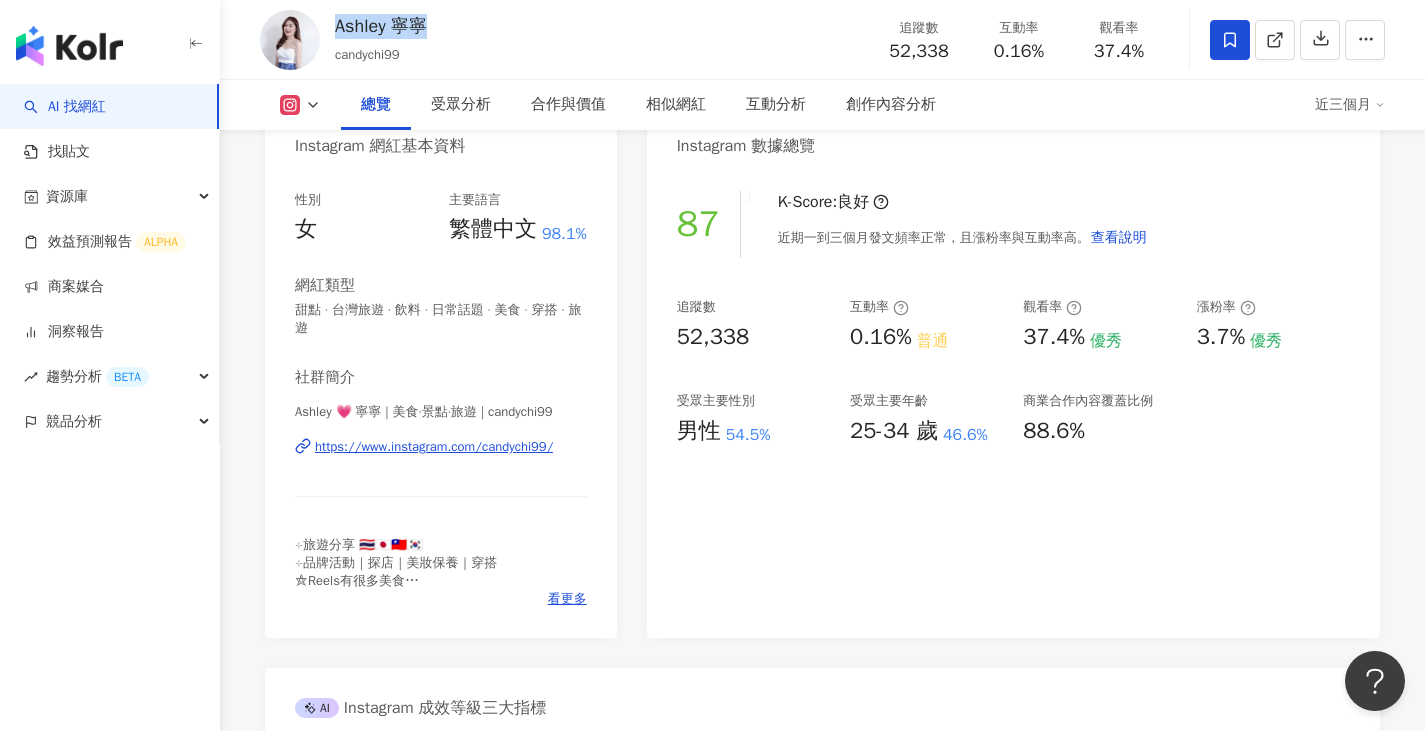 drag, startPoint x: 331, startPoint y: 29, endPoint x: 457, endPoint y: 15, distance: 126.77539 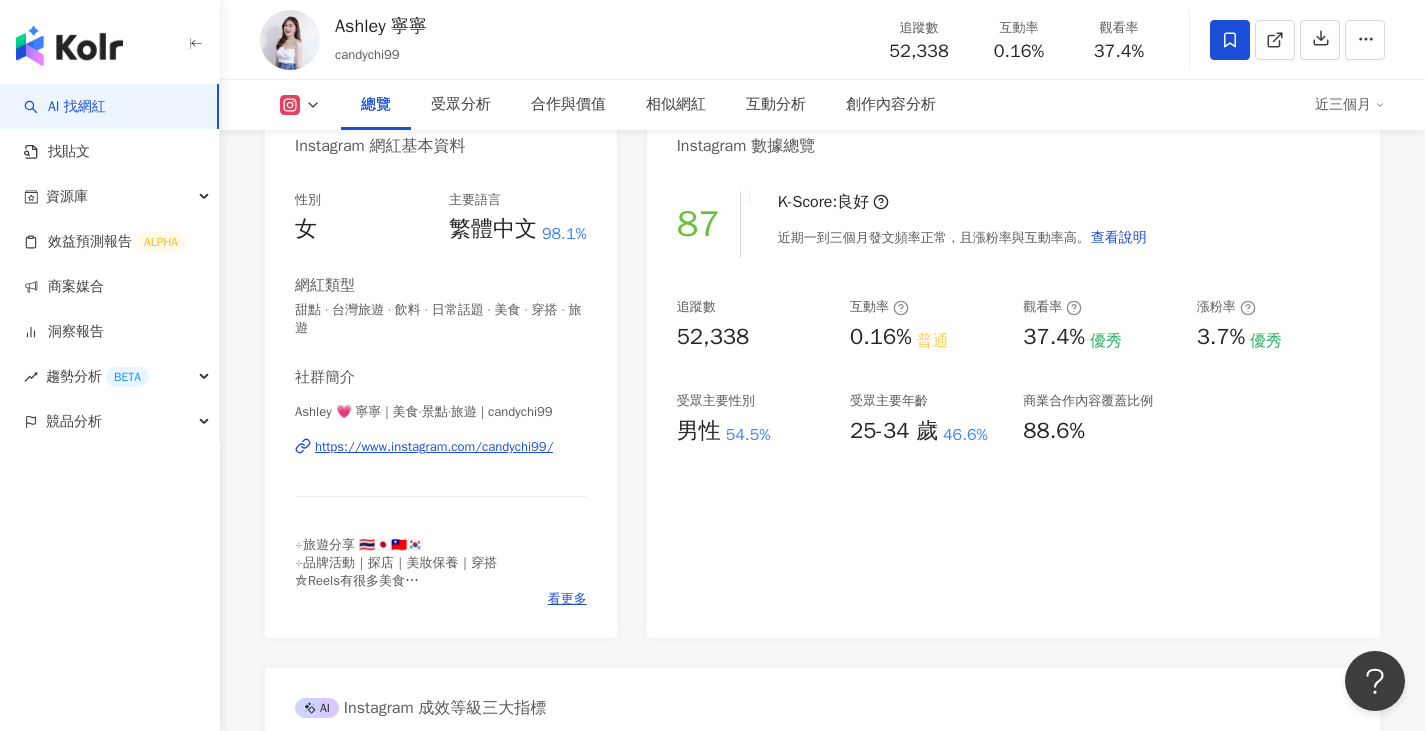 click on "Ashley 寧寧 candychi99 追蹤數 52,338 互動率 0.16% 觀看率 37.4%" at bounding box center (822, 39) 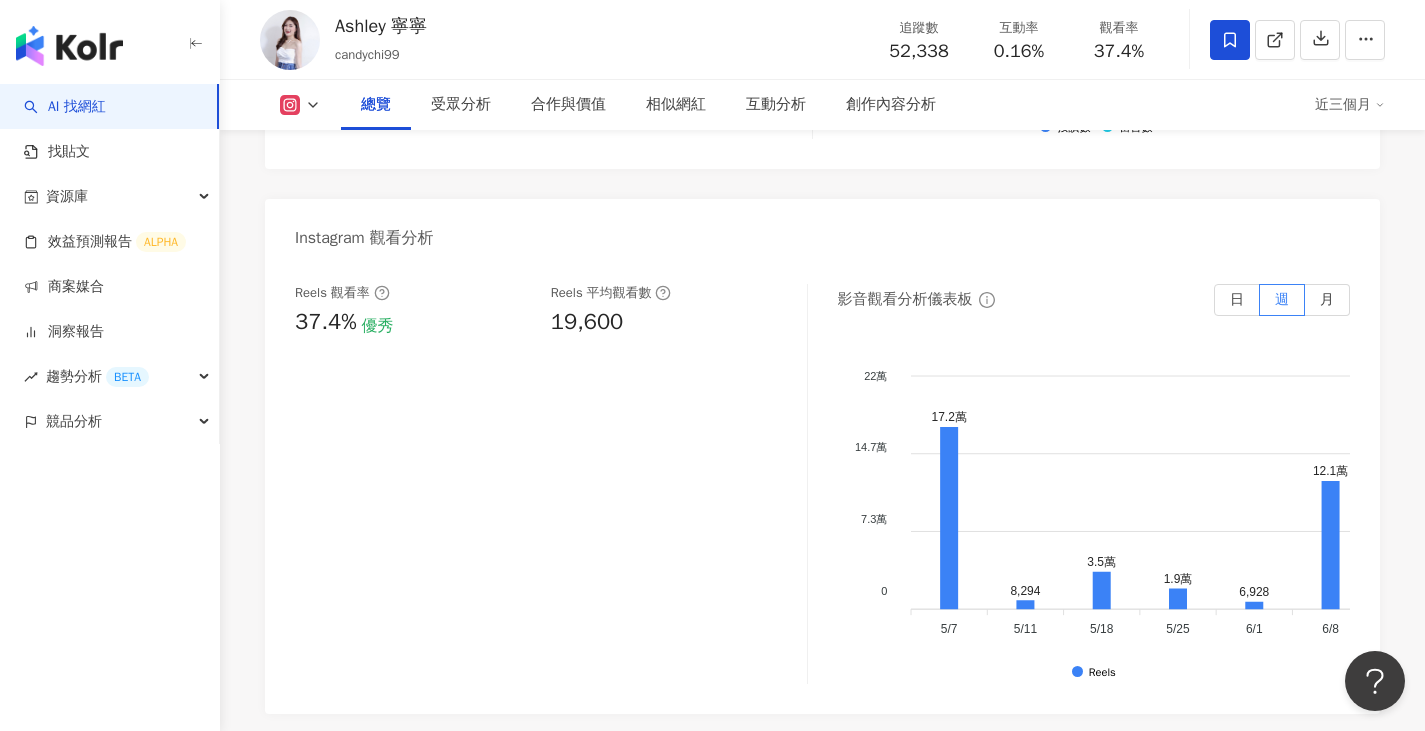 scroll, scrollTop: 0, scrollLeft: 0, axis: both 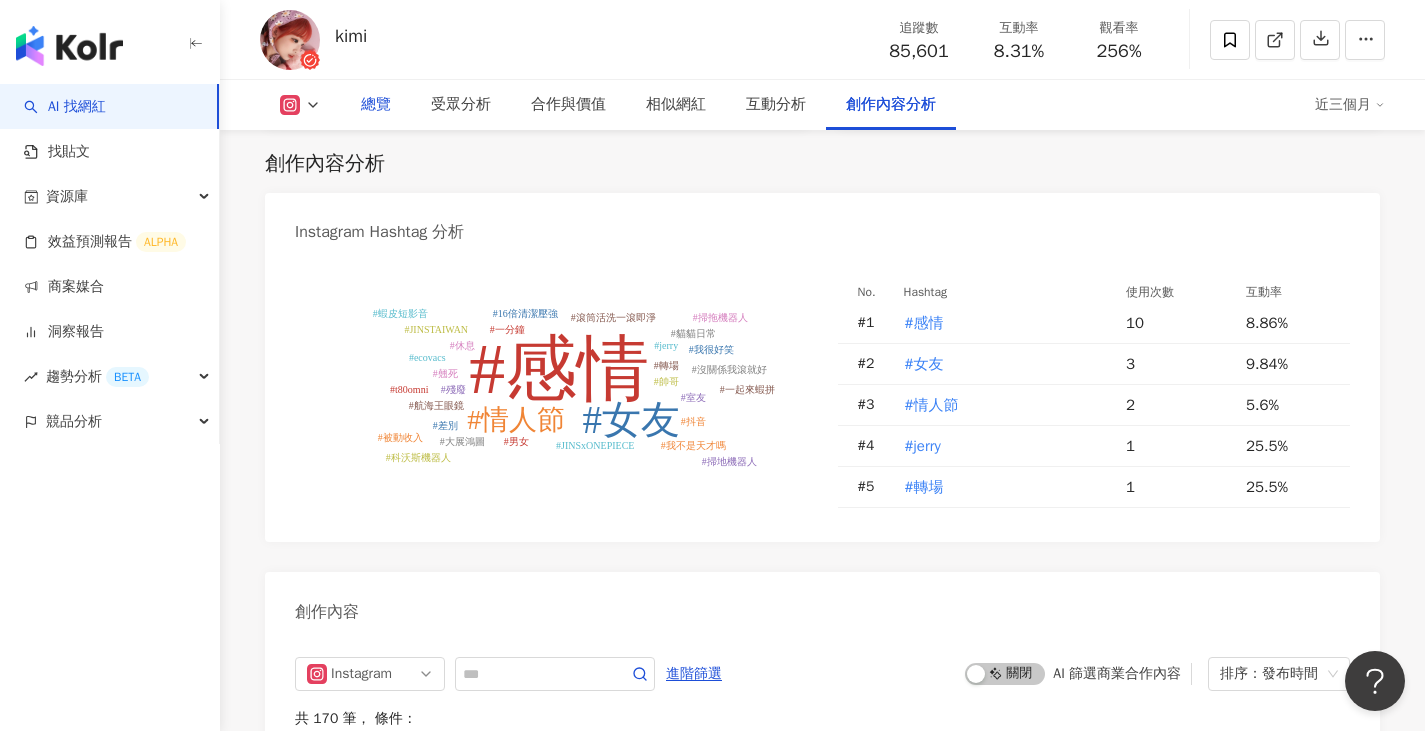 click on "總覽" at bounding box center [376, 105] 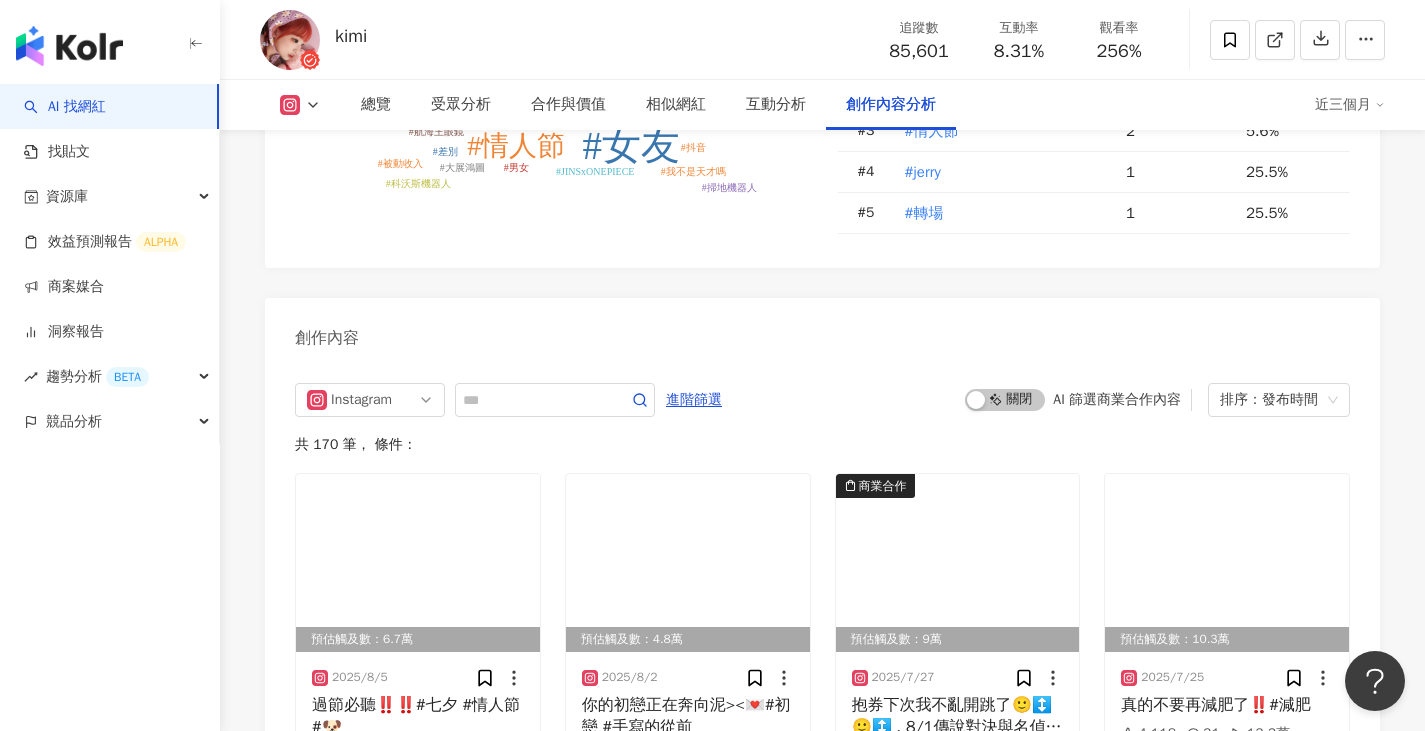 scroll, scrollTop: 5924, scrollLeft: 0, axis: vertical 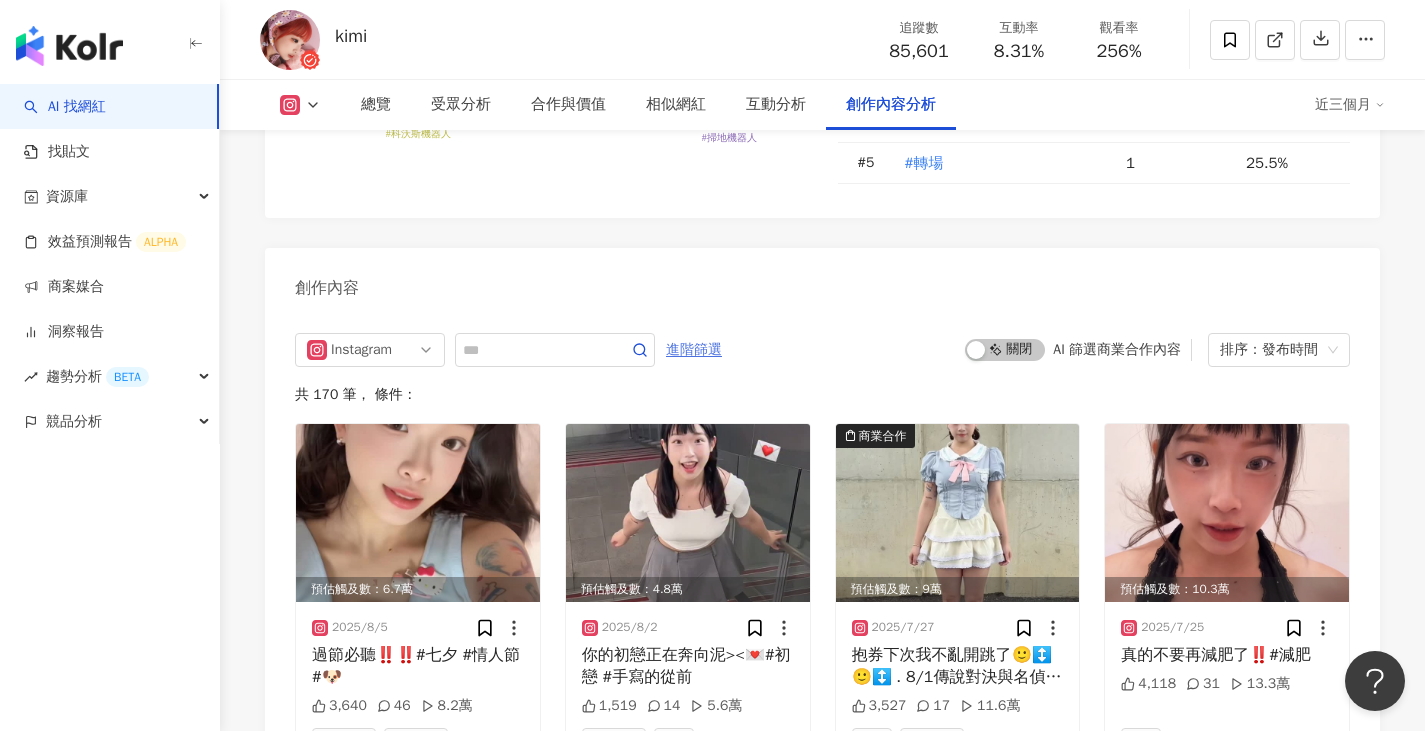 click on "進階篩選" at bounding box center (694, 350) 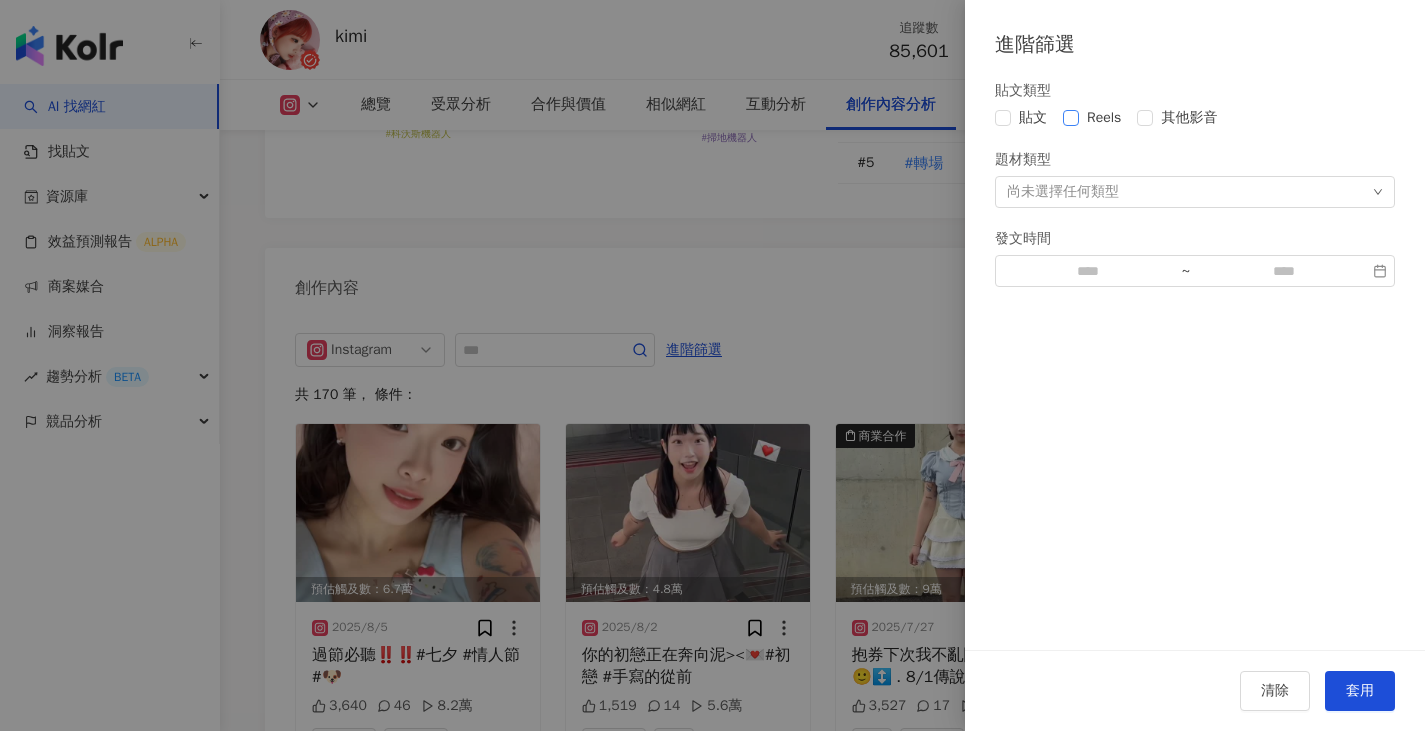 click on "Reels" at bounding box center (1104, 118) 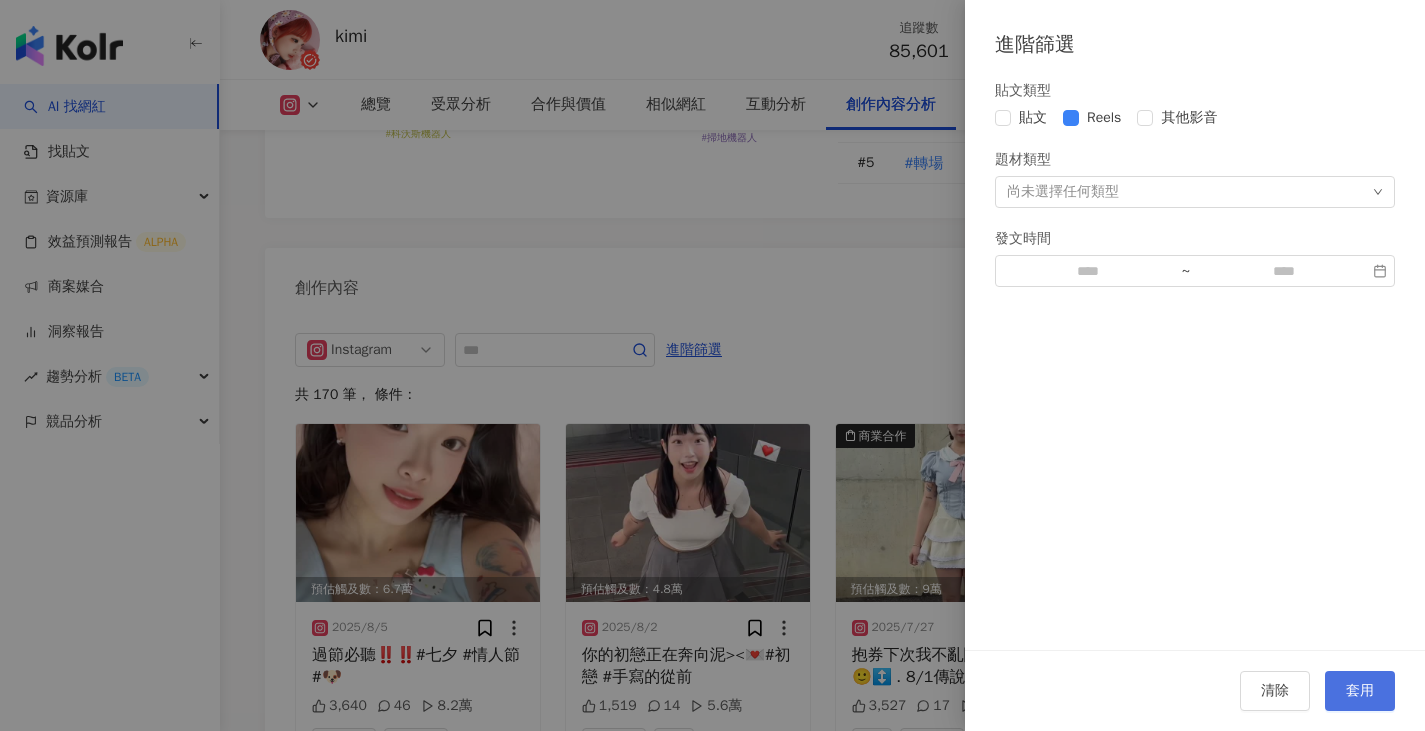 click on "套用" at bounding box center (1360, 691) 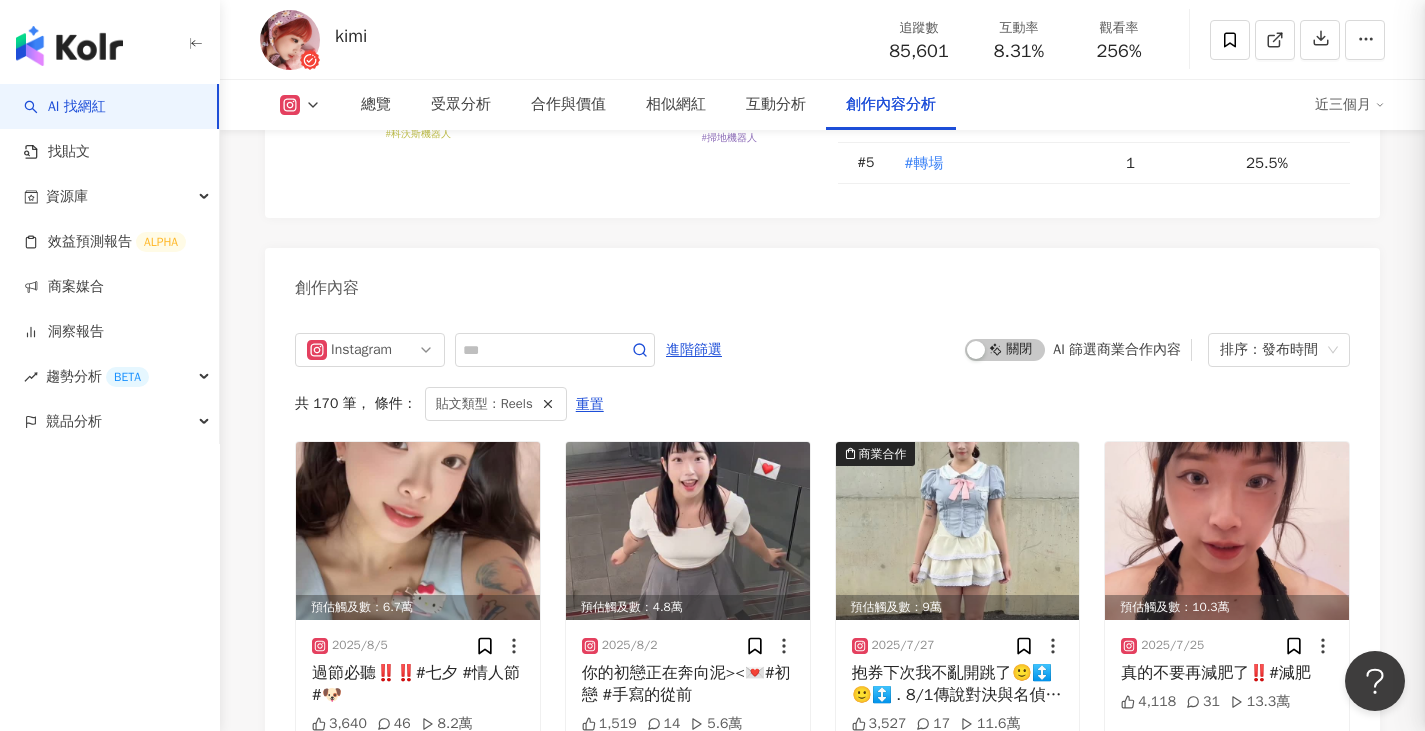 scroll, scrollTop: 6079, scrollLeft: 0, axis: vertical 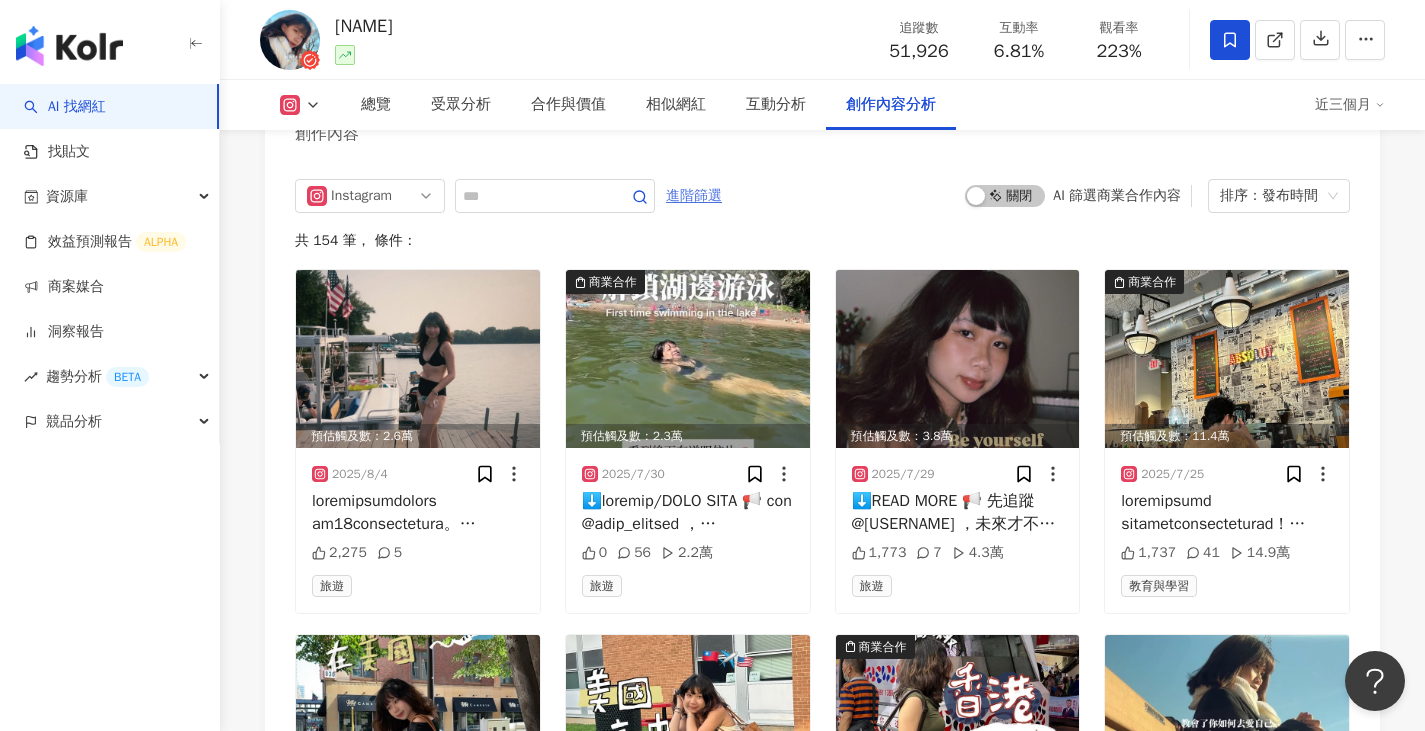 click on "進階篩選" at bounding box center (694, 196) 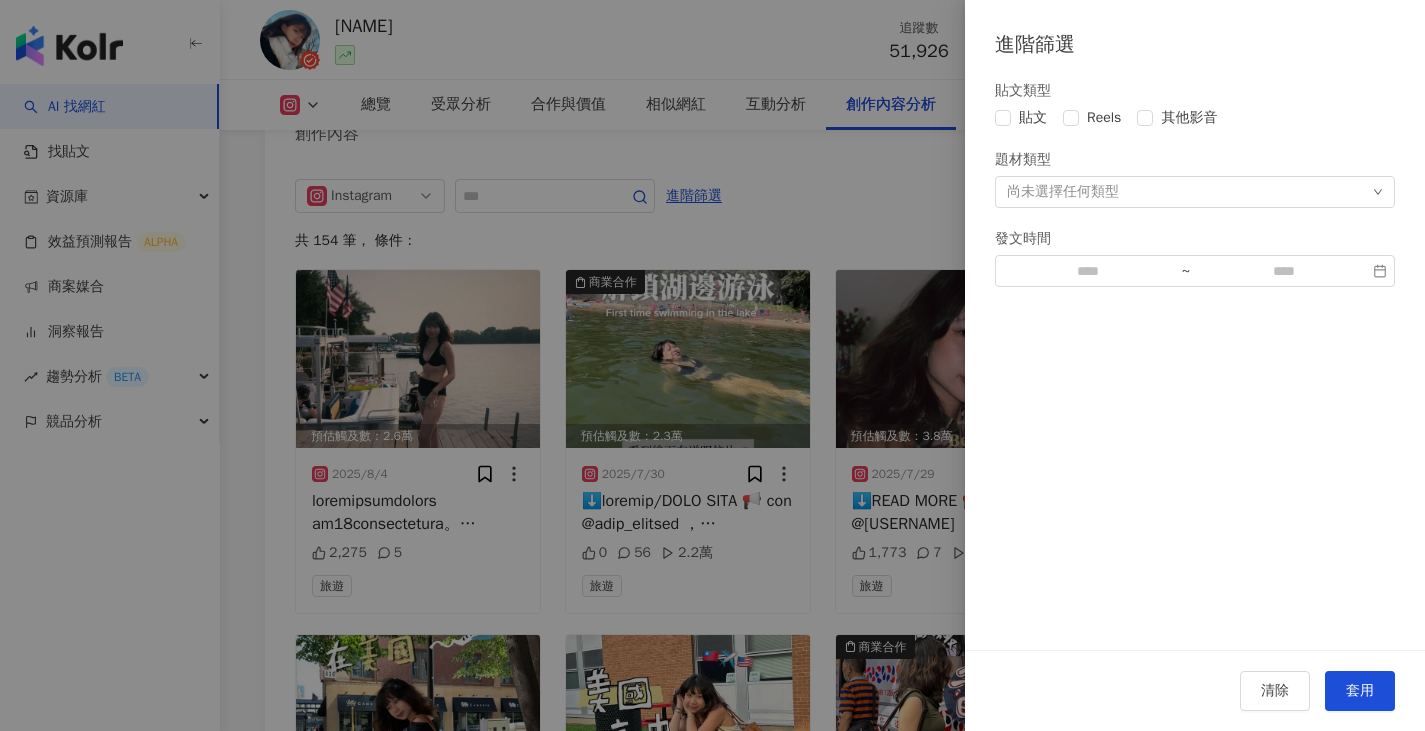 click on "貼文類型 貼文 Reels 其他影音 題材類型 尚未選擇任何類型 發文時間 ~" at bounding box center [1195, 183] 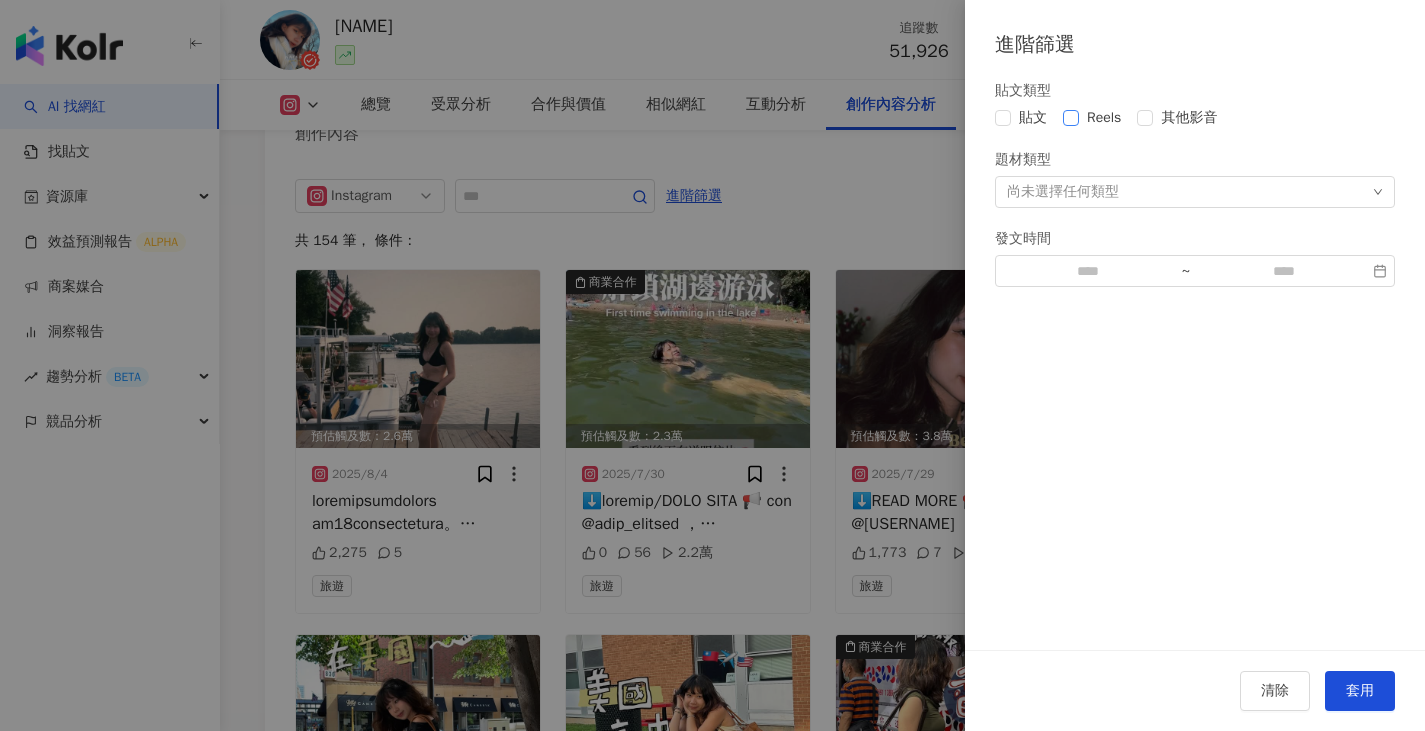 click on "Reels" at bounding box center (1104, 118) 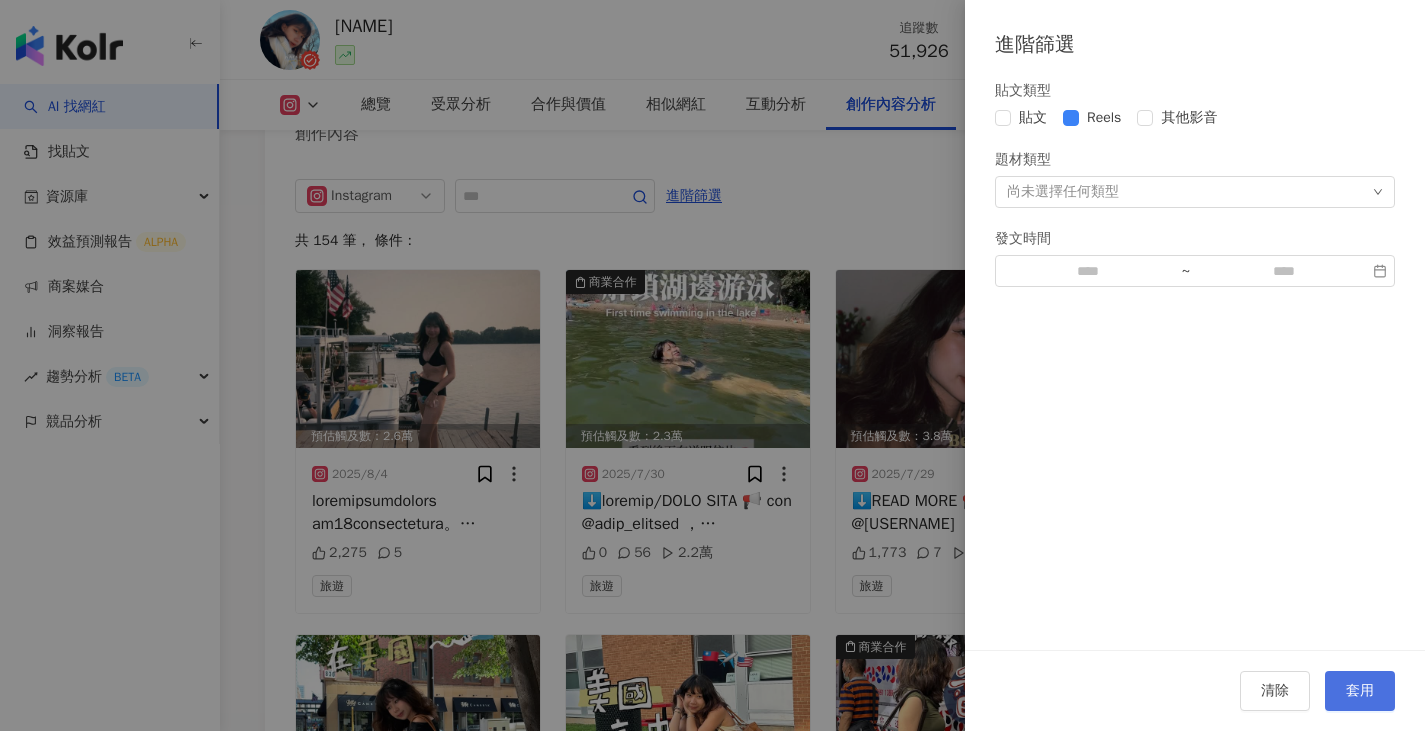 click on "套用" at bounding box center [1360, 691] 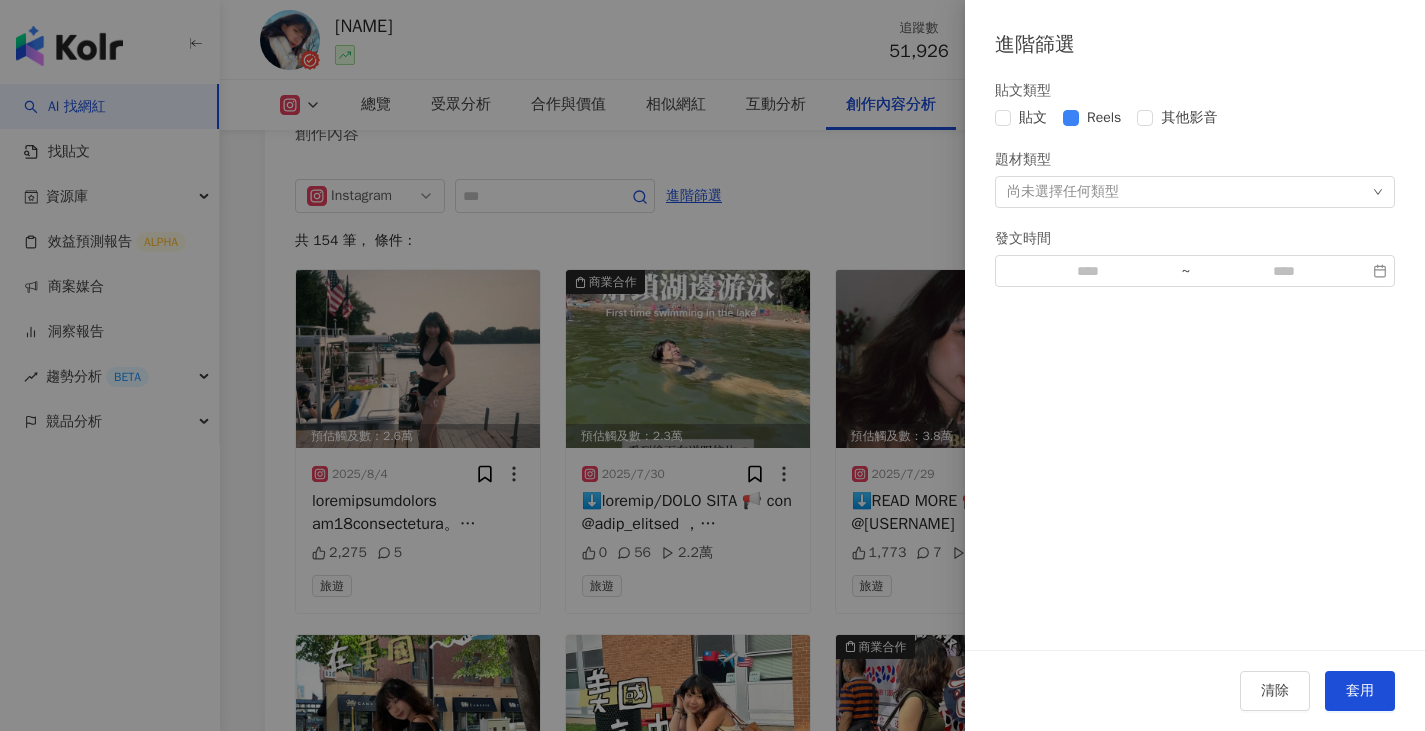 scroll, scrollTop: 6111, scrollLeft: 0, axis: vertical 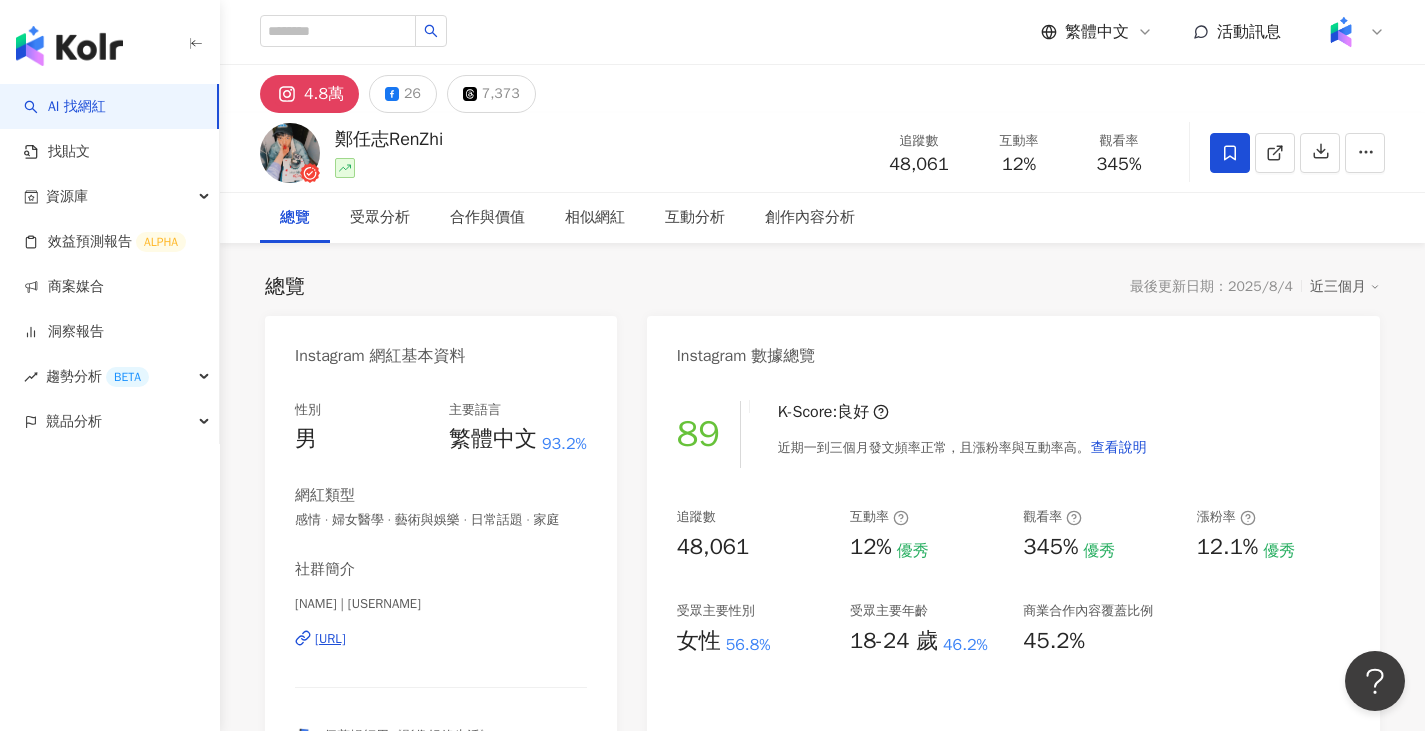 click on "繁體中文 活動訊息" at bounding box center [822, 32] 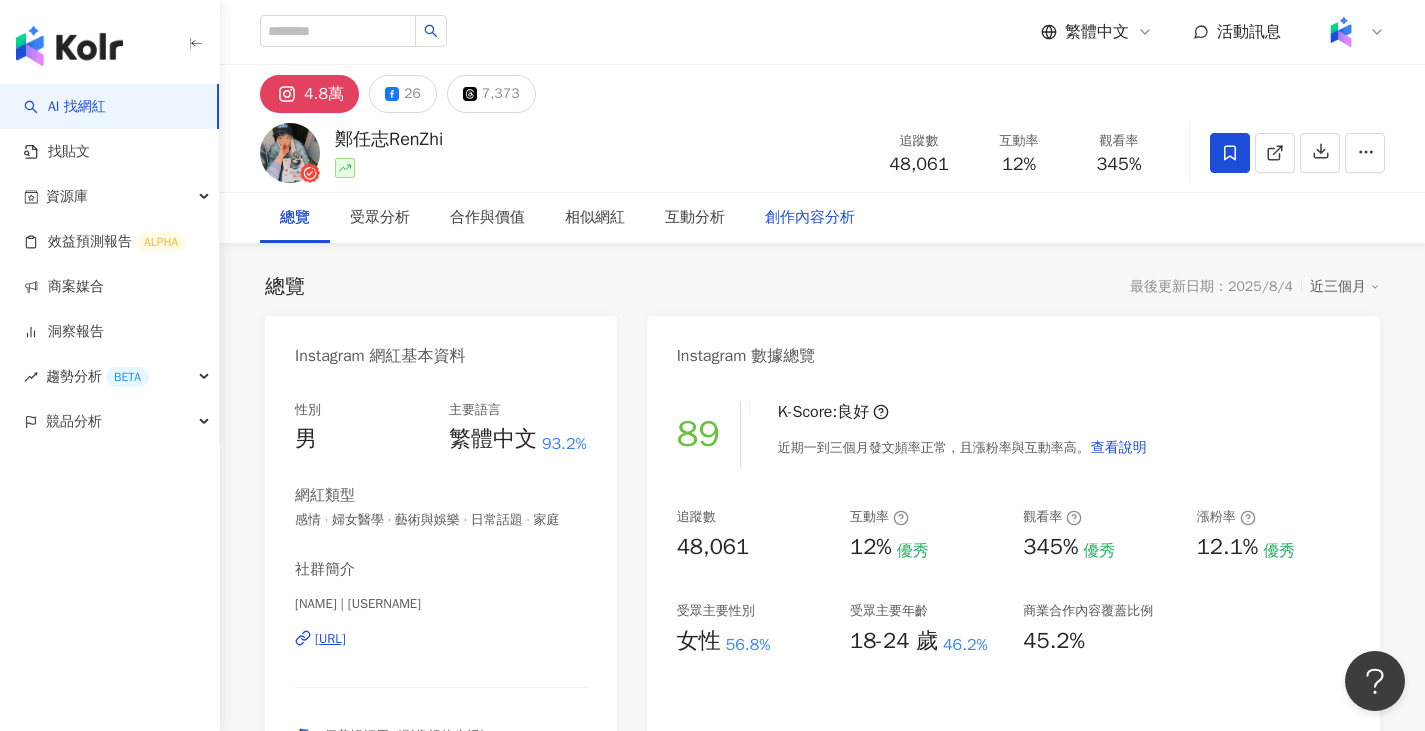 click on "創作內容分析" at bounding box center (810, 218) 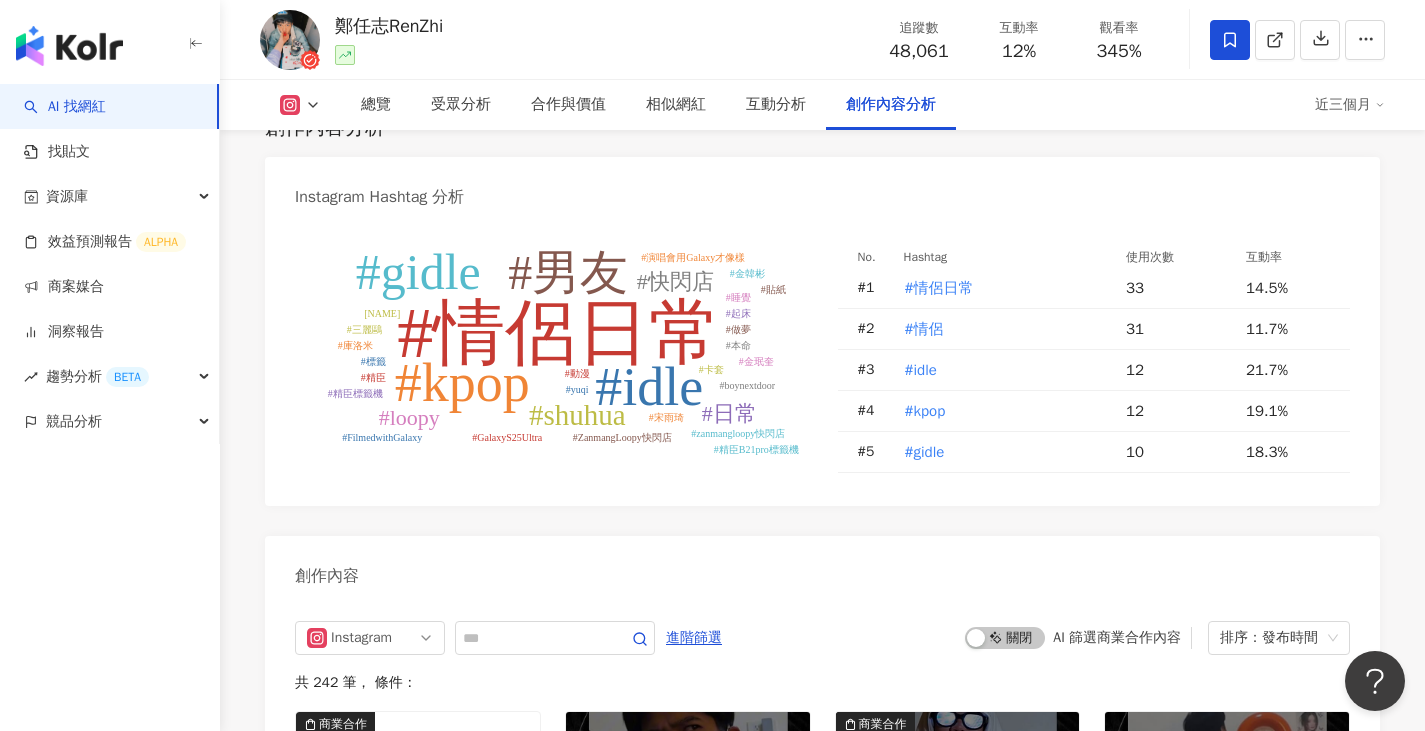 scroll, scrollTop: 5980, scrollLeft: 0, axis: vertical 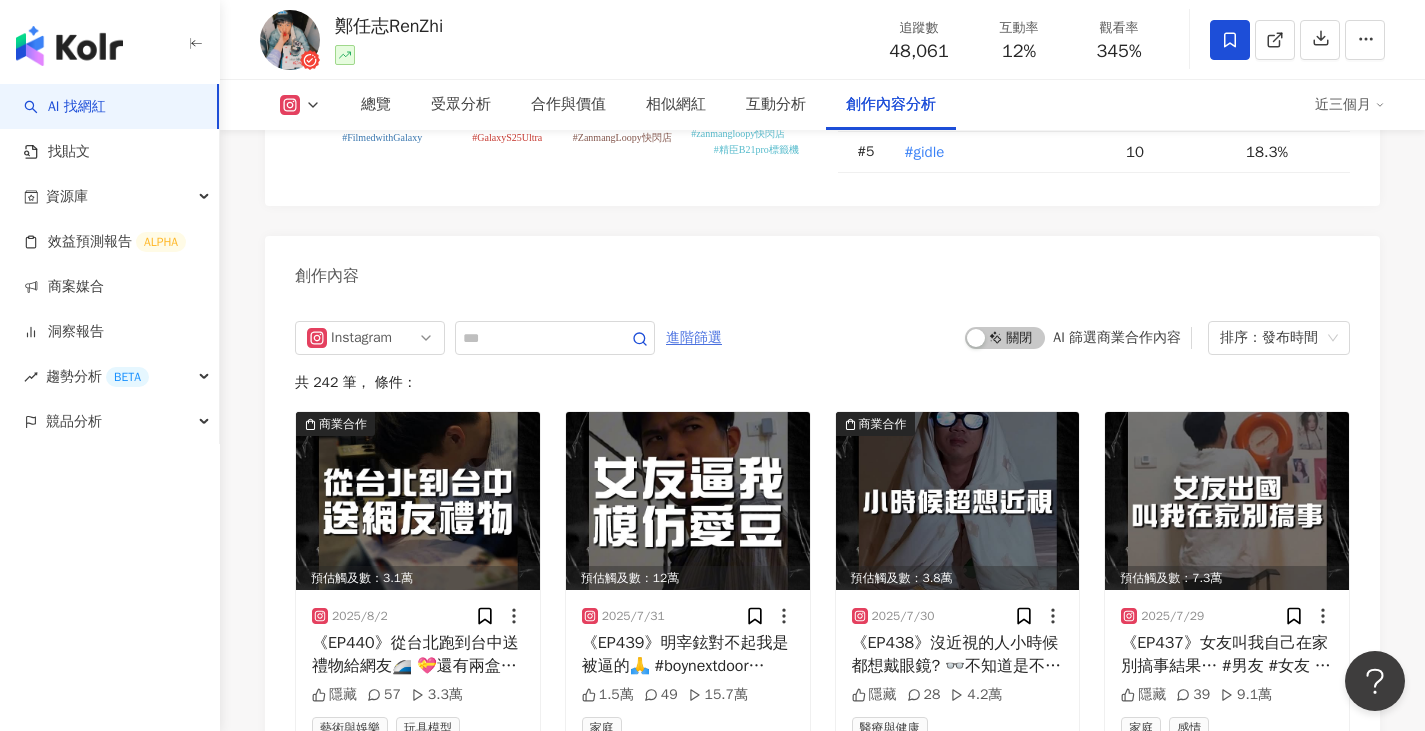 click on "進階篩選" at bounding box center (694, 338) 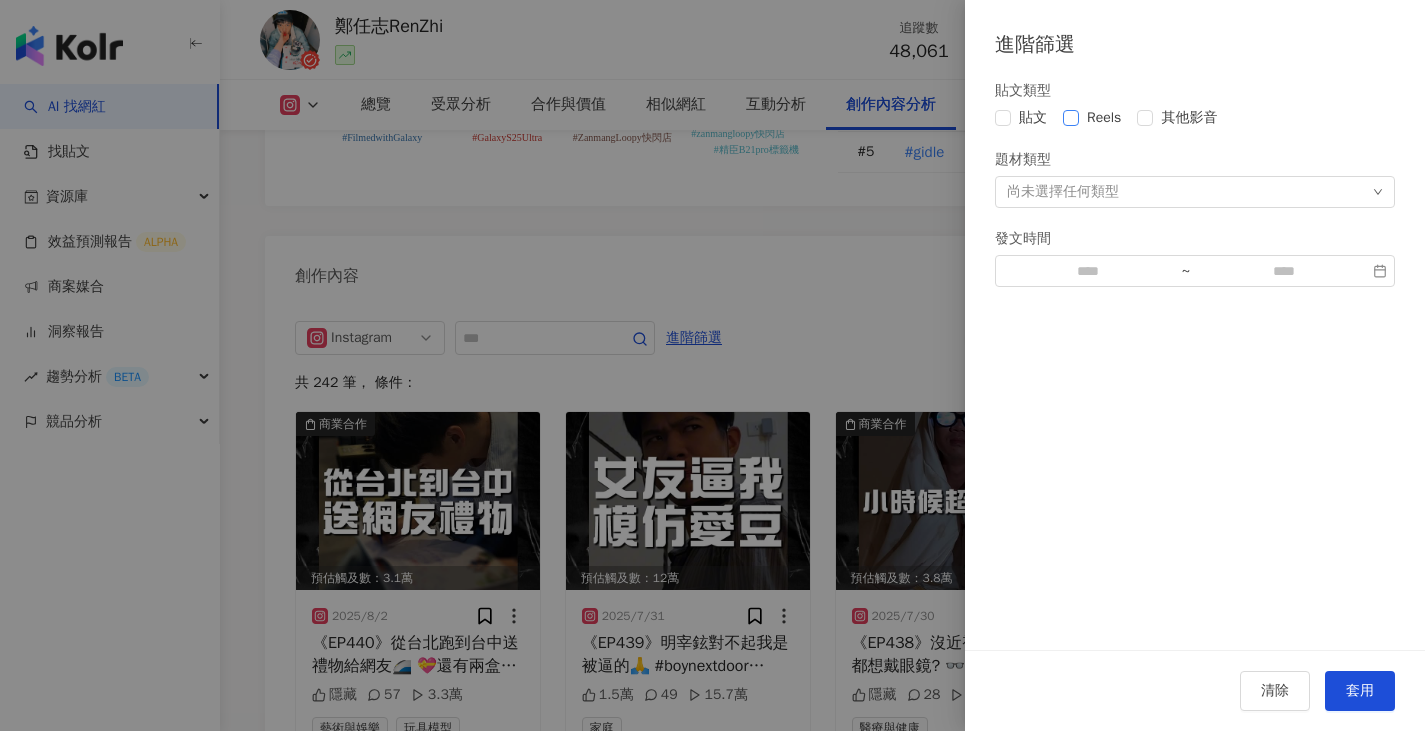 click on "Reels" at bounding box center (1104, 118) 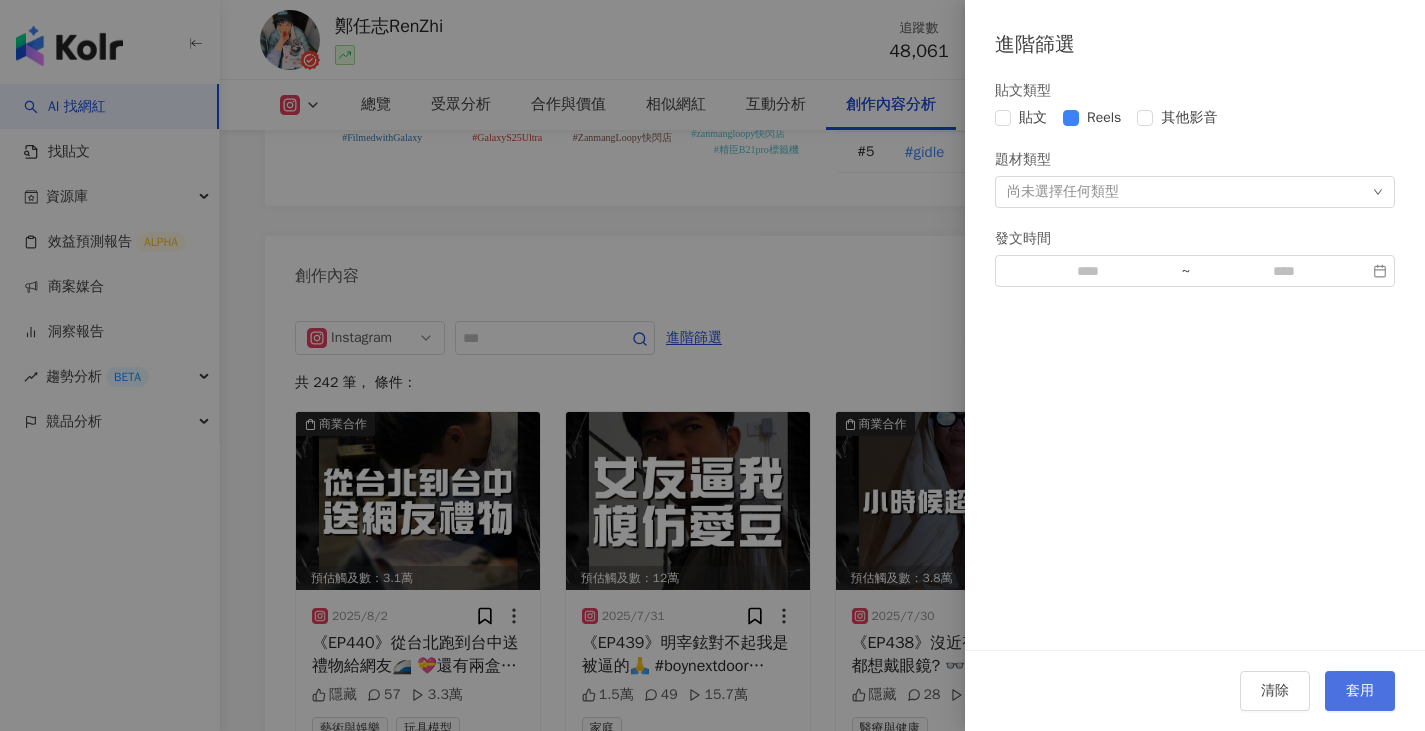 click on "套用" at bounding box center (1360, 691) 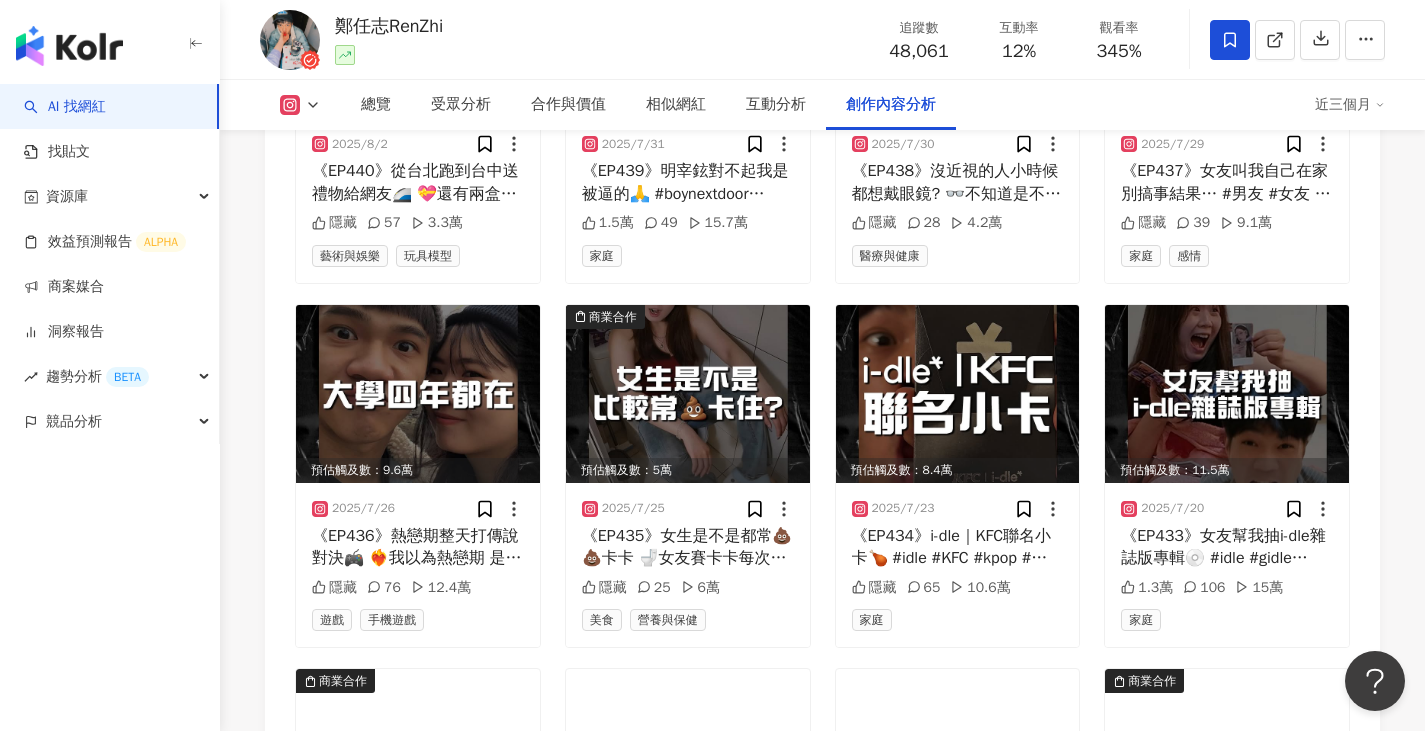 scroll, scrollTop: 6420, scrollLeft: 0, axis: vertical 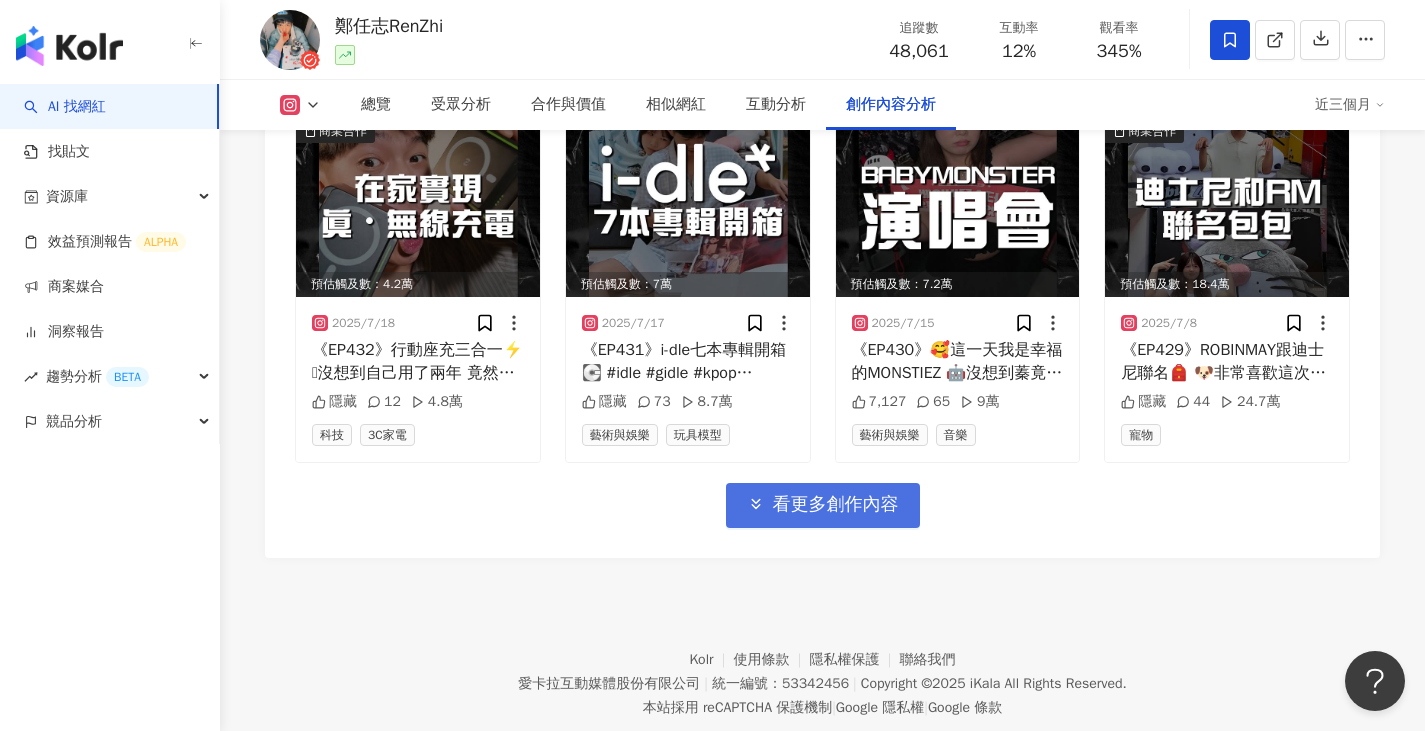 click on "看更多創作內容" at bounding box center (836, 505) 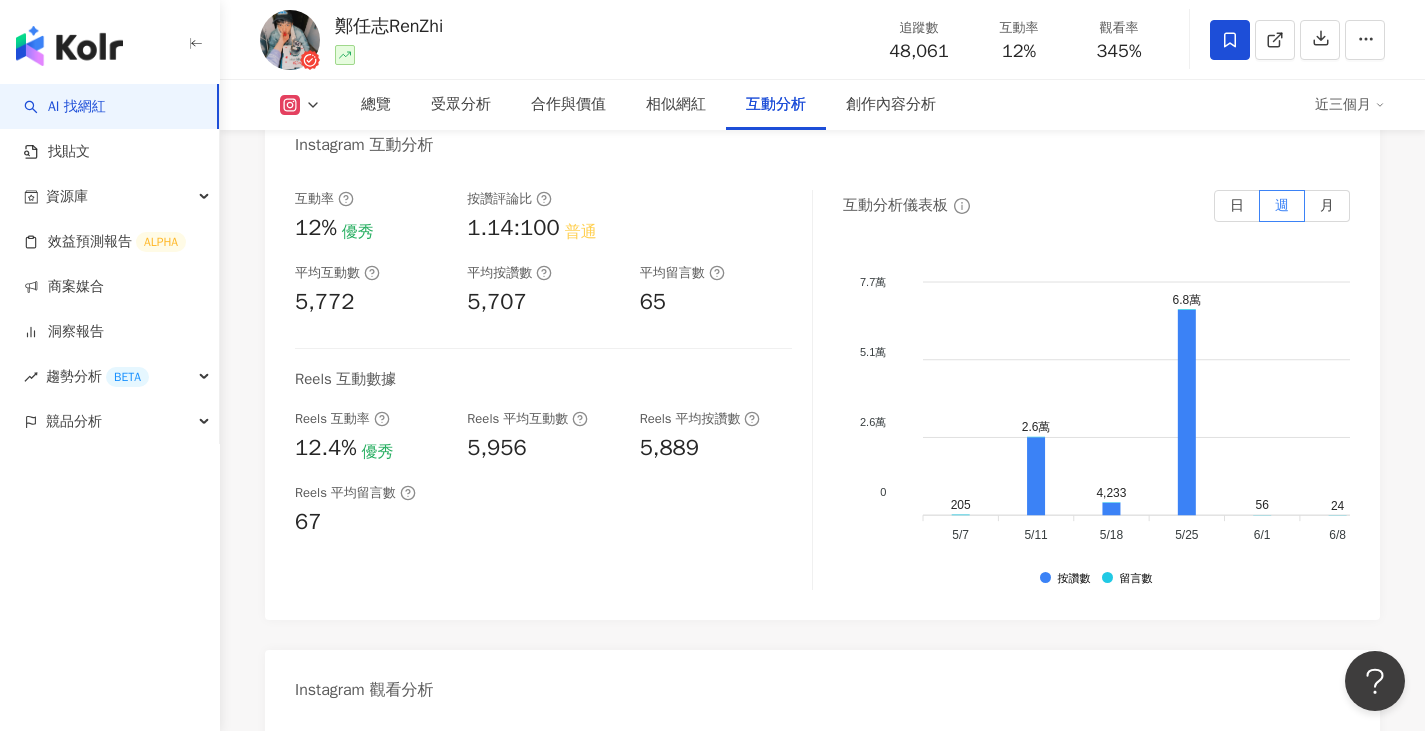 scroll, scrollTop: 3982, scrollLeft: 0, axis: vertical 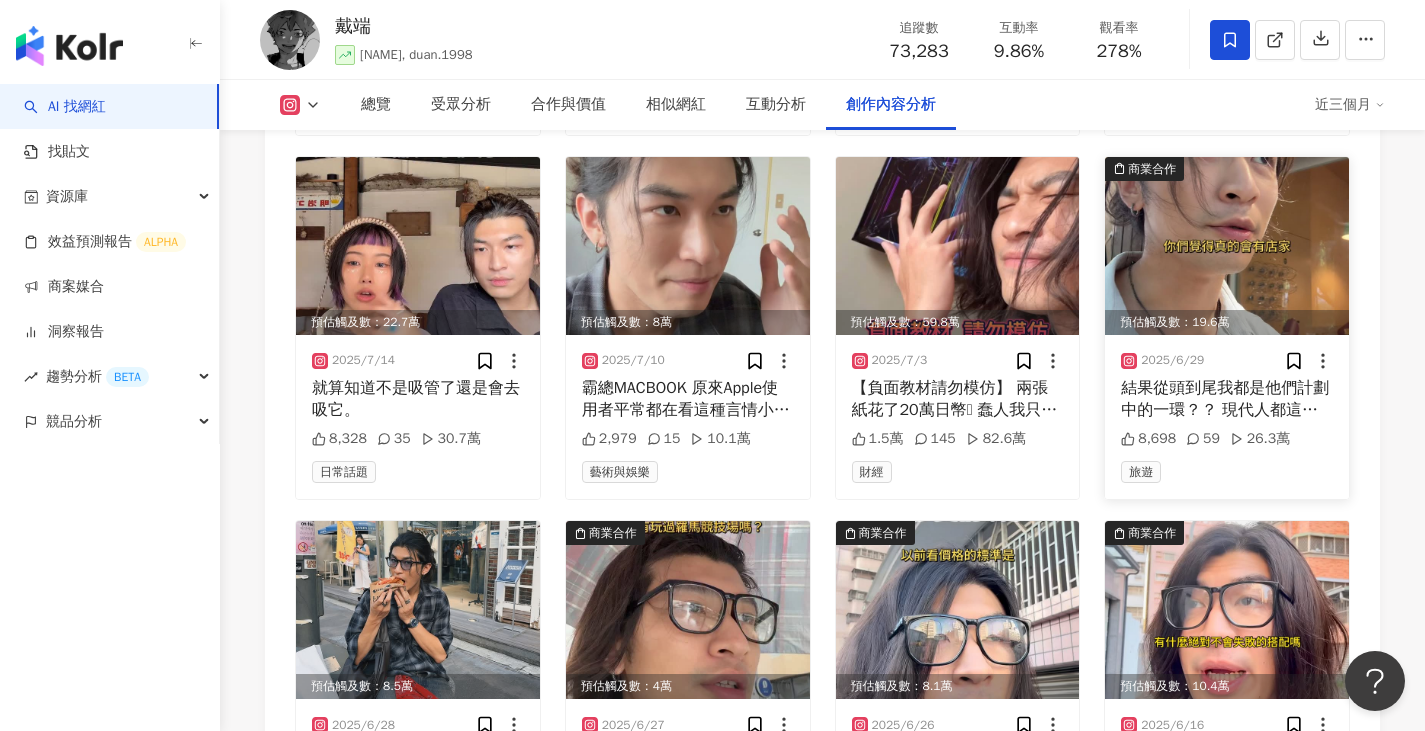 click at bounding box center [1227, 246] 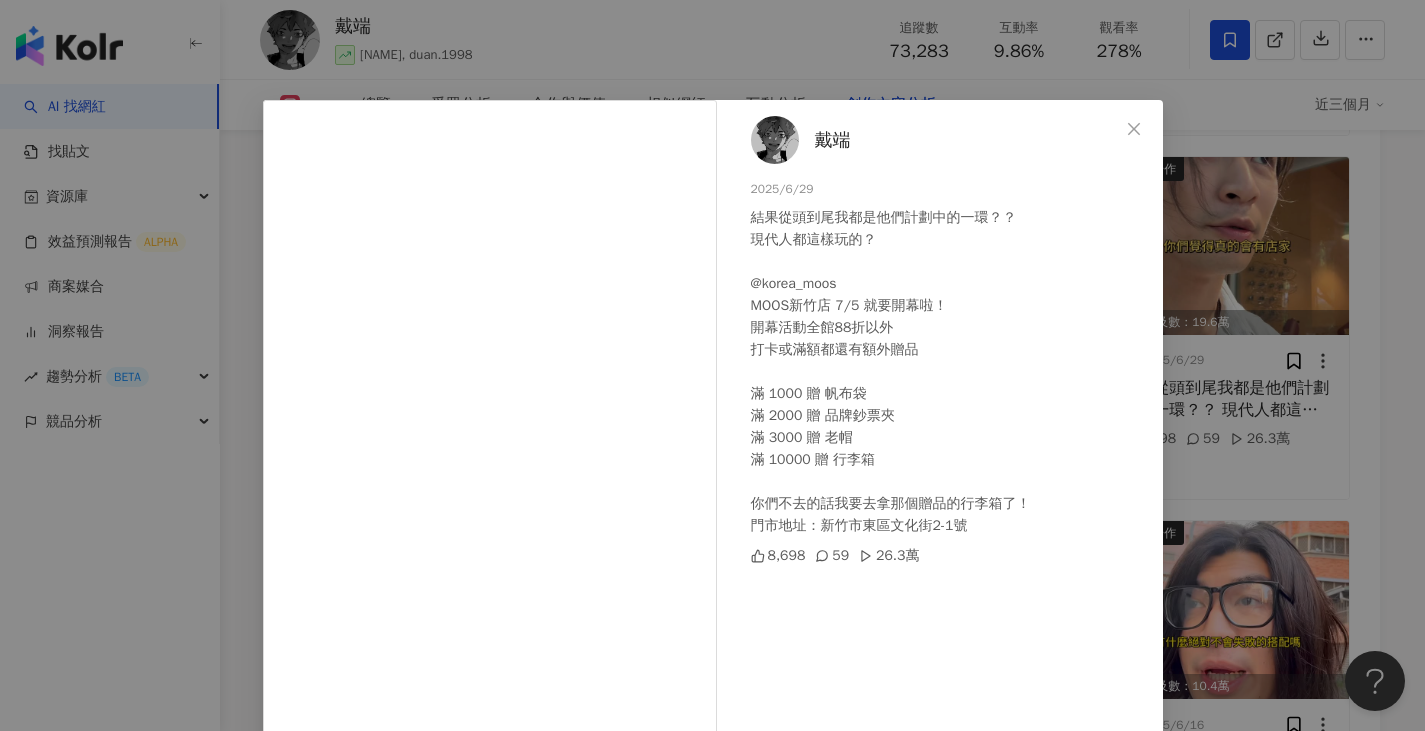 click on "戴端 2025/6/29 結果從頭到尾我都是他們計劃中的一環？？
現代人都這樣玩的？
@korea_moos
MOOS新竹店 7/5 就要開幕啦！
開幕活動全館88折以外
打卡或滿額都還有額外贈品
滿 1000 贈 帆布袋
滿 2000 贈 品牌鈔票夾
滿 3000 贈 老帽
滿 10000 贈 行李箱
你們不去的話我要去拿那個贈品的行李箱了！
門市地址：新竹市東區文化街2-1號 8,698 59 26.3萬 查看原始貼文" at bounding box center (712, 365) 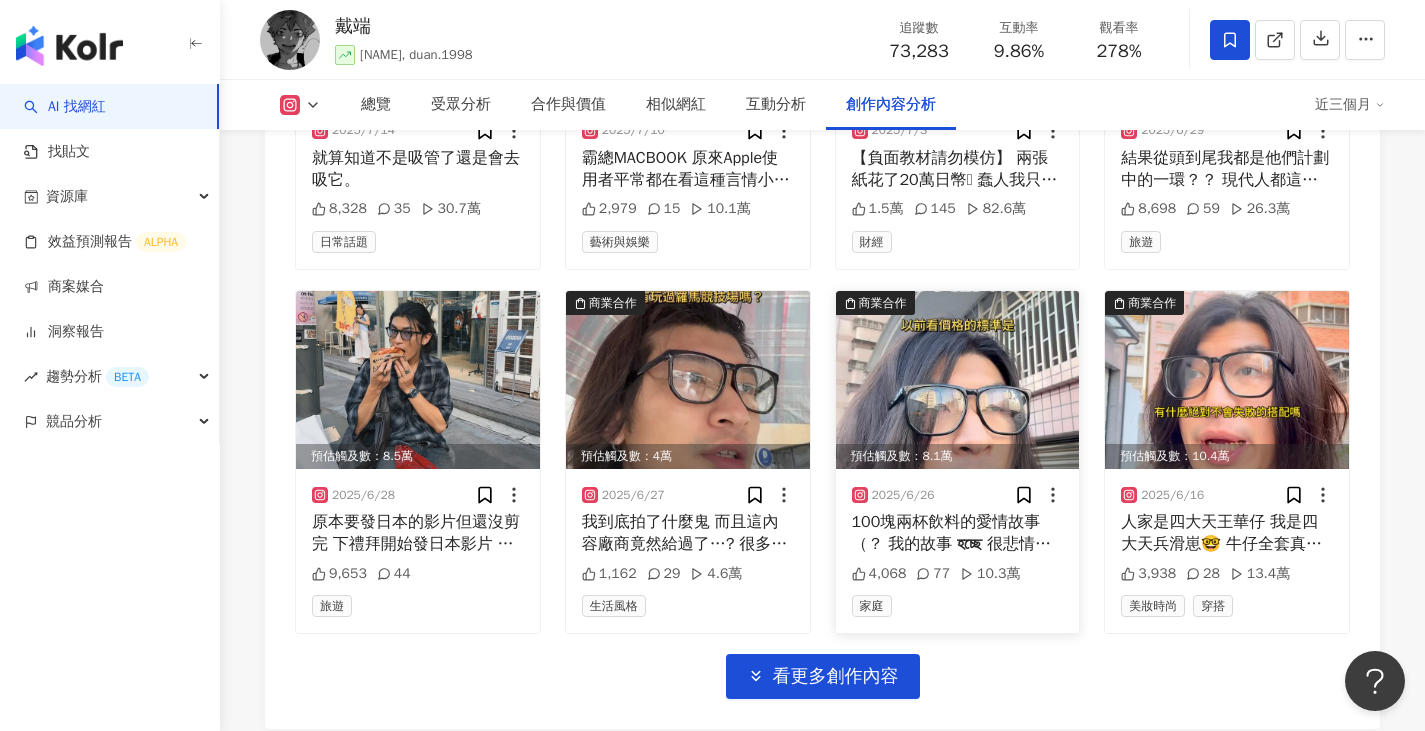scroll, scrollTop: 6827, scrollLeft: 0, axis: vertical 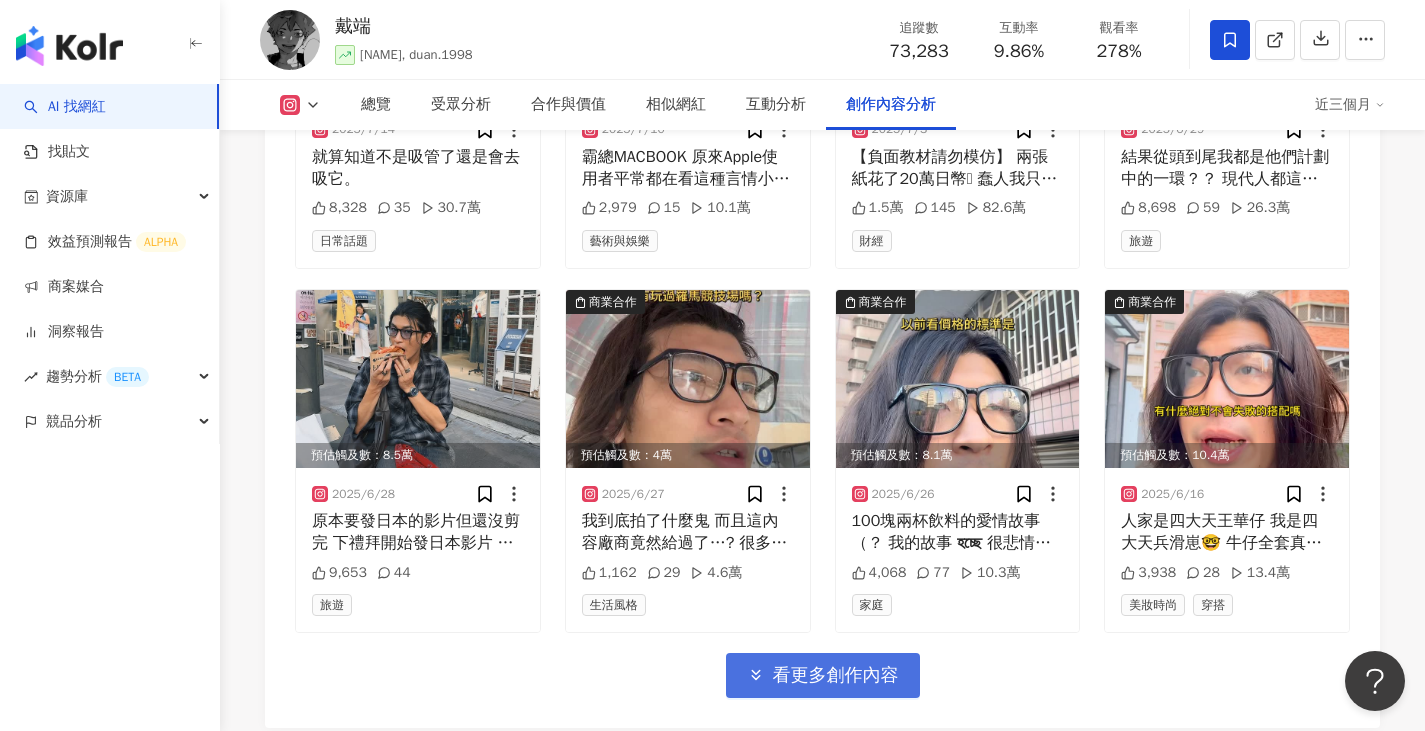 click on "看更多創作內容" at bounding box center (836, 676) 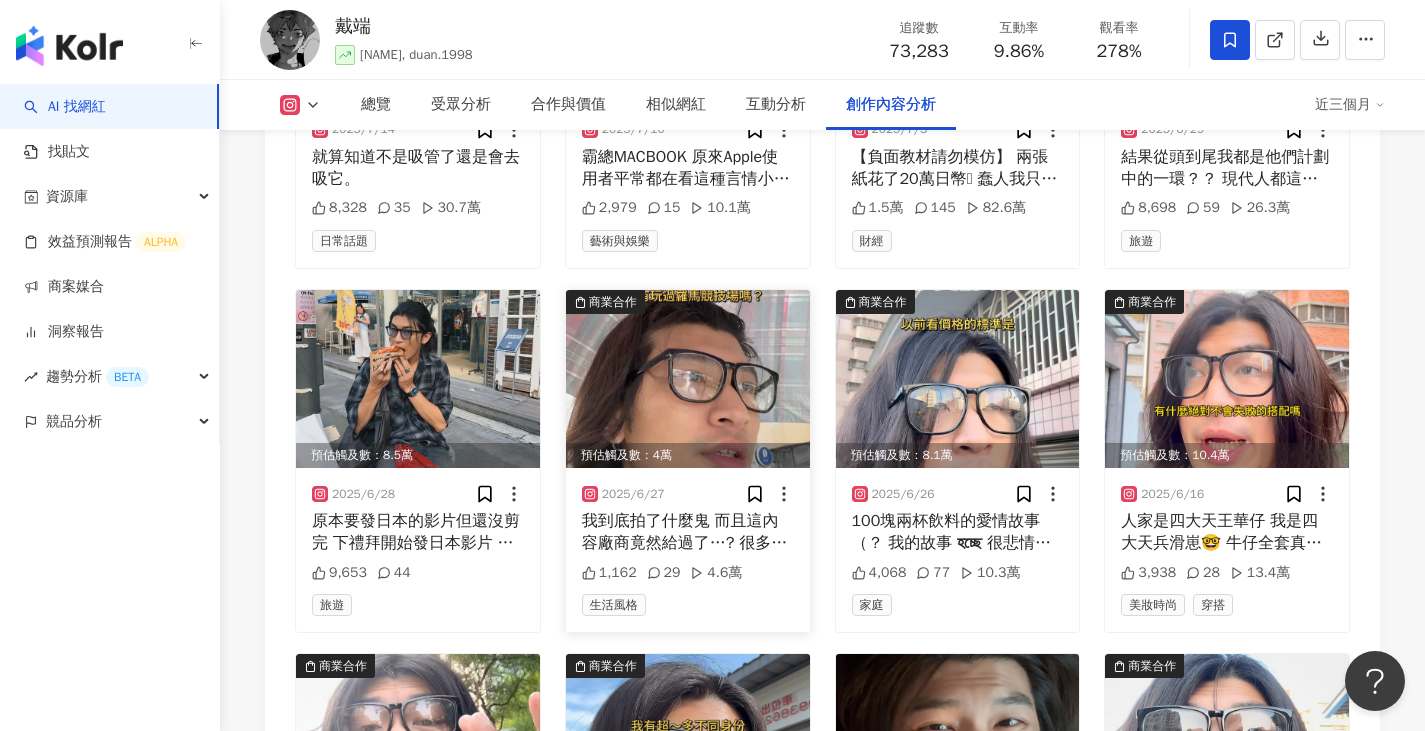 click on "預估觸及數：4萬" at bounding box center (688, 455) 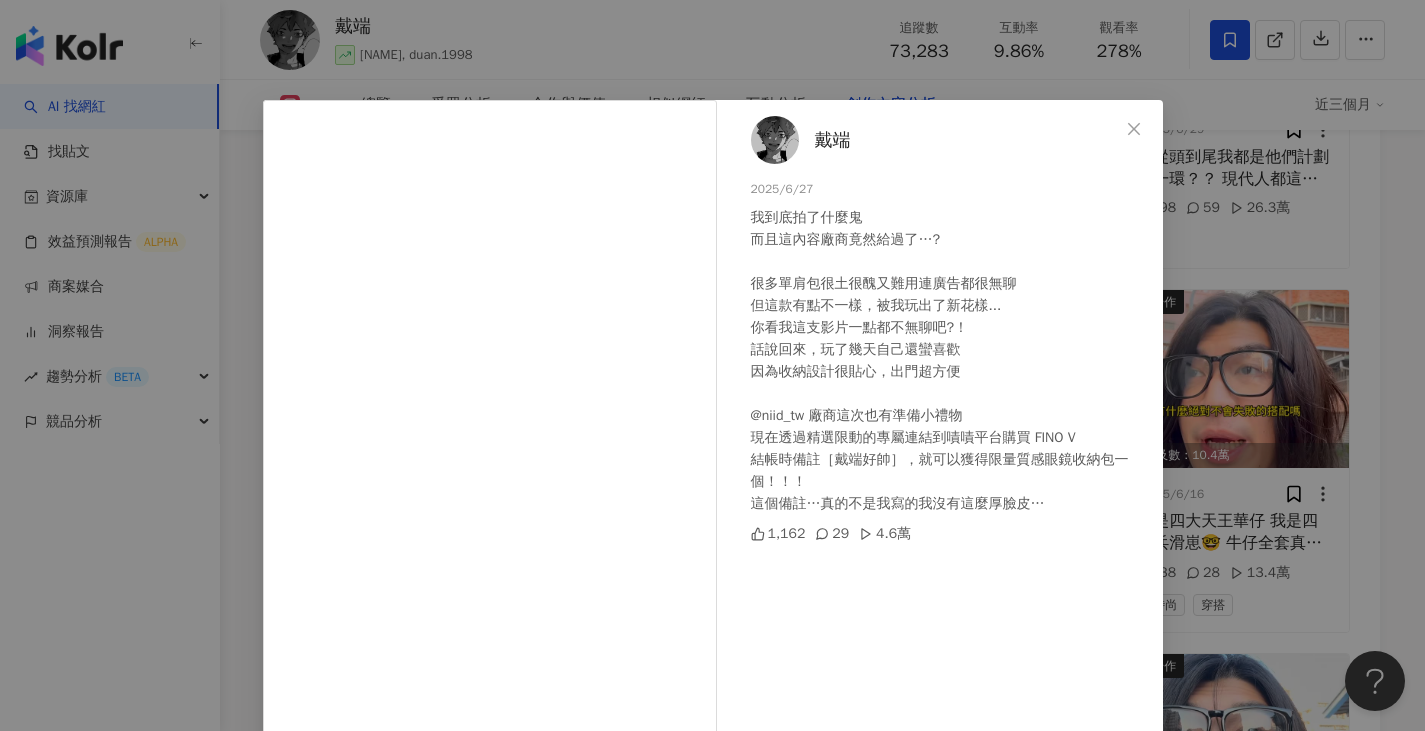 click on "戴端 2025/6/27 我到底拍了什麼鬼
而且這內容廠商竟然給過了…?
很多單肩包很土很醜又難用連廣告都很無聊
但這款有點不一樣，被我玩出了新花樣...
你看我這支影片一點都不無聊吧?！
話說回來，玩了幾天自己還蠻喜歡
因為收納設計很貼心，出門超方便
@niid_tw 廠商這次也有準備小禮物
現在透過精選限動的專屬連結到嘖嘖平台購買 FINO V
結帳時備註［戴端好帥］，就可以獲得限量質感眼鏡收納包一個！！！
這個備註…真的不是我寫的我沒有這麼厚臉皮… 1,162 29 4.6萬 查看原始貼文" at bounding box center [712, 365] 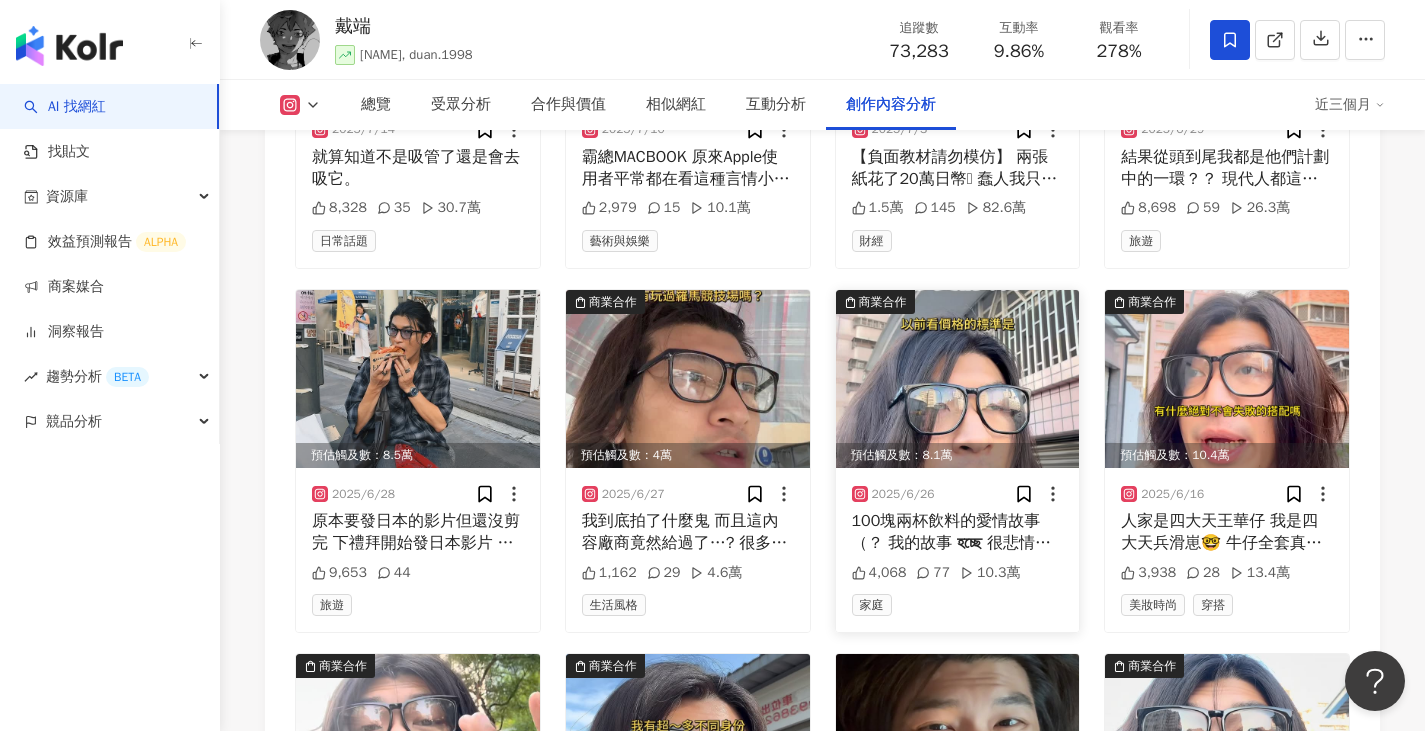 click at bounding box center [958, 379] 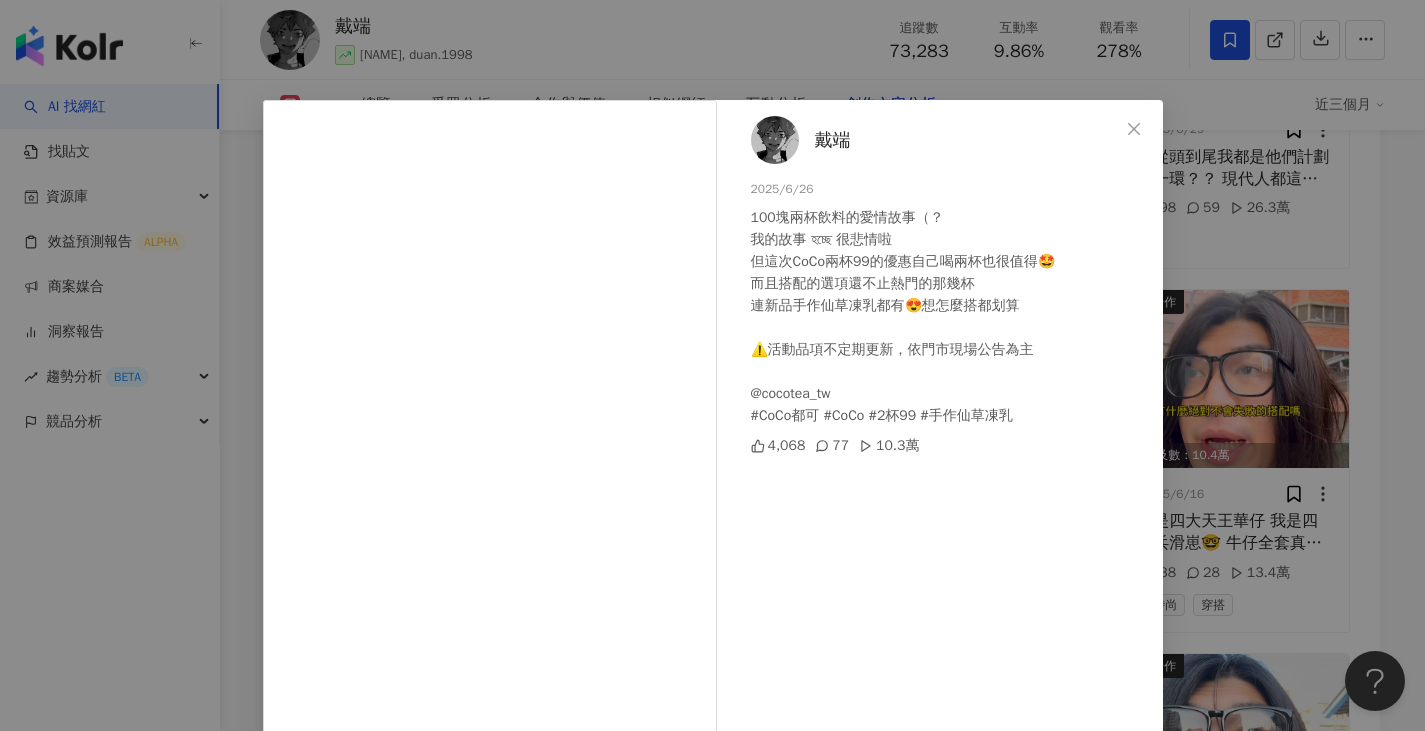 click on "戴端 2025/6/26 100塊兩杯飲料的愛情故事（？
我的故事是很悲情啦
但這次CoCo兩杯99的優惠自己喝兩杯也很值得🤩
而且搭配的選項還不止熱門的那幾杯
連新品手作仙草凍乳都有😍想怎麼搭都划算
⚠️活動品項不定期更新，依門市現場公告為主
@cocotea_tw
#CoCo都可 #CoCo #2杯99 #手作仙草凍乳 4,068 77 10.3萬 查看原始貼文" at bounding box center (712, 365) 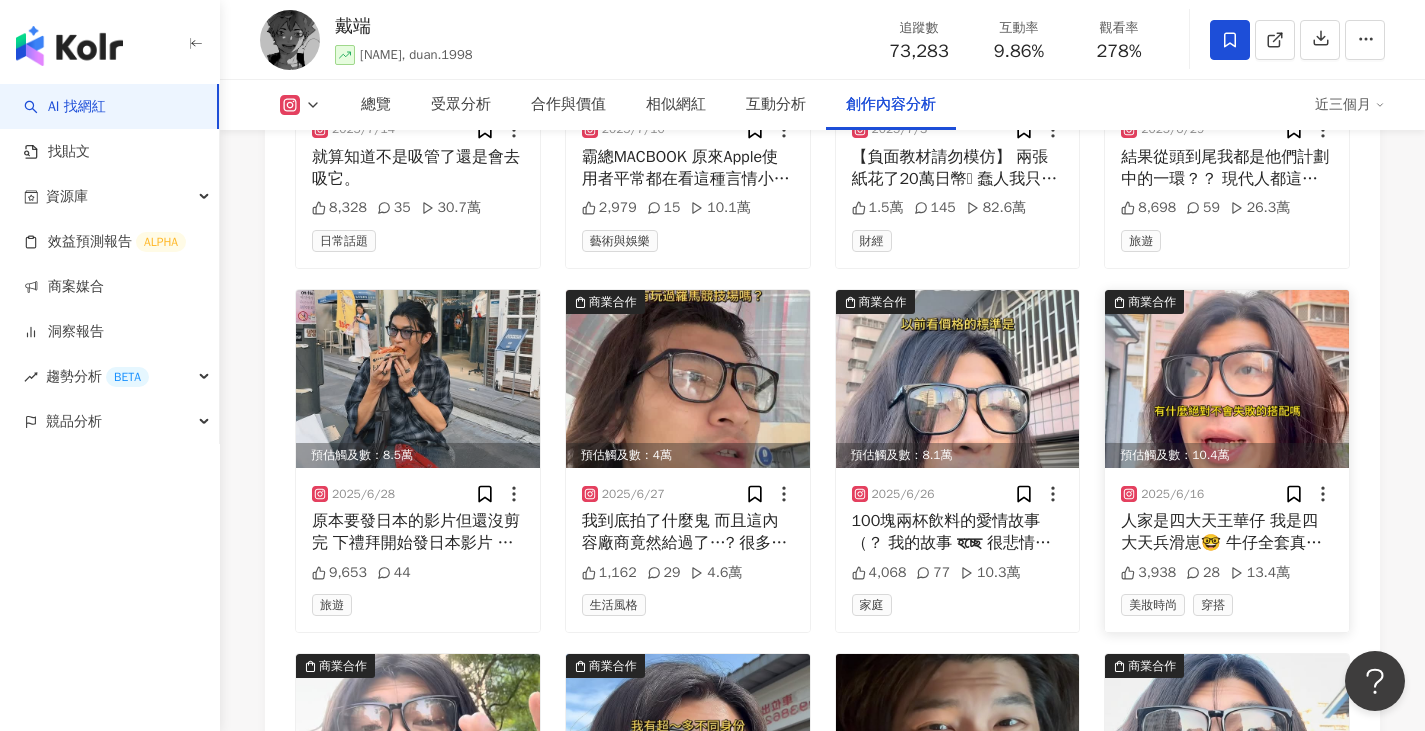 click at bounding box center [1227, 379] 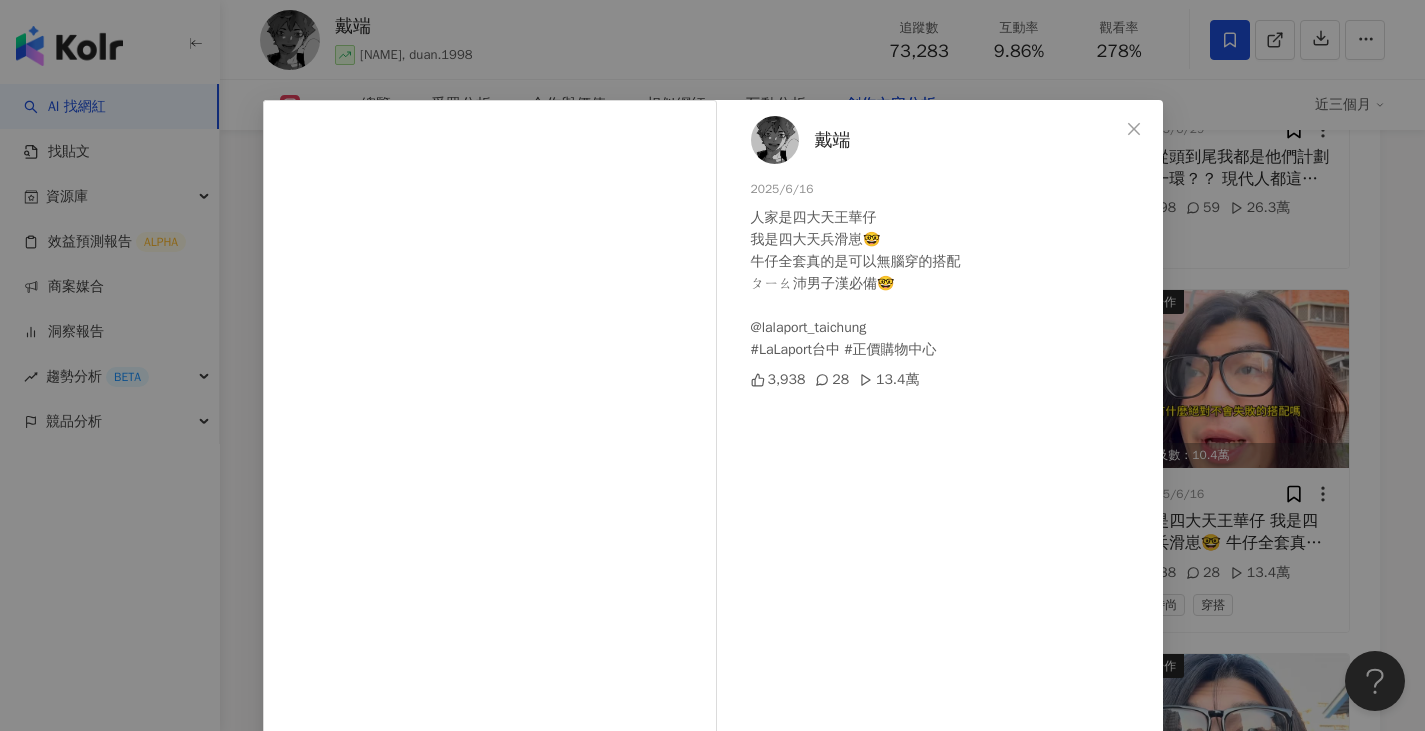 click on "戴端 2025/6/16 人家是四大天王華仔
我是四大天兵滑崽🤓
牛仔全套真的是可以無腦穿的搭配
ㄆㄧㄠ沛男子漢必備🤓
@lalaport_taichung
#LaLaport台中 #正價購物中心 3,938 28 13.4萬 查看原始貼文" at bounding box center [712, 365] 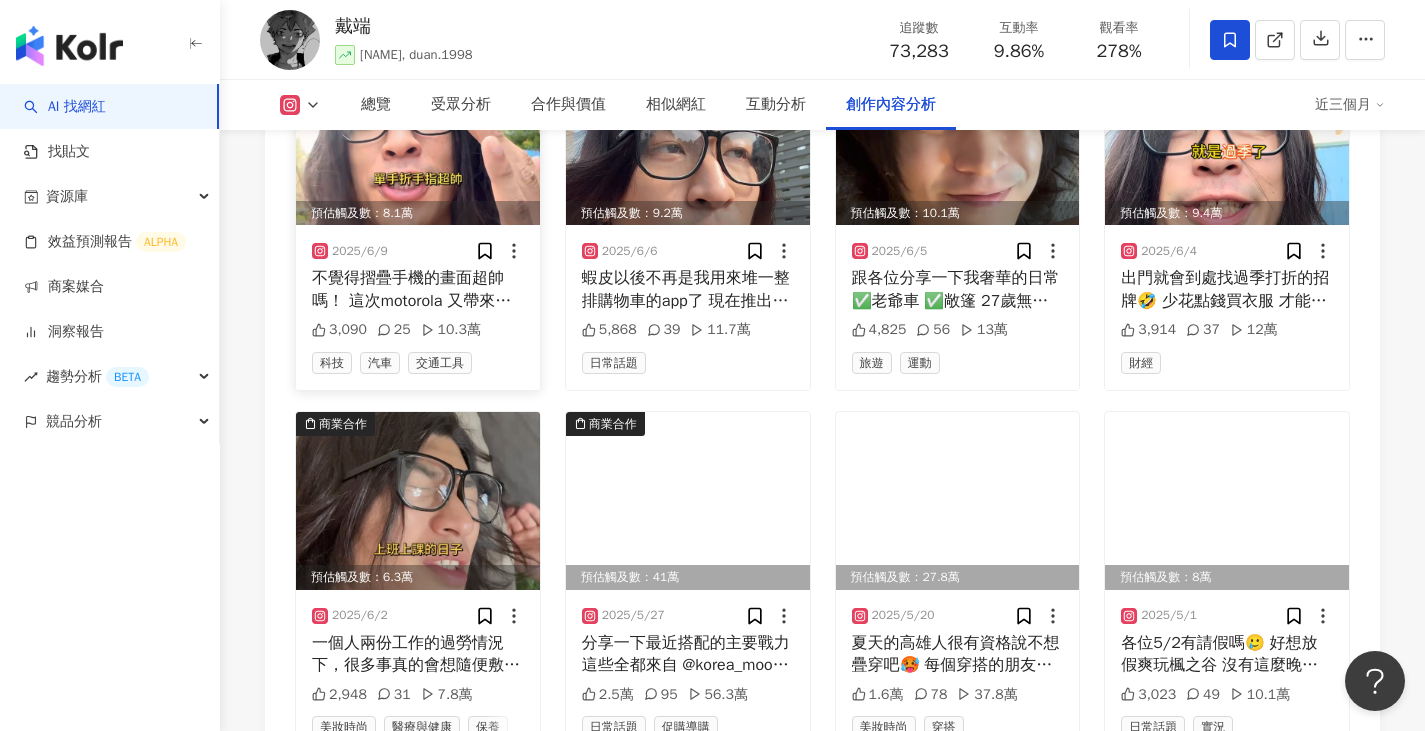 scroll, scrollTop: 7437, scrollLeft: 0, axis: vertical 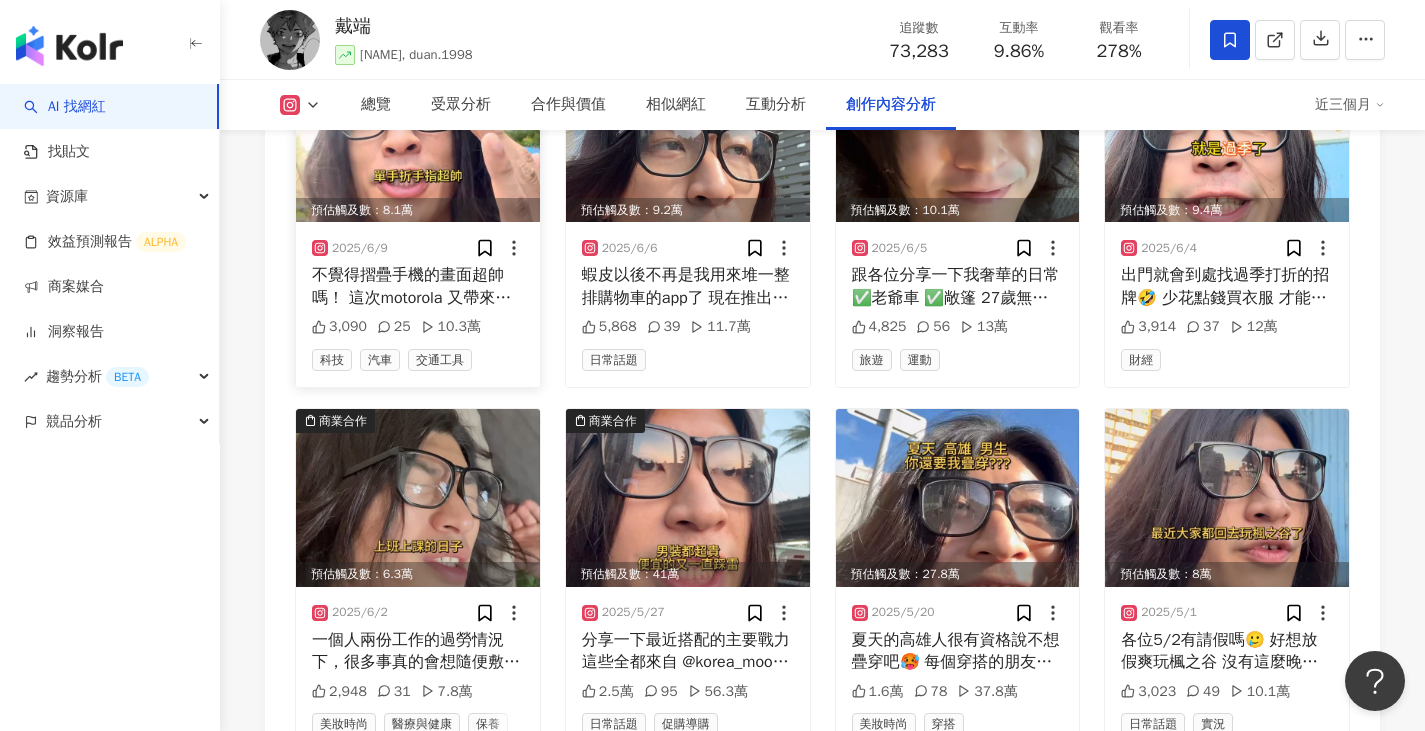 click at bounding box center (418, 133) 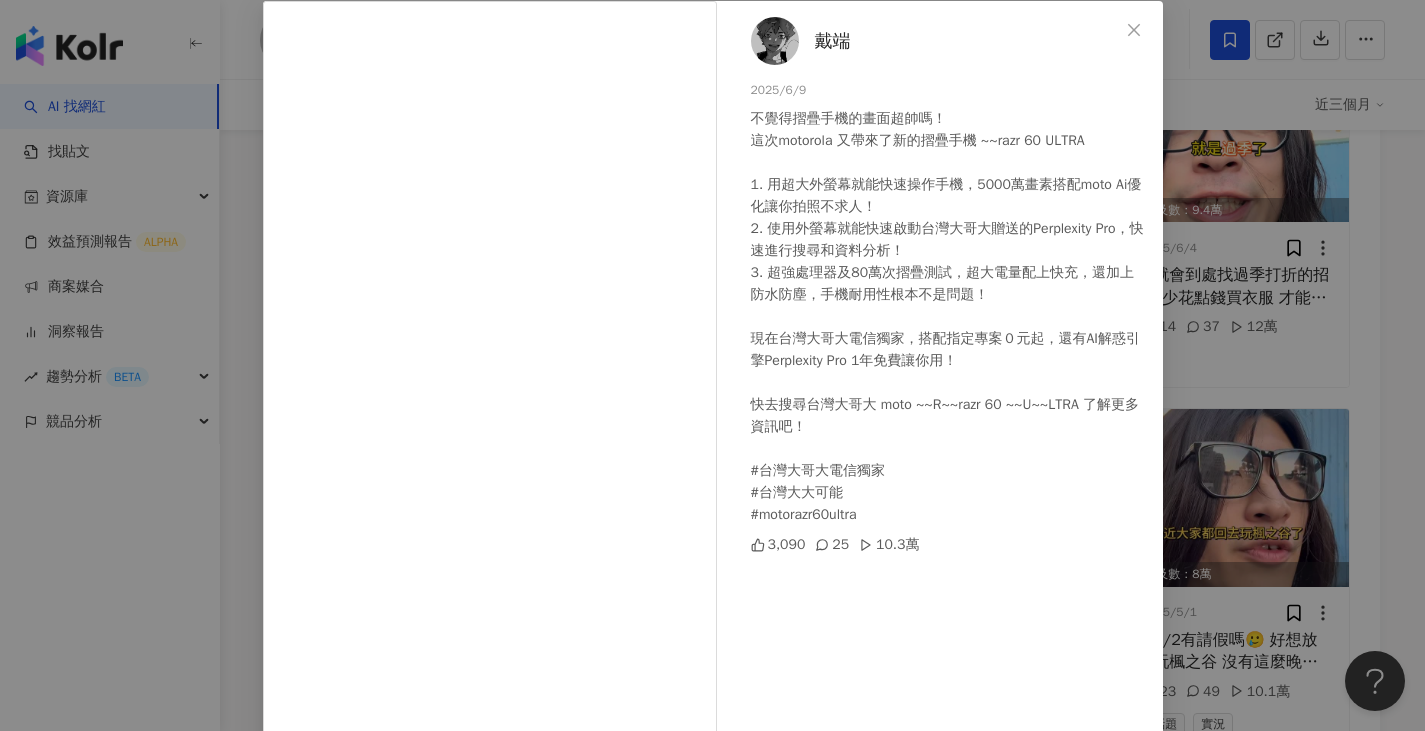 scroll, scrollTop: 100, scrollLeft: 0, axis: vertical 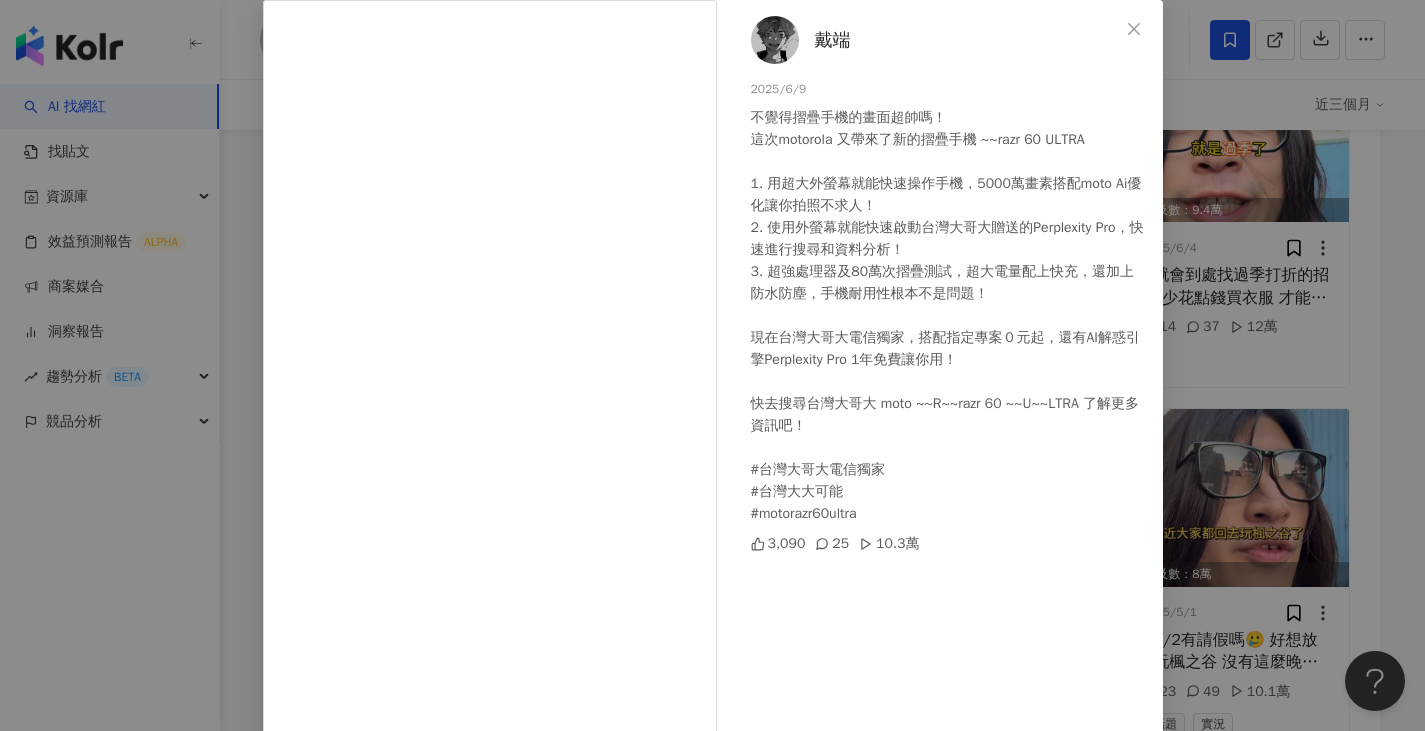 click on "戴端 2025/6/9 不覺得摺疊手機的畫面超帥嗎！
這次motorola 又帶來了新的摺疊手機 ~~razr 60 ULTRA
1. 用超大外螢幕就能快速操作手機，5000萬畫素搭配moto Ai優化讓你拍照不求人！
2. 使用外螢幕就能快速啟動台灣大哥大贈送的Perplexity Pro，快速進行搜尋和資料分析！
3. 超強處理器及80萬次摺疊測試，超大電量配上快充，還加上防水防塵，手機耐用性根本不是問題！
現在台灣大哥大電信獨家，搭配指定專案０元起，還有AI解惑引擎Perplexity Pro 1年免費讓你用！
快去搜尋台灣大哥大 moto ~~R~~razr 60 ~~U~~LTRA 了解更多資訊吧！
#台灣大哥大電信獨家
#台灣大大可能
#motorazr60ultra 3,090 25 10.3萬 查看原始貼文" at bounding box center (712, 365) 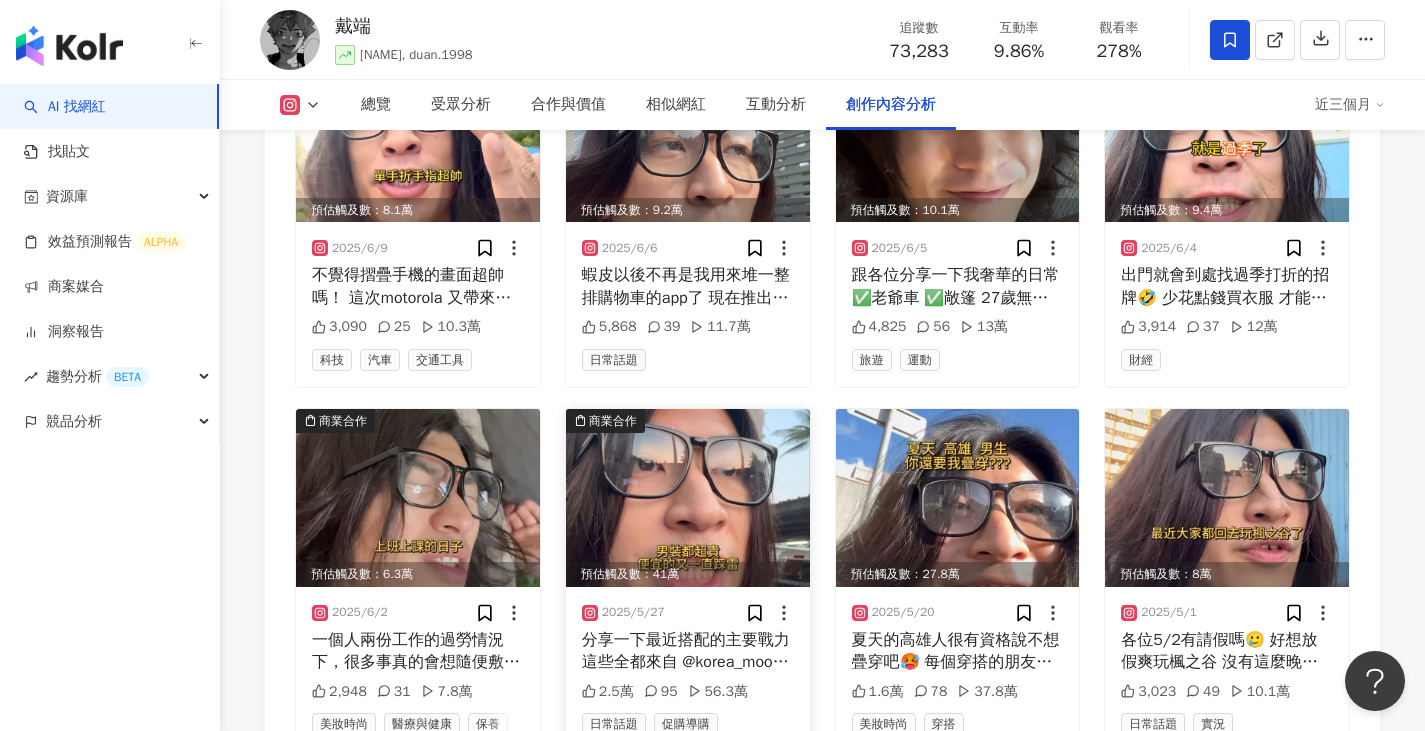 scroll, scrollTop: 7537, scrollLeft: 0, axis: vertical 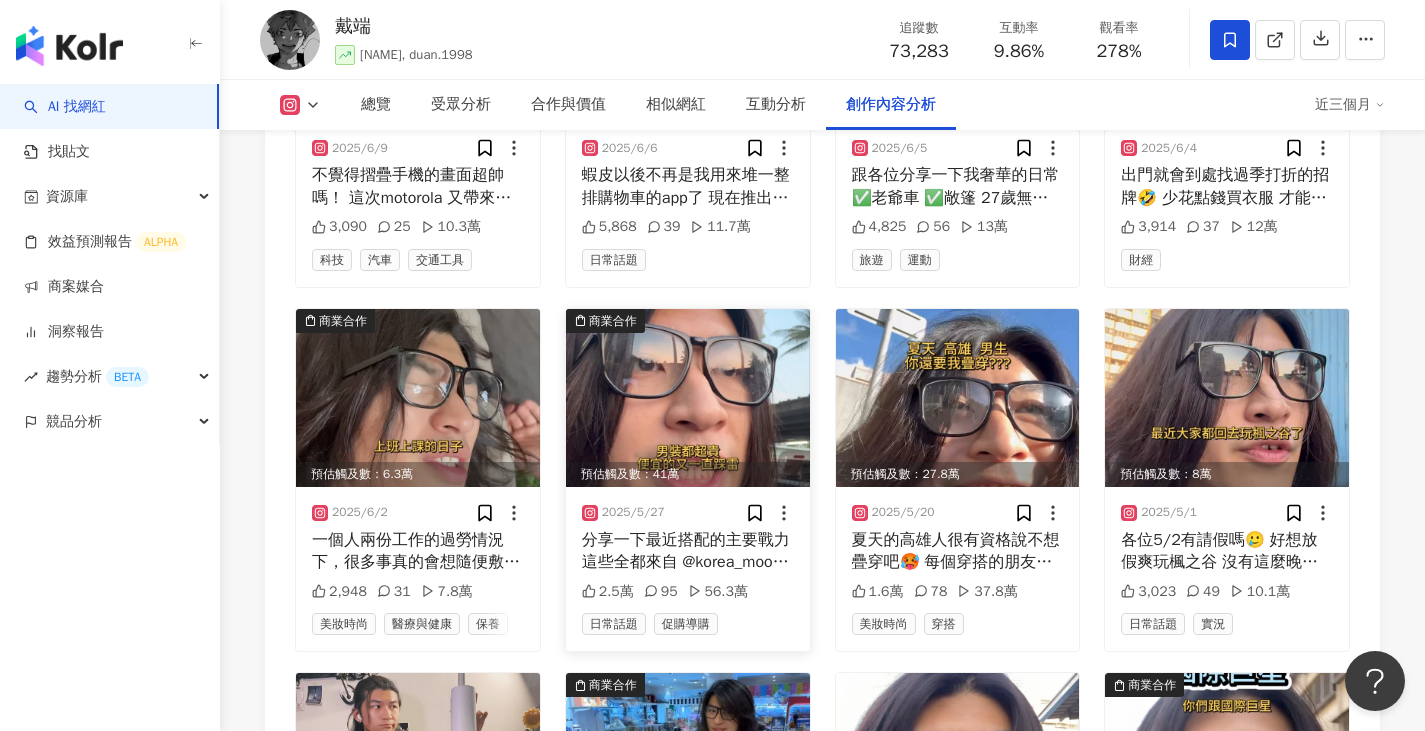 click at bounding box center (688, 398) 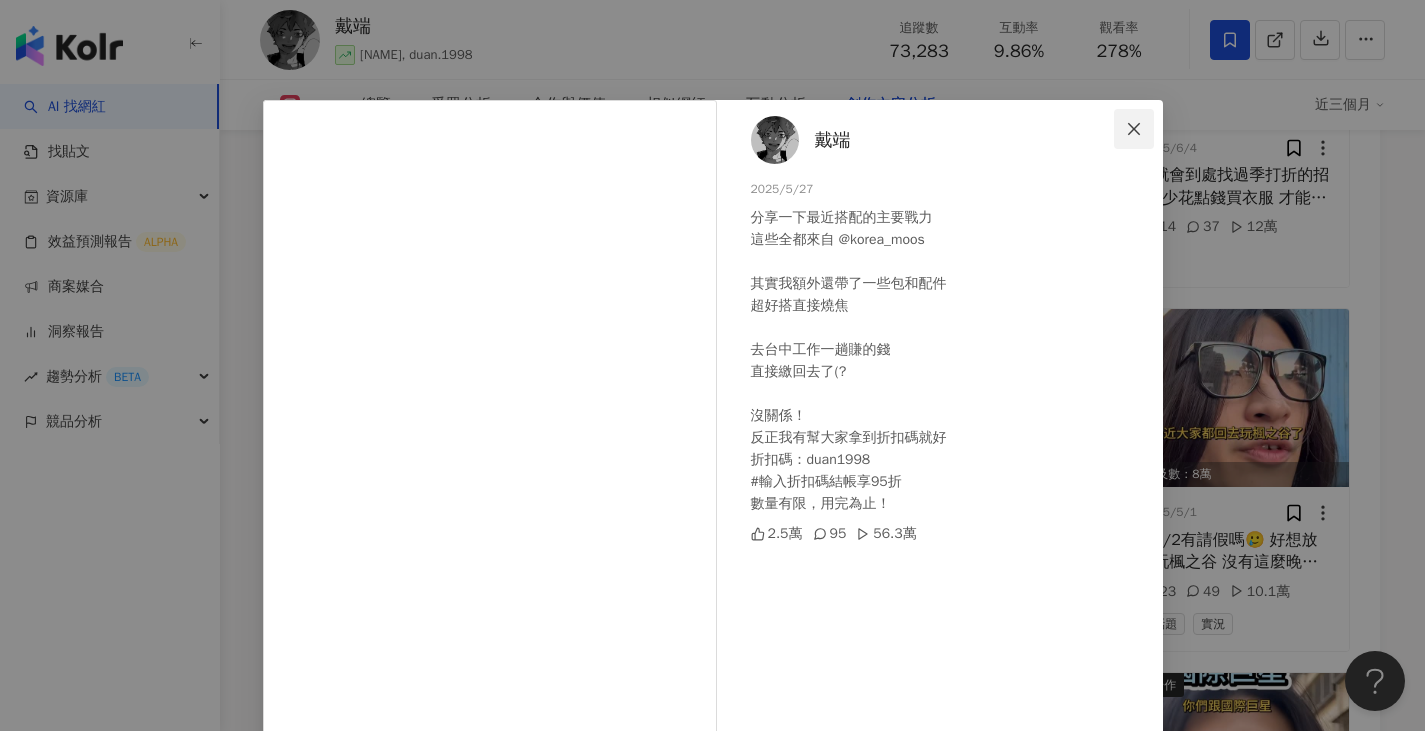 click at bounding box center (1134, 129) 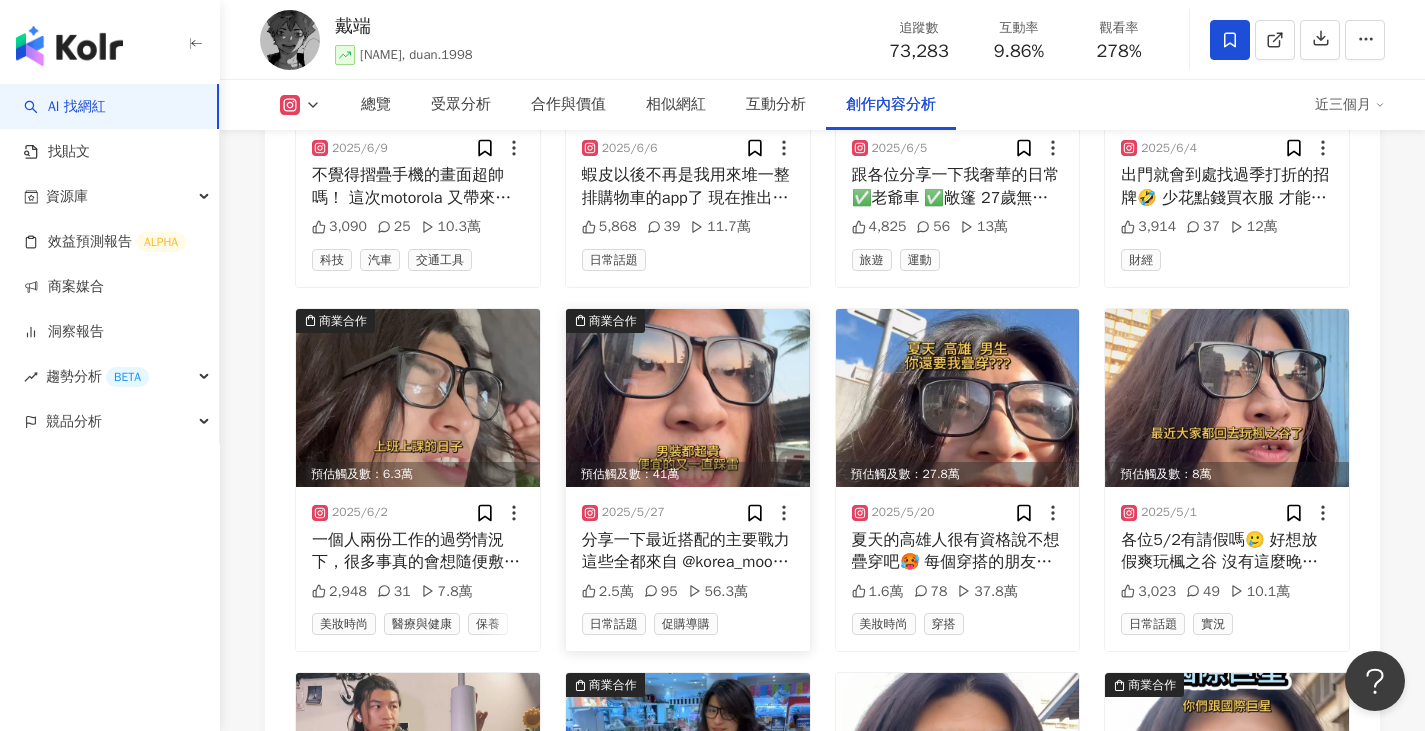 scroll, scrollTop: 7637, scrollLeft: 0, axis: vertical 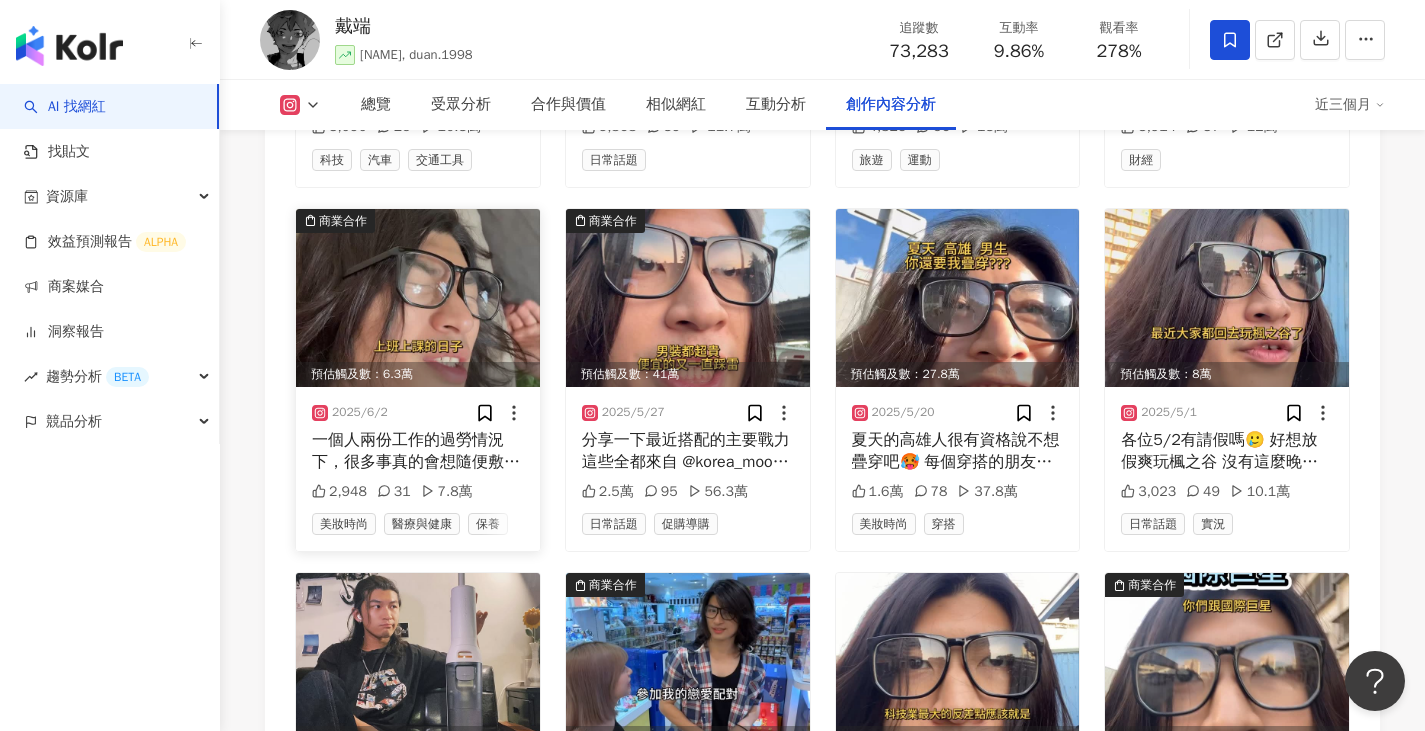 click at bounding box center [418, 298] 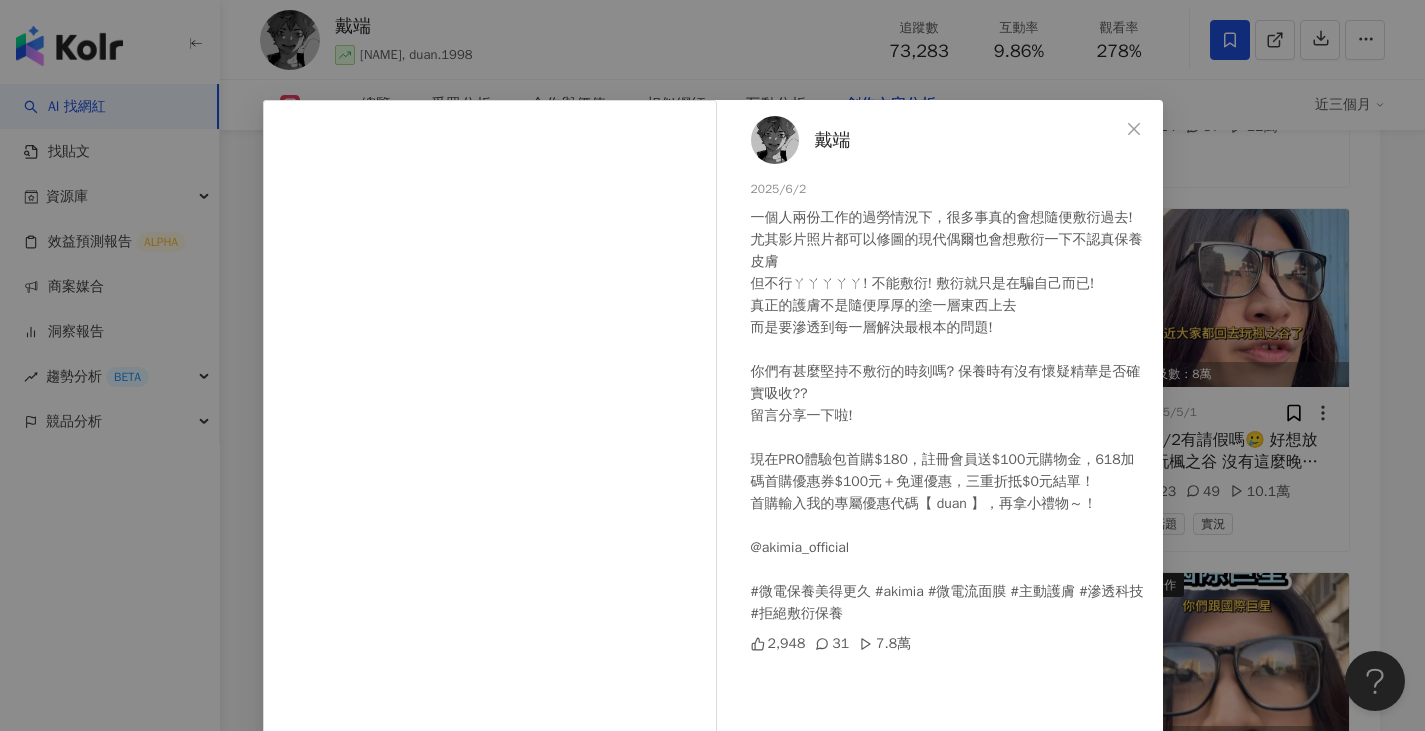 click on "戴端 2025/6/2 一個人兩份工作的過勞情況下，很多事真的會想隨便敷衍過去!
尤其影片照片都可以修圖的現代偶爾也會想敷衍一下不認真保養皮膚
但不行ㄚㄚㄚㄚㄚ! 不能敷衍! 敷衍就只是在騙自己而已!
真正的護膚不是隨便厚厚的塗一層東西上去
而是要滲透到每一層解決最根本的問題!
你們有甚麼堅持不敷衍的時刻嗎? 保養時有沒有懷疑精華是否確實吸收??
留言分享一下啦!
現在PRO體驗包首購$180，註冊會員送$100元購物金，618加碼首購優惠券$100元＋免運優惠，三重折抵$0元結單！
首購輸入我的專屬優惠代碼【 duan 】，再拿小禮物～！
@akimia_official
#微電保養美得更久 #akimia #微電流面膜 #主動護膚 #滲透科技 #拒絕敷衍保養 2,948 31 7.8萬 查看原始貼文" at bounding box center (712, 365) 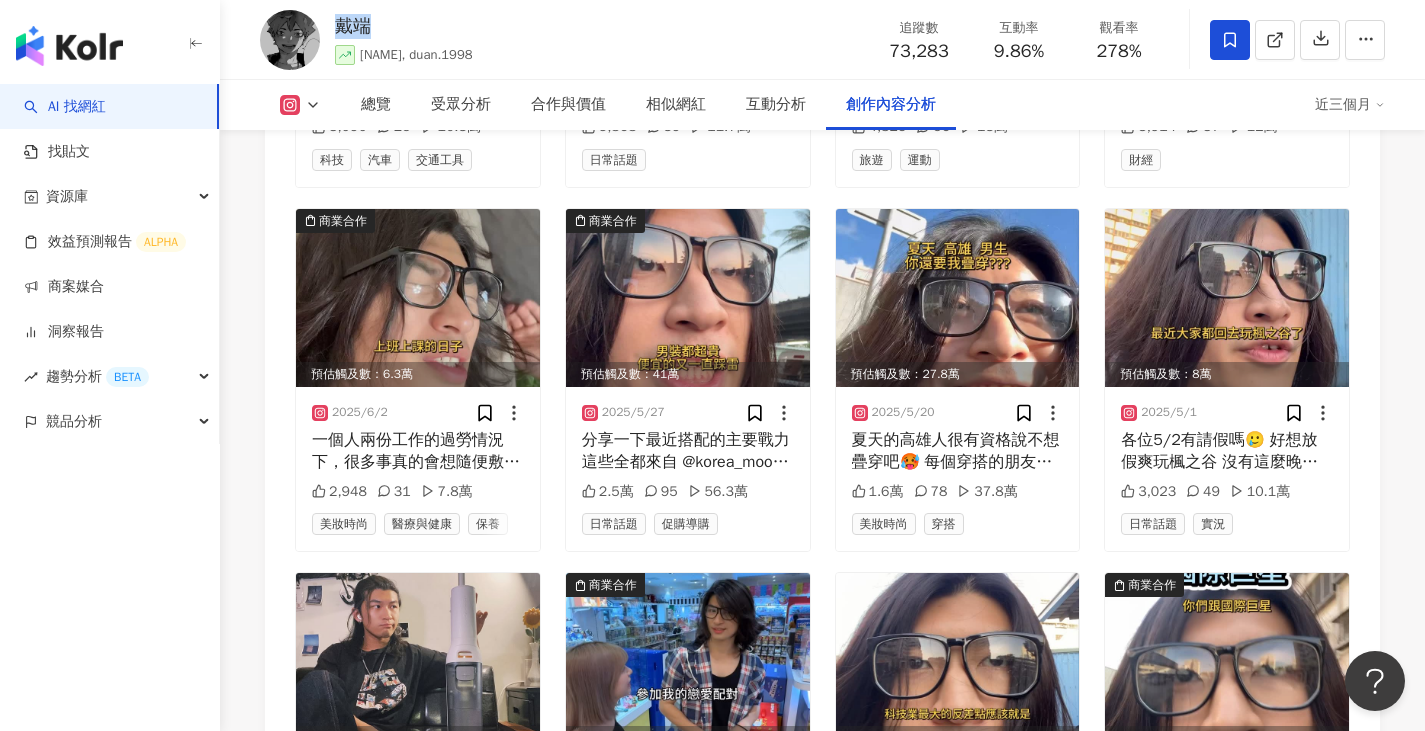 drag, startPoint x: 337, startPoint y: 26, endPoint x: 367, endPoint y: 22, distance: 30.265491 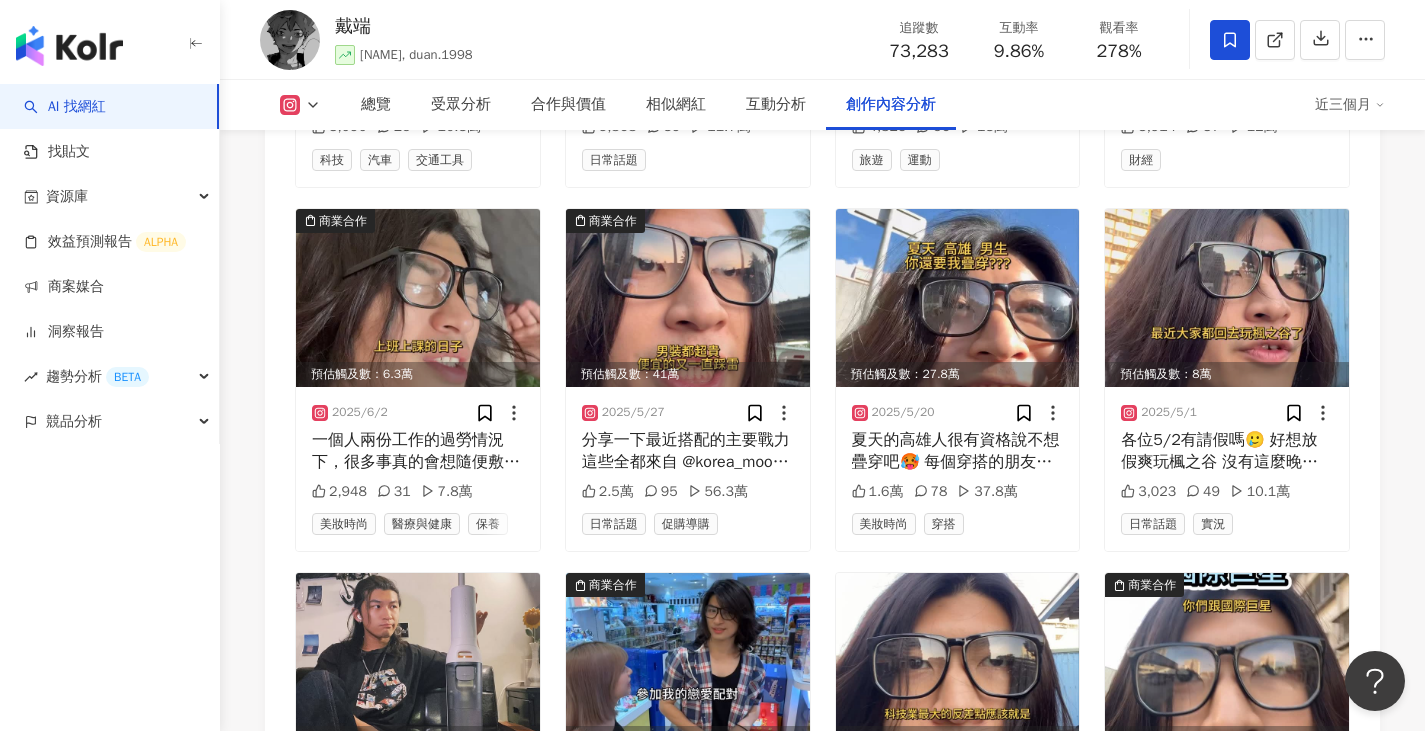 click on "總覽 最後更新日期：2025/8/6 近三個月 Instagram 網紅基本資料 性別   男 主要語言   繁體中文 91.1% 網紅類型 手作 · 促購導購 · 流行音樂 · 藝術與娛樂 · 日常話題 · 教育與學習 · 財經 · 穿搭 · 旅遊 社群簡介 戴端 | duan.1998 https://www.instagram.com/duan.1998/ Freelance Model｜185/80
Locking Dancer
#kaohsiung
工作請寄信至信箱📬訊息會被刷掉🥲
daiduan1998@gmail.com 看更多 Instagram 數據總覽 86 K-Score :   良好 近期一到三個月發文頻率正常，且漲粉率與互動率高。 查看說明 追蹤數   73,283 互動率   9.86% 優秀 觀看率   278% 優秀 漲粉率   30.5% 優秀 受眾主要性別   女性 53.6% 受眾主要年齡   18-24 歲 44.7% 商業合作內容覆蓋比例   47.4% AI Instagram 成效等級三大指標 互動率 9.86% 優秀 同等級網紅的互動率中位數為  0.52% 觀看率 278% 優秀 同等級網紅的觀看率中位數為  0.01% 漲粉率 30.5% 優秀 -0.06% 成效等級 ：" at bounding box center (822, -3191) 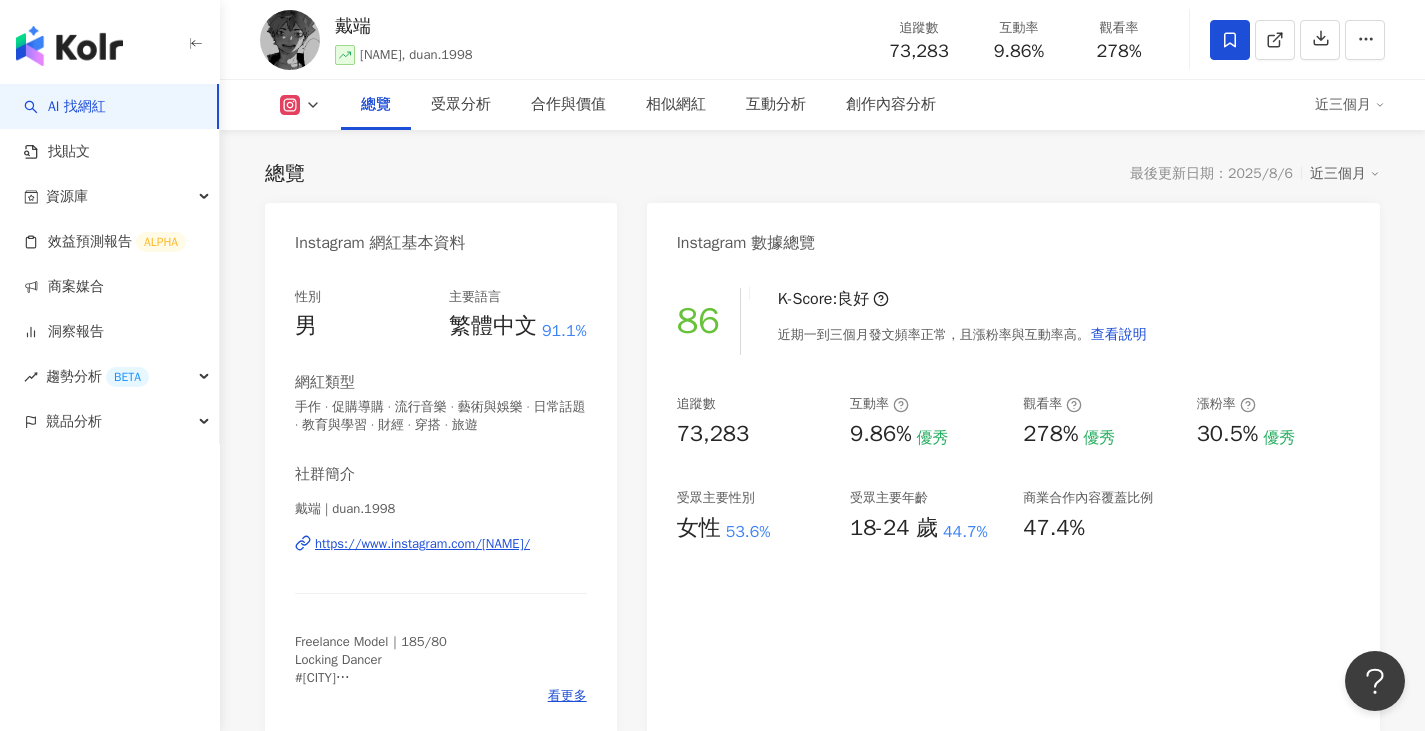 scroll, scrollTop: 0, scrollLeft: 0, axis: both 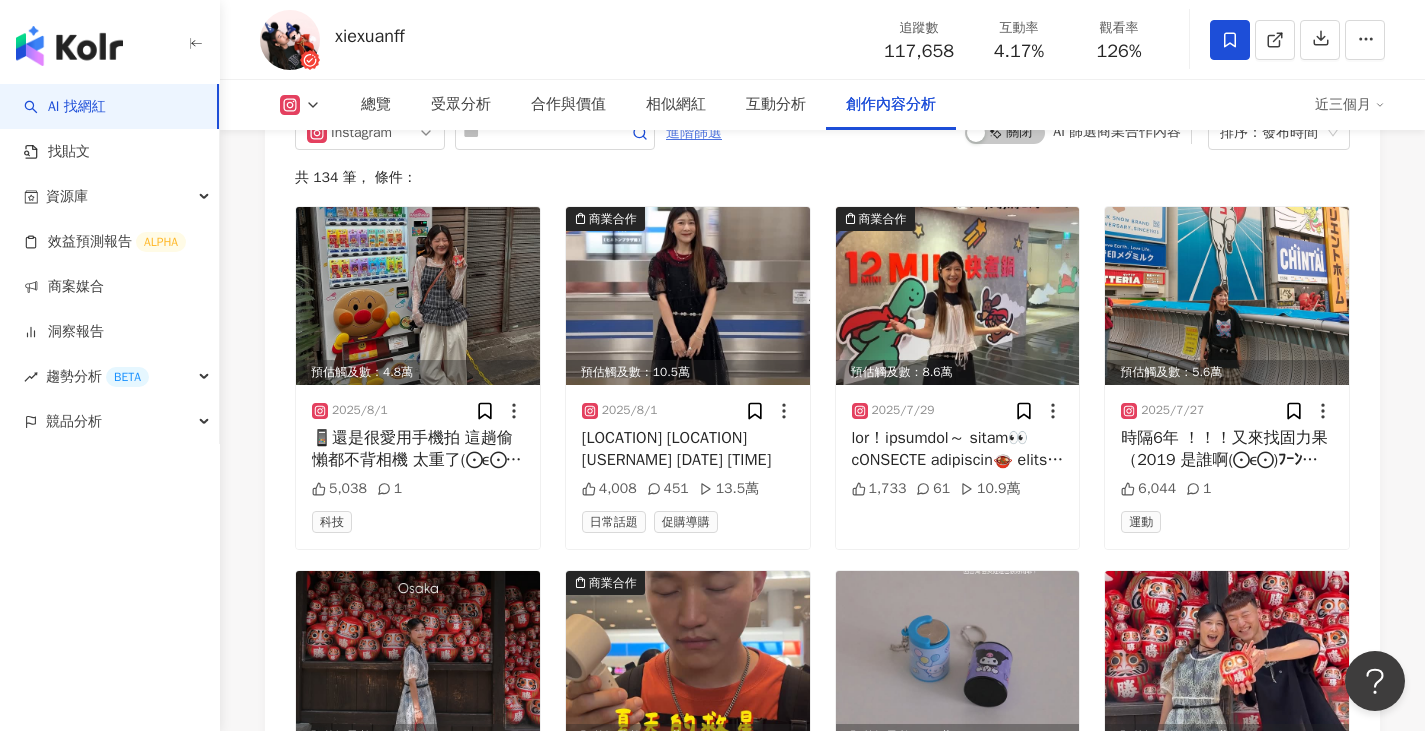 click on "進階篩選" at bounding box center [694, 133] 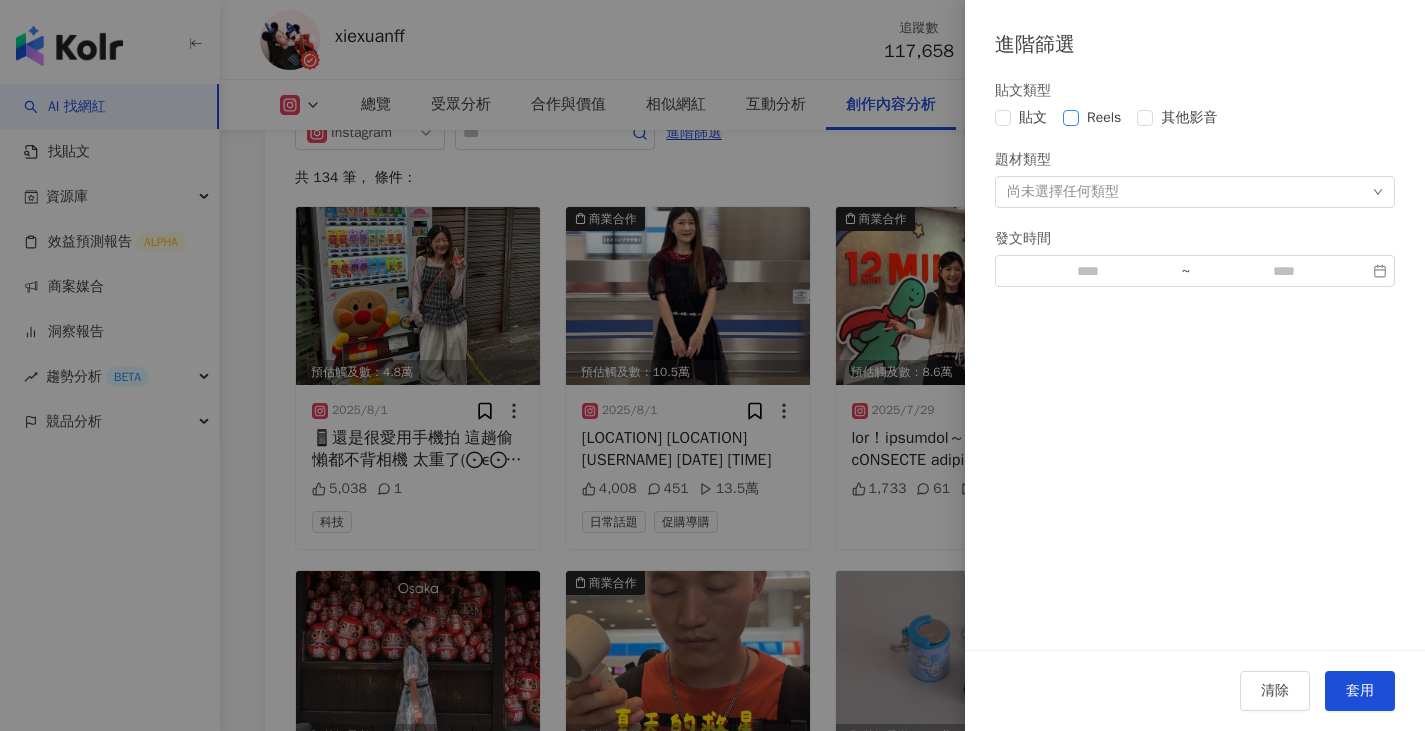click on "Reels" at bounding box center [1104, 118] 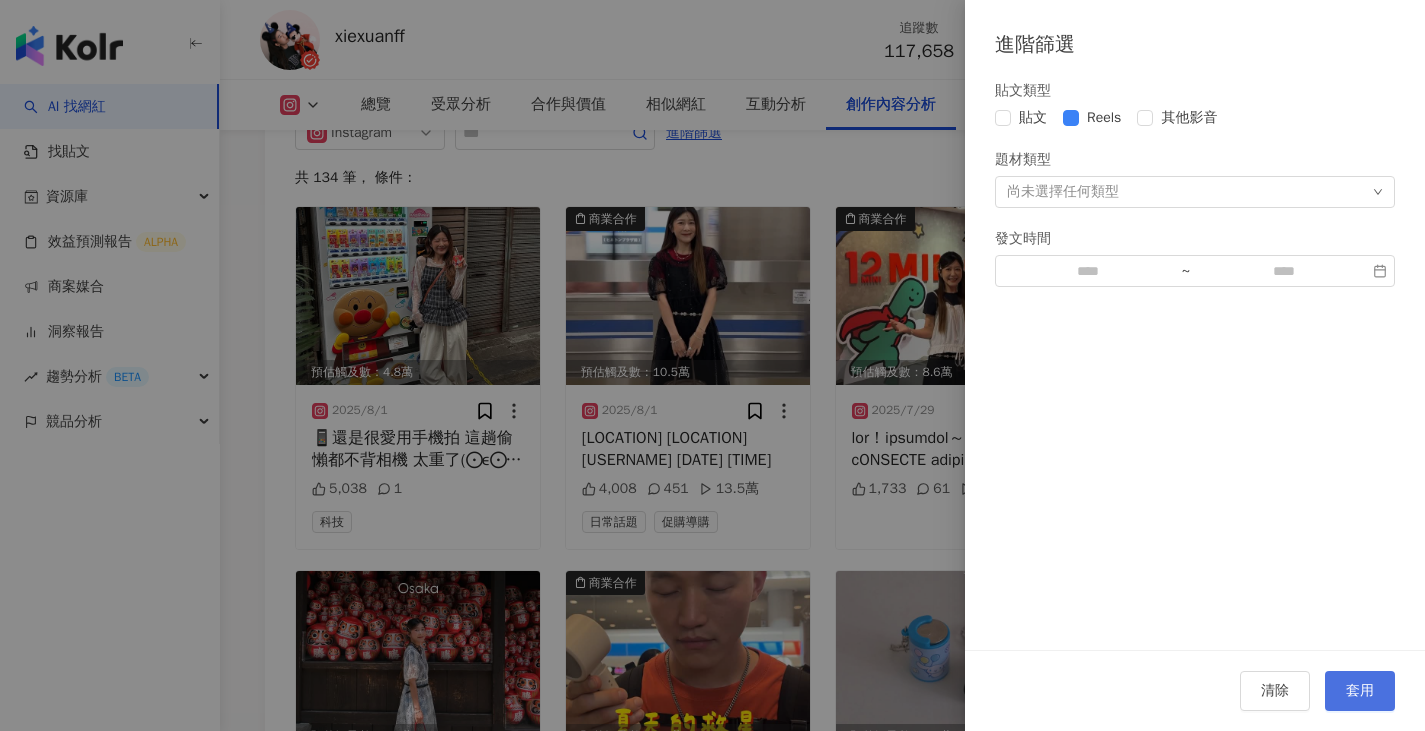 click on "套用" at bounding box center (1360, 691) 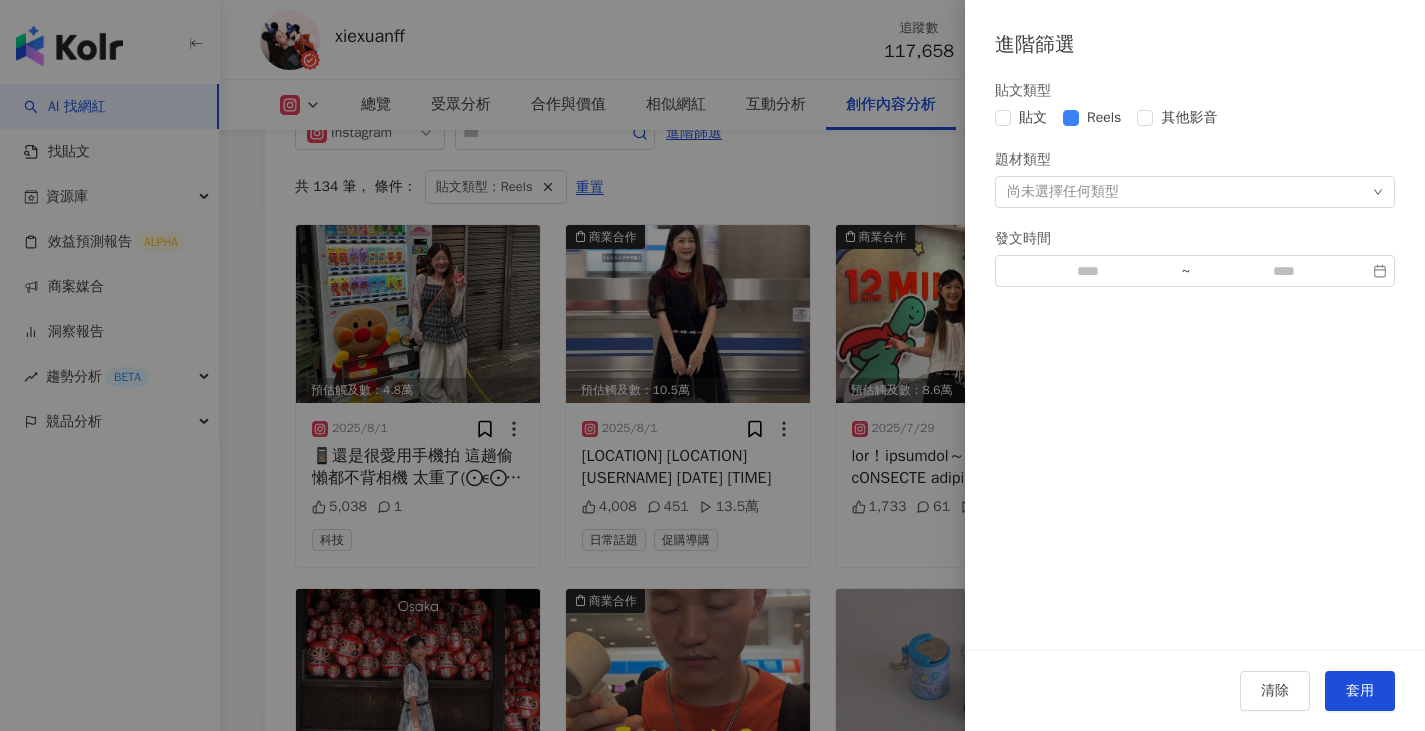 scroll, scrollTop: 6152, scrollLeft: 0, axis: vertical 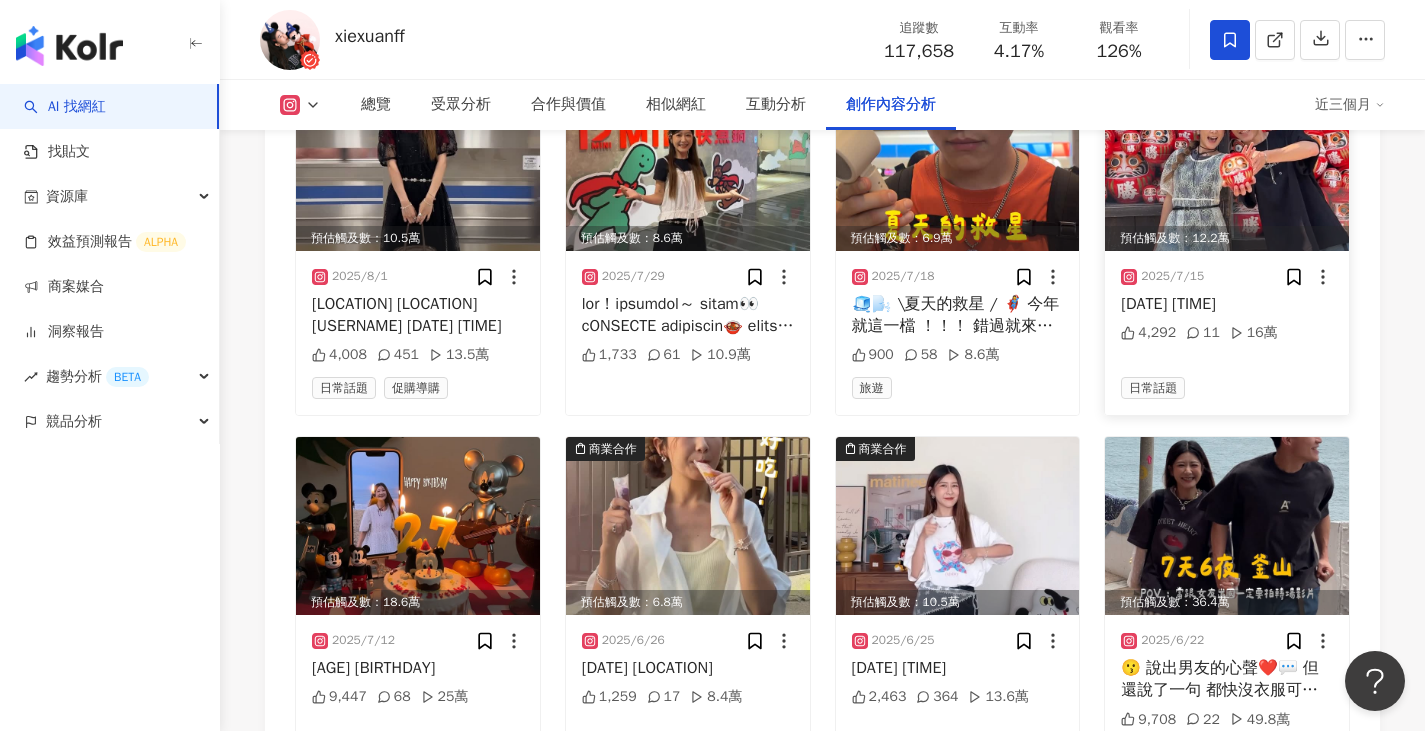 click at bounding box center [1227, 162] 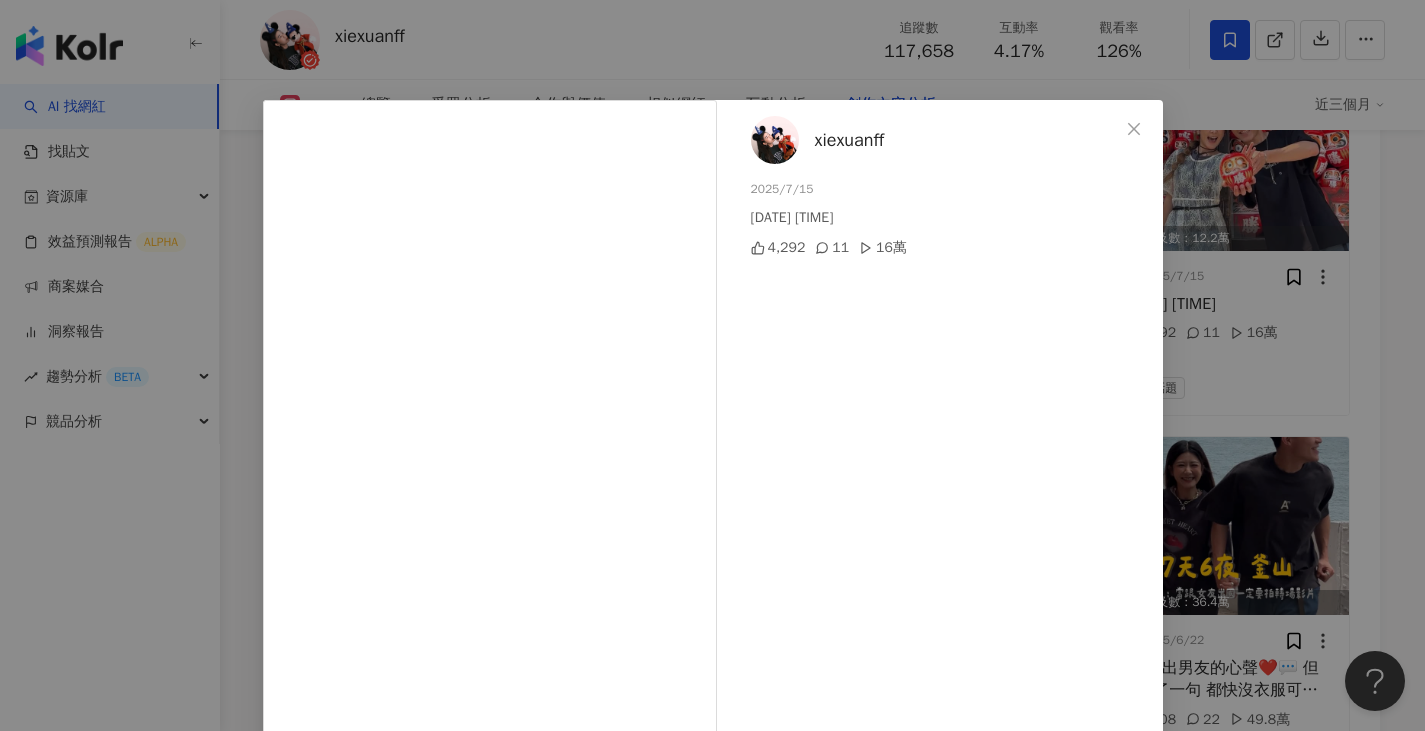 click on "xiexuanff 2025/7/15 (◍¯∀¯◍)ꉂꉂƱʊʊʊ 快樂一瞬，上班無限 ✈️
回國後要還債啦～ 4,292 11 16萬 查看原始貼文" at bounding box center [712, 365] 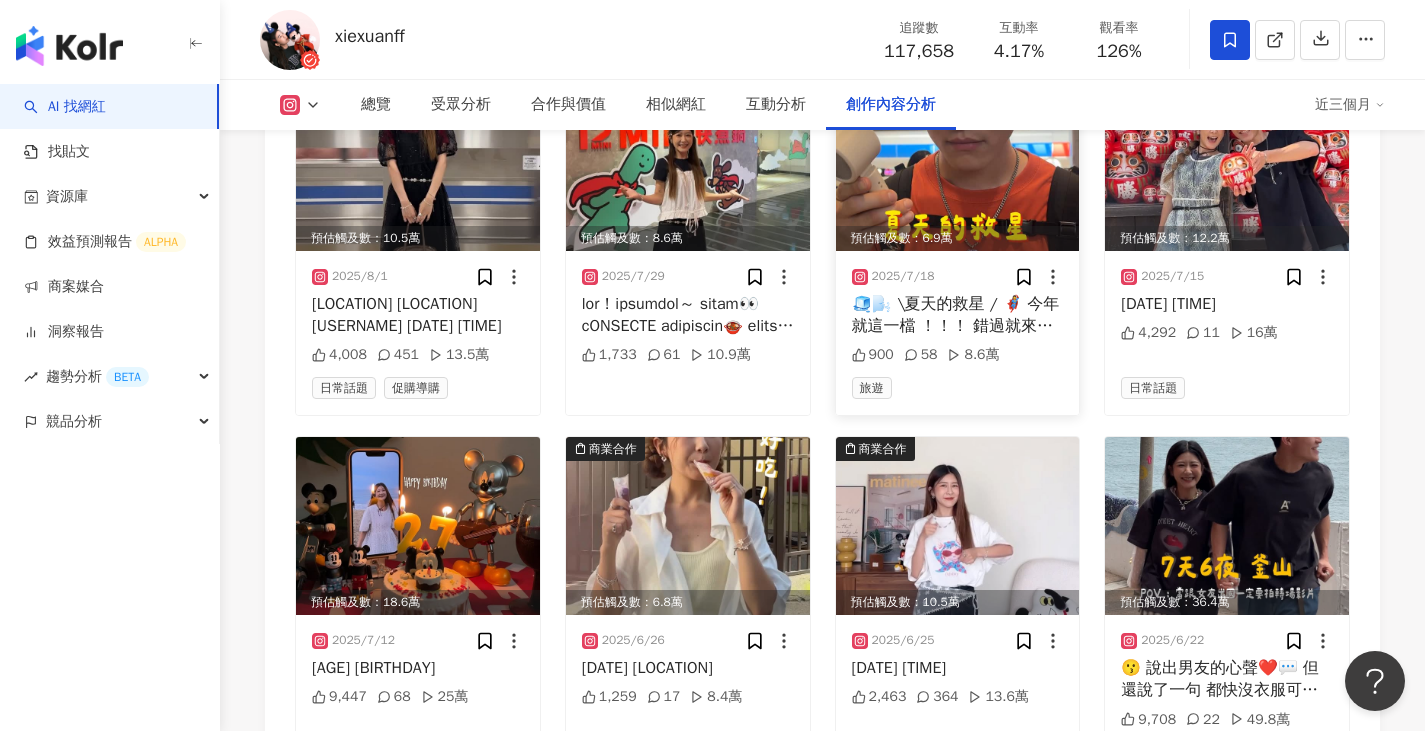 click at bounding box center (958, 162) 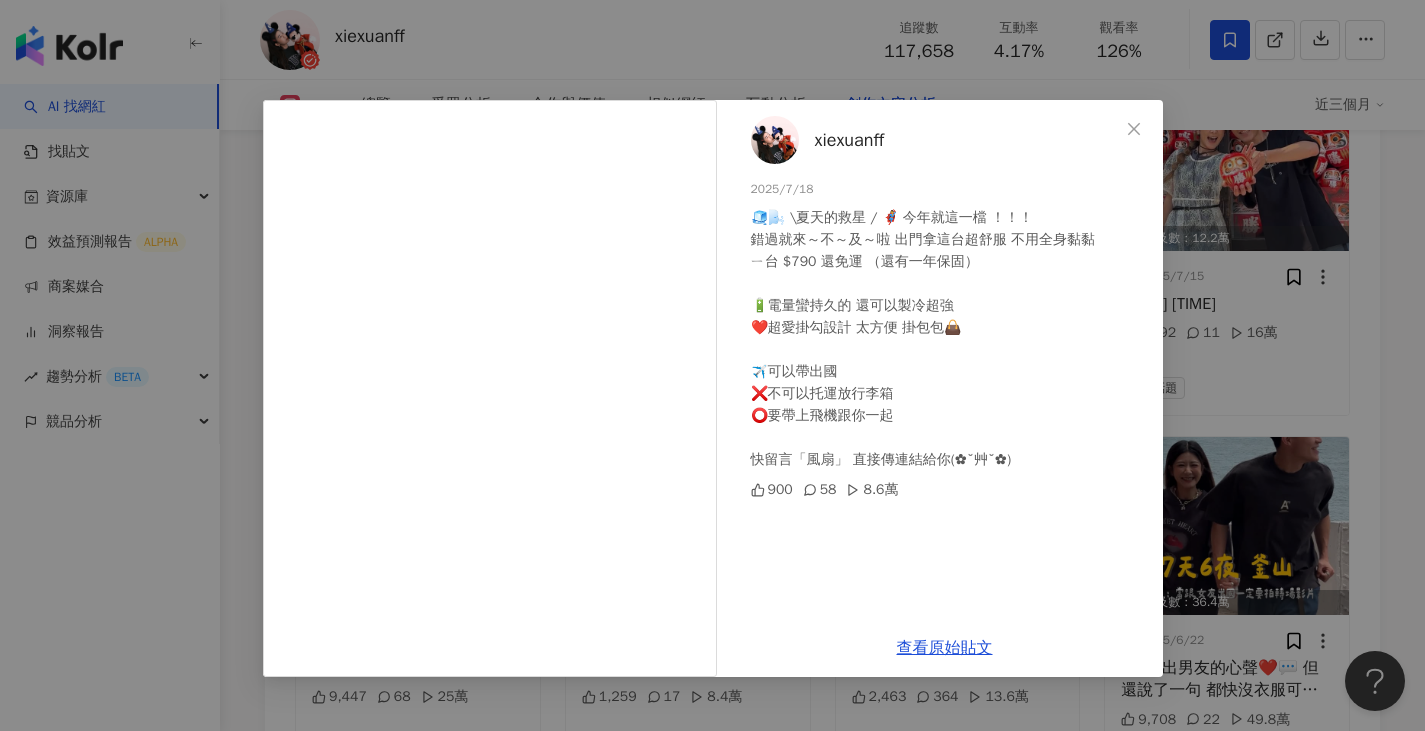 click on "xiexuanff 2025/7/18 🧊🌬️ \夏天的救星 / 🦸‍♀️ 今年就這一檔 ！！！
錯過就來～不～及～啦  出門拿這台超舒服 不用全身黏黏
ㄧ台 $790 還免運 （還有一年保固）
🔋電量蠻持久的 還可以製冷超強
❤️超愛掛勾設計 太方便 掛包包👜
✈️可以帶出國
❌不可以托運放行李箱
⭕️要帶上飛機跟你一起
快留言「風扇」 直接傳連結給你(✿˘艸˘✿) 900 58 8.6萬 查看原始貼文" at bounding box center (712, 365) 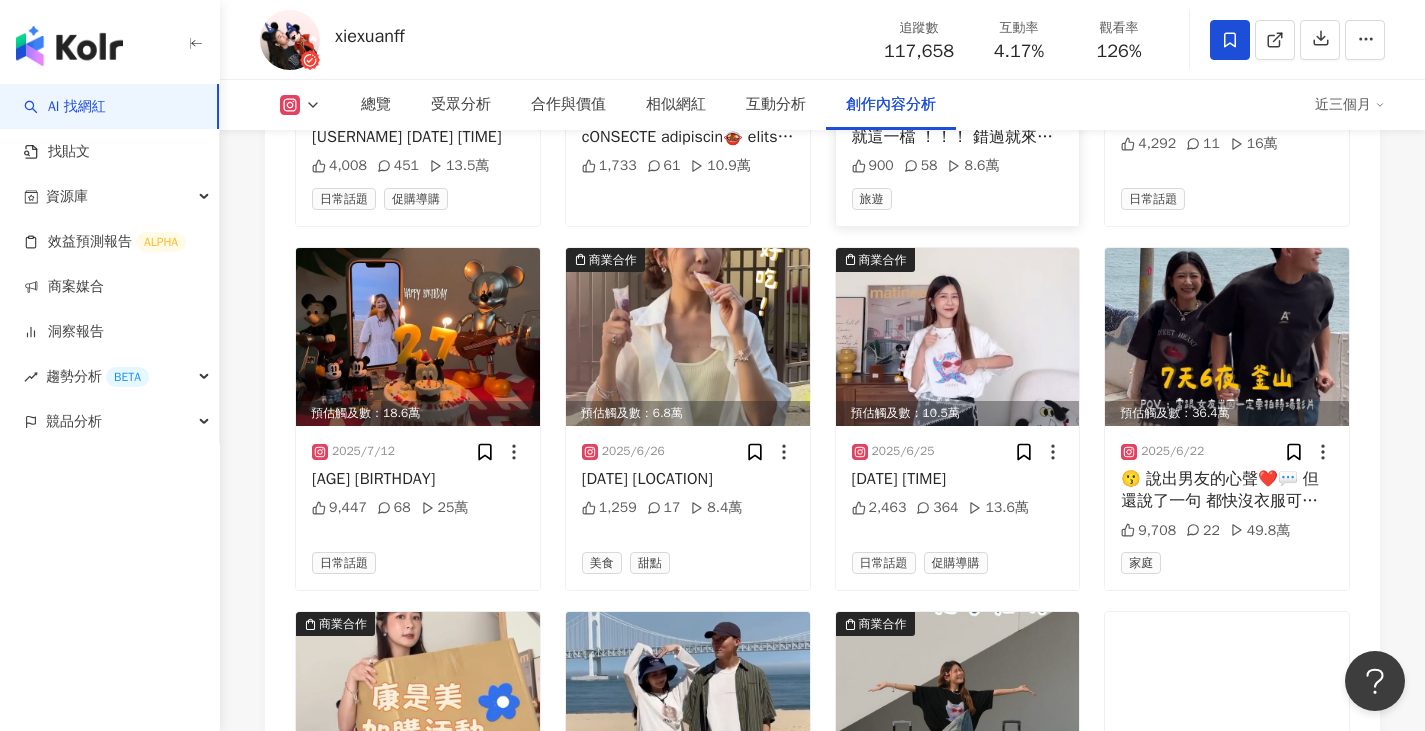 scroll, scrollTop: 6552, scrollLeft: 0, axis: vertical 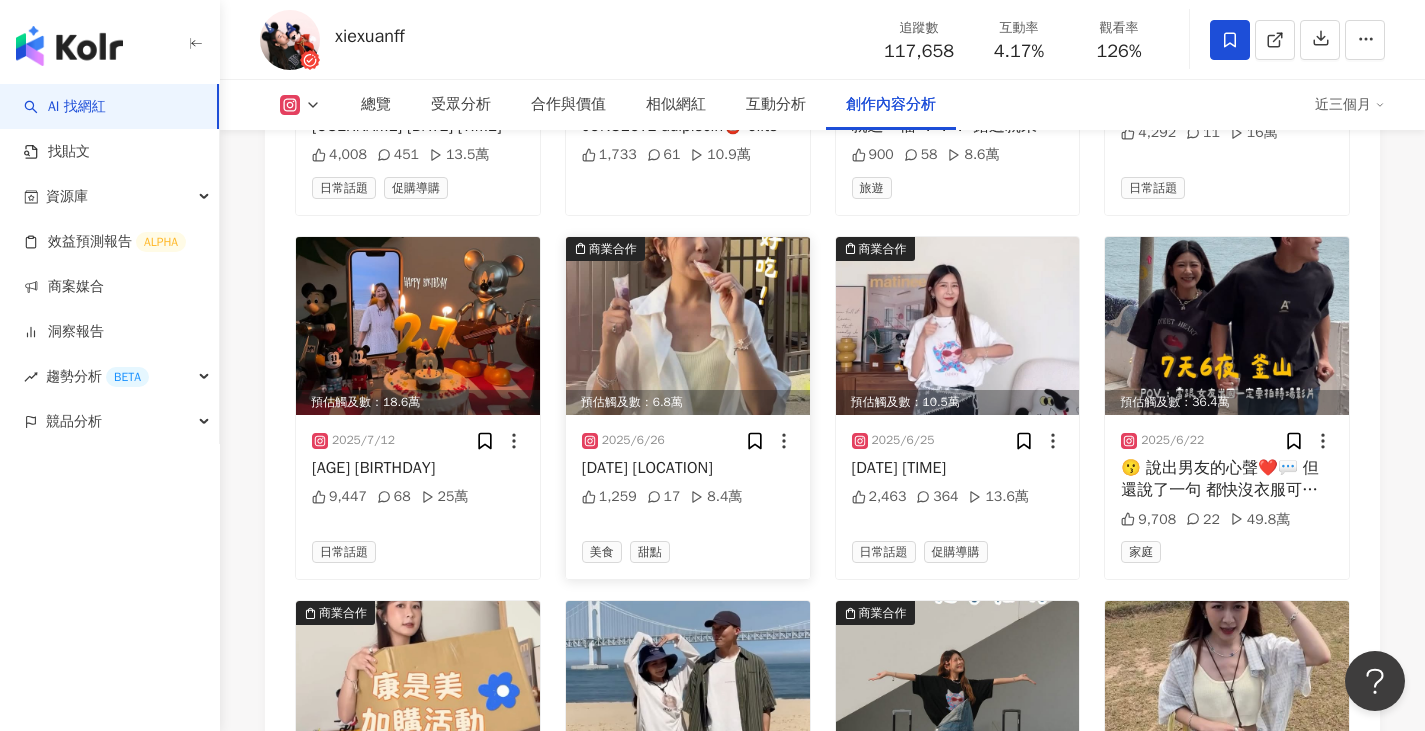 click at bounding box center [688, 326] 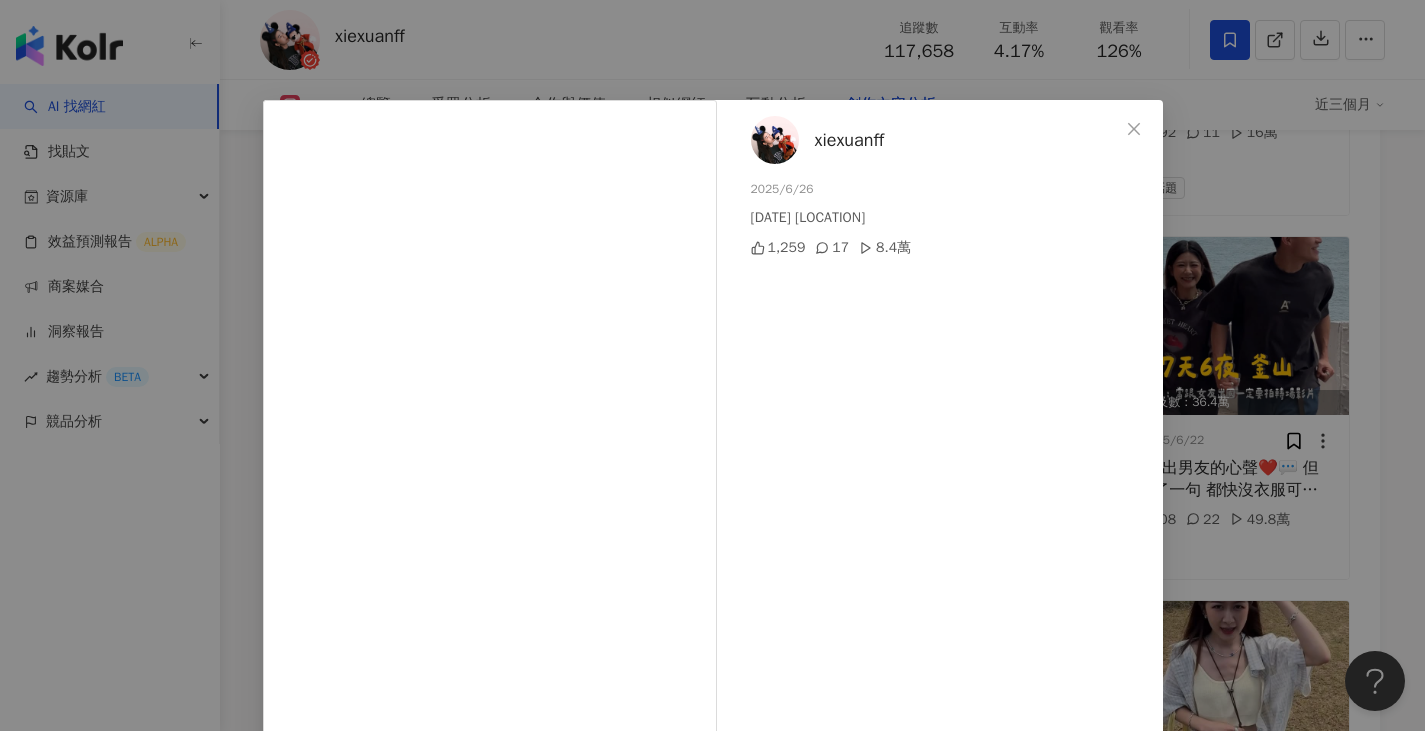 scroll, scrollTop: 100, scrollLeft: 0, axis: vertical 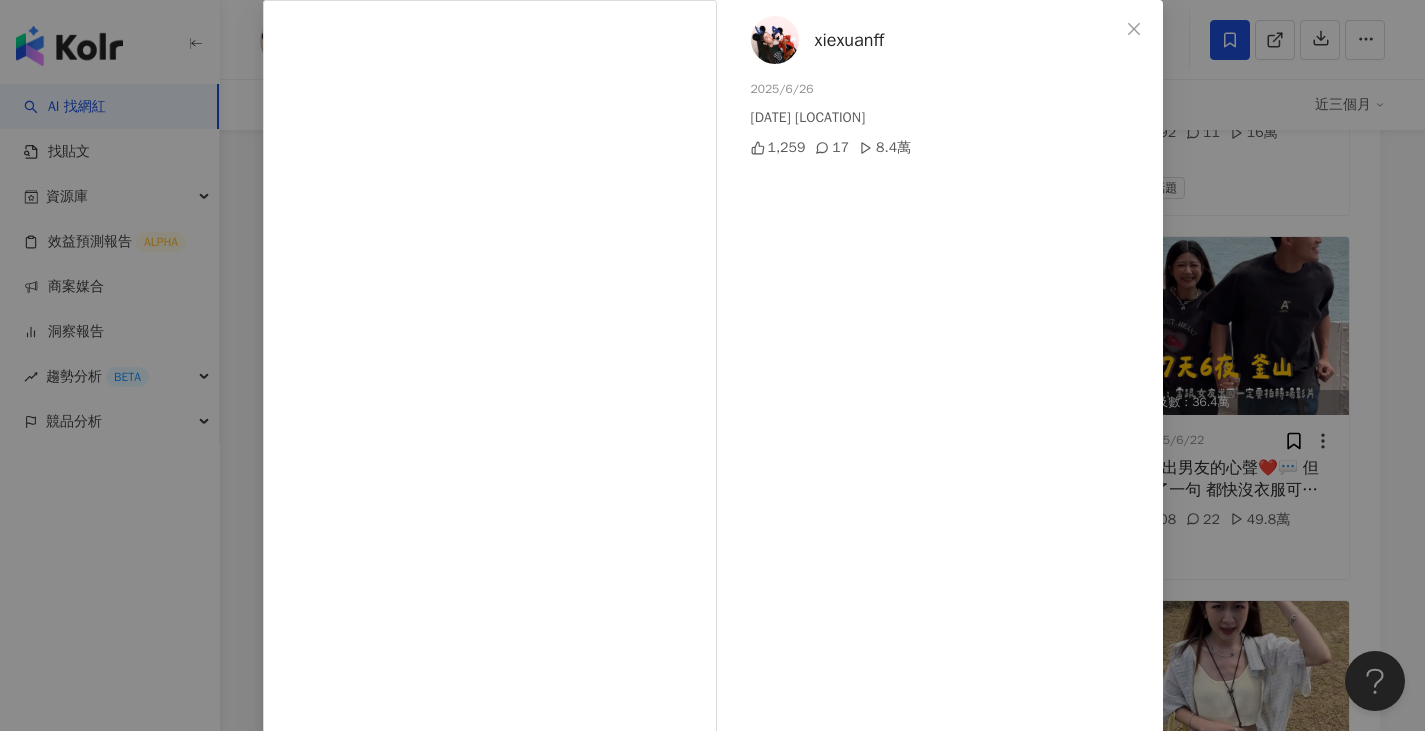 click on "xiexuanff 2025/6/26 💦夏天！冰箱絕對冰滿滿冰🍧
買冰第一眼可是要看看包裝 放滿冰箱才好看
桂冠冰菓室6月新品上市 大耳狗聯名的水果小雪酪
大耳狗的表情好療癒又這麼可愛 怎麼可能錯過
🍇巨峰葡萄小雪酪&百香一號小雪酪
超～好～吃  吃過絕對會愛上！！！
冰沙口感 但又有點果凍的感覺
巨峰葡萄果汁含量55% 超濃超好吃 不膩ෆ ·̫ ෆ
百香一號果汁含量60% 酸溜溜 很消暑🌞
都是嚴選台灣在地水果 一定要支持的吧！
超喜歡它的專利易撕設計 一撕就開 小包裝小份量
一包9入CP值很高又方便分享
會忍不住一條一條接著  吃
只有全聯限定💡看到都快去買來吃
吃甜食看我分享絕對沒問題
🔗 https://bit.ly/3GgatW9
@laurel.tw
#桂冠水果小雪酪 #高果汁含量 #桂冠冰菓室​ 1,259 17 8.4萬 查看原始貼文" at bounding box center (712, 365) 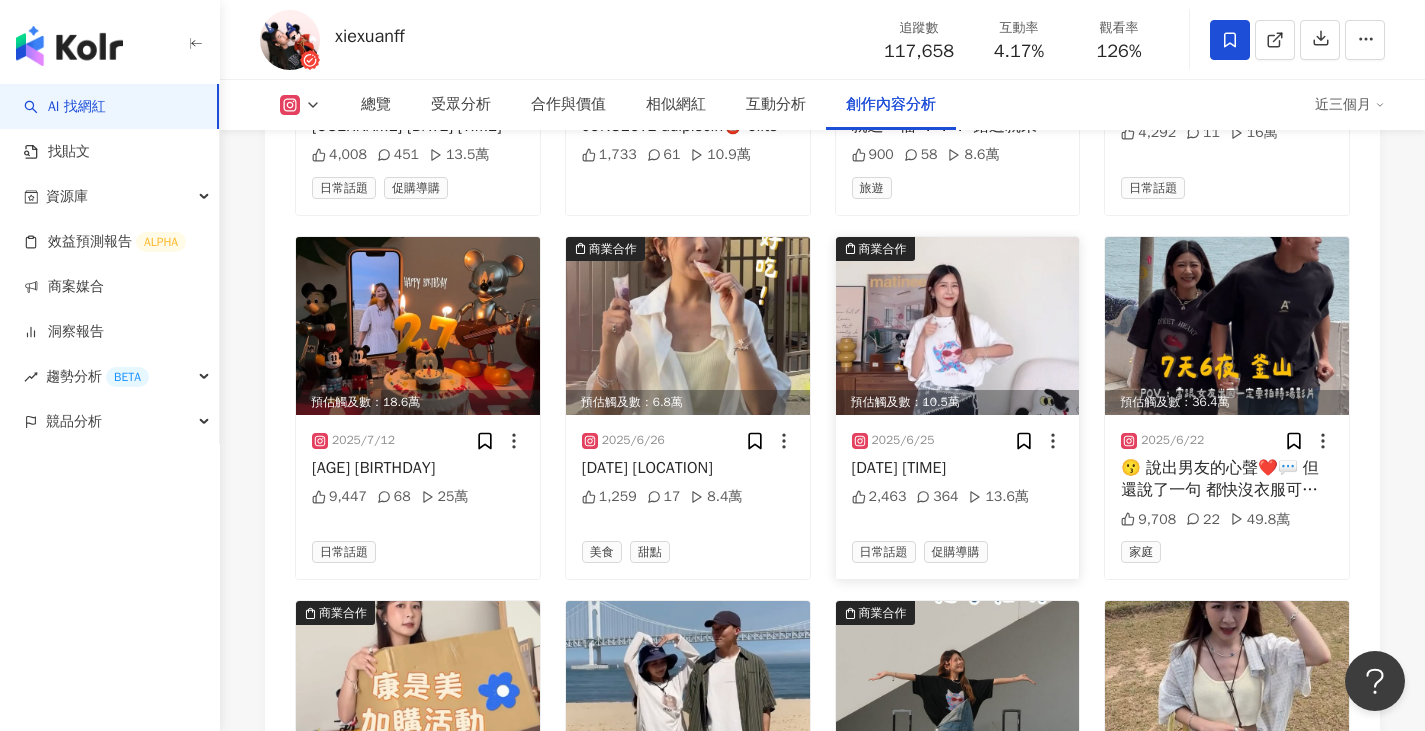 click at bounding box center (958, 326) 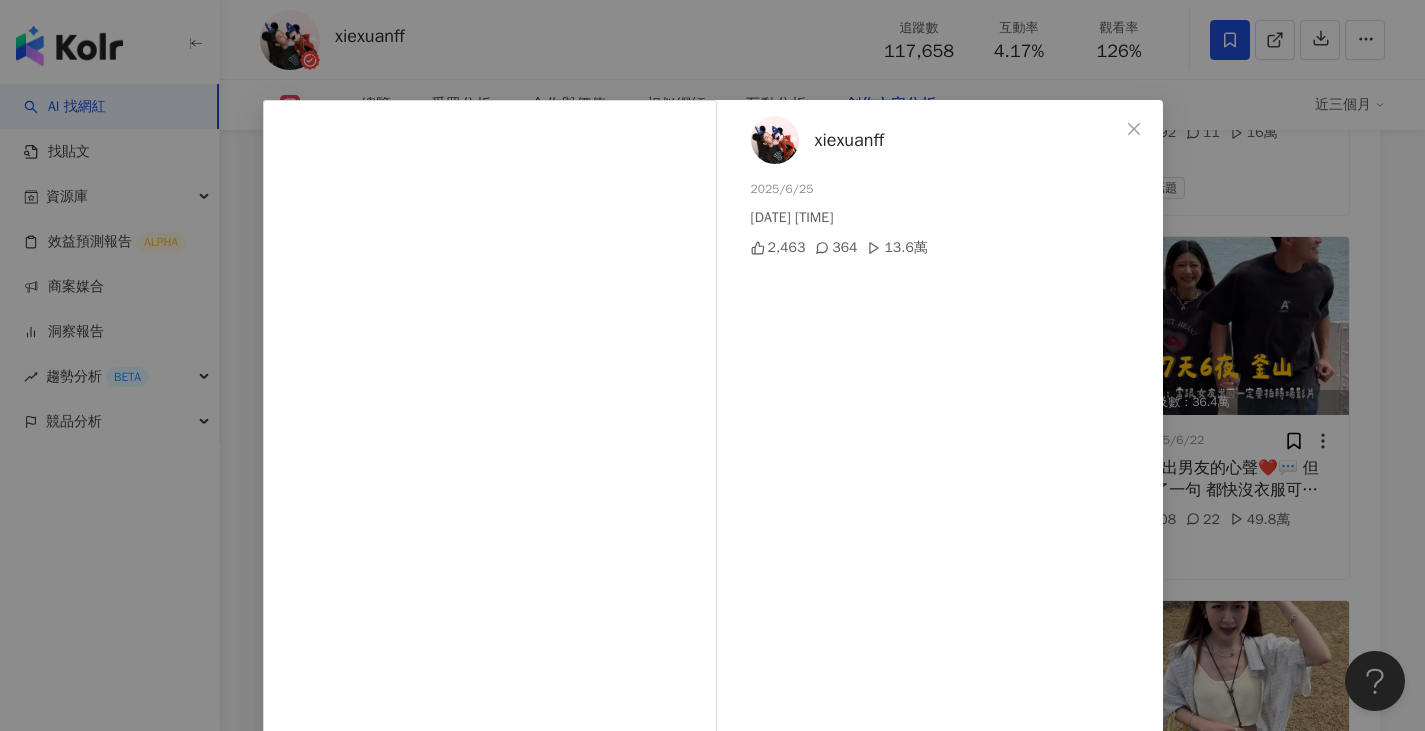 click on "xiexuanff 2025/6/25 🍒🍉🍧 穿了 vs 穿搭  part 1
陳：5分鐘出門&等了30分鐘
重點就是 😛 那個重要
@98my.if  6月新品 官網上架中…
留言那一套最喜歡😻 一週後來抽 3位
💗新品任選1件 *3 2,463 364 13.6萬 查看原始貼文" at bounding box center [712, 365] 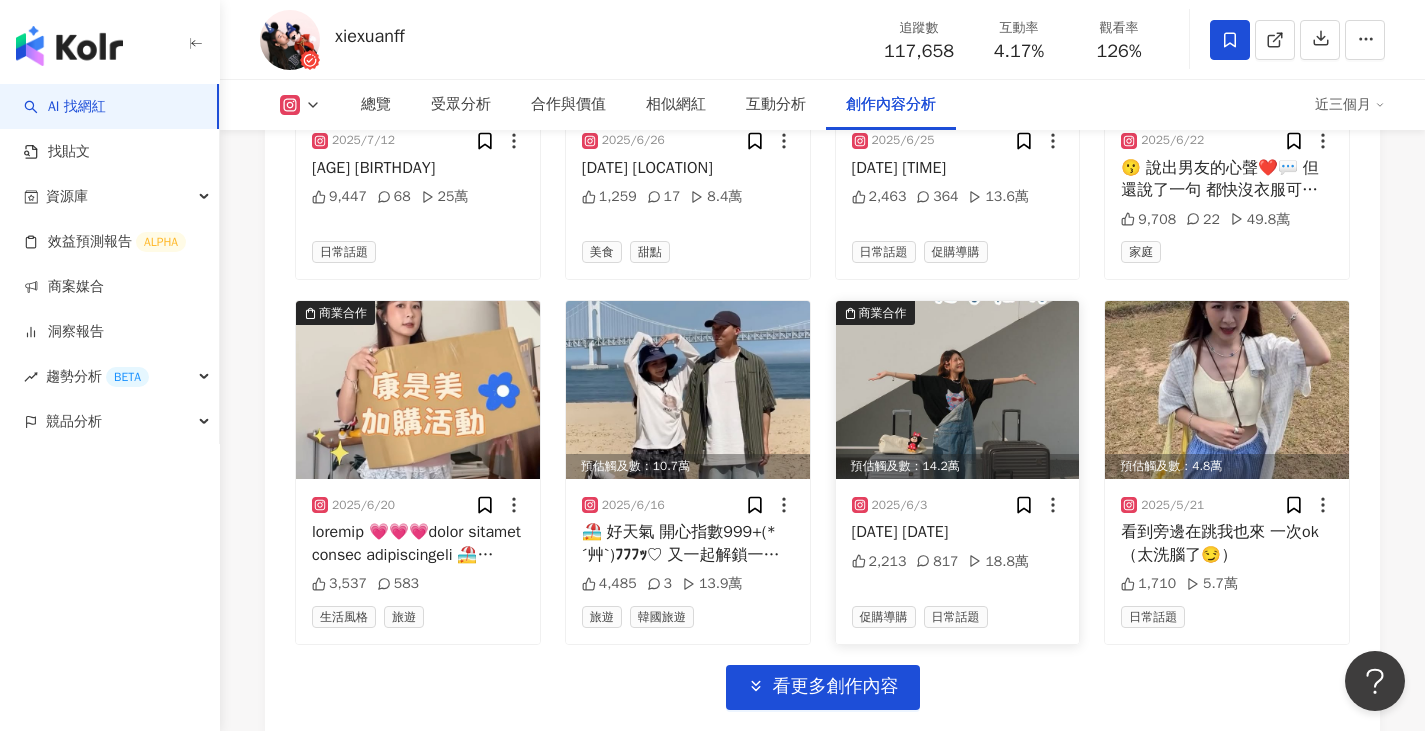 scroll, scrollTop: 6952, scrollLeft: 0, axis: vertical 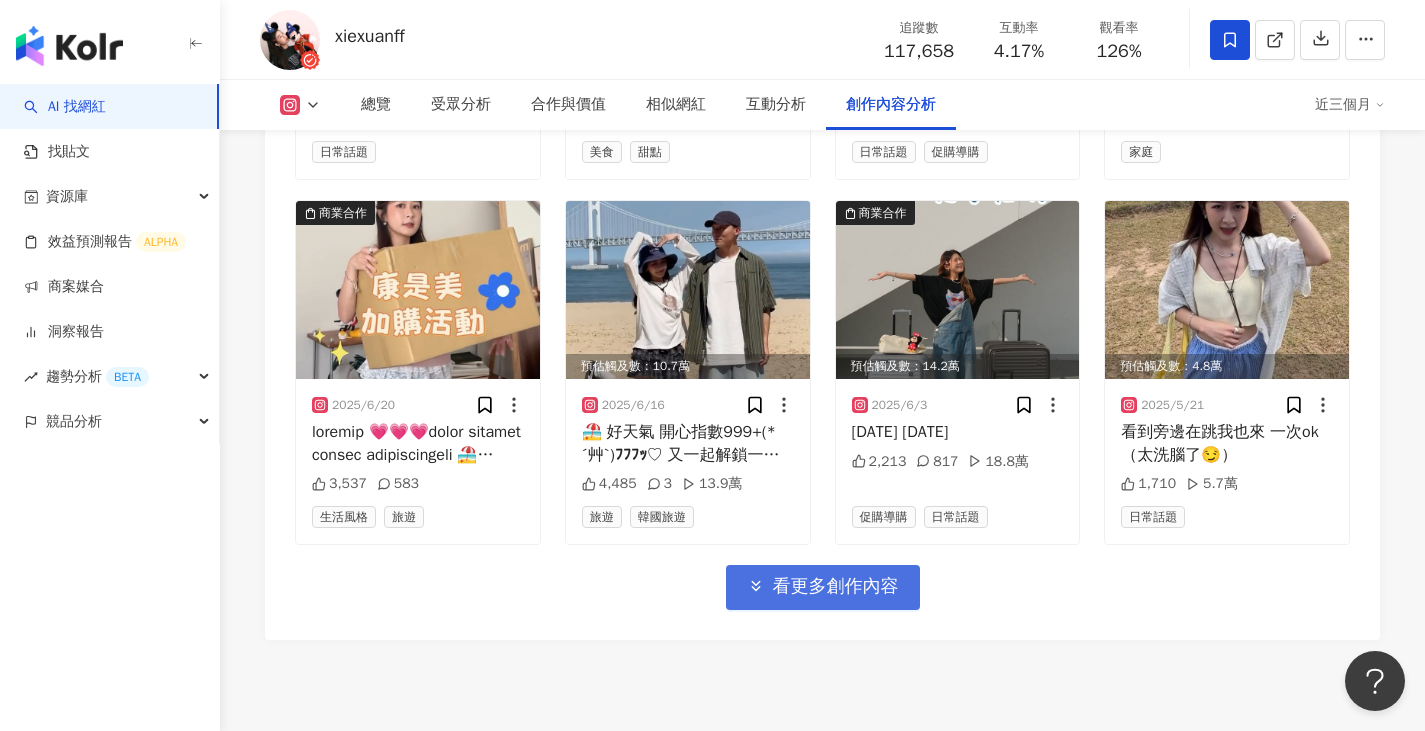 click on "看更多創作內容" at bounding box center (836, 587) 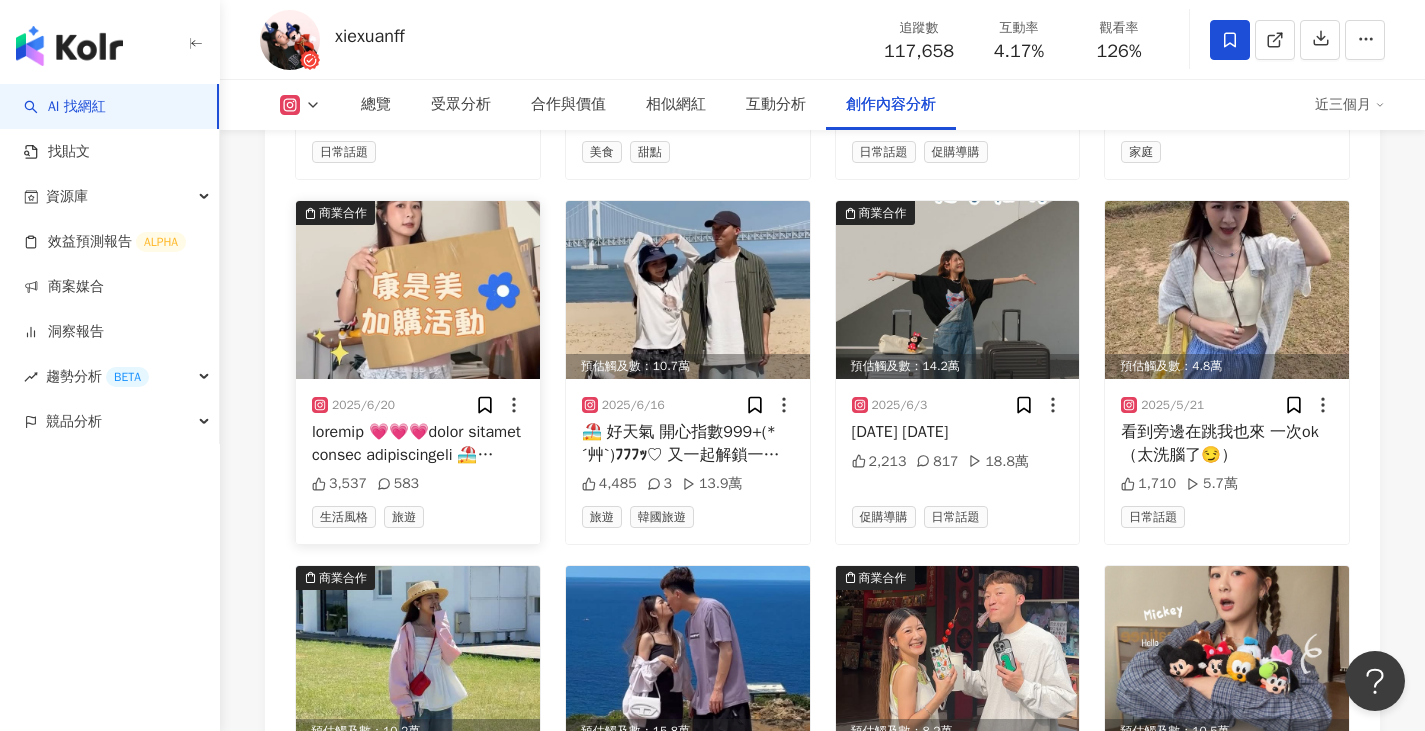 click at bounding box center (418, 290) 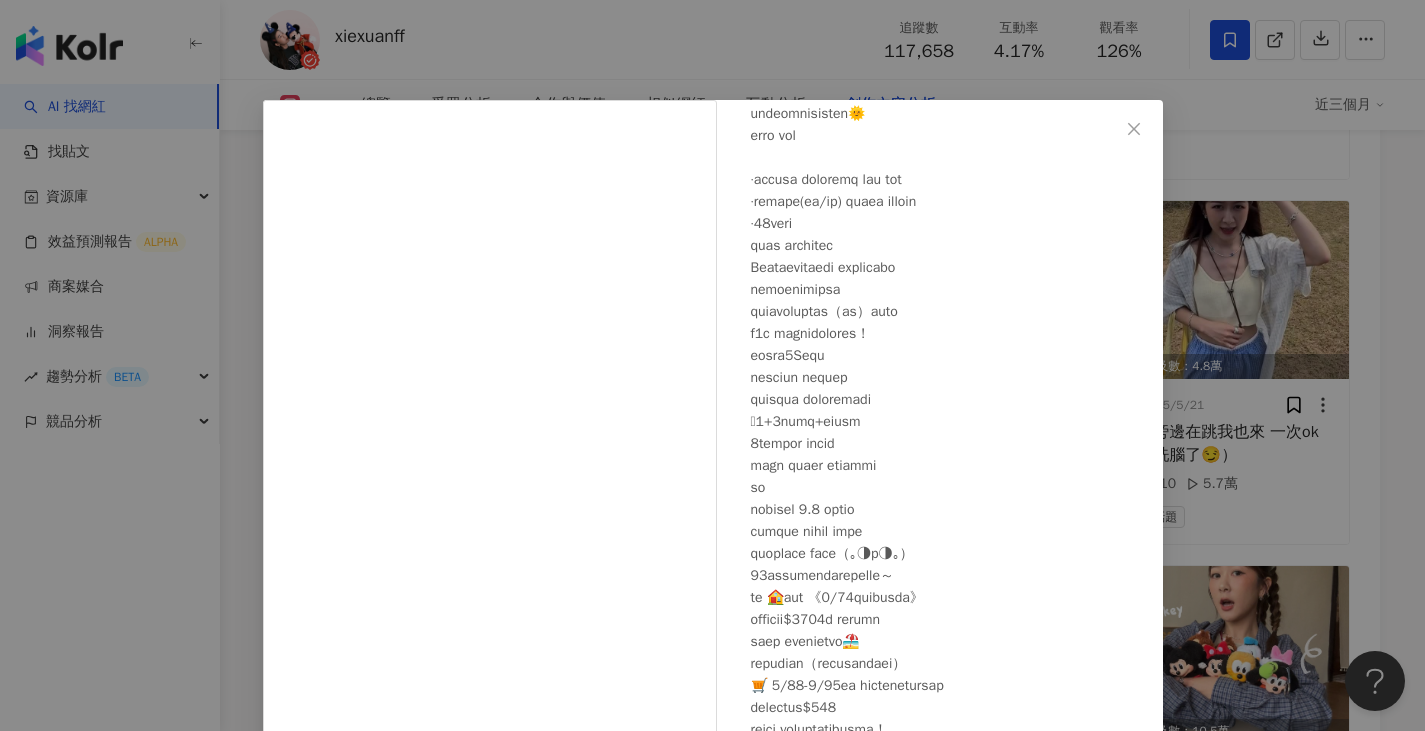 scroll, scrollTop: 587, scrollLeft: 0, axis: vertical 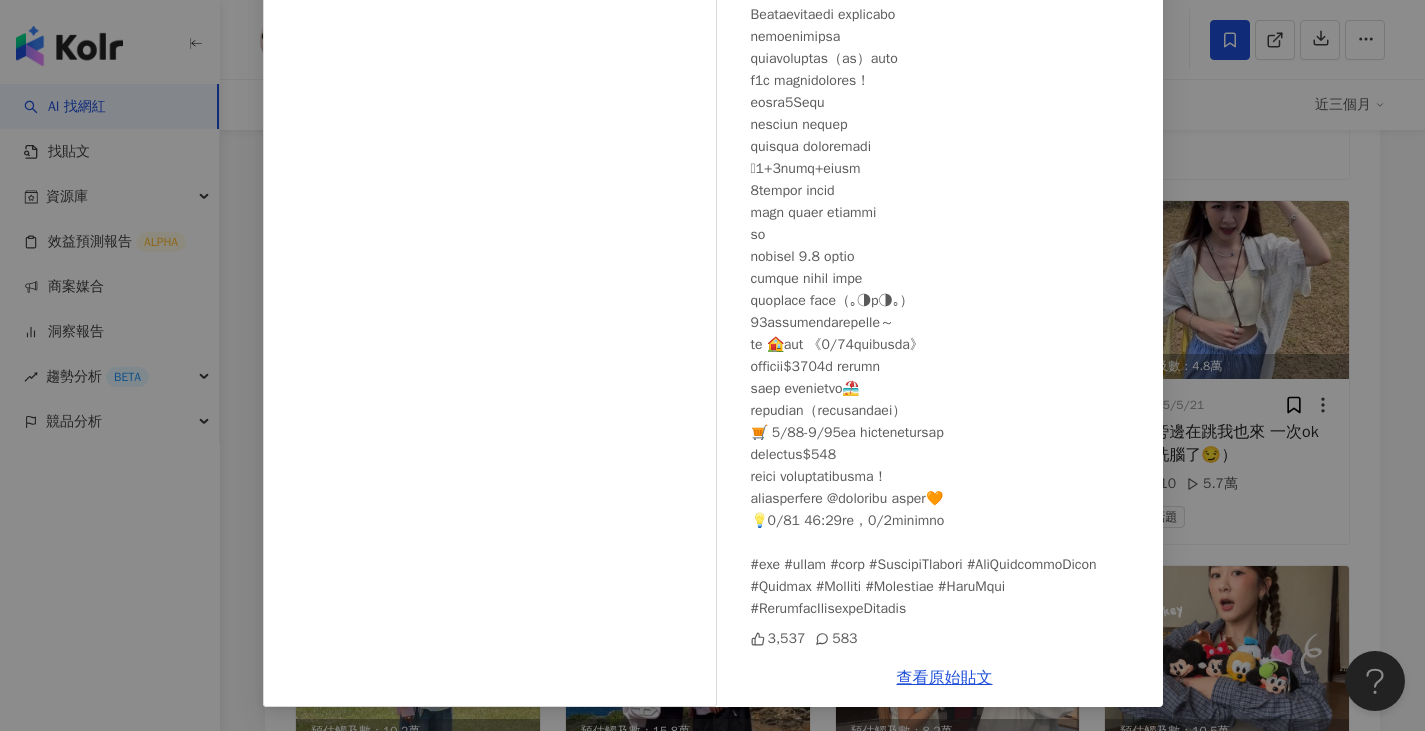click on "xiexuanff 2025/6/20 3,537 583 查看原始貼文" at bounding box center (712, 365) 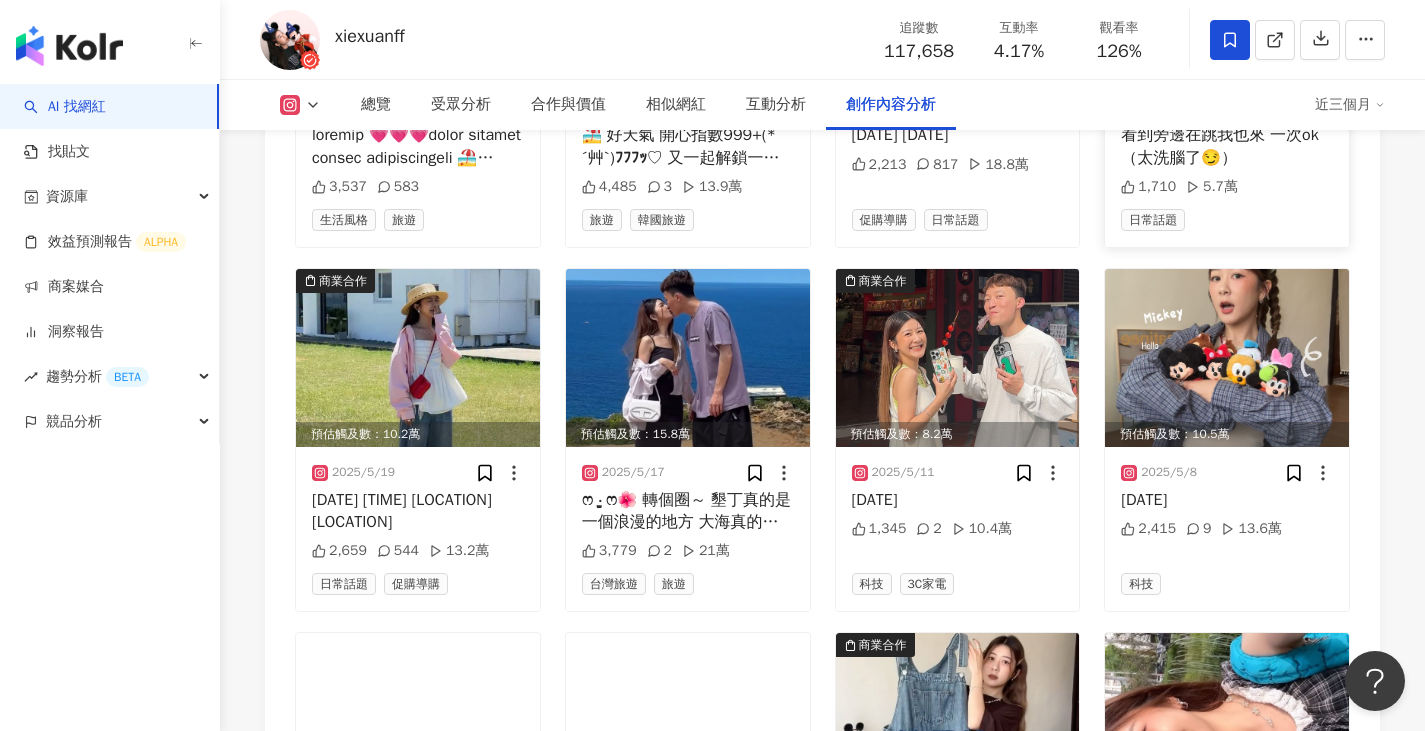 scroll, scrollTop: 7252, scrollLeft: 0, axis: vertical 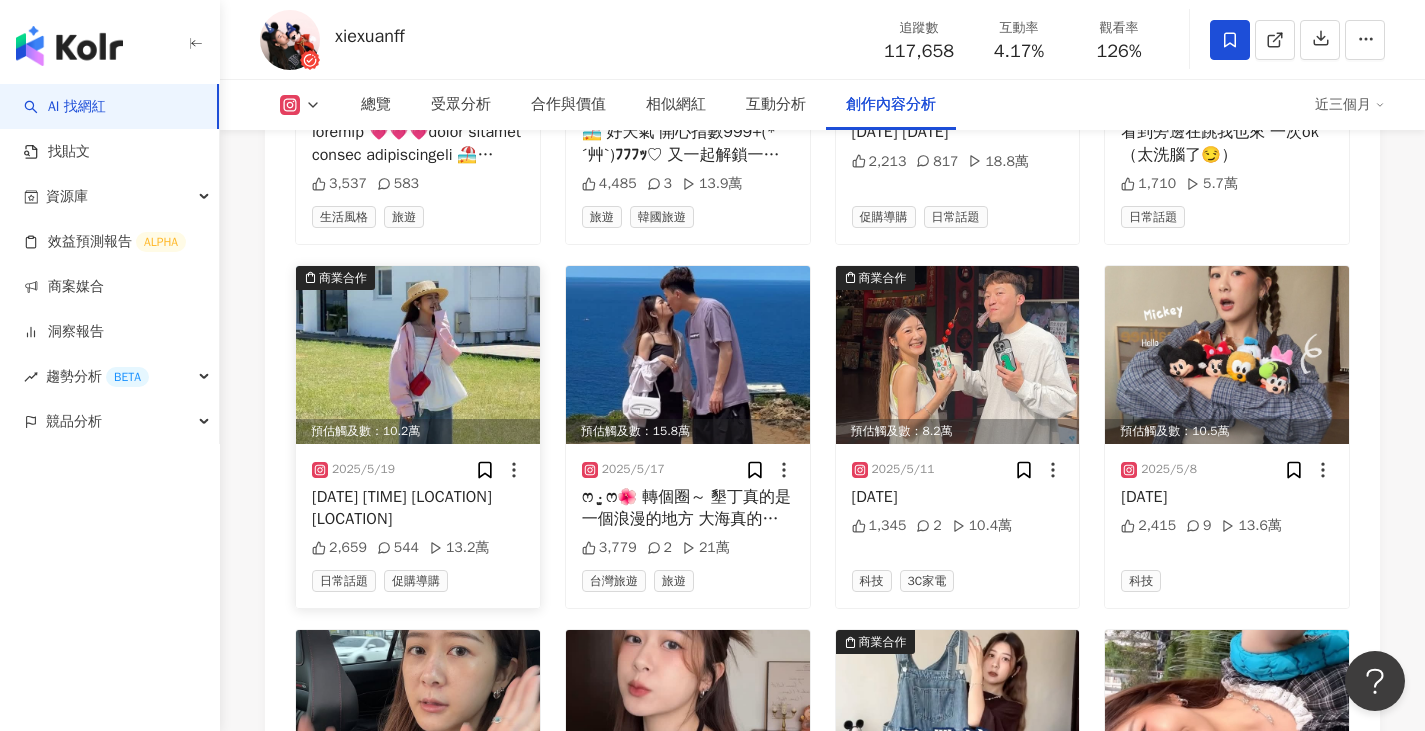 click at bounding box center (418, 355) 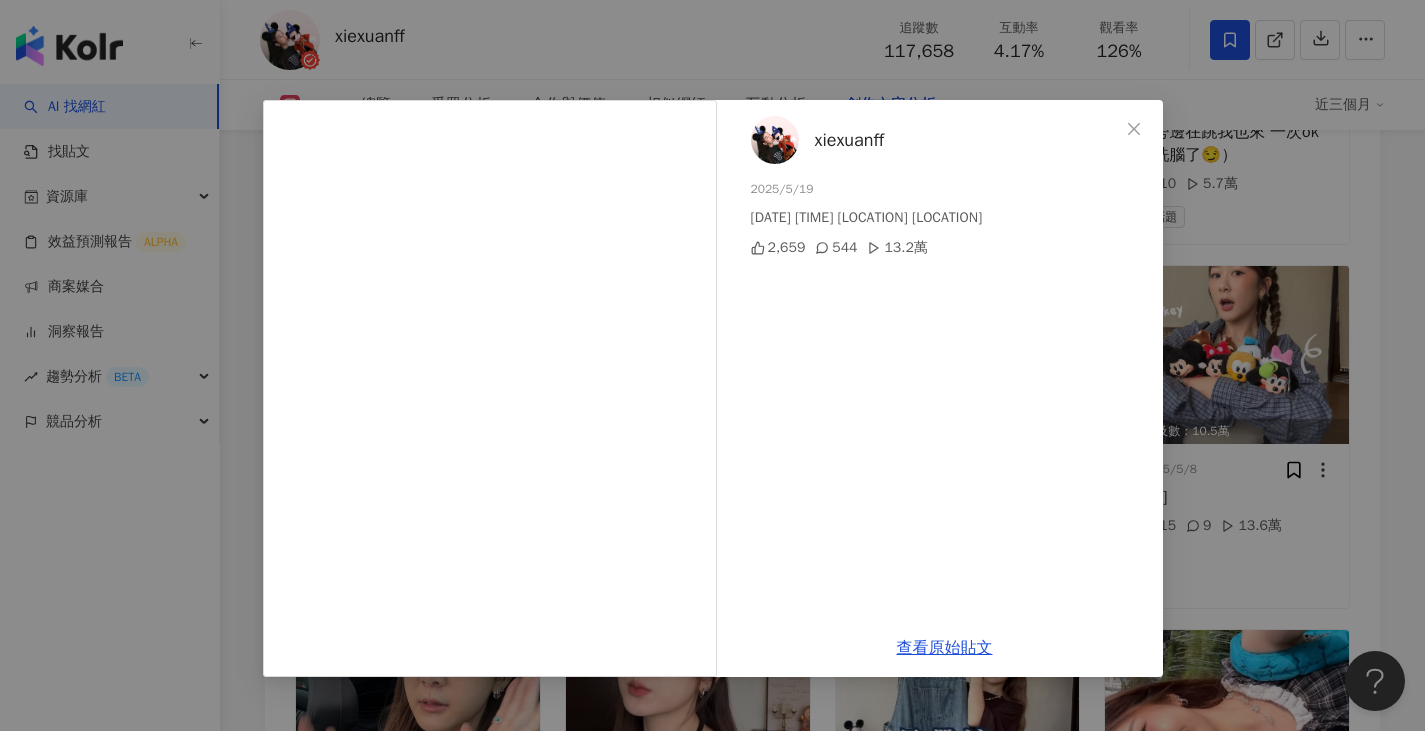 click on "xiexuanff 2025/5/19 已抽出🌴 🌺🥥 帶新品去墾丁打卡 3天快速跑過
.
這次新品真的不能給它 錯過‼️
我的荷包保不住 你們的也是～ (˶ඕ ⌔ ඕ˶)
𓂃𓂂ꕤ*.ﾟ May 新品上架 0519-0526  𓂃𓂂ꕤ*.ﾟ
📌 5/19-5/22 Summer part !!!$1688 享有超商免運🚚
新品95折 價格甜滋滋🍭
·分享此篇reels 給朋友 （or限動）記得分享喔
·留言tag 朋友 揪朋友一起去墾丁玩
@98my.if 新品 任妳挑選 1件商品 *送3位
（有下單也可以留 抽到妳直接加碼2件免單）
讓妳出門可以穿美美的衣服( '-'‪🫶🏻)
@98my.if 抽出
#墾丁景點 #152小隻女嗨穿搭 2,659 544 13.2萬 查看原始貼文" at bounding box center (712, 365) 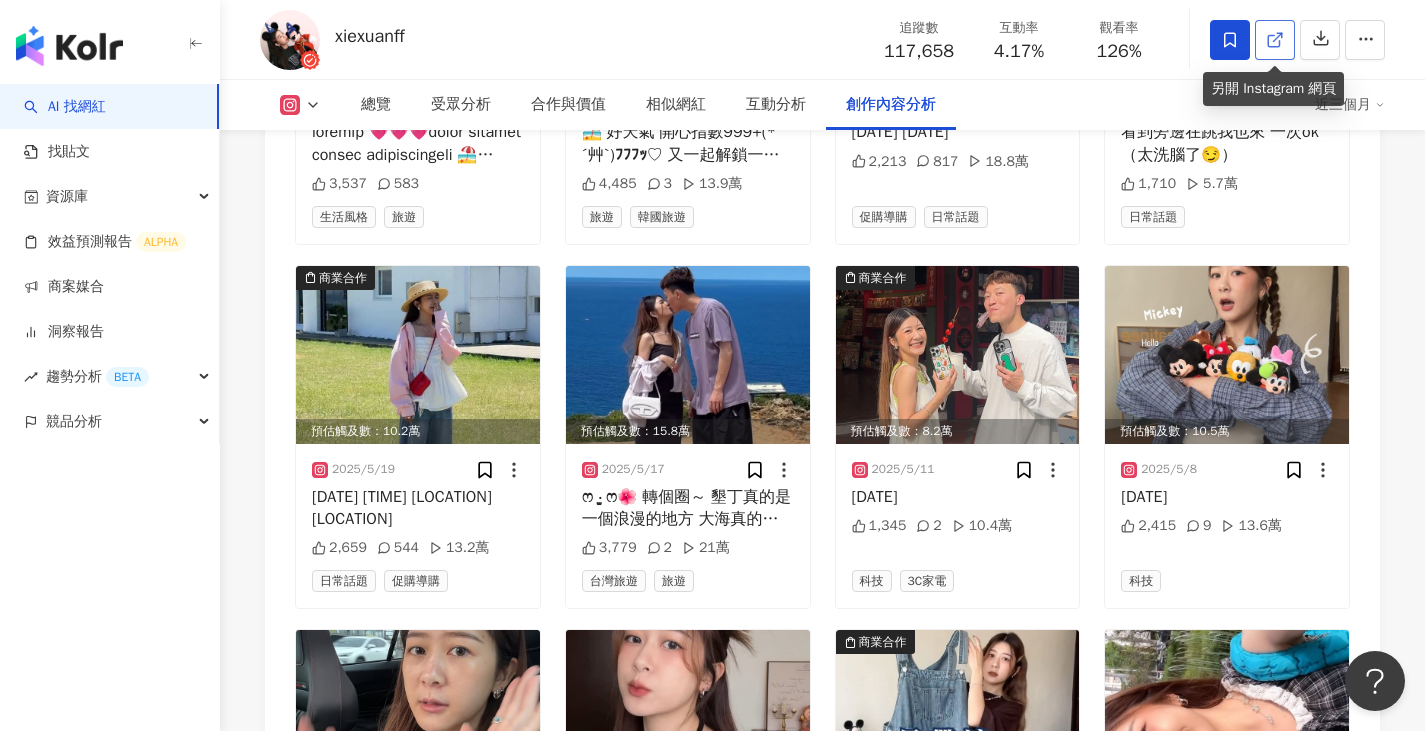click at bounding box center (1275, 40) 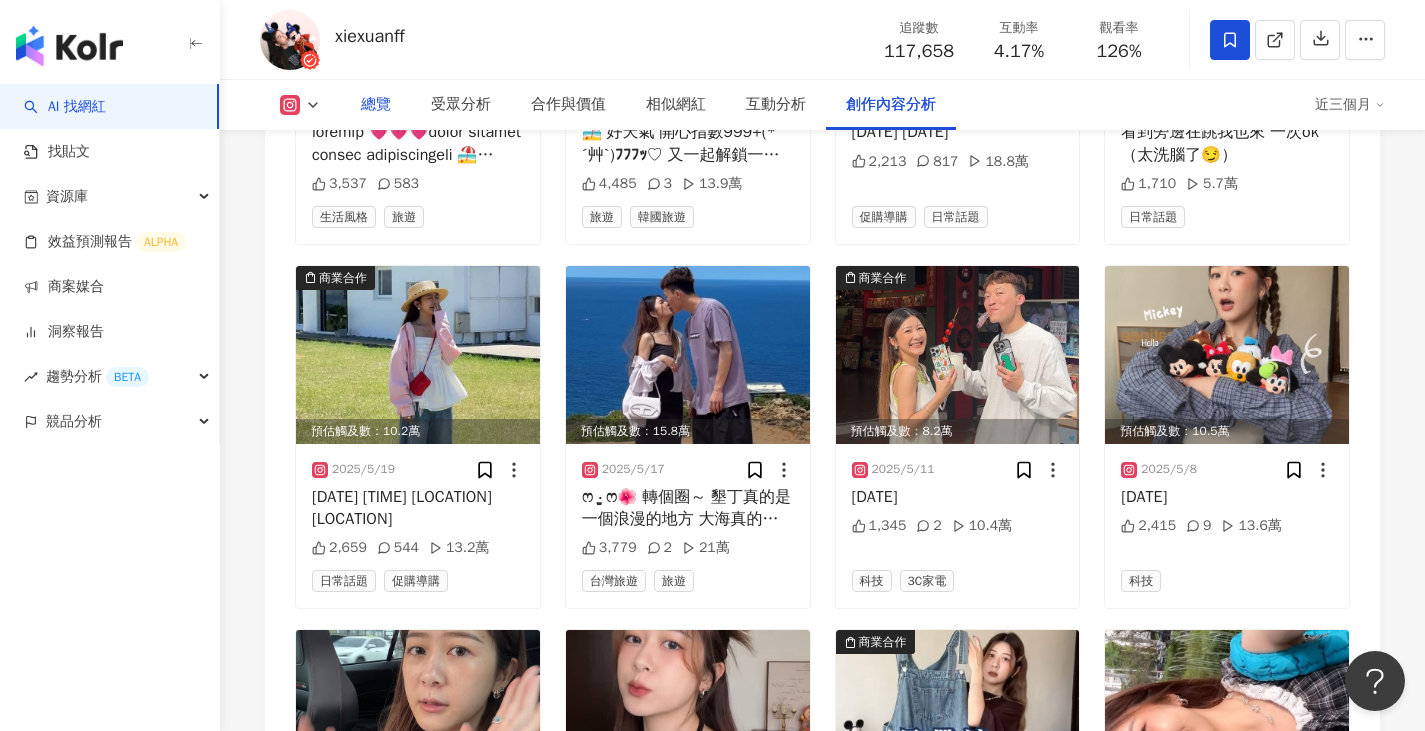 click on "總覽" at bounding box center [376, 105] 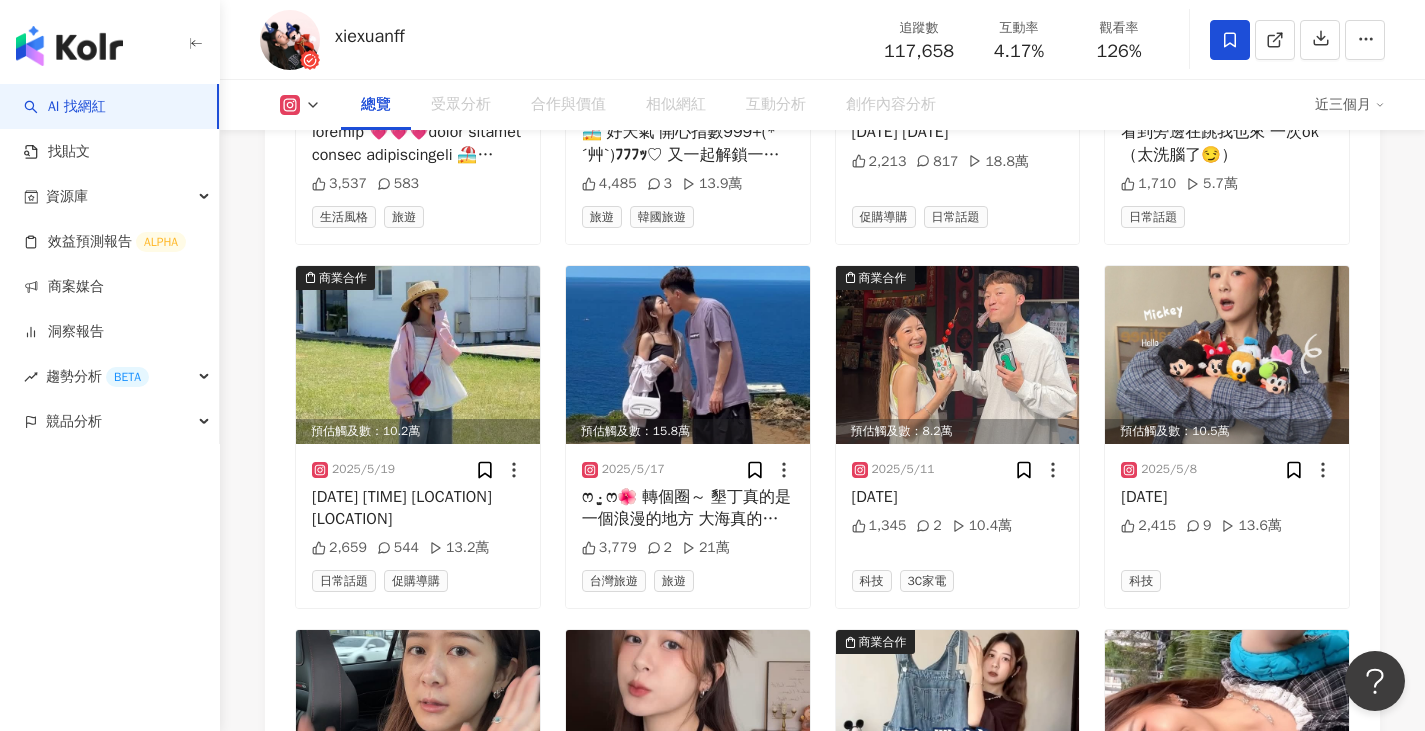 scroll, scrollTop: 123, scrollLeft: 0, axis: vertical 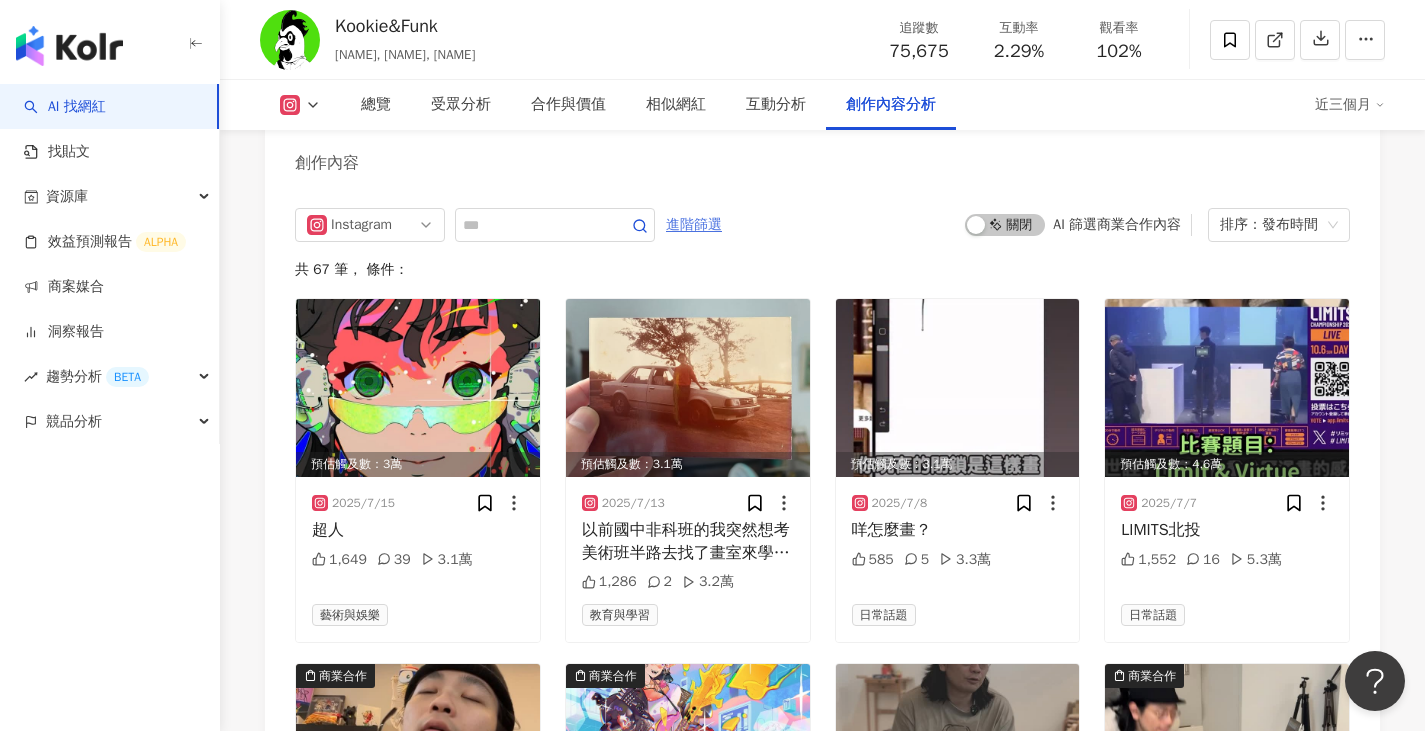 click on "進階篩選" at bounding box center (694, 225) 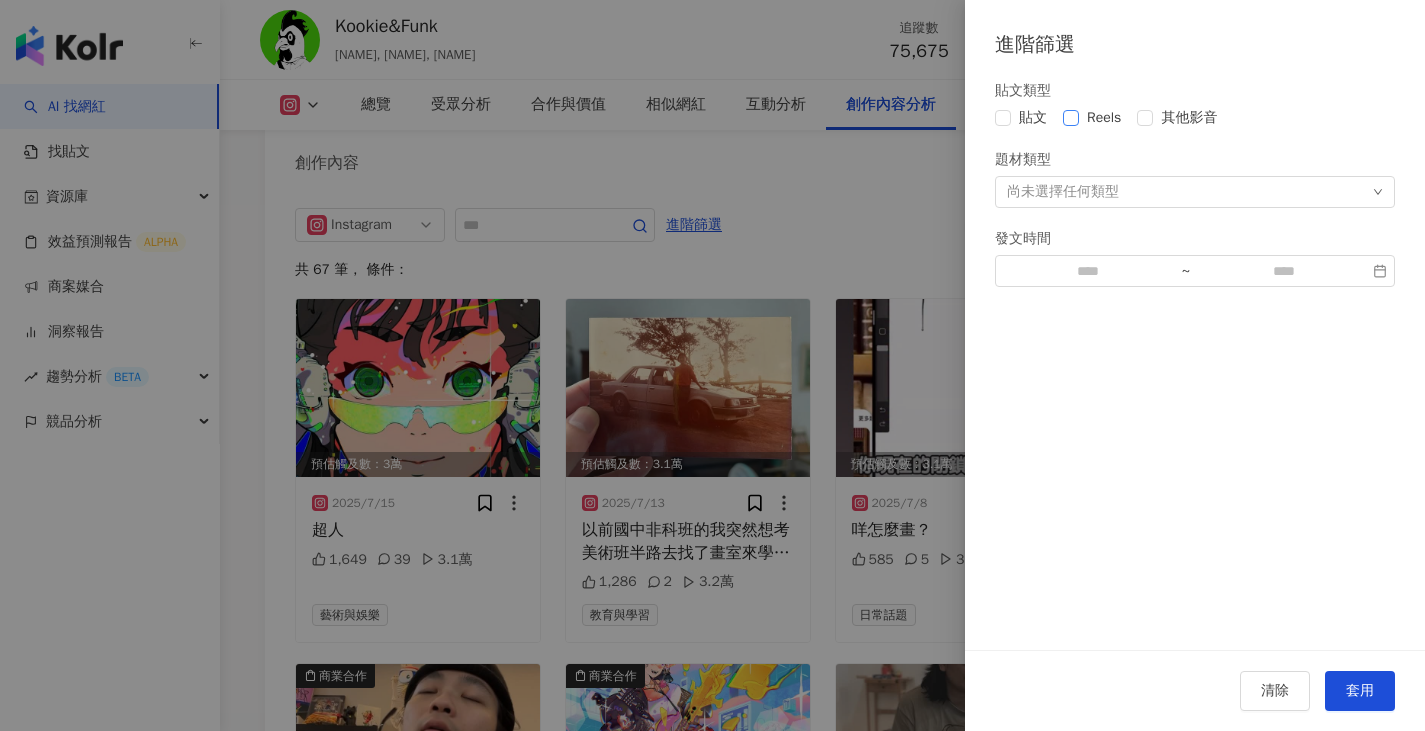 click on "Reels" at bounding box center (1104, 118) 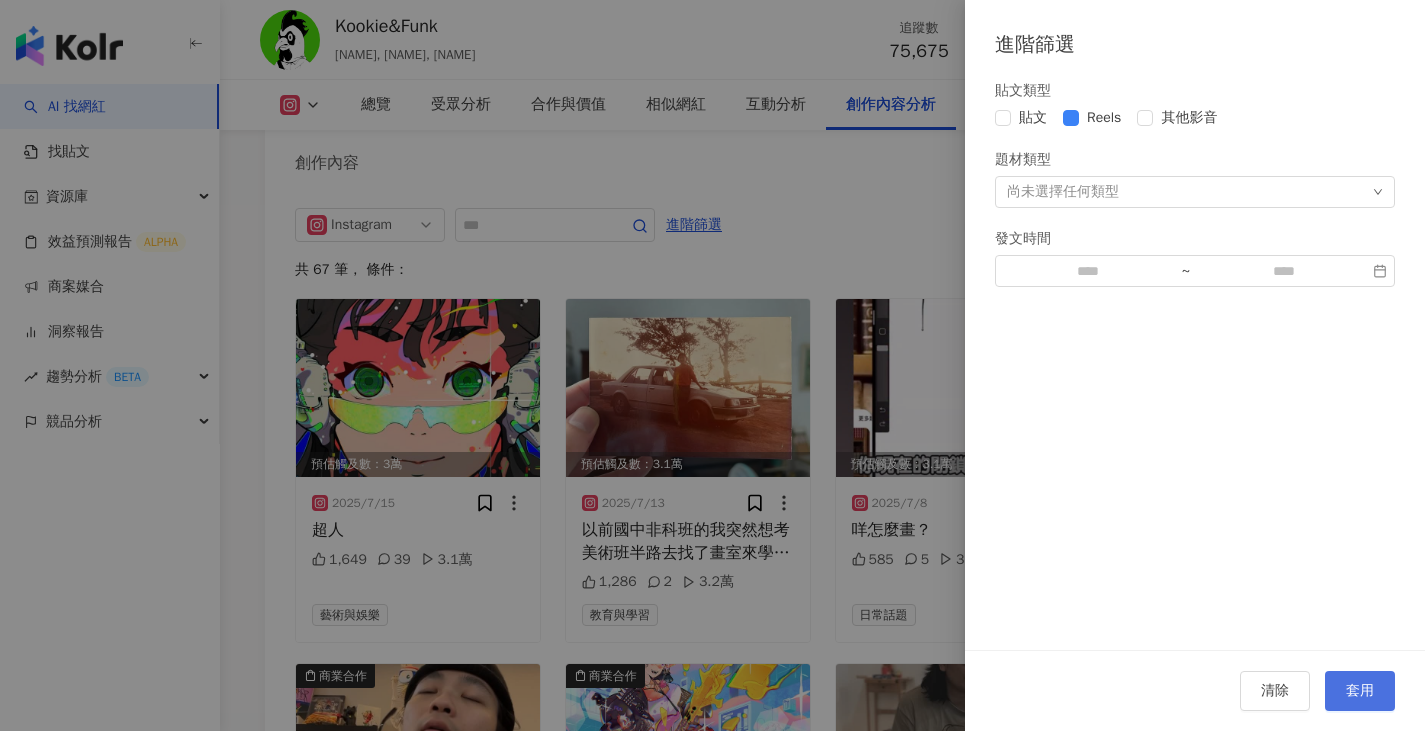 click on "套用" at bounding box center (1360, 691) 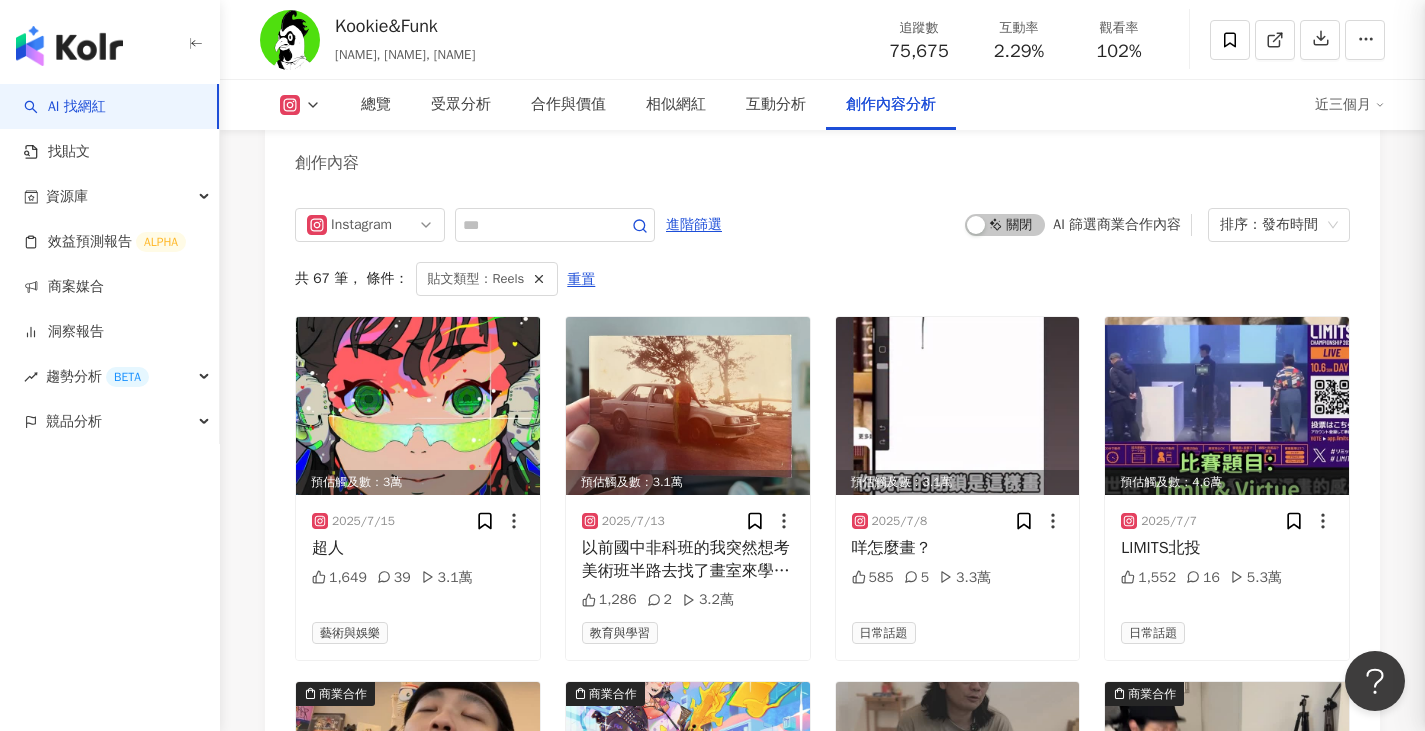 scroll, scrollTop: 6061, scrollLeft: 0, axis: vertical 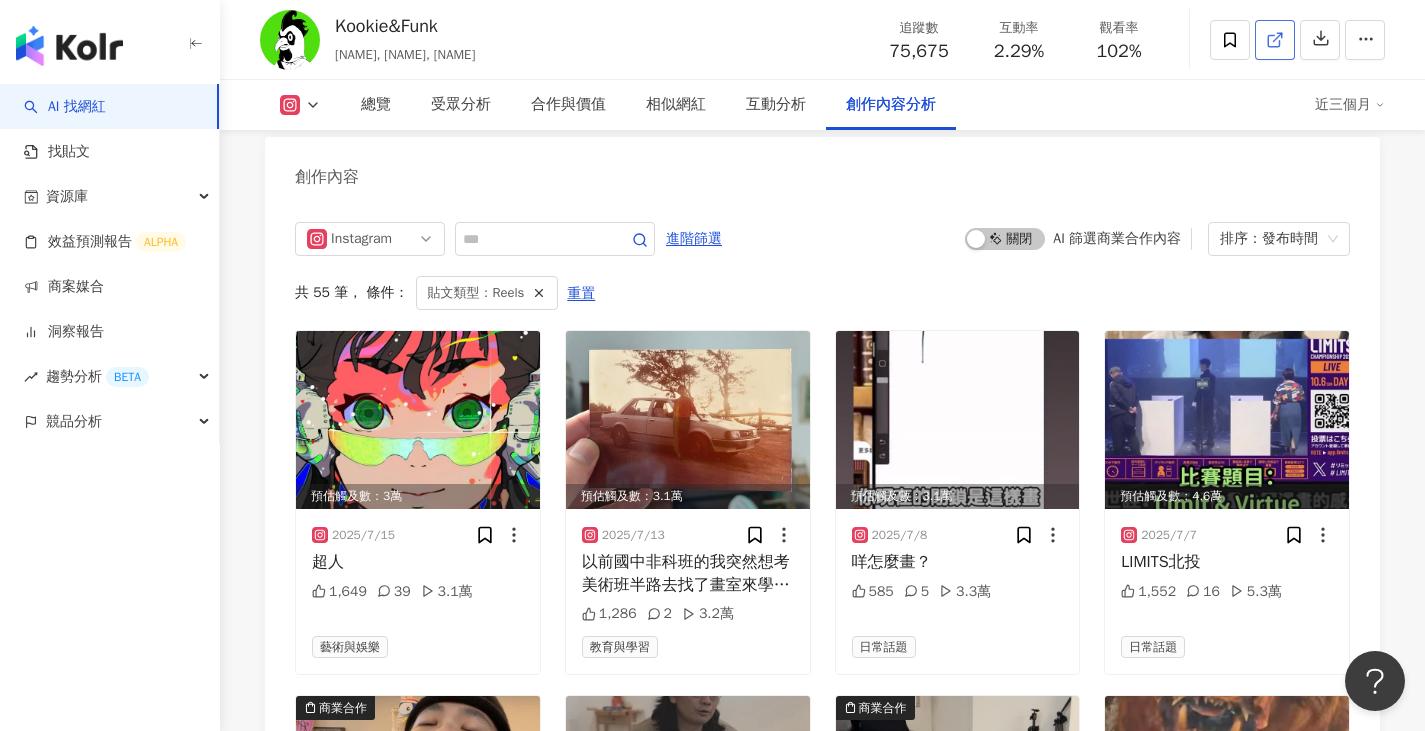 click at bounding box center (1275, 40) 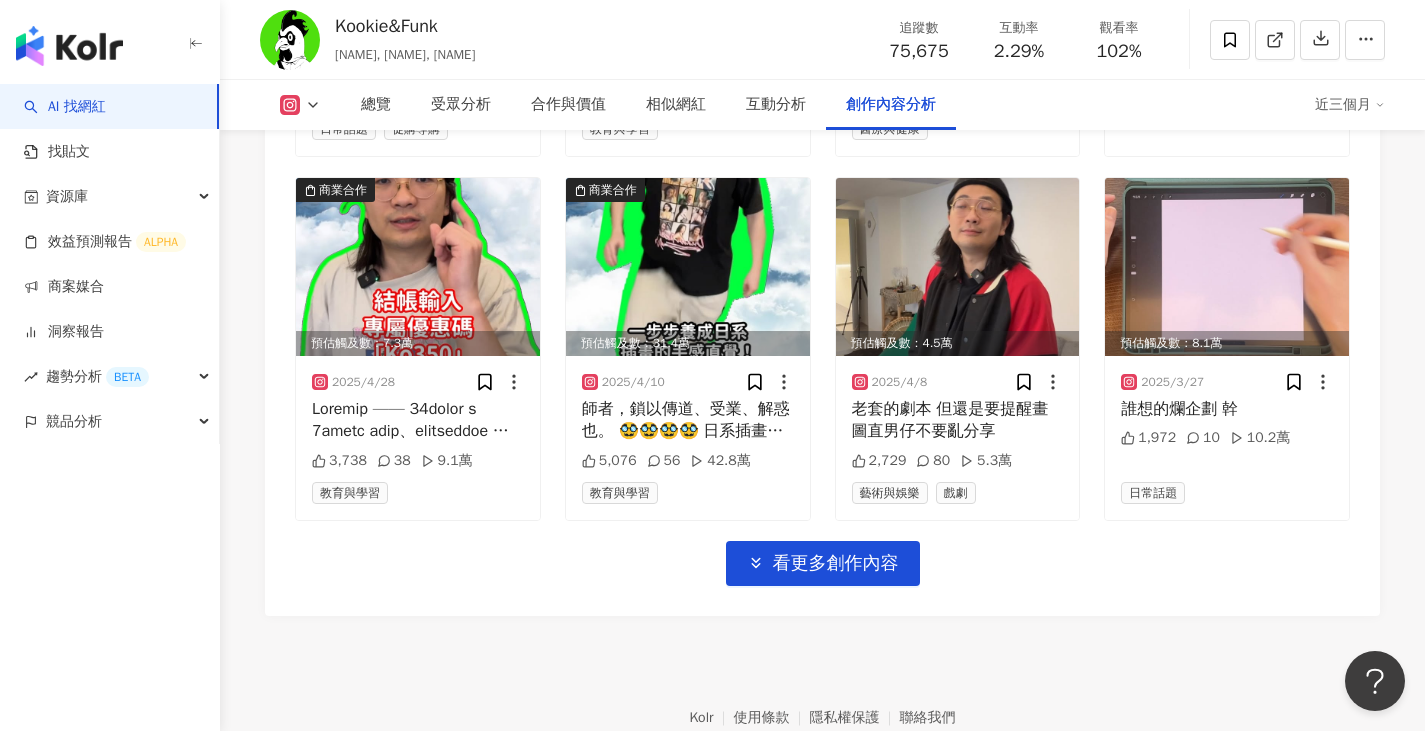 scroll, scrollTop: 6961, scrollLeft: 0, axis: vertical 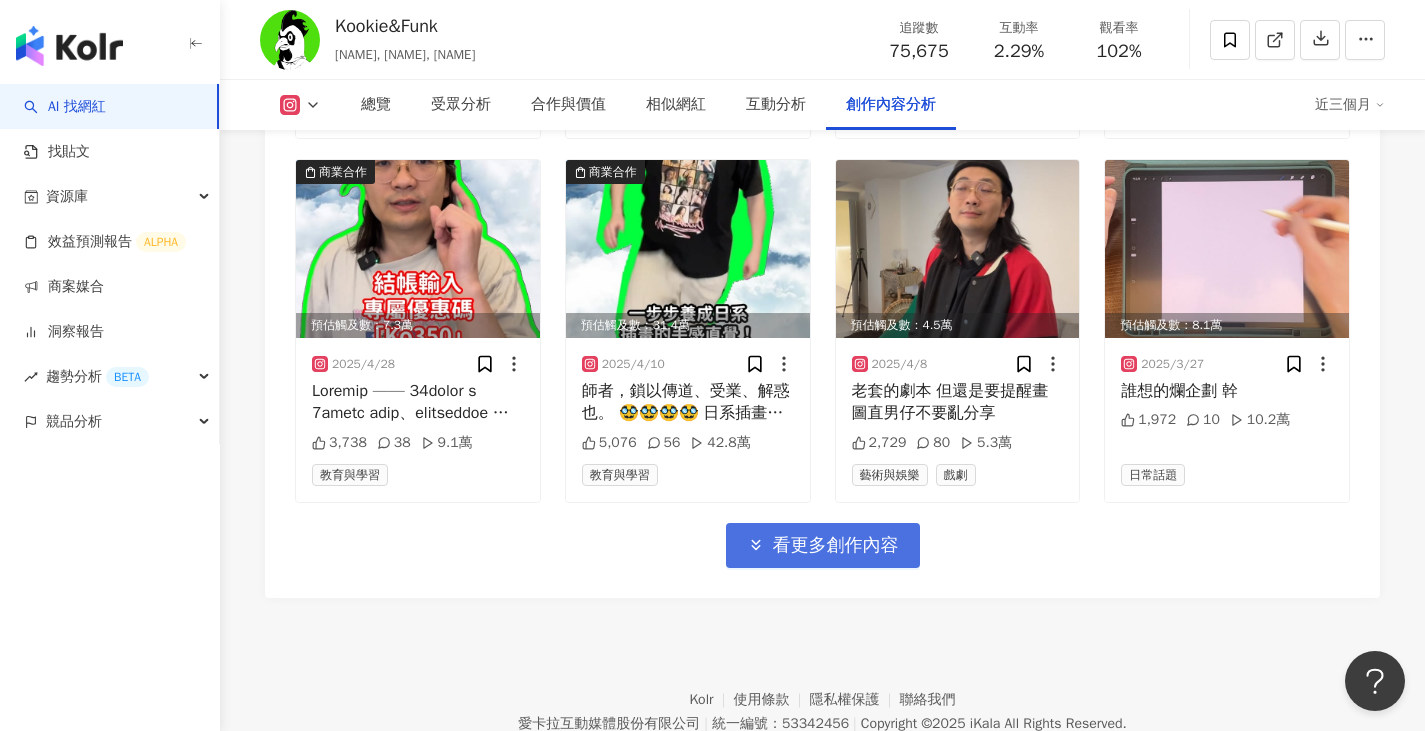 click on "看更多創作內容" at bounding box center (823, 545) 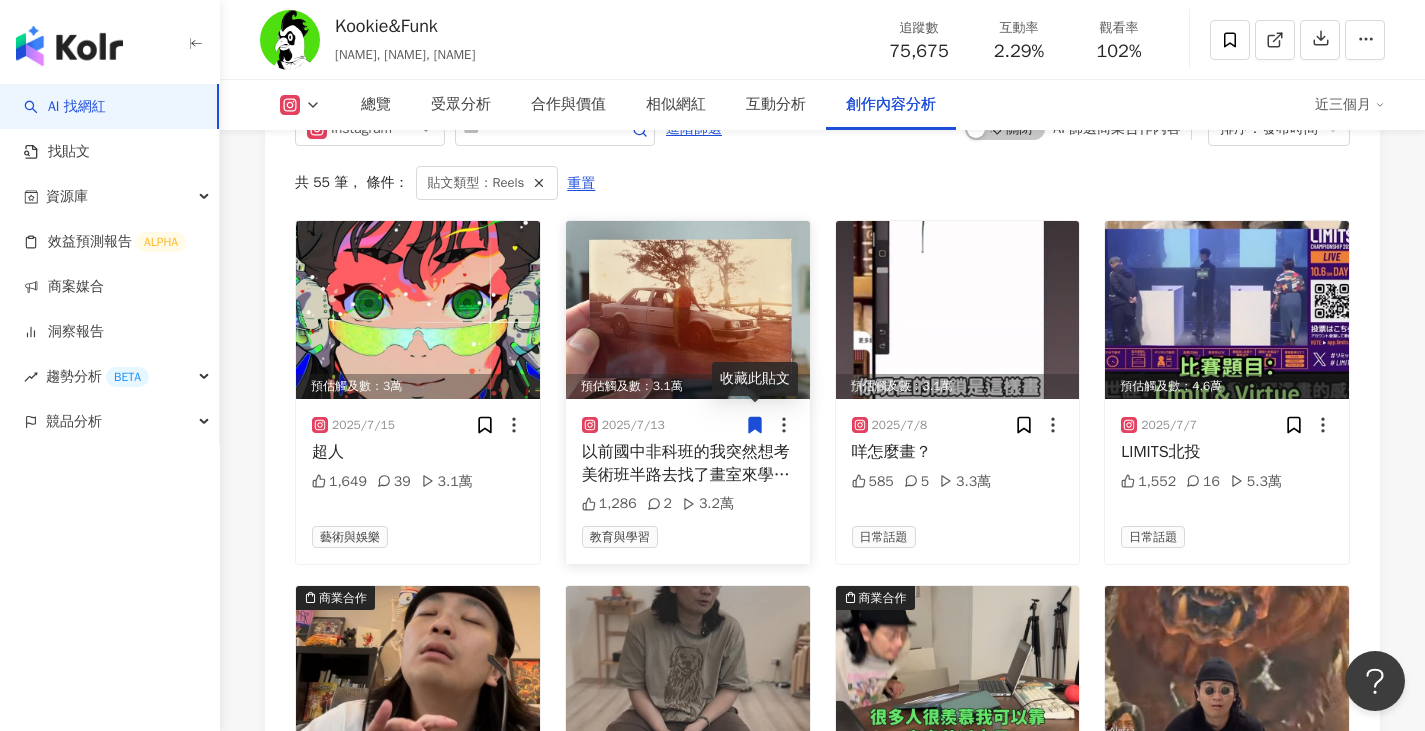 scroll, scrollTop: 6371, scrollLeft: 0, axis: vertical 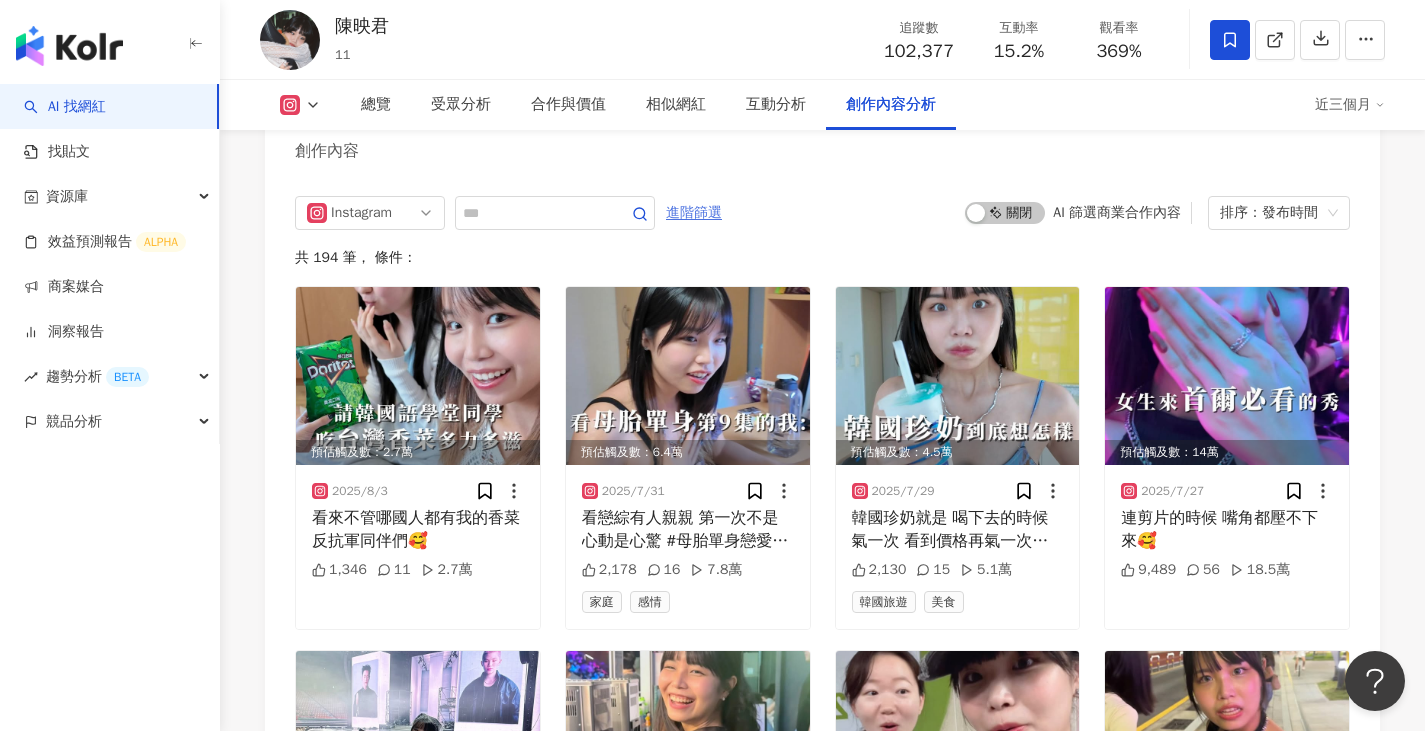 click on "進階篩選" at bounding box center [694, 213] 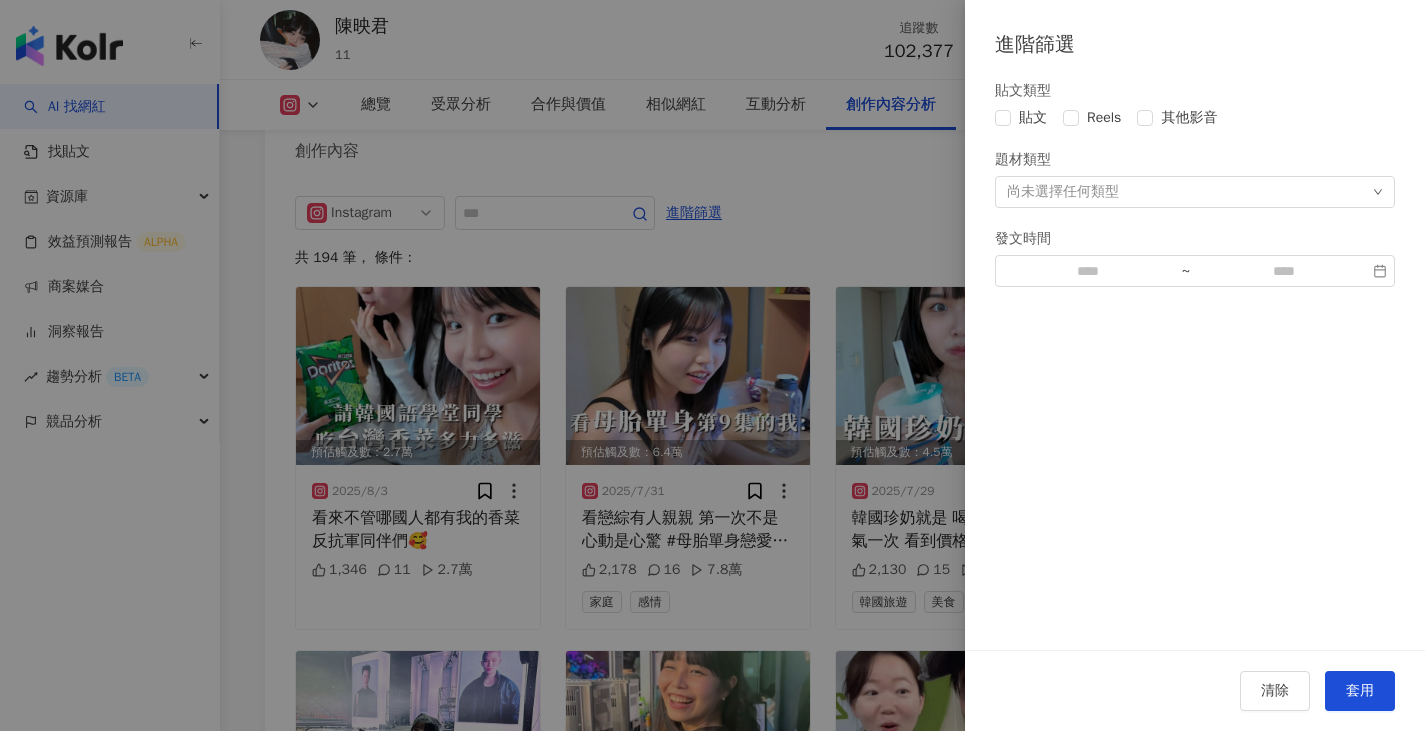 click on "貼文類型 貼文 Reels 其他影音 題材類型 尚未選擇任何類型 發文時間 ~" at bounding box center [1195, 183] 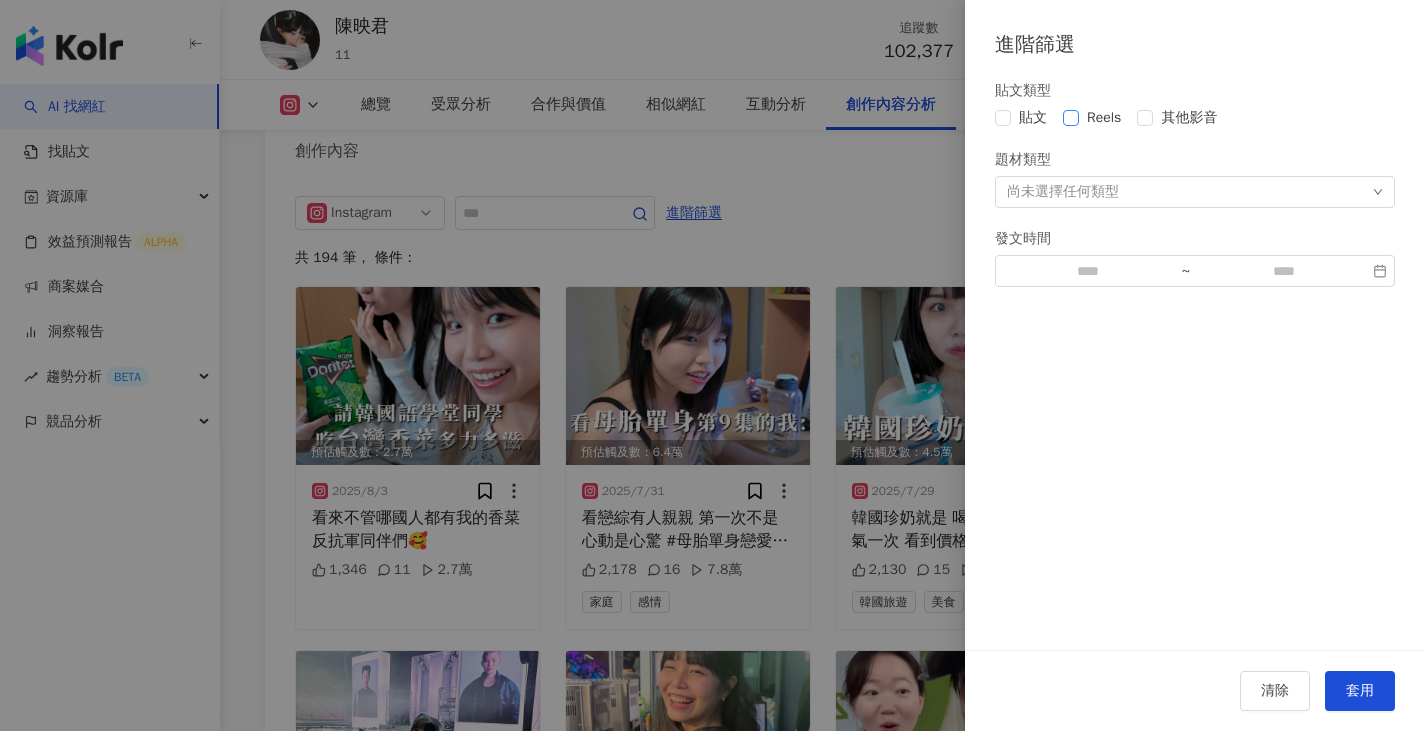 click on "Reels" at bounding box center (1104, 118) 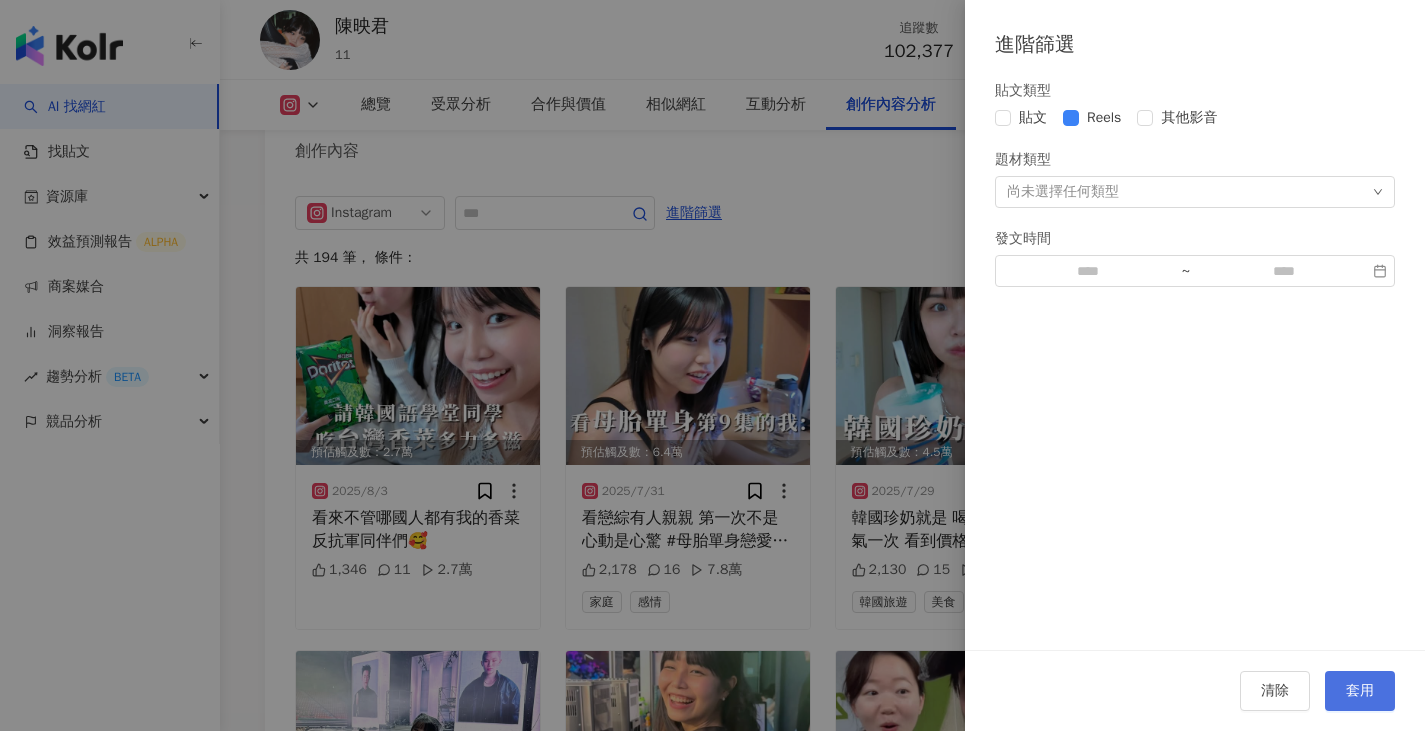 click on "套用" at bounding box center [1360, 691] 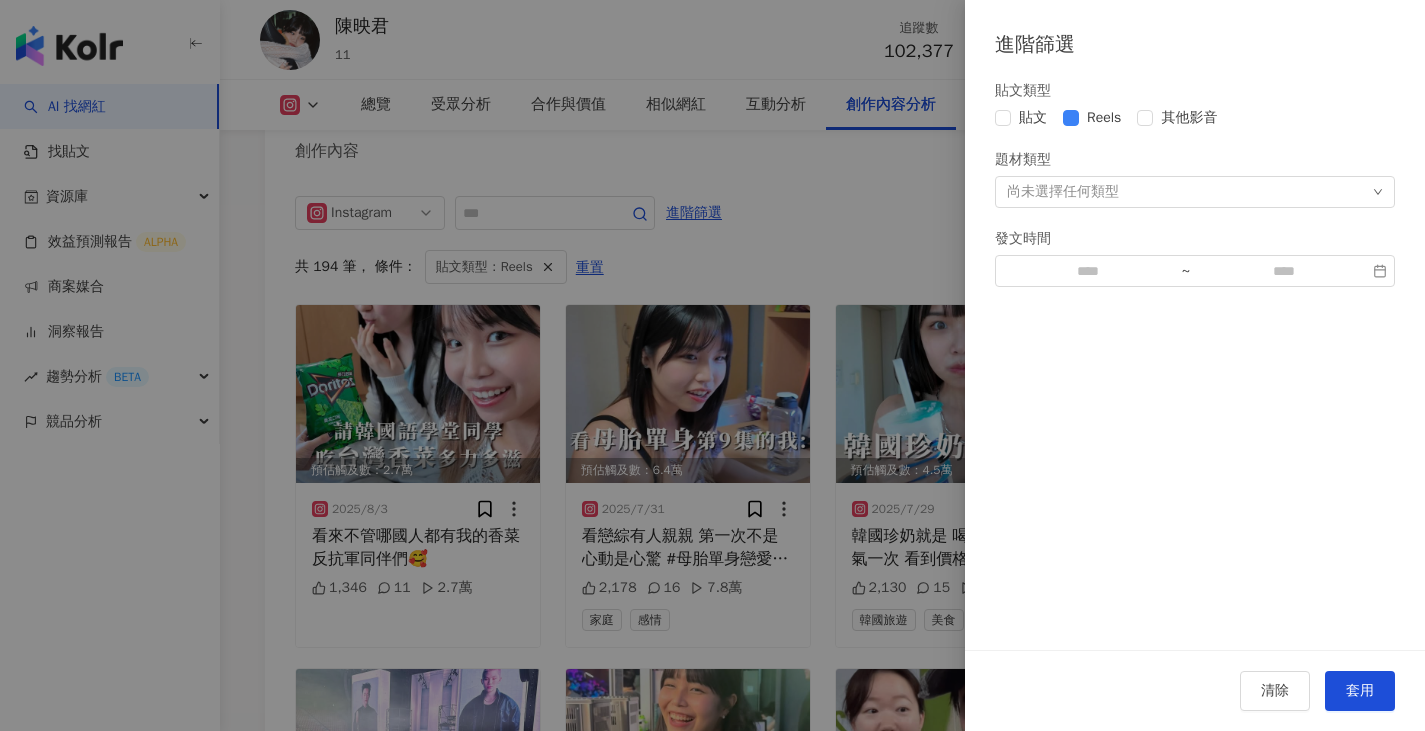 scroll, scrollTop: 6156, scrollLeft: 0, axis: vertical 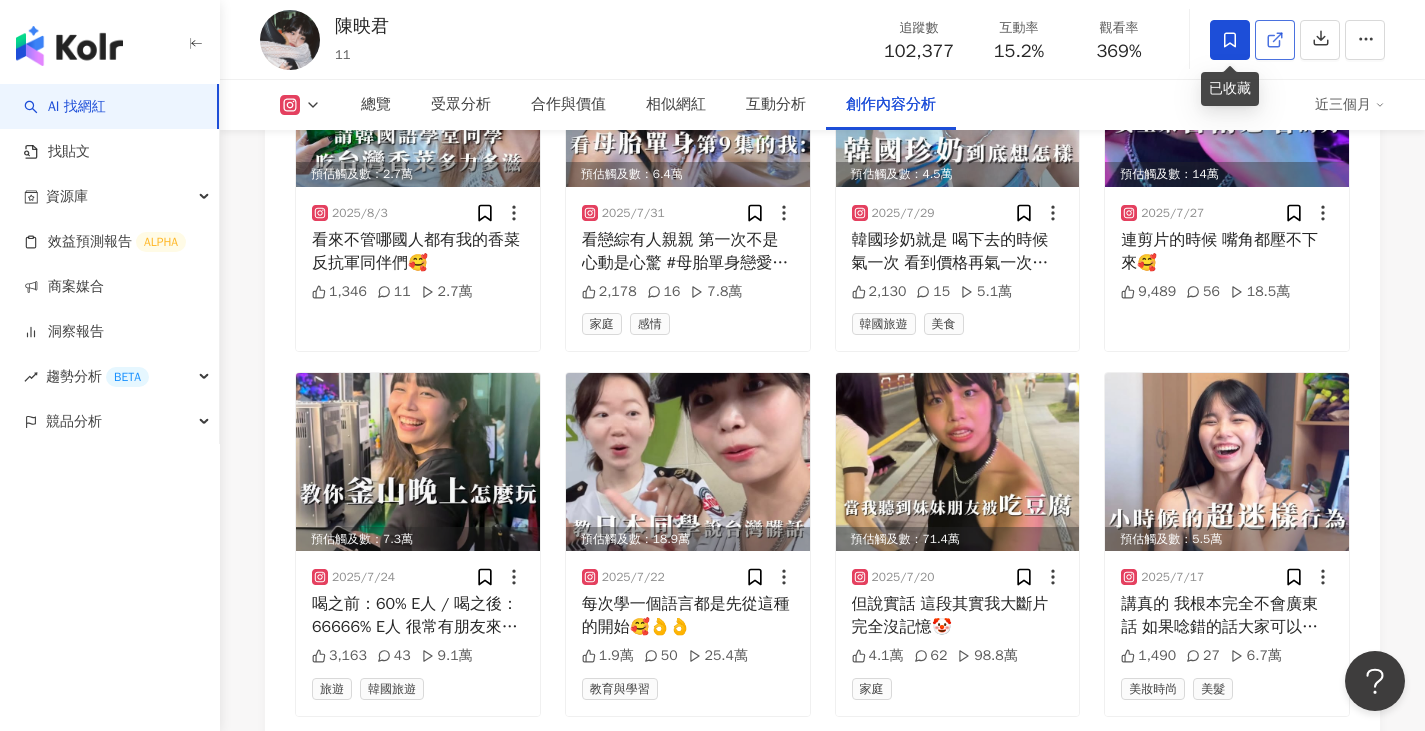 click at bounding box center [1275, 40] 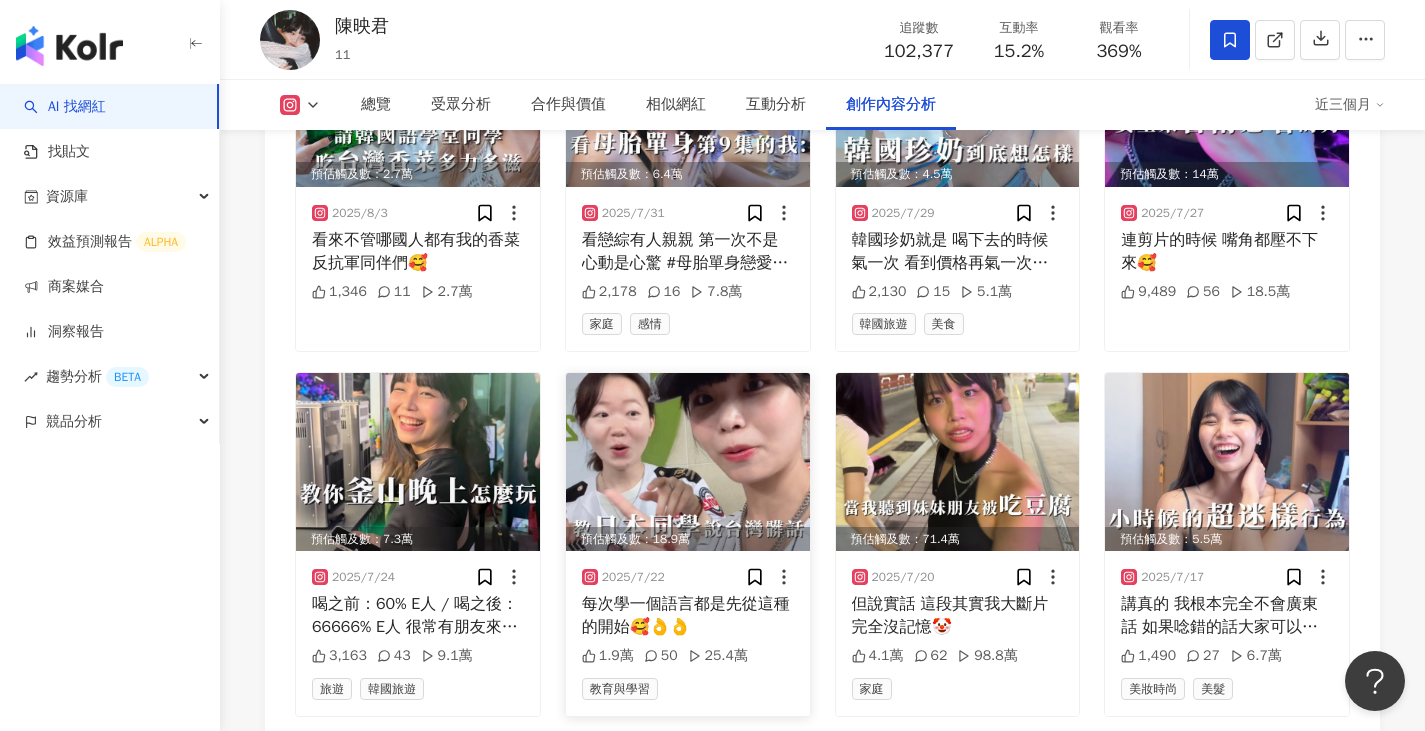 click at bounding box center (688, 462) 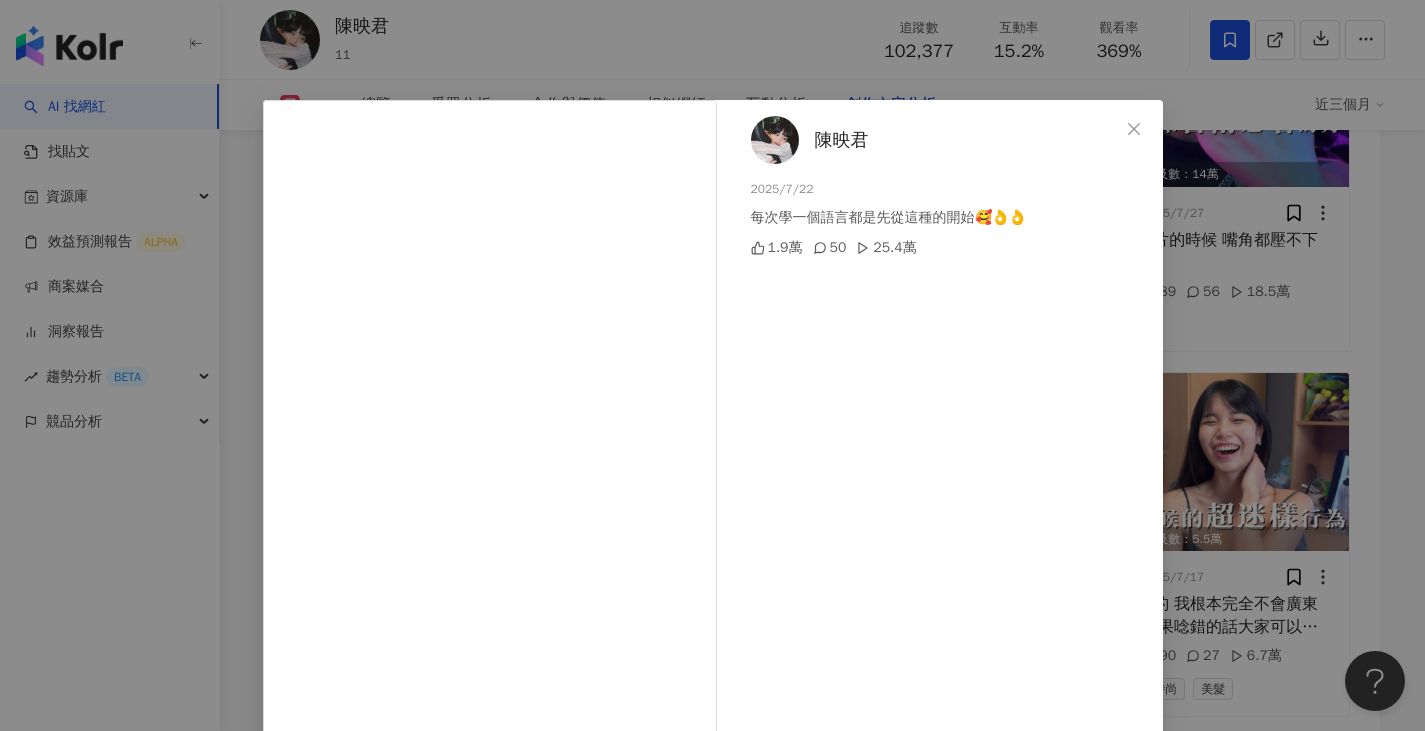 click on "陳映君 2025/7/22 每次學一個語言都是先從這種的開始🥰👌👌 1.9萬 50 25.4萬 查看原始貼文" at bounding box center [712, 365] 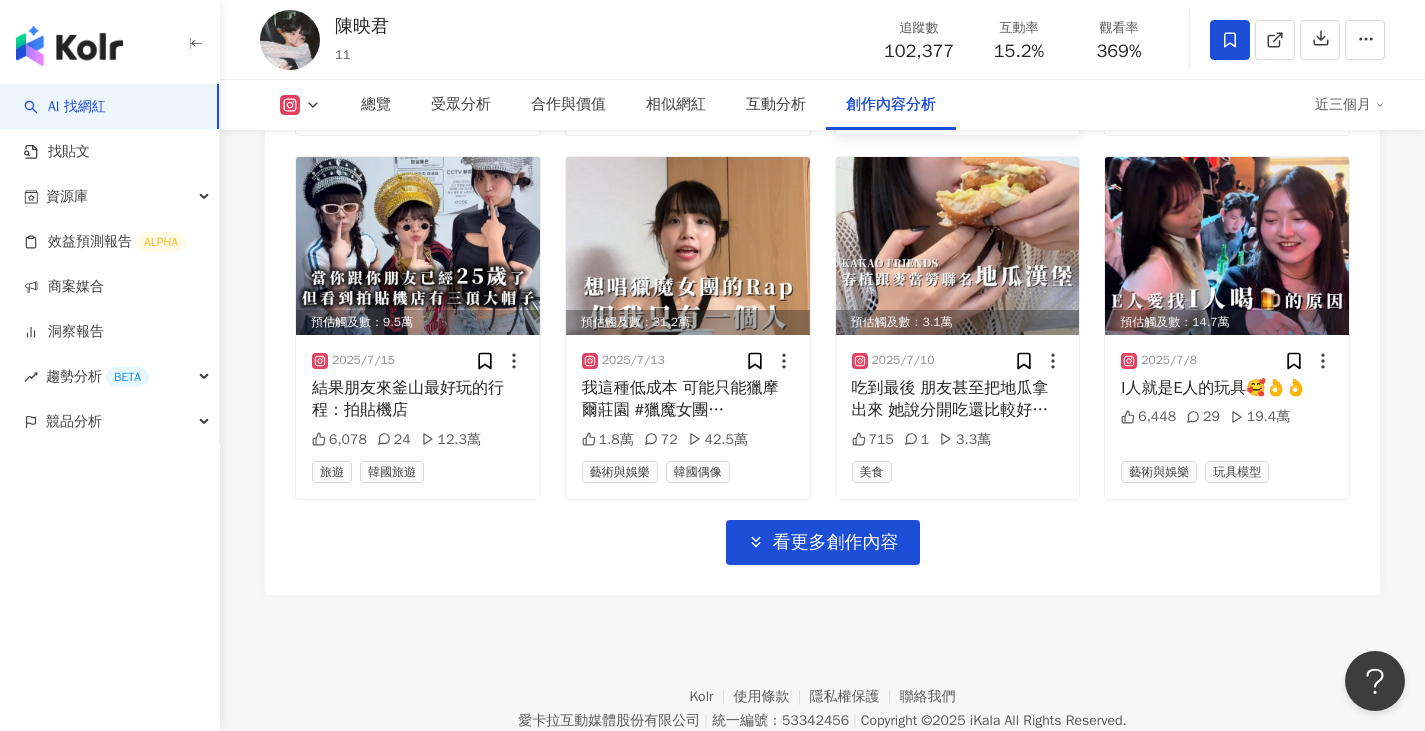 scroll, scrollTop: 7056, scrollLeft: 0, axis: vertical 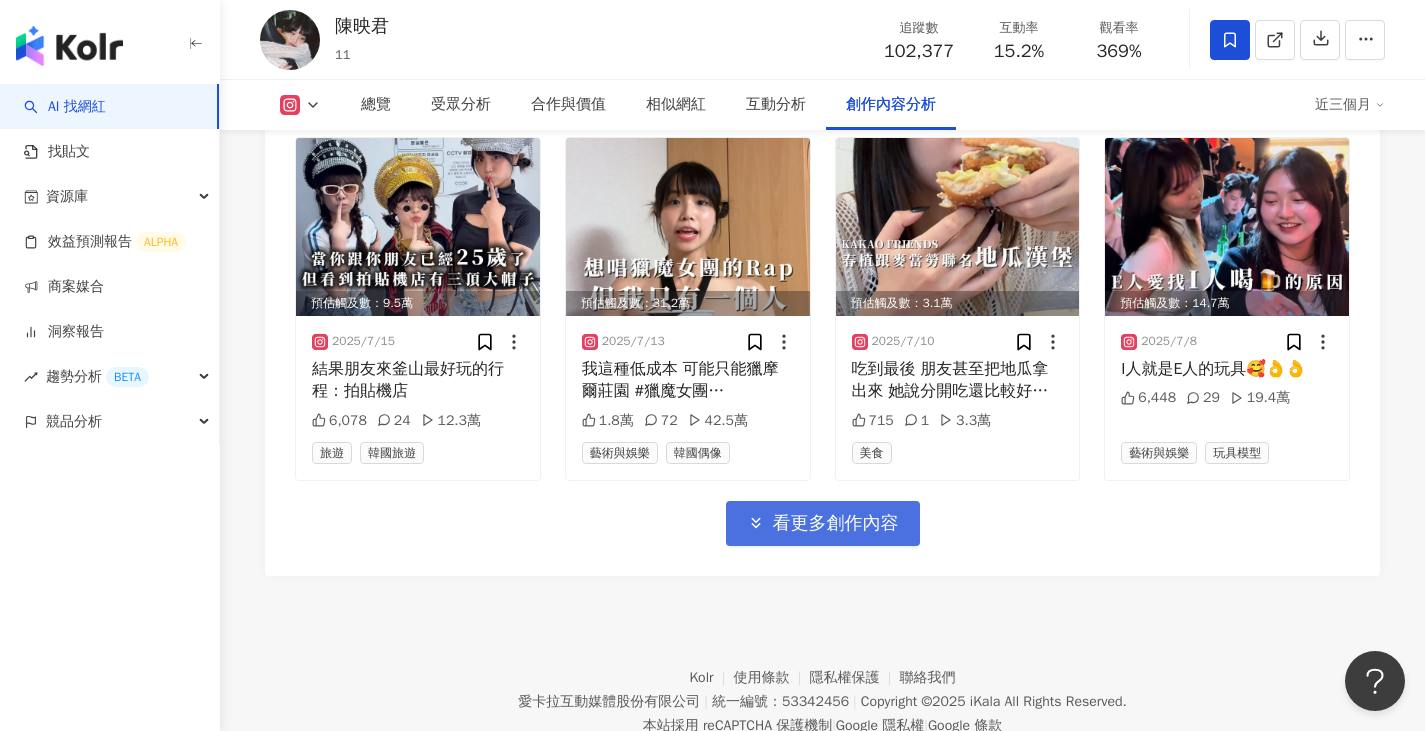 click on "看更多創作內容" at bounding box center [836, 524] 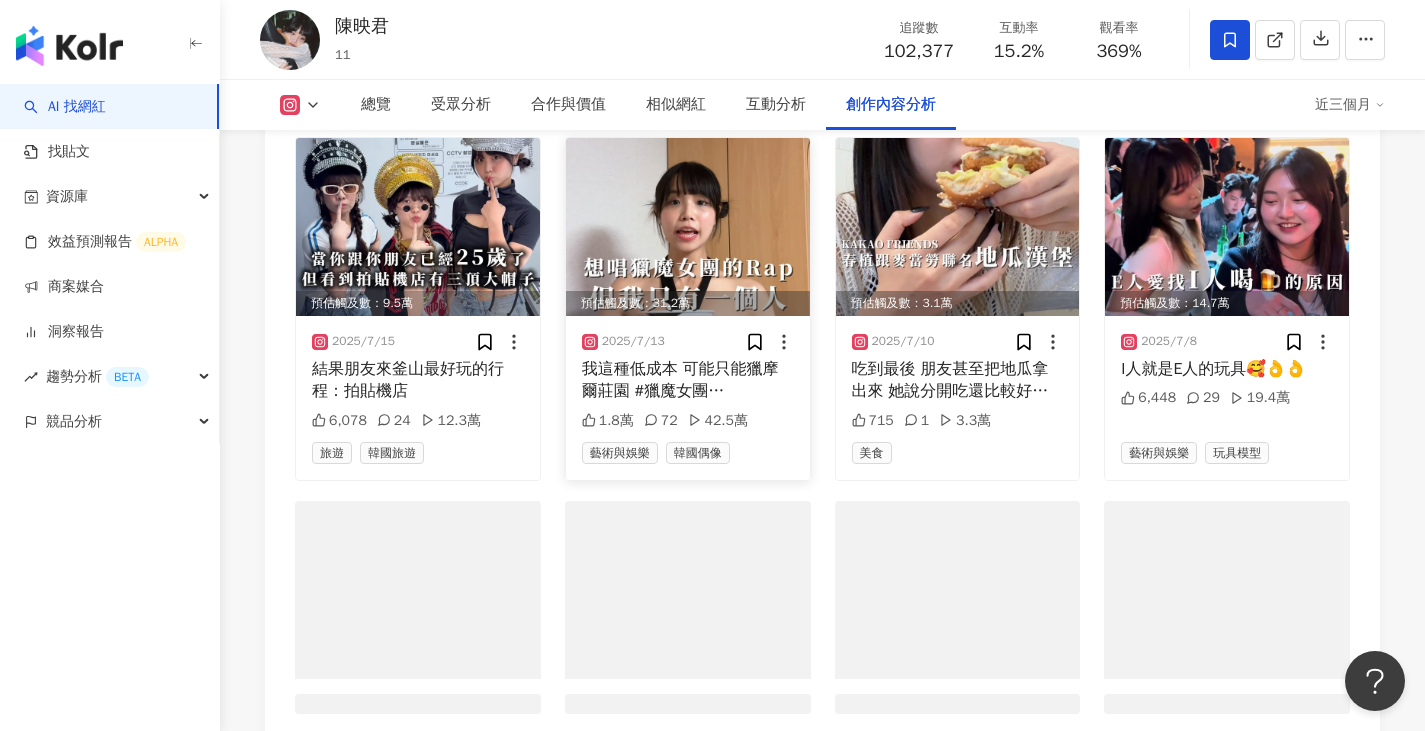 click at bounding box center [688, 227] 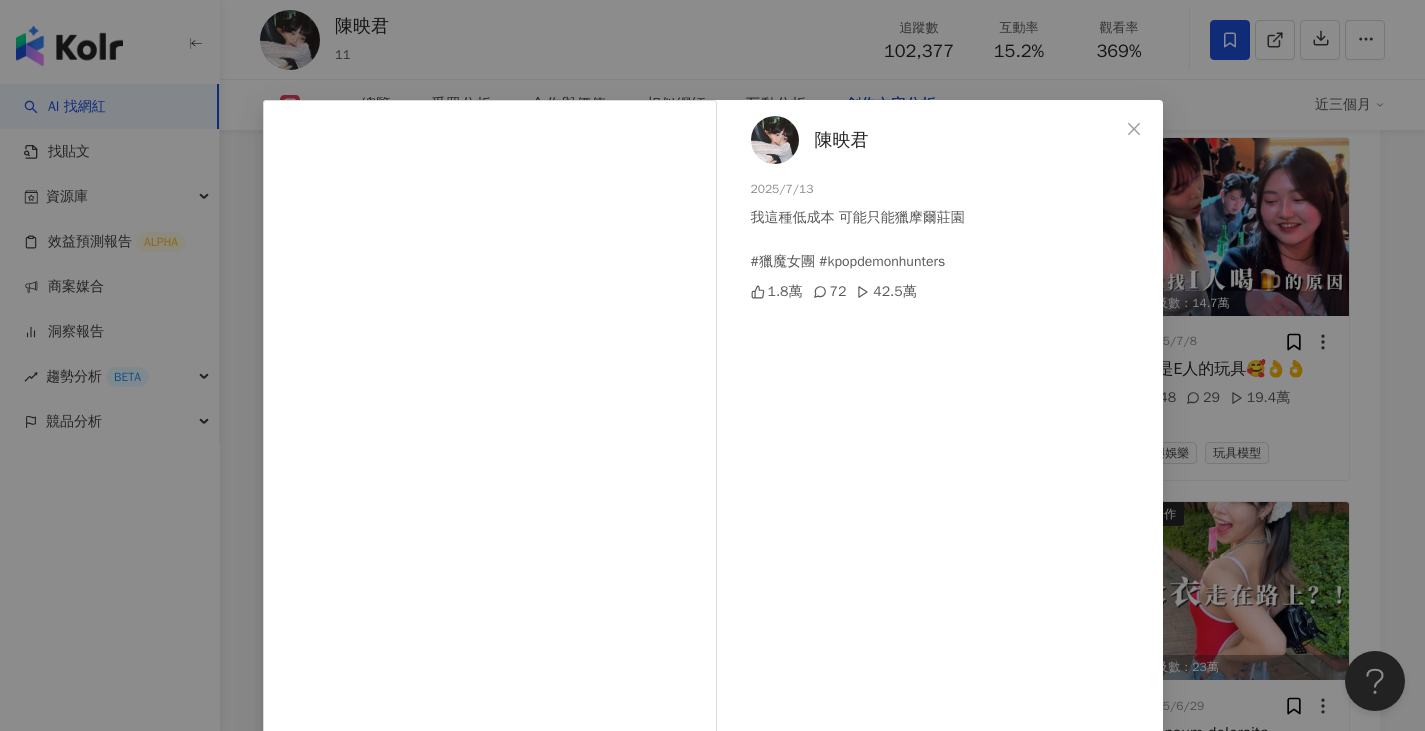 click on "陳映君 2025/7/13 我這種低成本 可能只能獵摩爾莊園
#獵魔女團 #kpopdemonhunters 1.8萬 72 42.5萬 查看原始貼文" at bounding box center [712, 365] 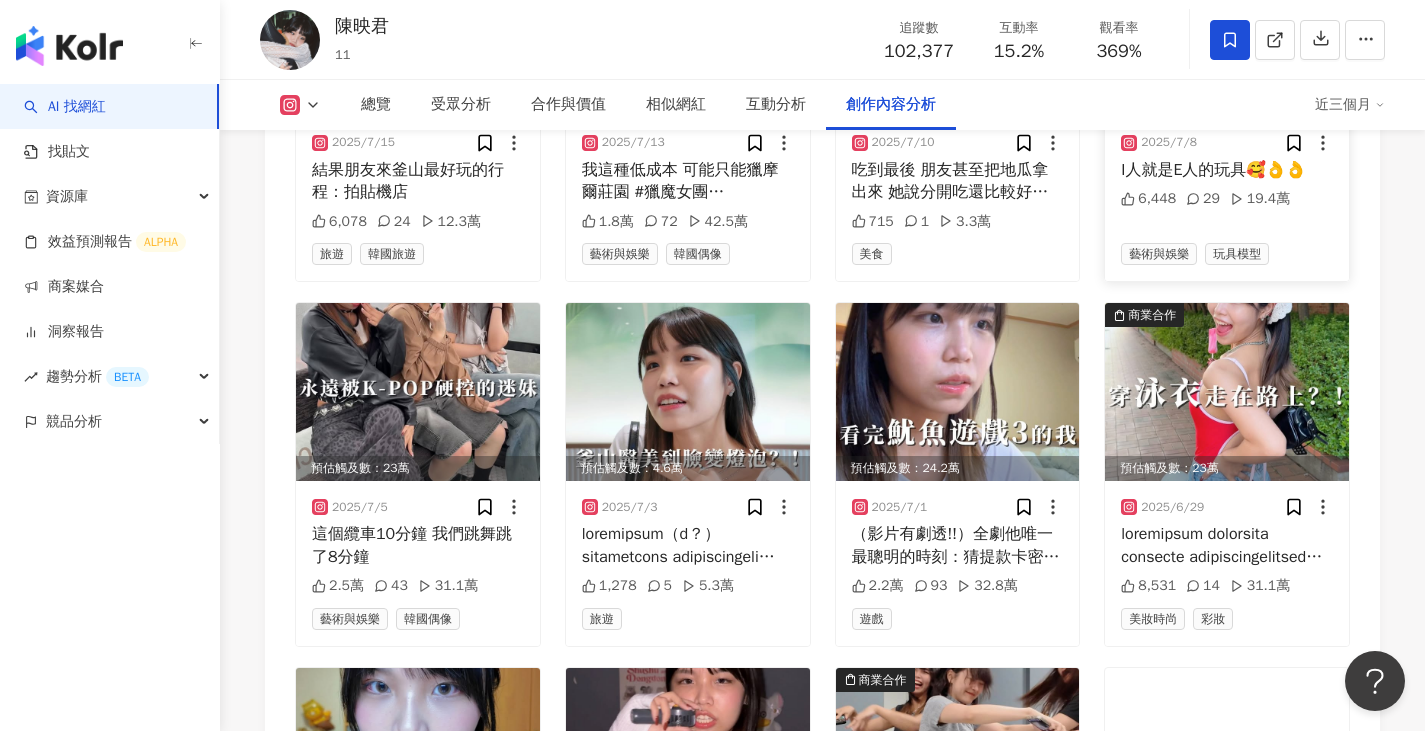 scroll, scrollTop: 7256, scrollLeft: 0, axis: vertical 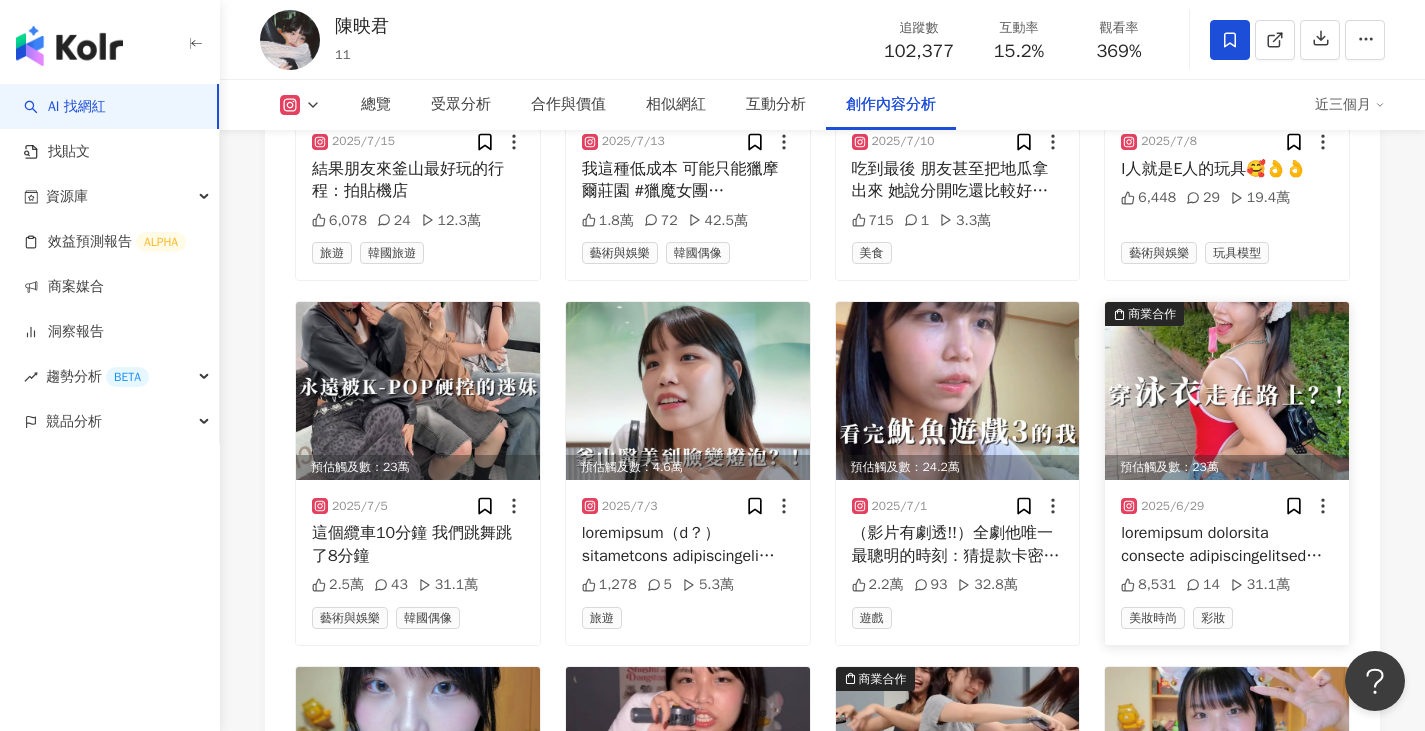 click at bounding box center (1227, 391) 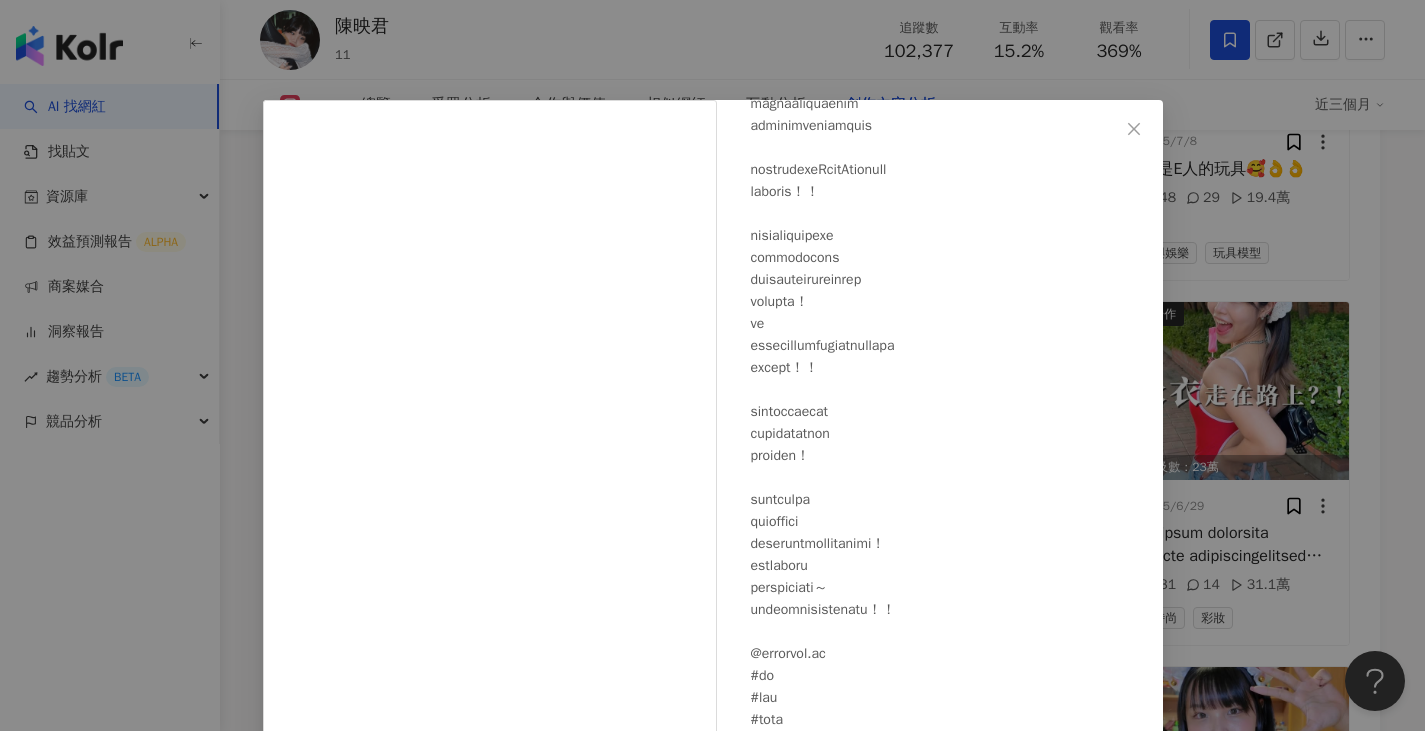scroll, scrollTop: 279, scrollLeft: 0, axis: vertical 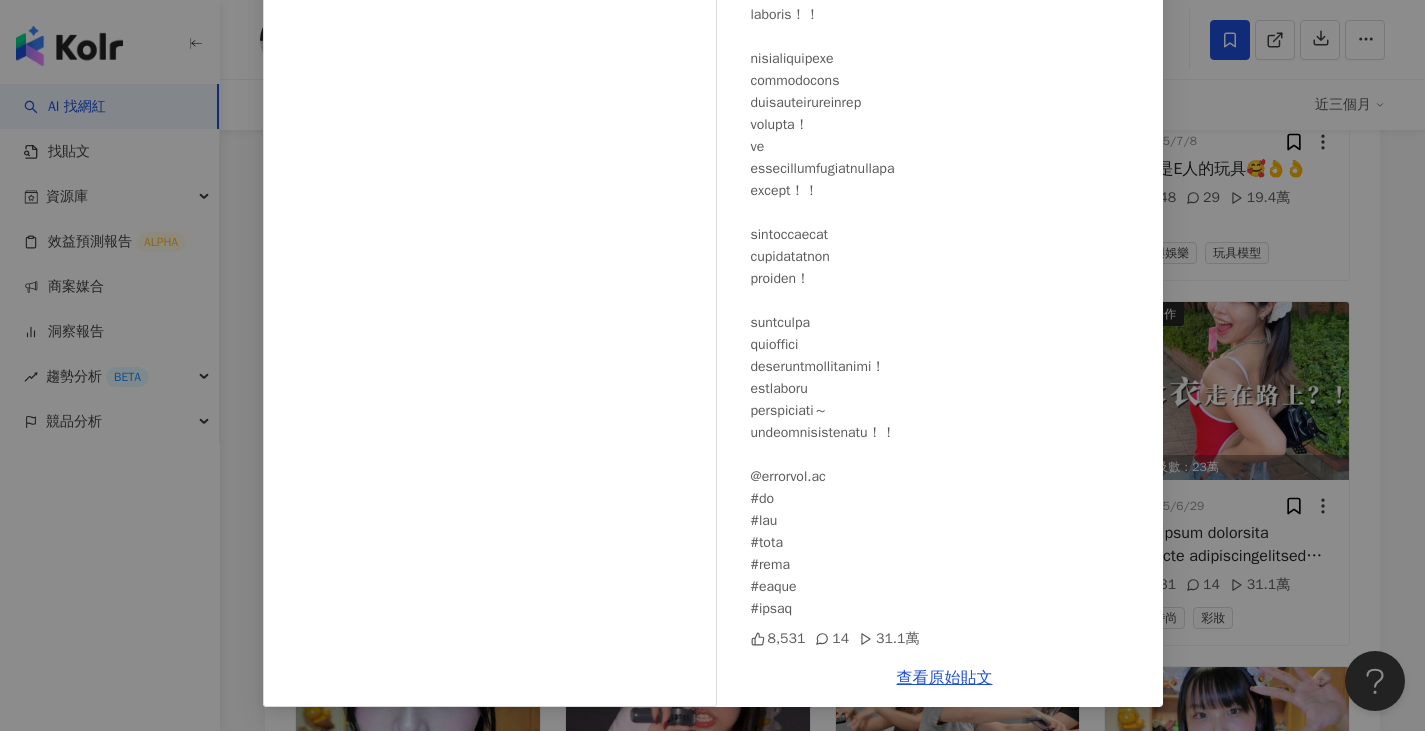 click on "陳映君 2025/6/29 8,531 14 31.1萬 查看原始貼文" at bounding box center (712, 365) 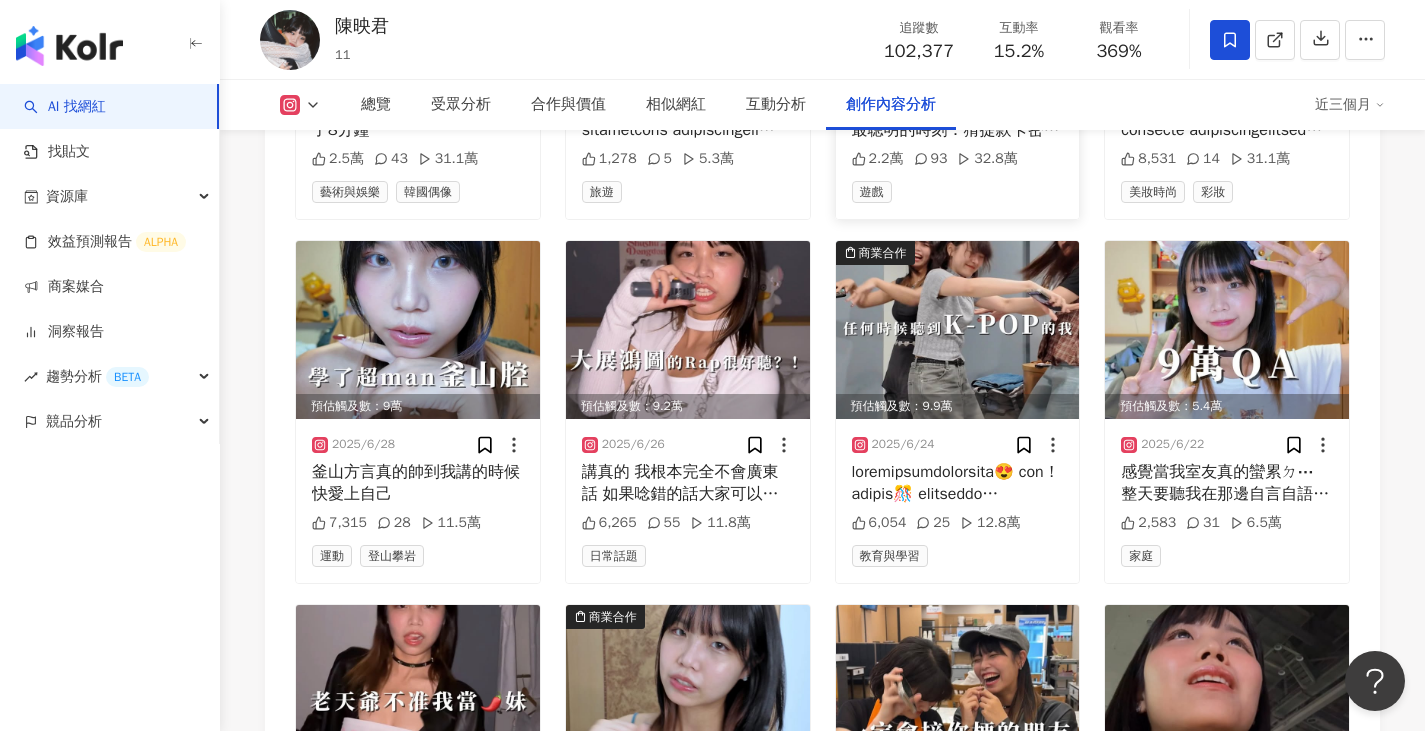 scroll, scrollTop: 7656, scrollLeft: 0, axis: vertical 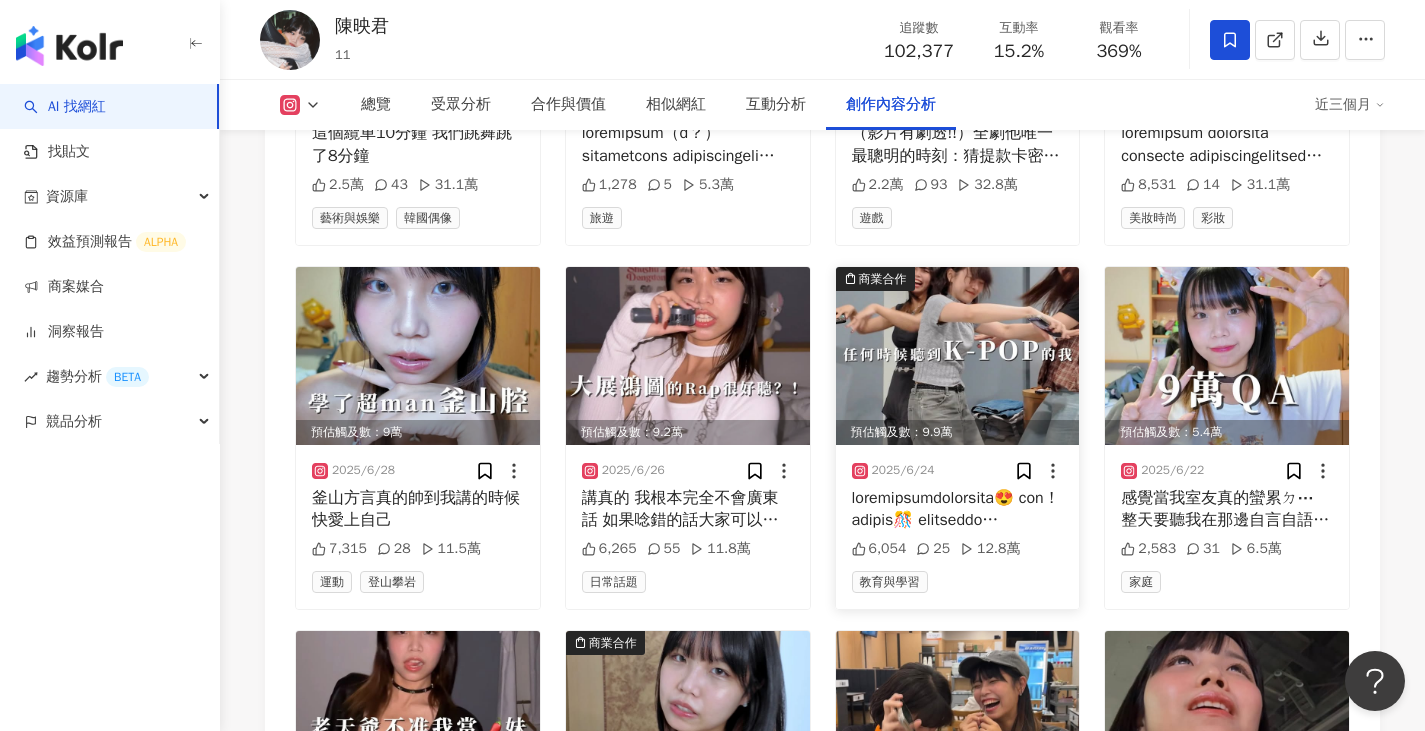 click at bounding box center (958, 356) 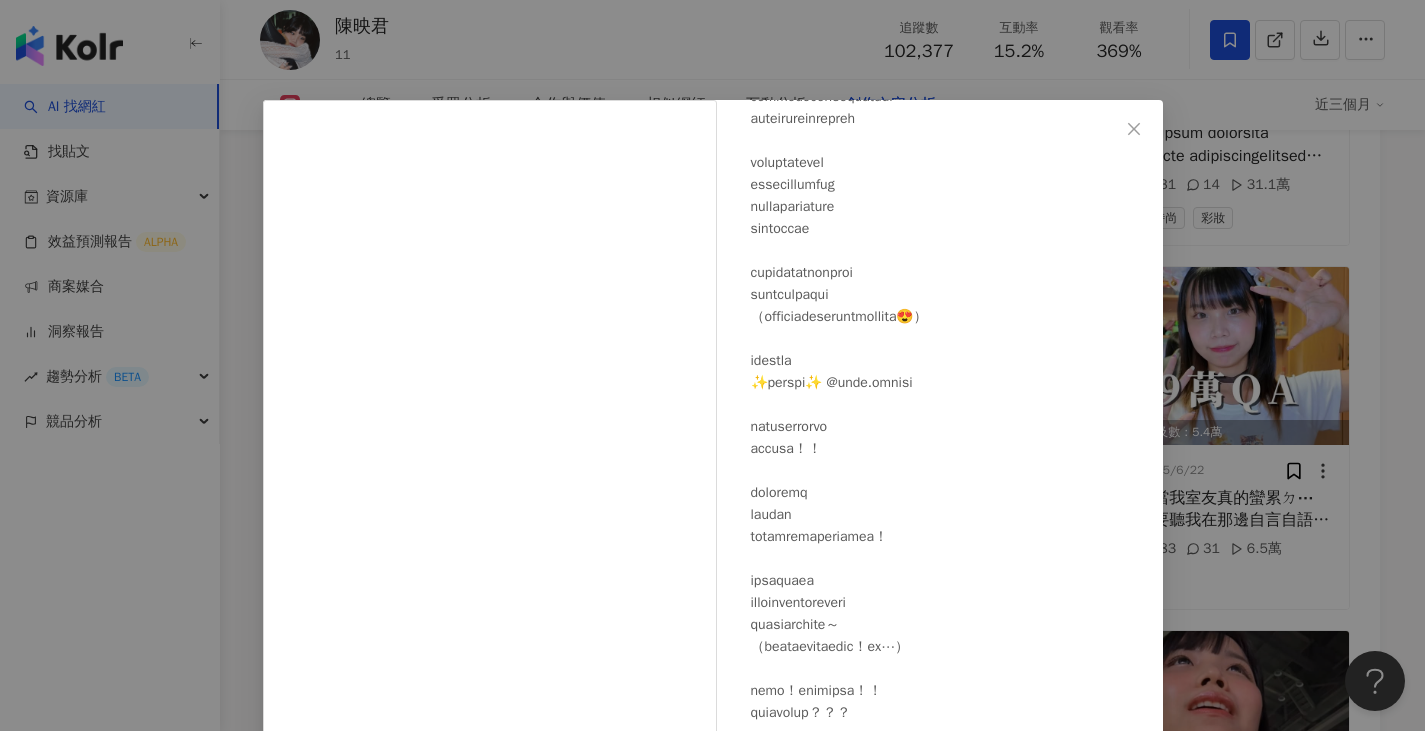 scroll, scrollTop: 367, scrollLeft: 0, axis: vertical 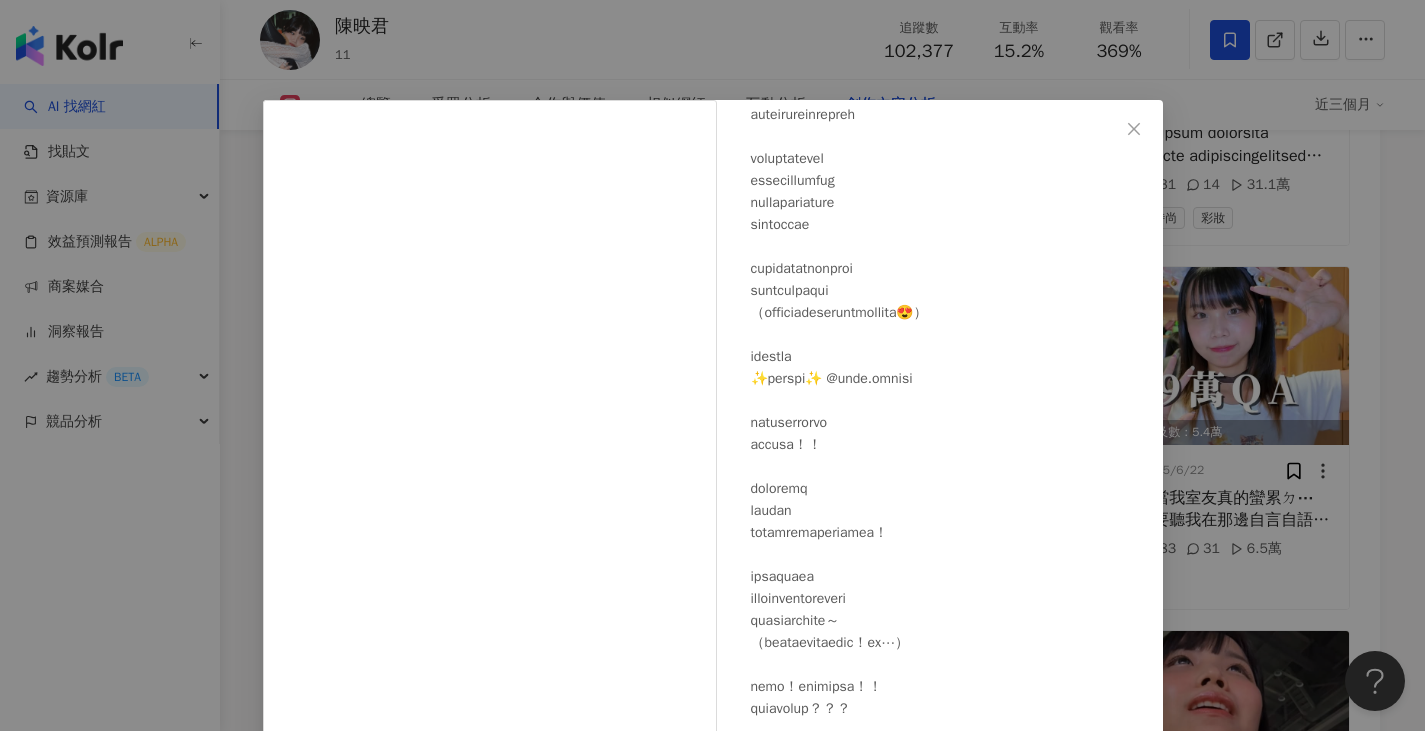 click on "陳映君 2025/6/24 6,054 25 12.8萬 查看原始貼文" at bounding box center (712, 365) 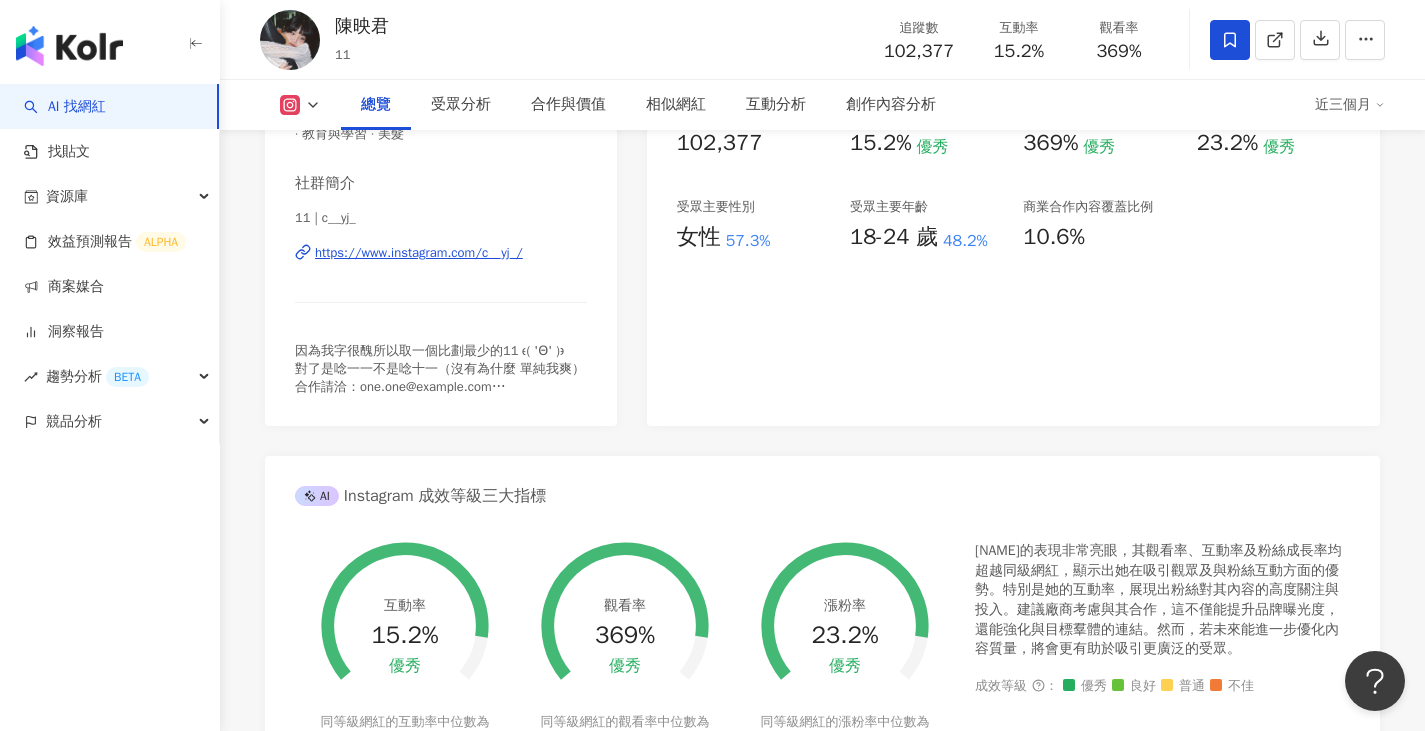 scroll, scrollTop: 0, scrollLeft: 0, axis: both 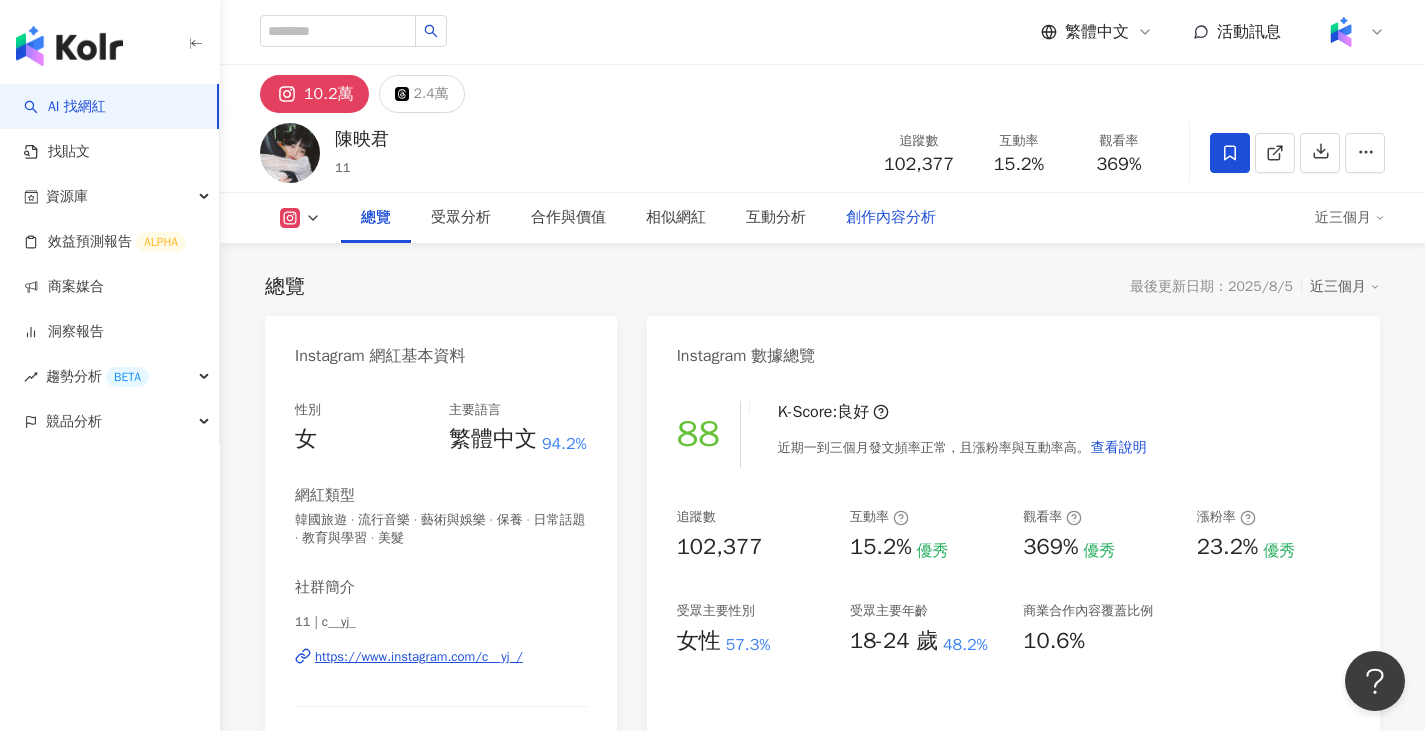 click on "創作內容分析" at bounding box center [891, 218] 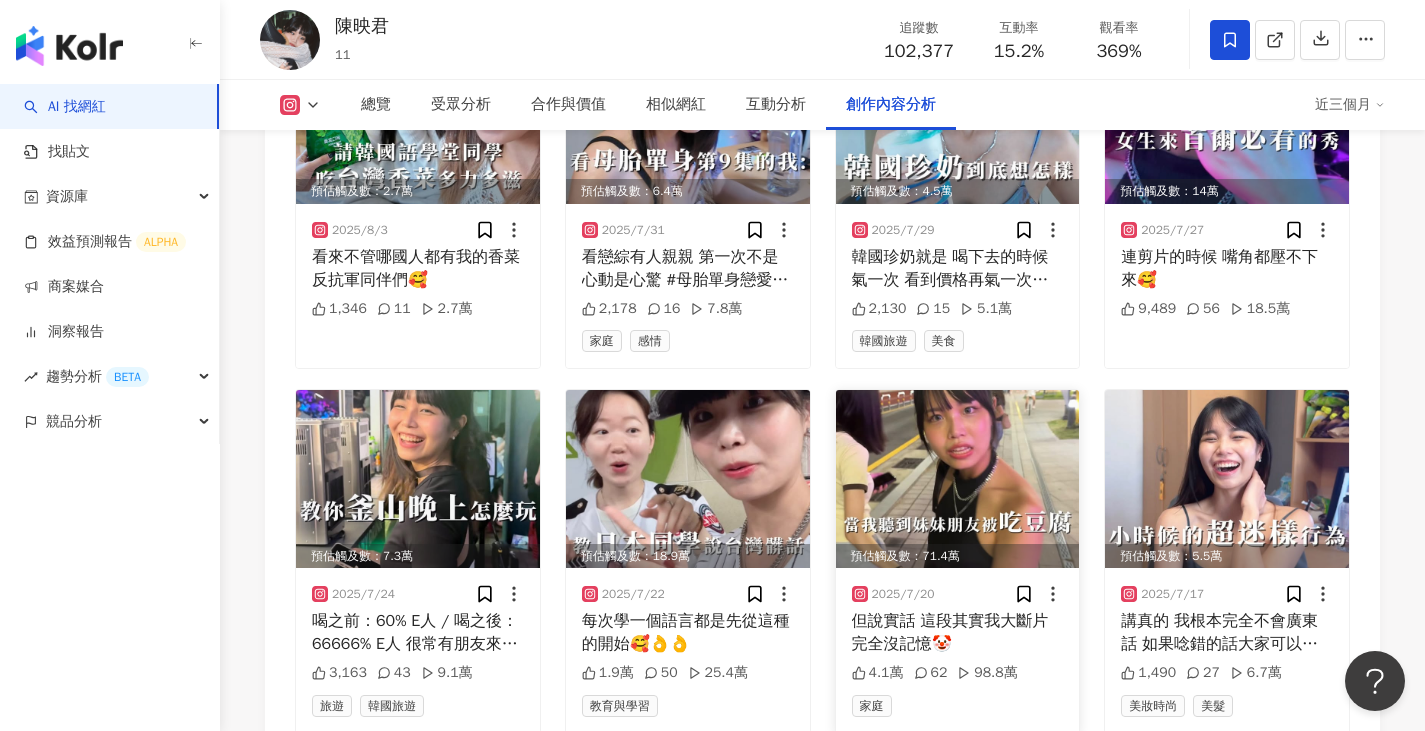 scroll, scrollTop: 6440, scrollLeft: 0, axis: vertical 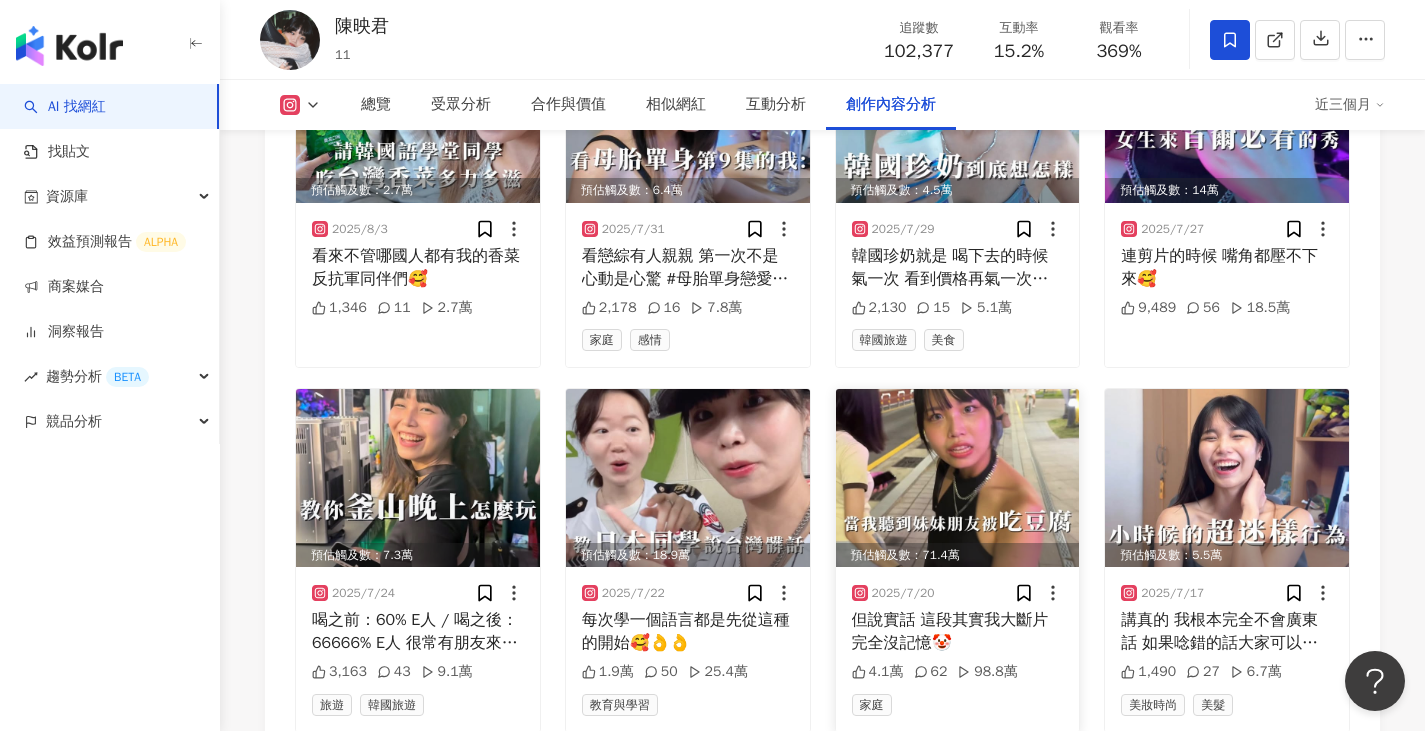 click at bounding box center (958, 478) 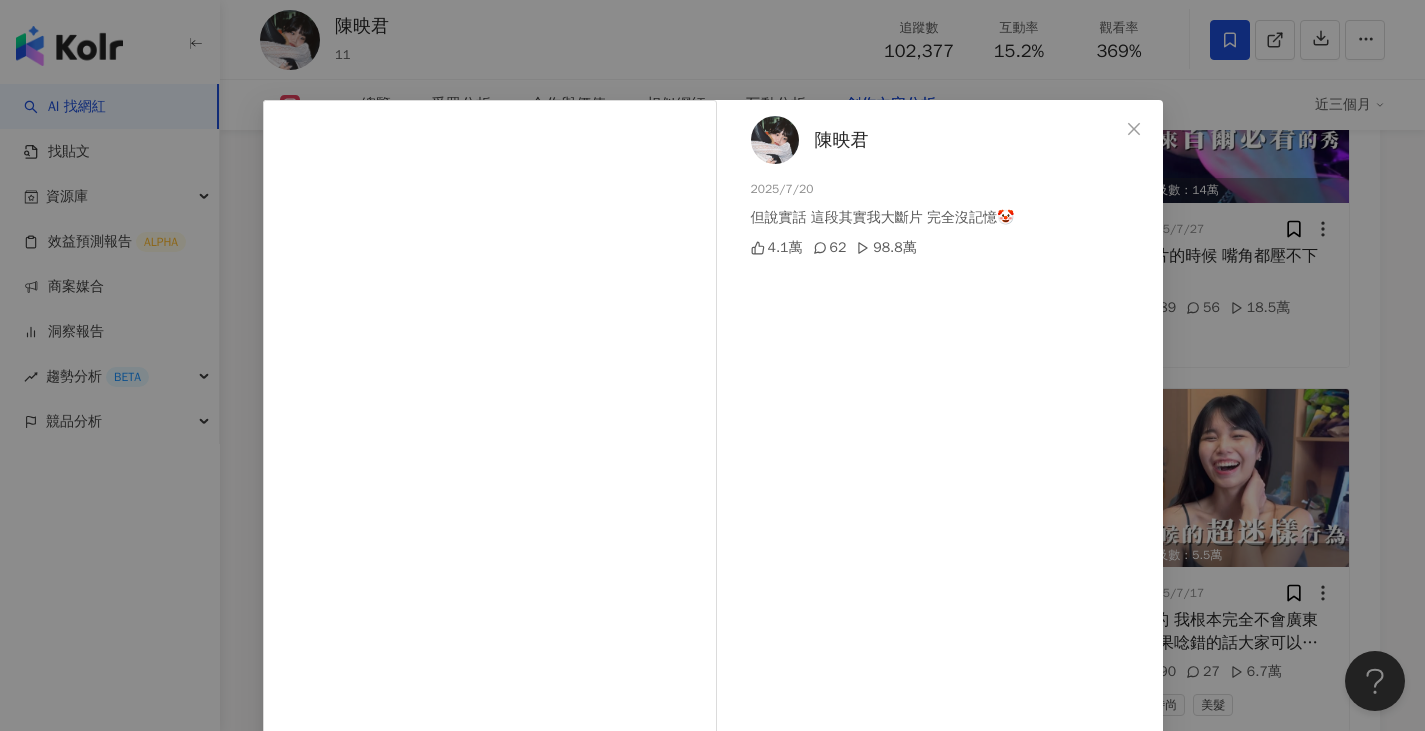 click on "陳映君 2025/7/20 但說實話 這段其實我大斷片 完全沒記憶🤡 4.1萬 62 98.8萬 查看原始貼文" at bounding box center (712, 365) 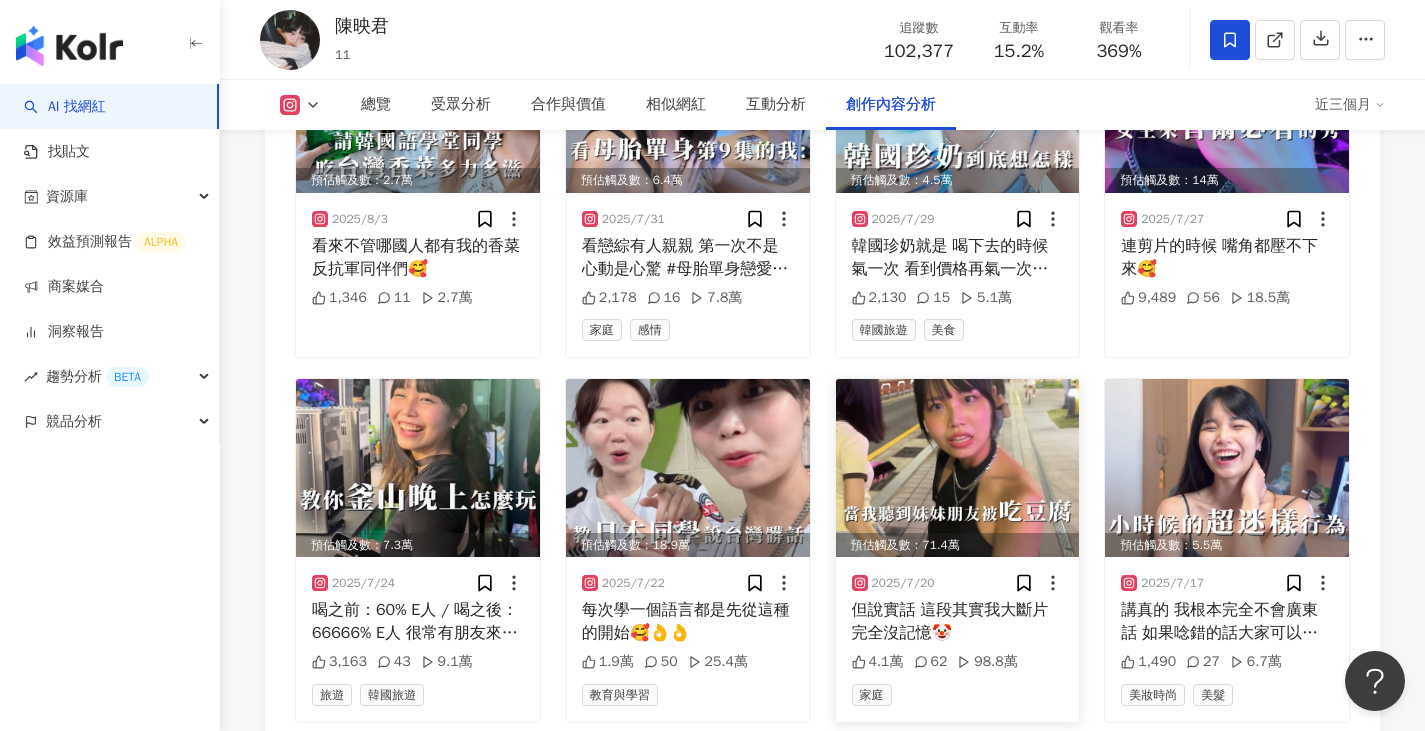 scroll, scrollTop: 6500, scrollLeft: 0, axis: vertical 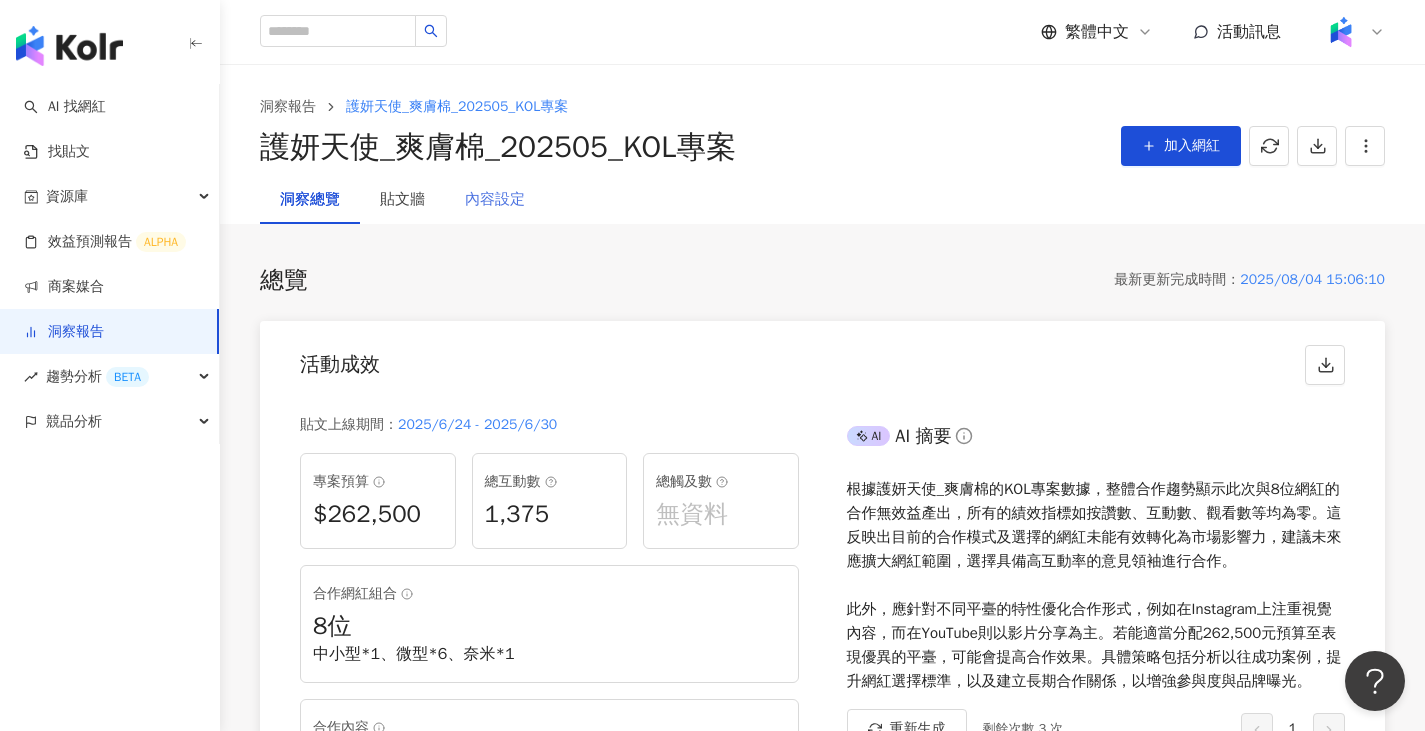 click on "內容設定" at bounding box center (495, 200) 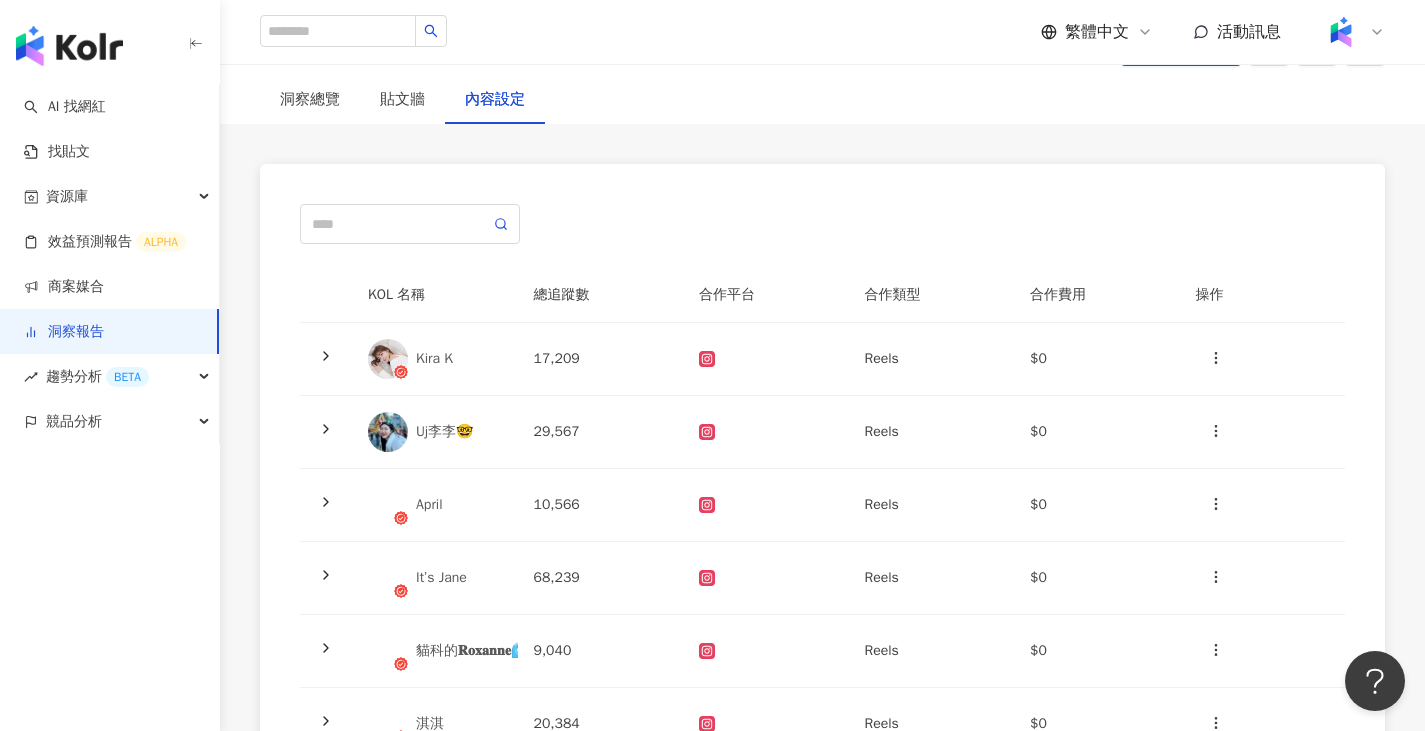 scroll, scrollTop: 200, scrollLeft: 0, axis: vertical 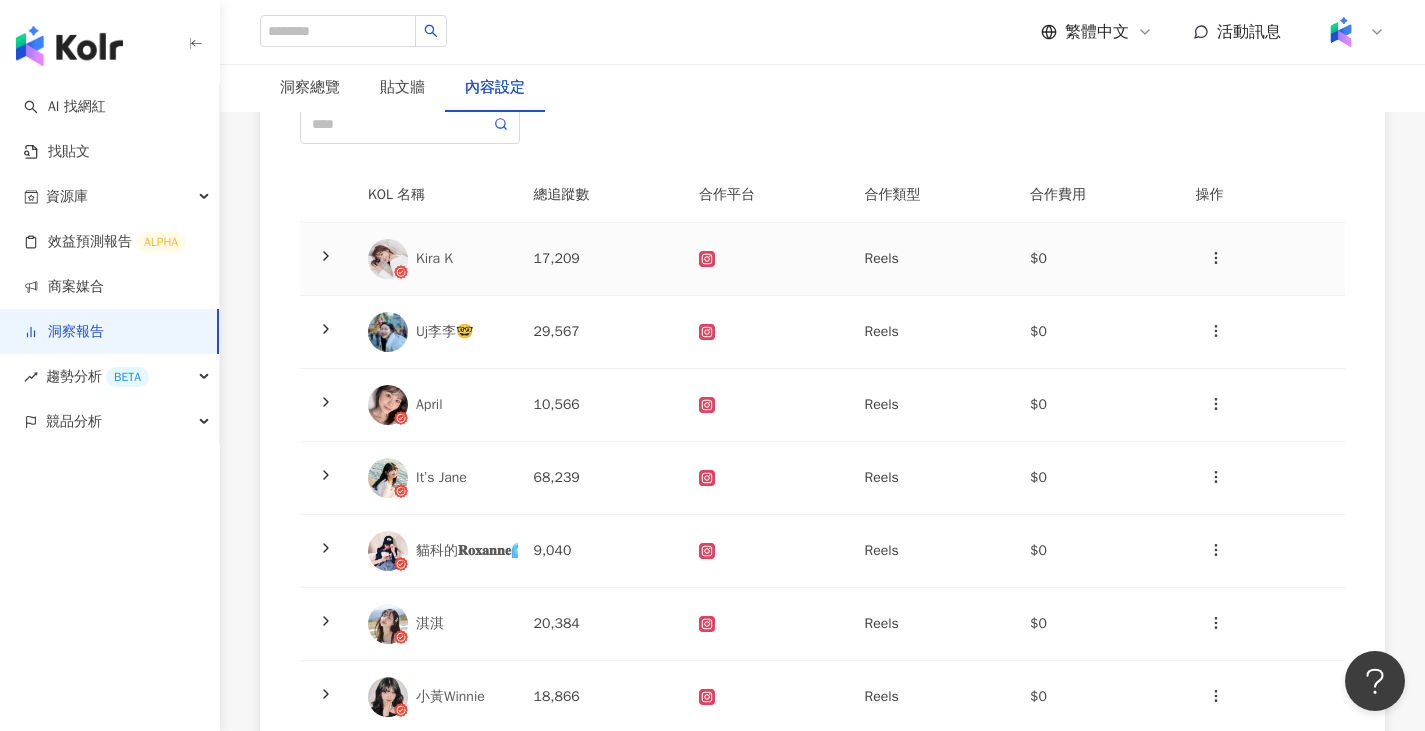 click on "17,209" at bounding box center (601, 259) 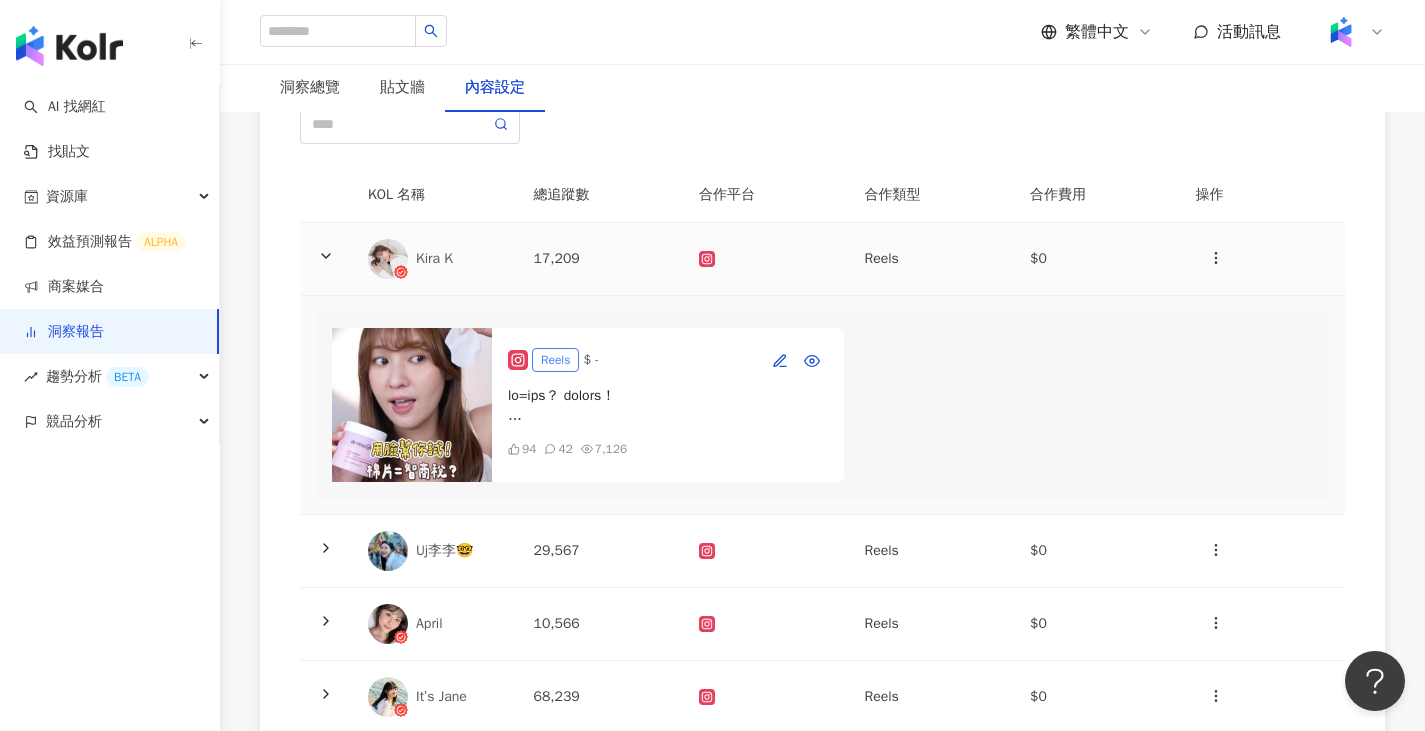 click on "17,209" at bounding box center [601, 259] 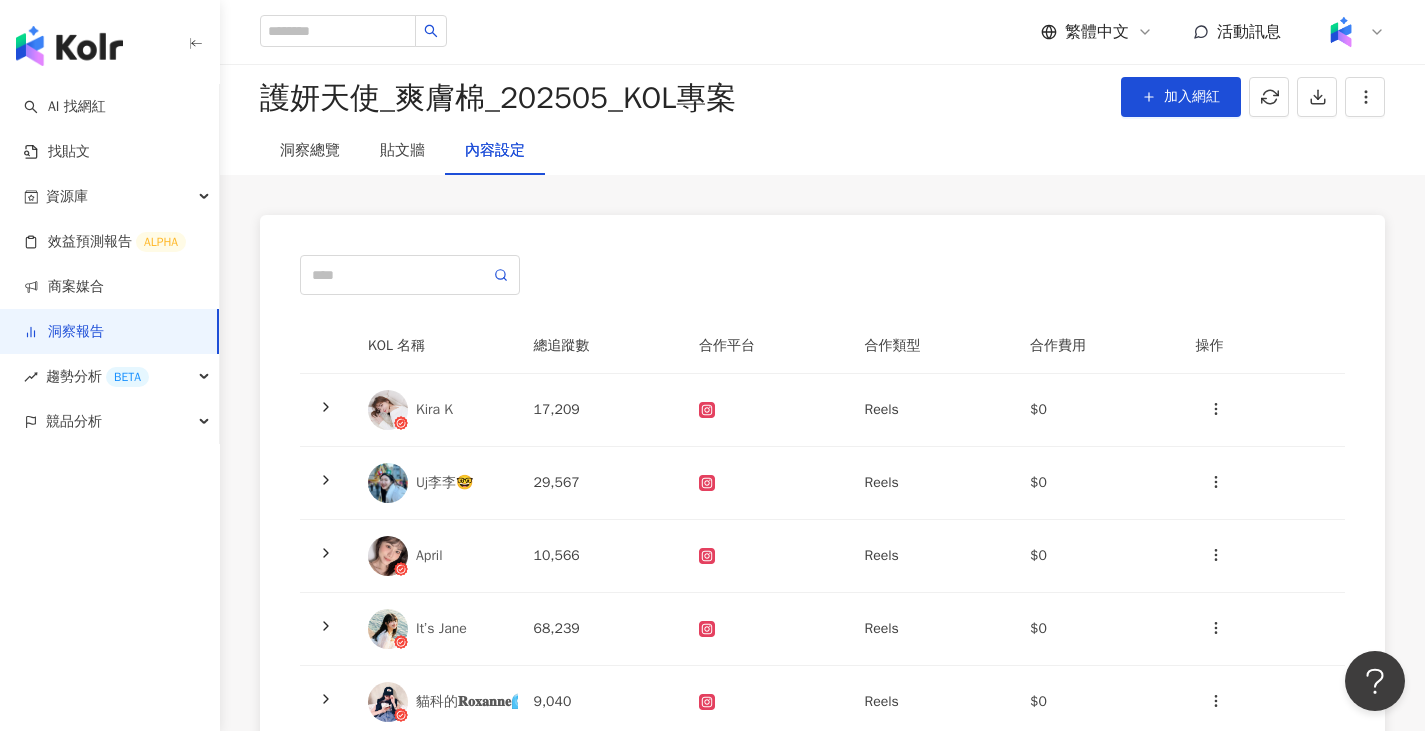 scroll, scrollTop: 0, scrollLeft: 0, axis: both 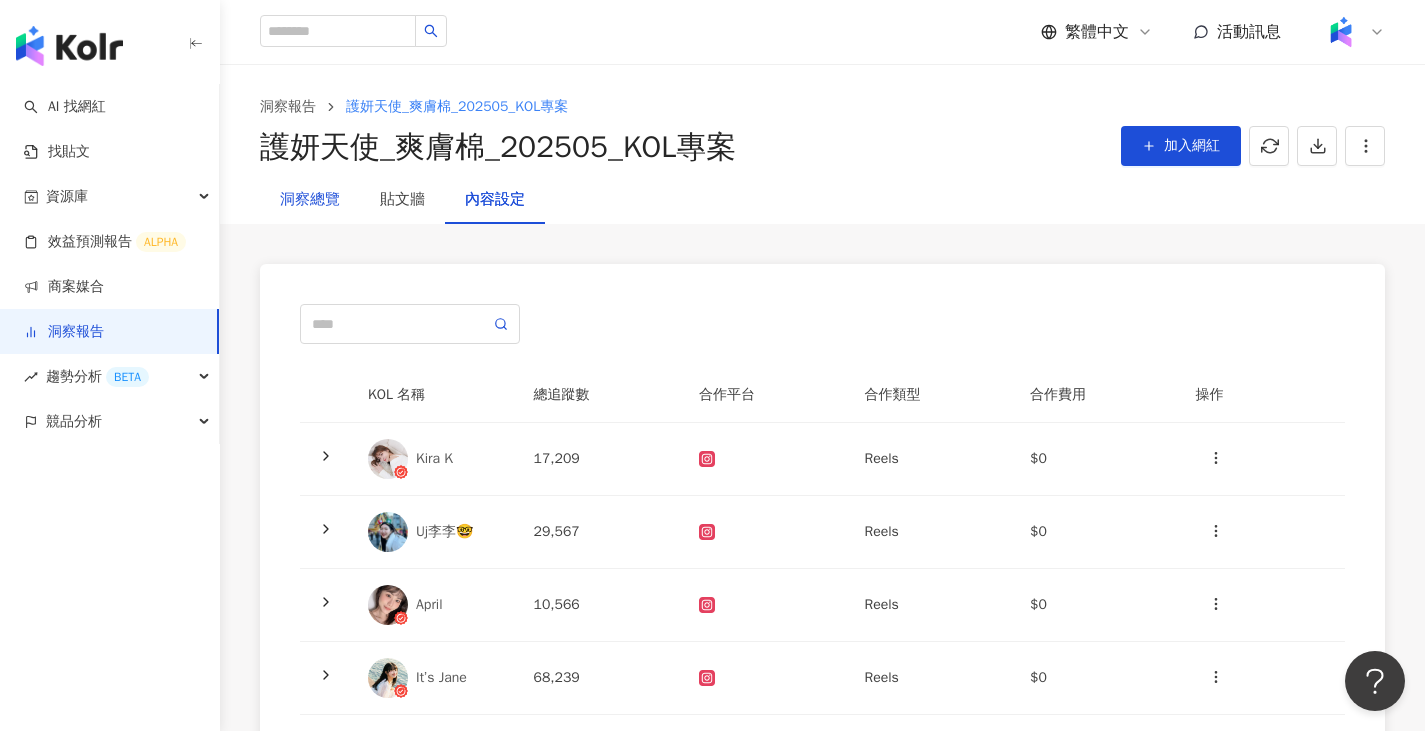 click on "洞察總覽" at bounding box center (310, 200) 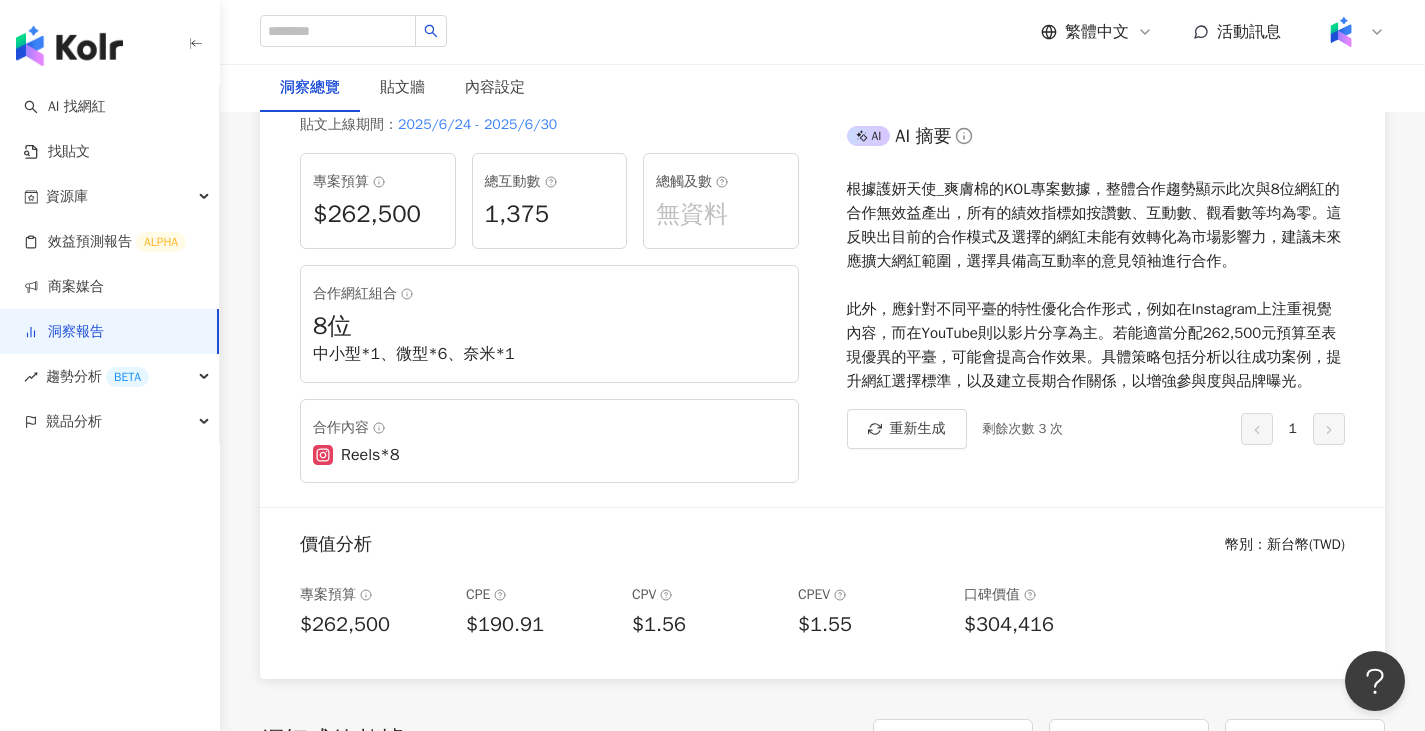 scroll, scrollTop: 0, scrollLeft: 0, axis: both 